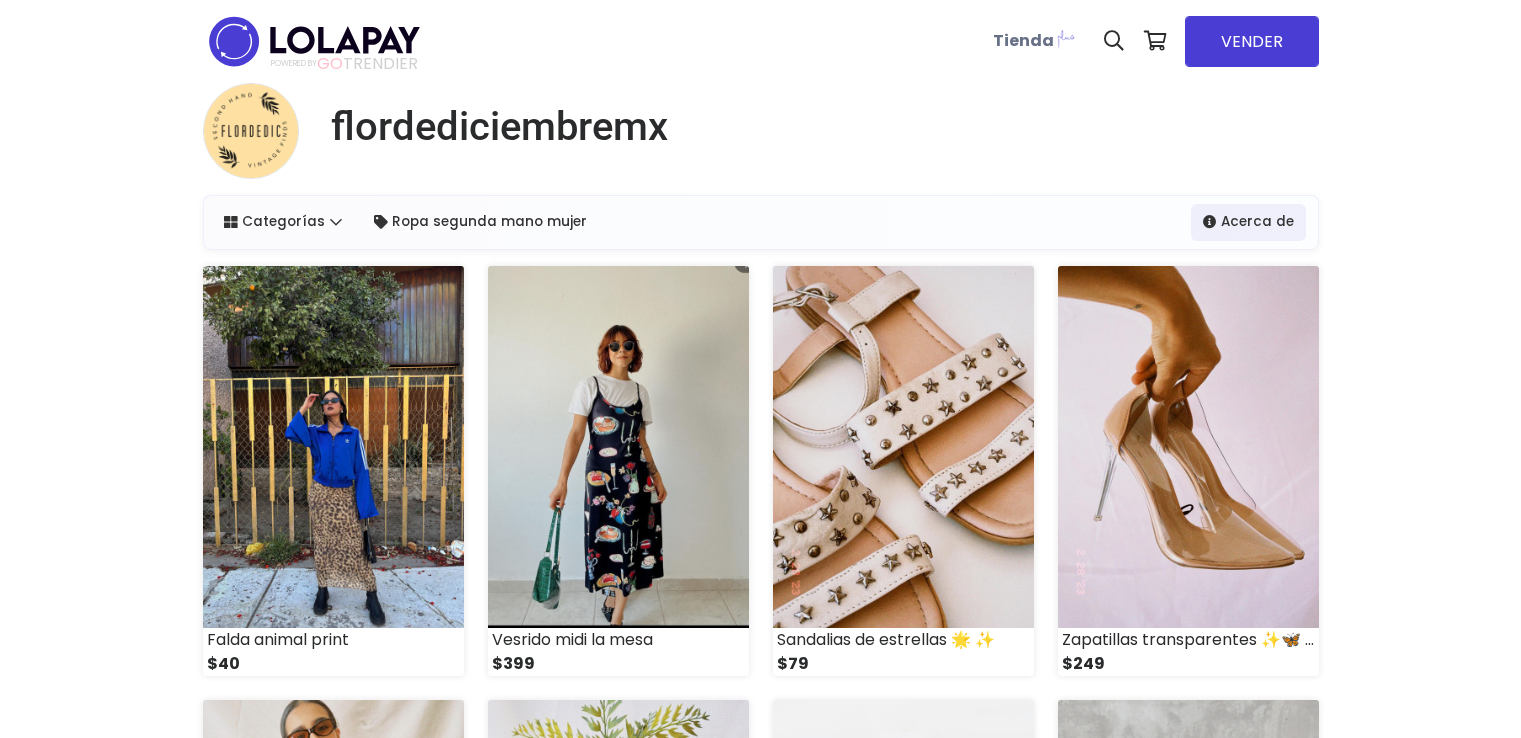 scroll, scrollTop: 0, scrollLeft: 0, axis: both 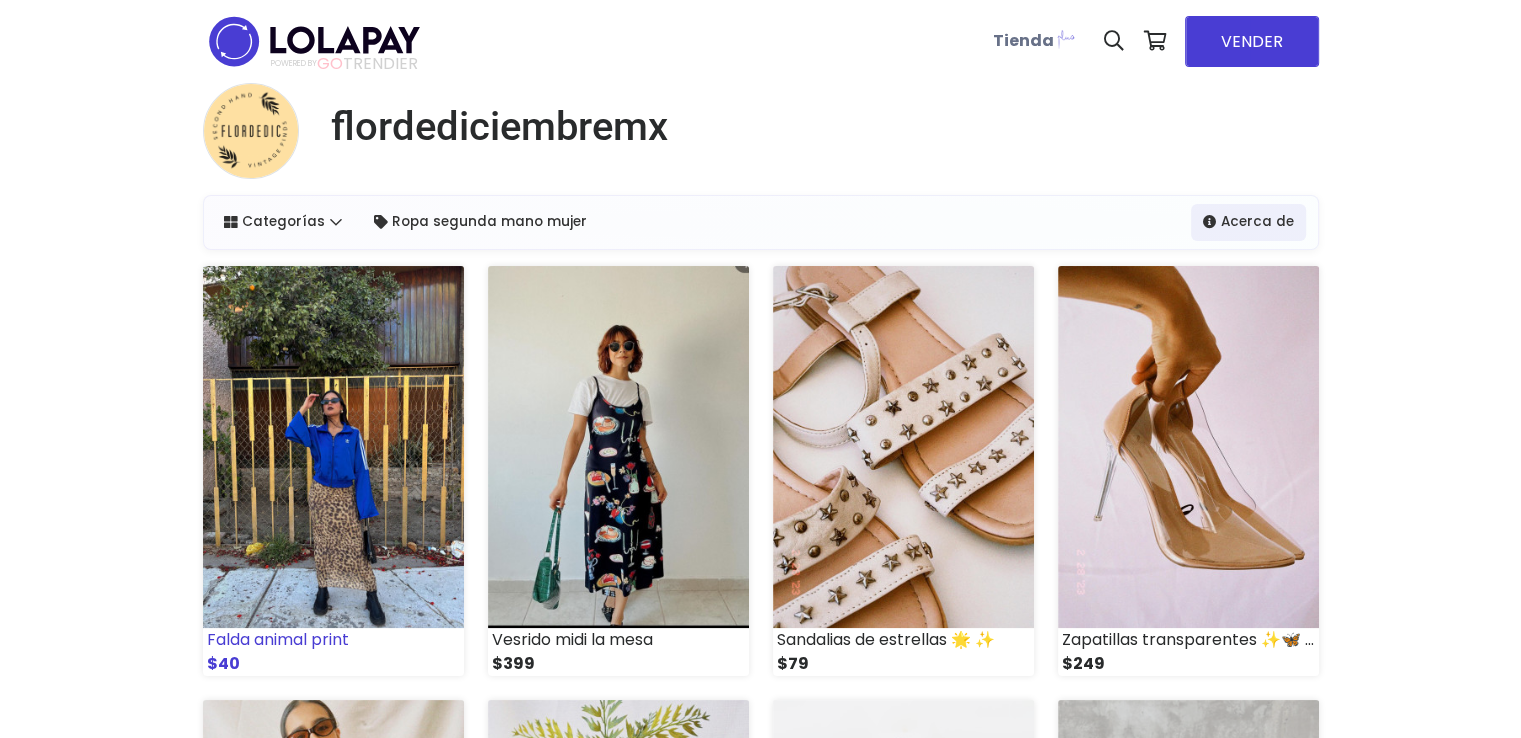 click at bounding box center [333, 447] 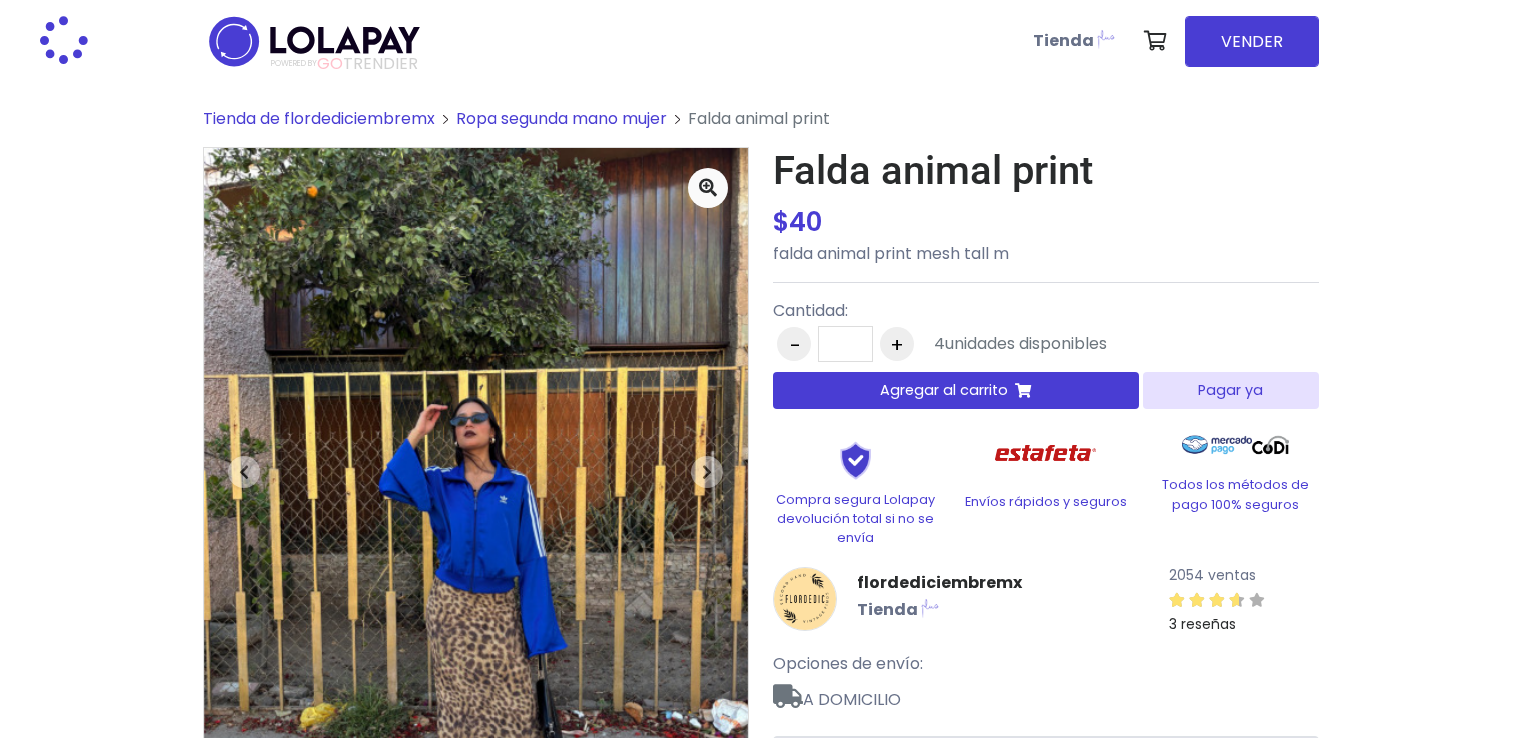 scroll, scrollTop: 0, scrollLeft: 0, axis: both 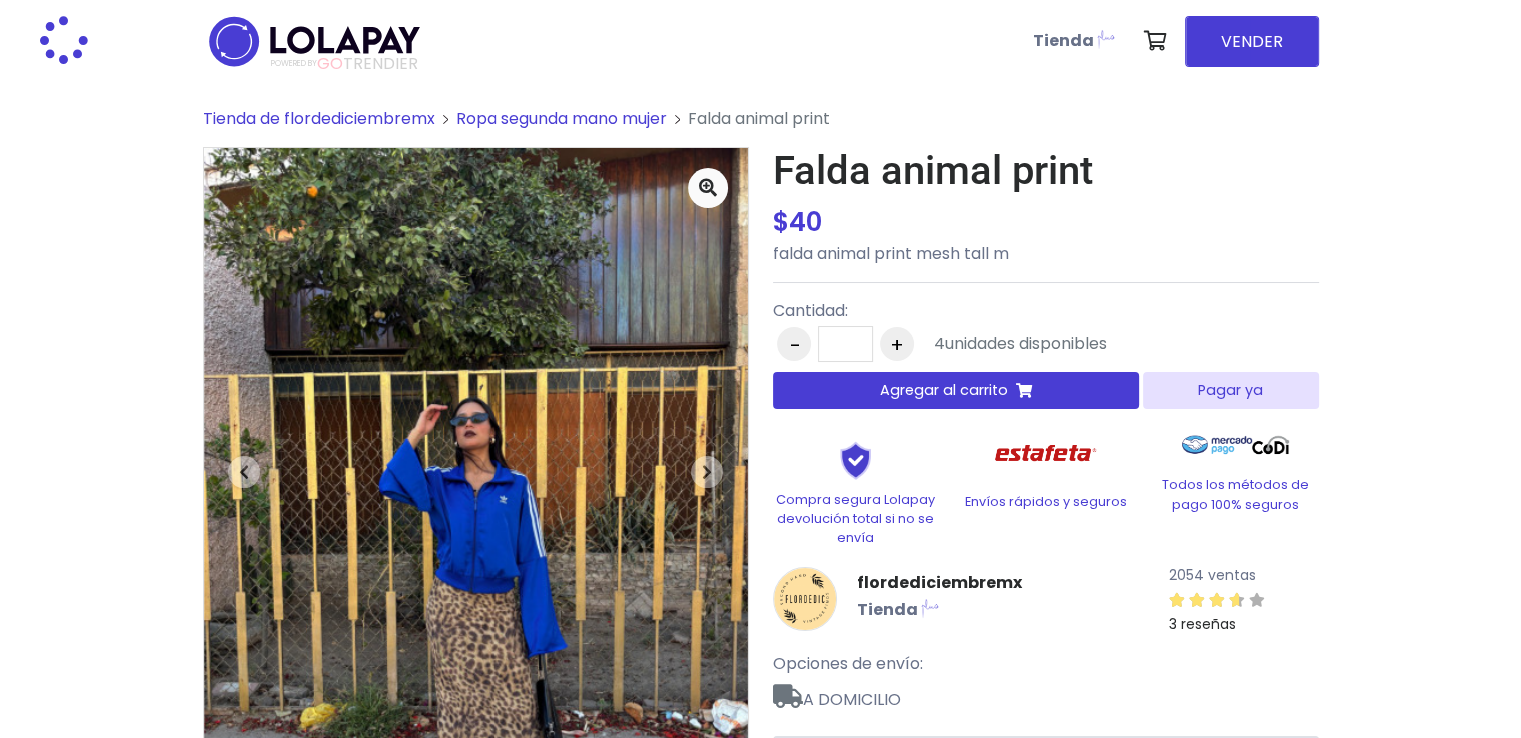 click on "Pagar ya" at bounding box center [1230, 390] 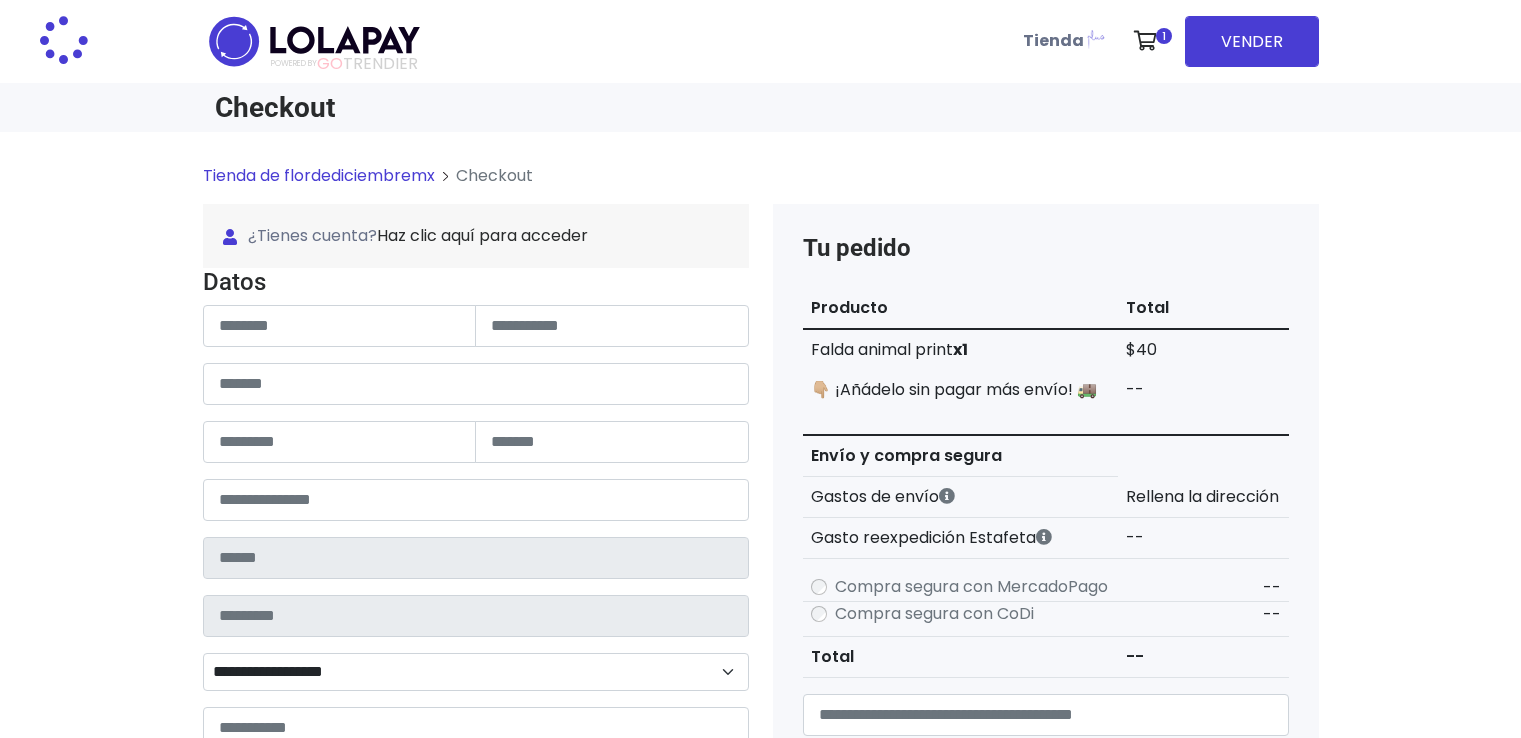scroll, scrollTop: 0, scrollLeft: 0, axis: both 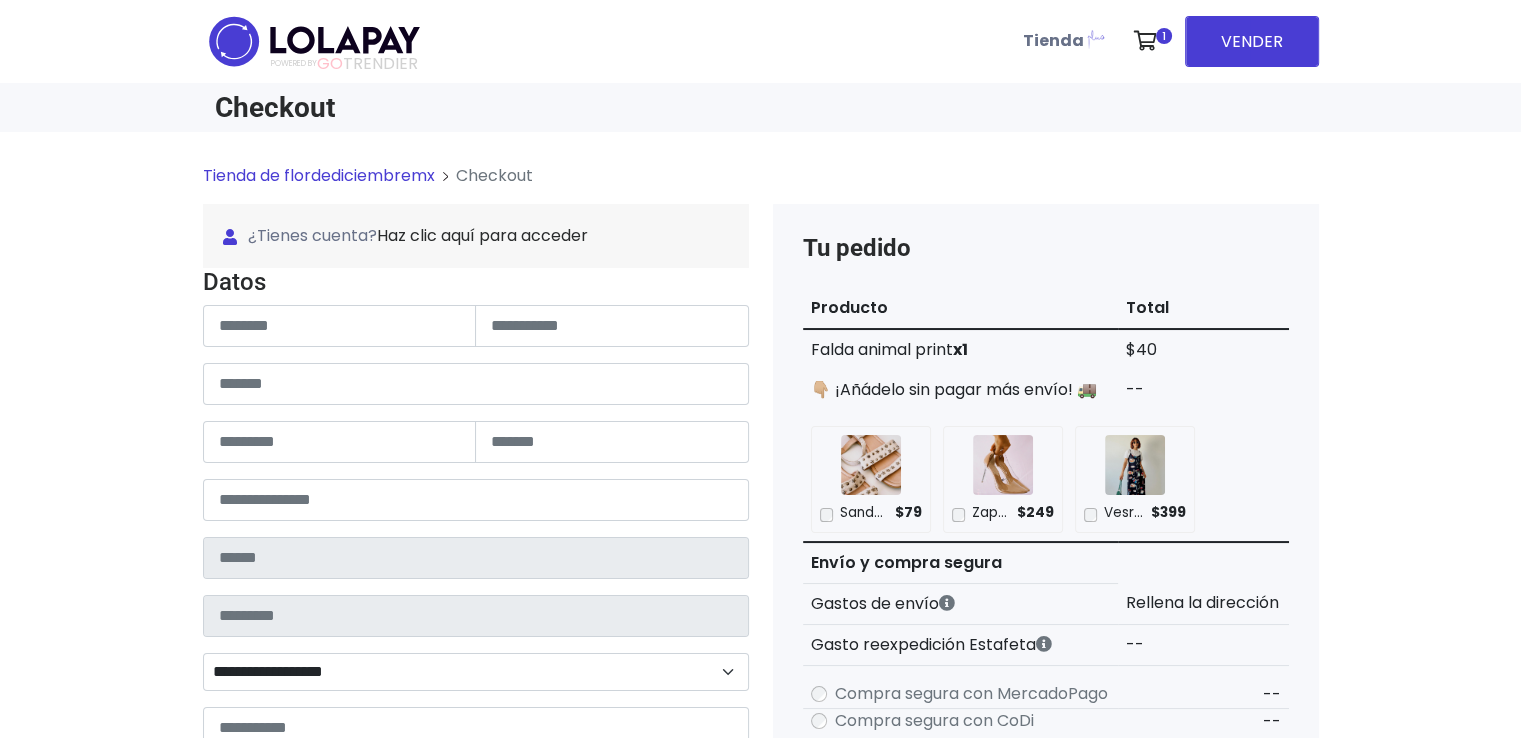 type on "**********" 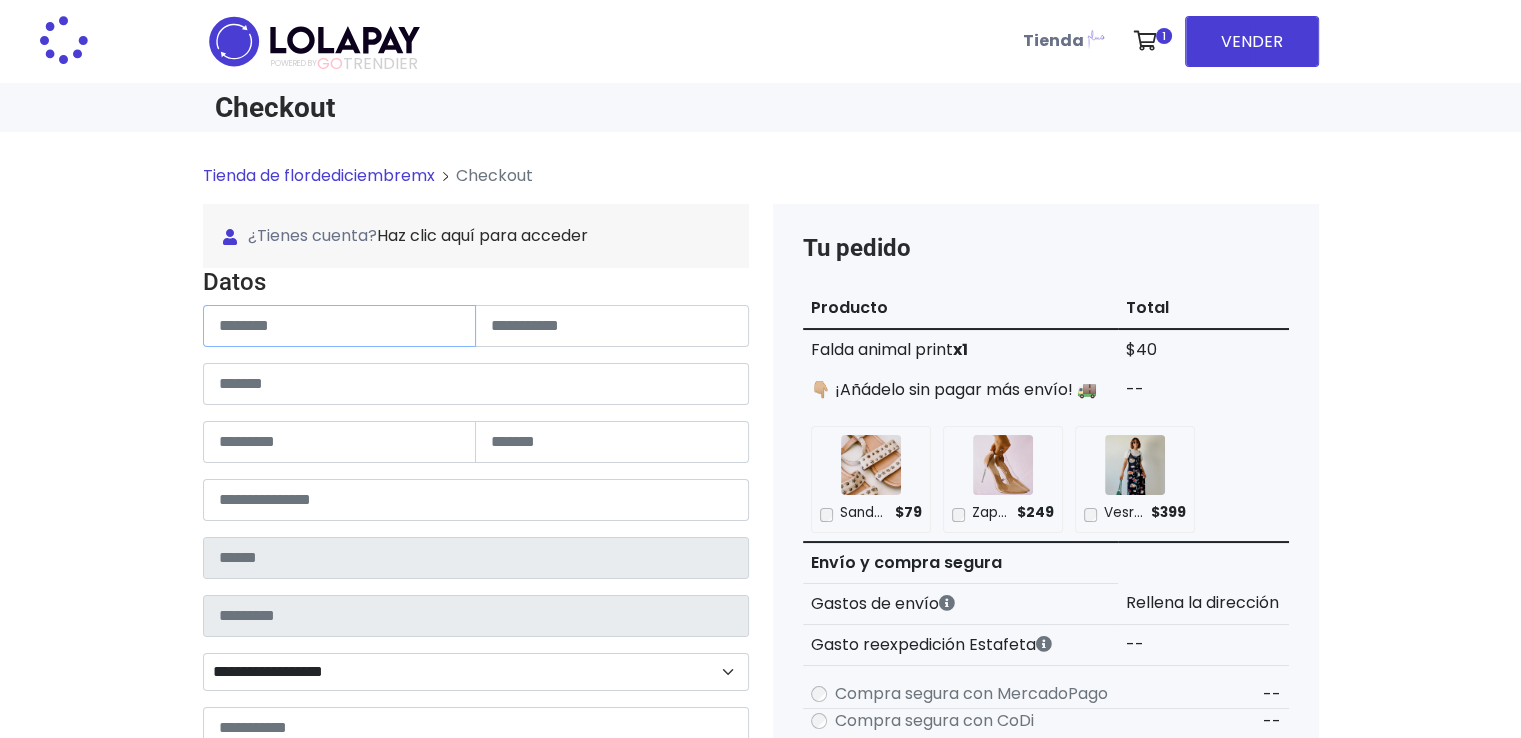 click at bounding box center (340, 326) 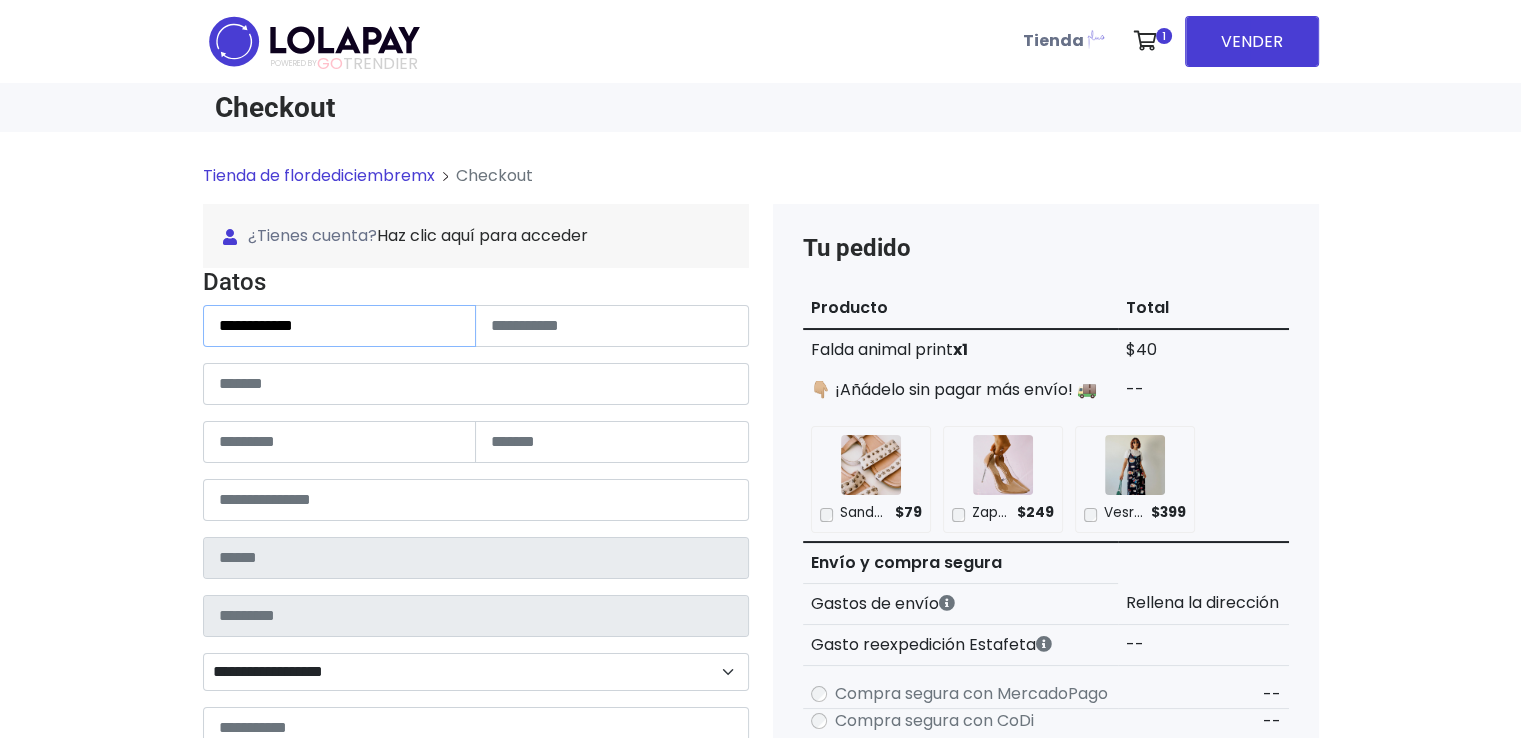 type on "**********" 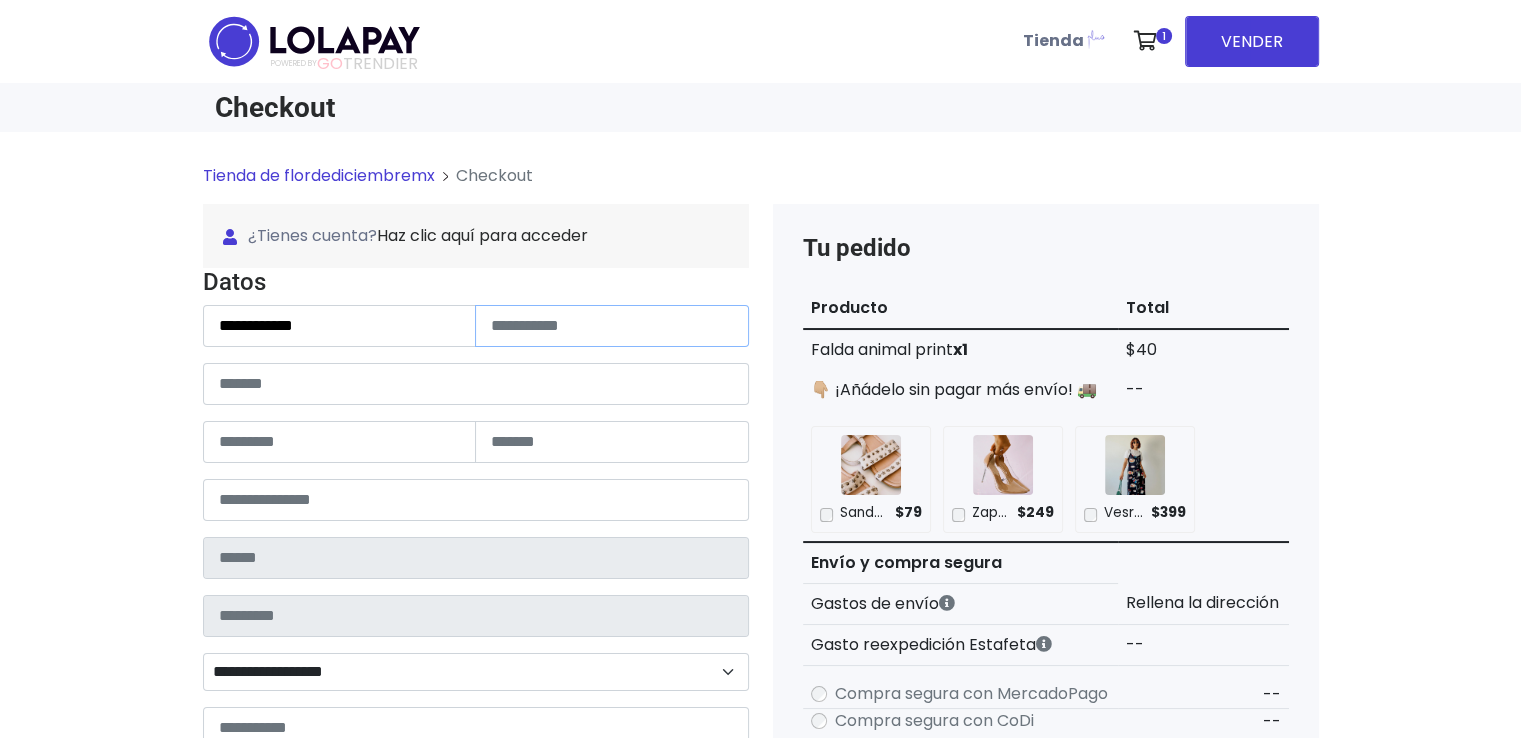 click at bounding box center [612, 326] 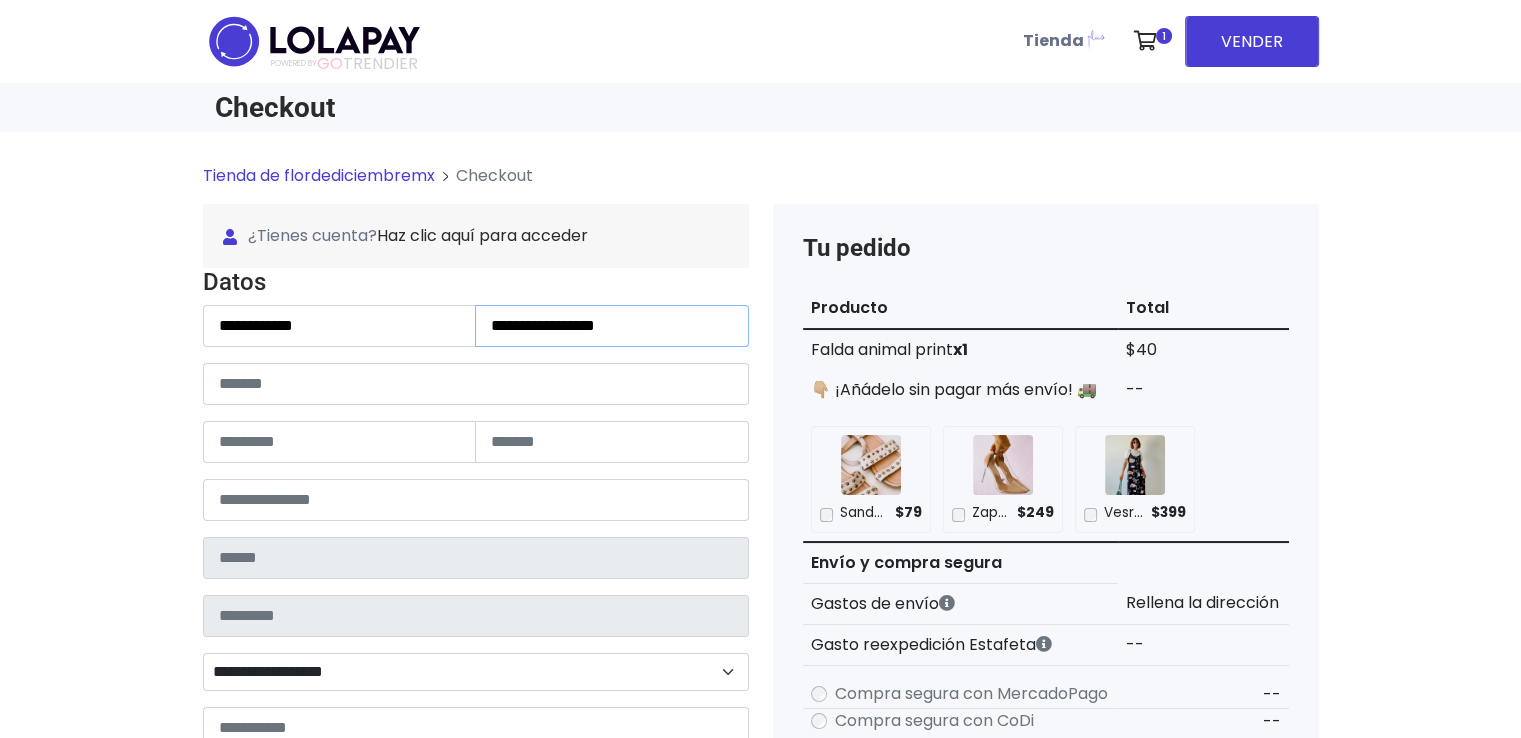 type on "**********" 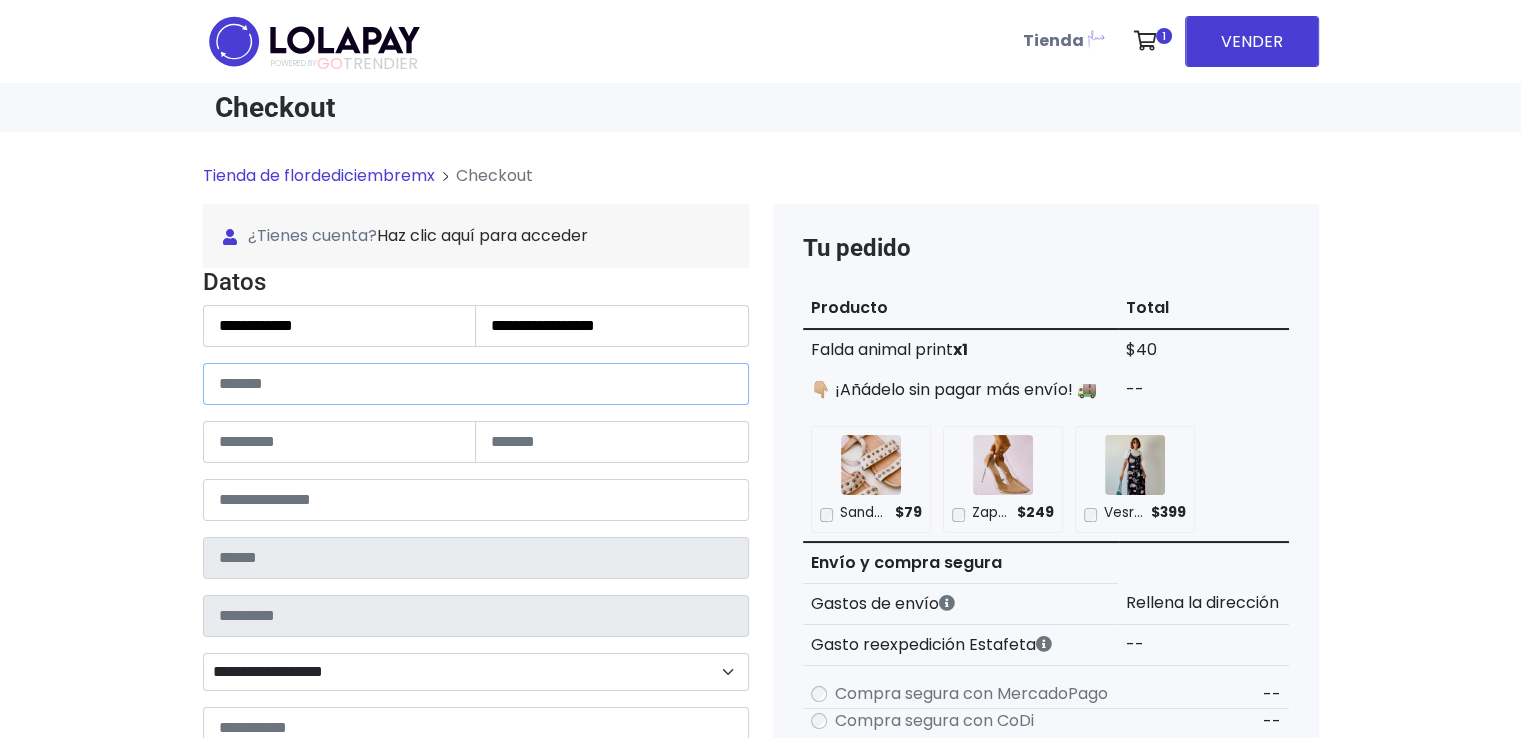 click at bounding box center (476, 384) 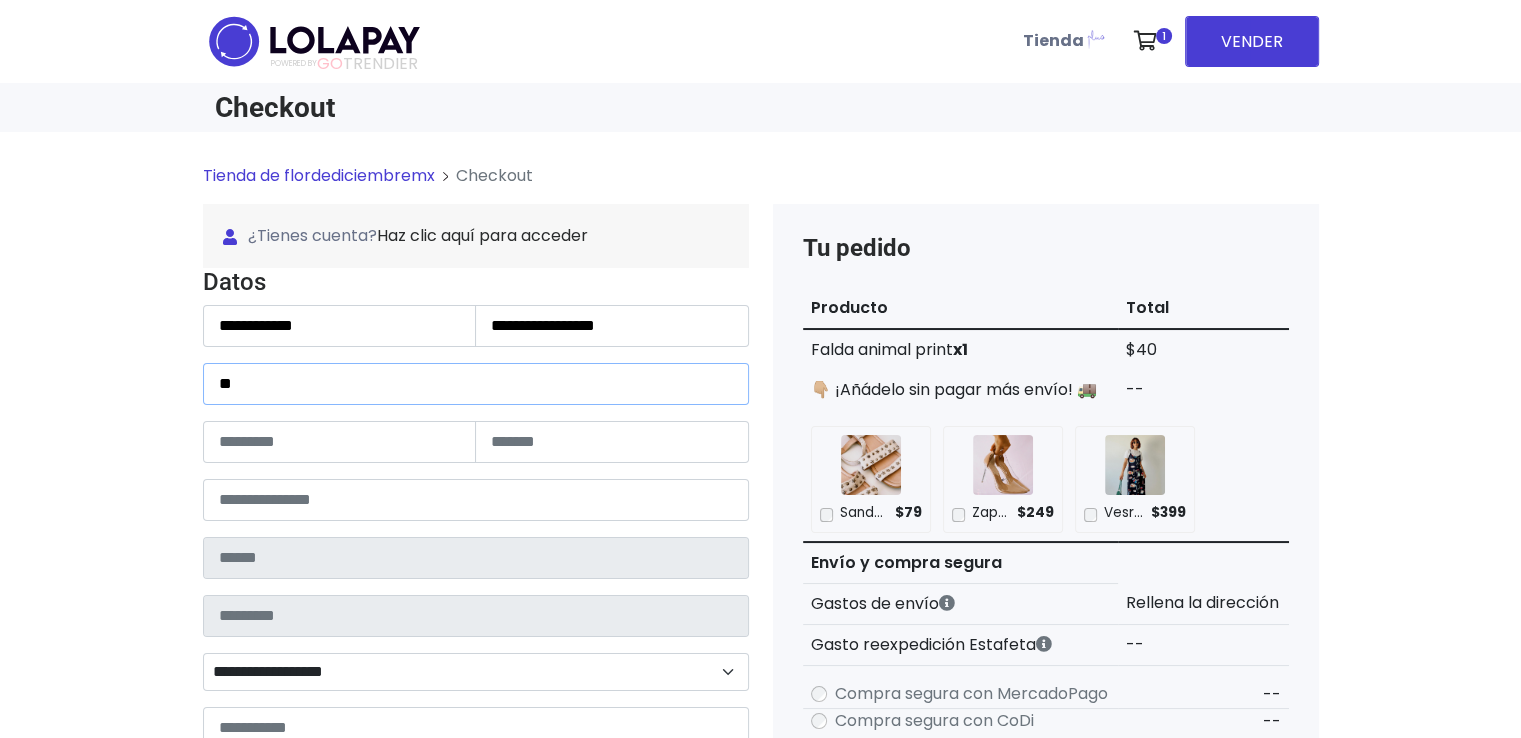 type on "*" 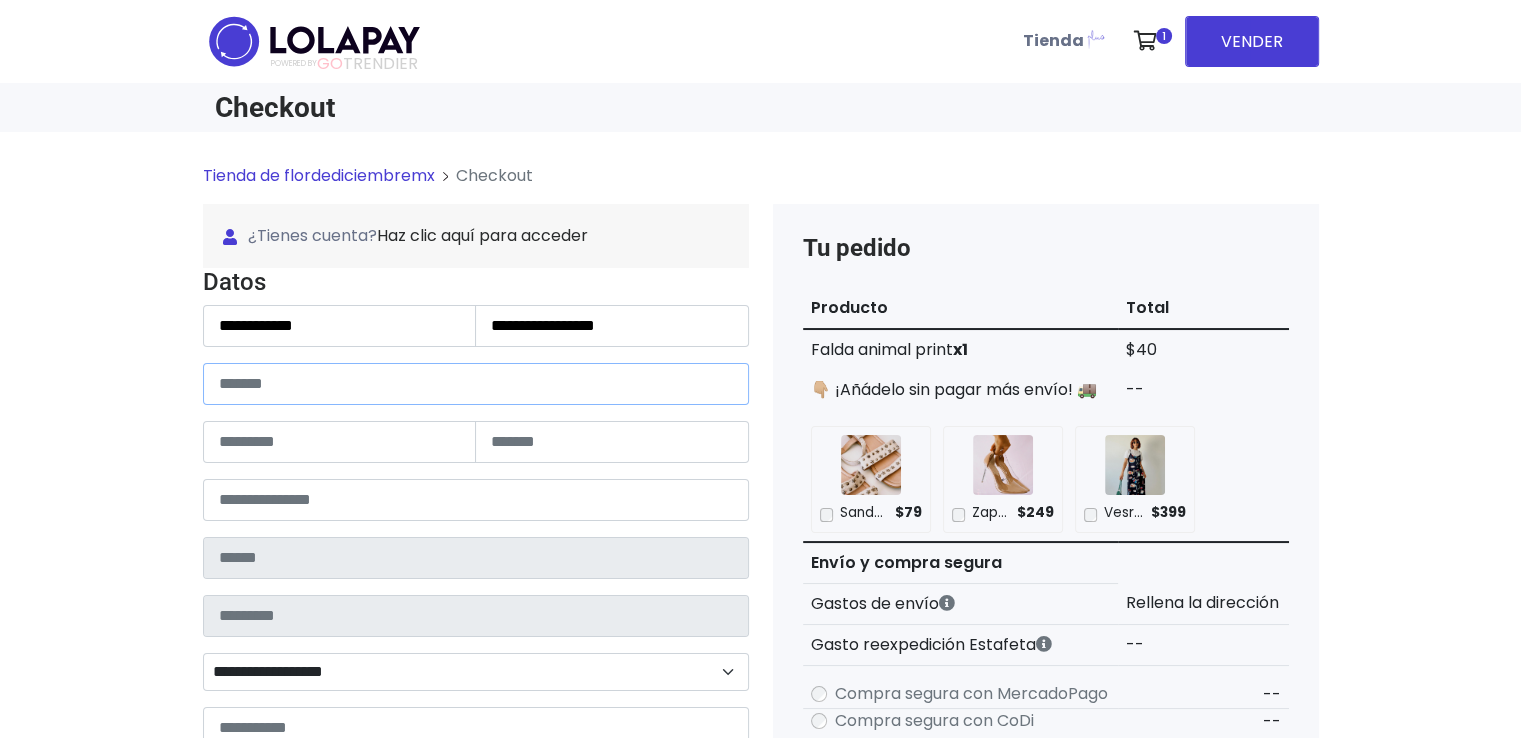 click at bounding box center (476, 384) 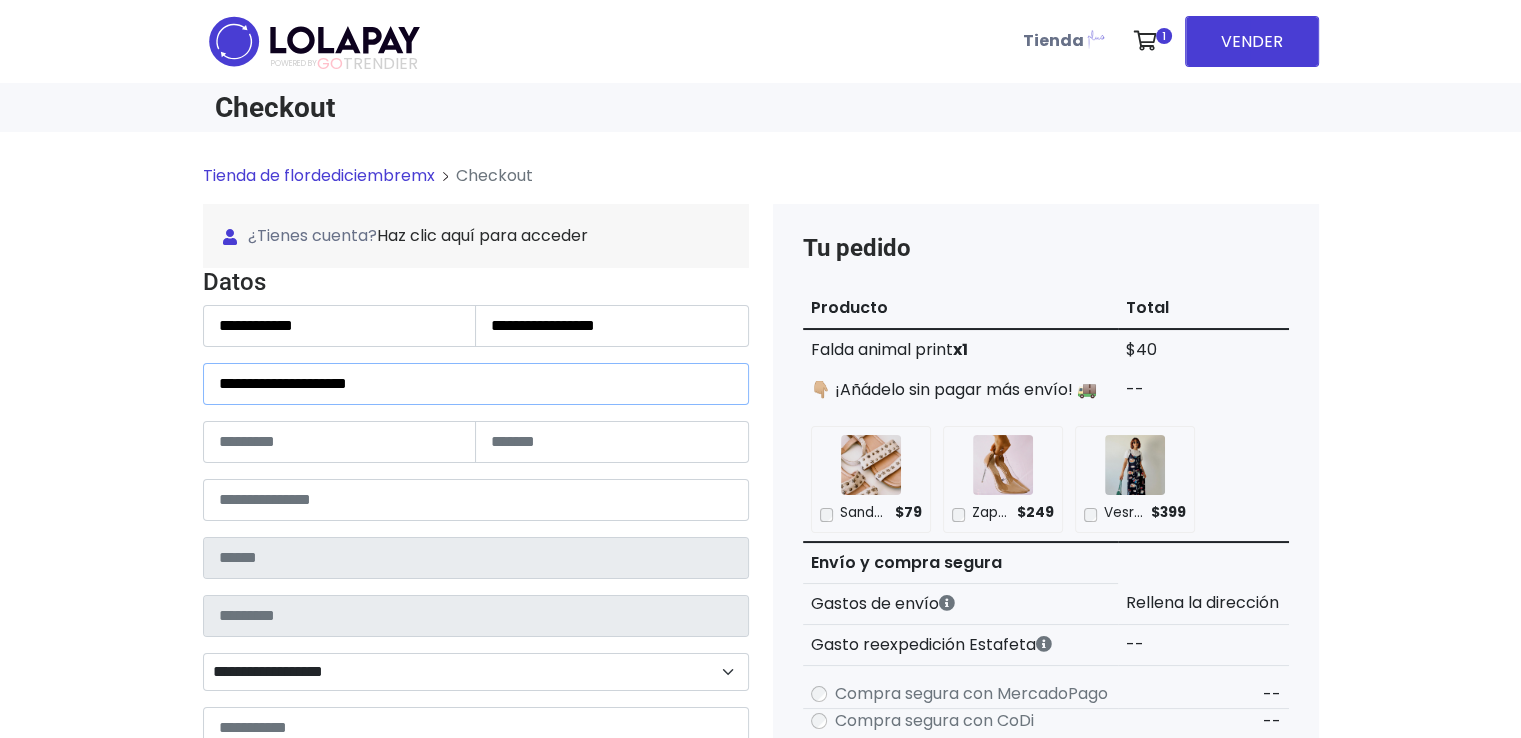 type on "**********" 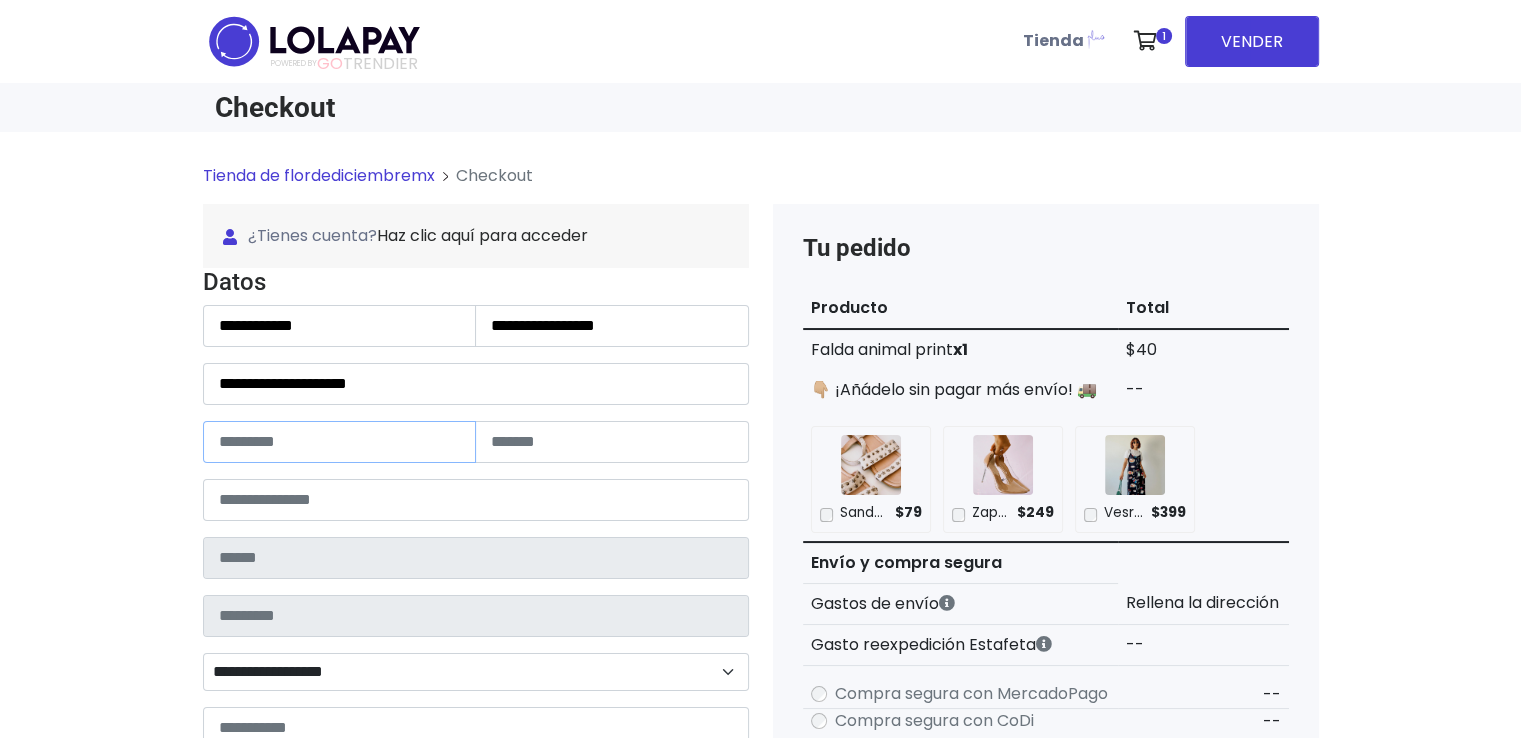 click at bounding box center [340, 442] 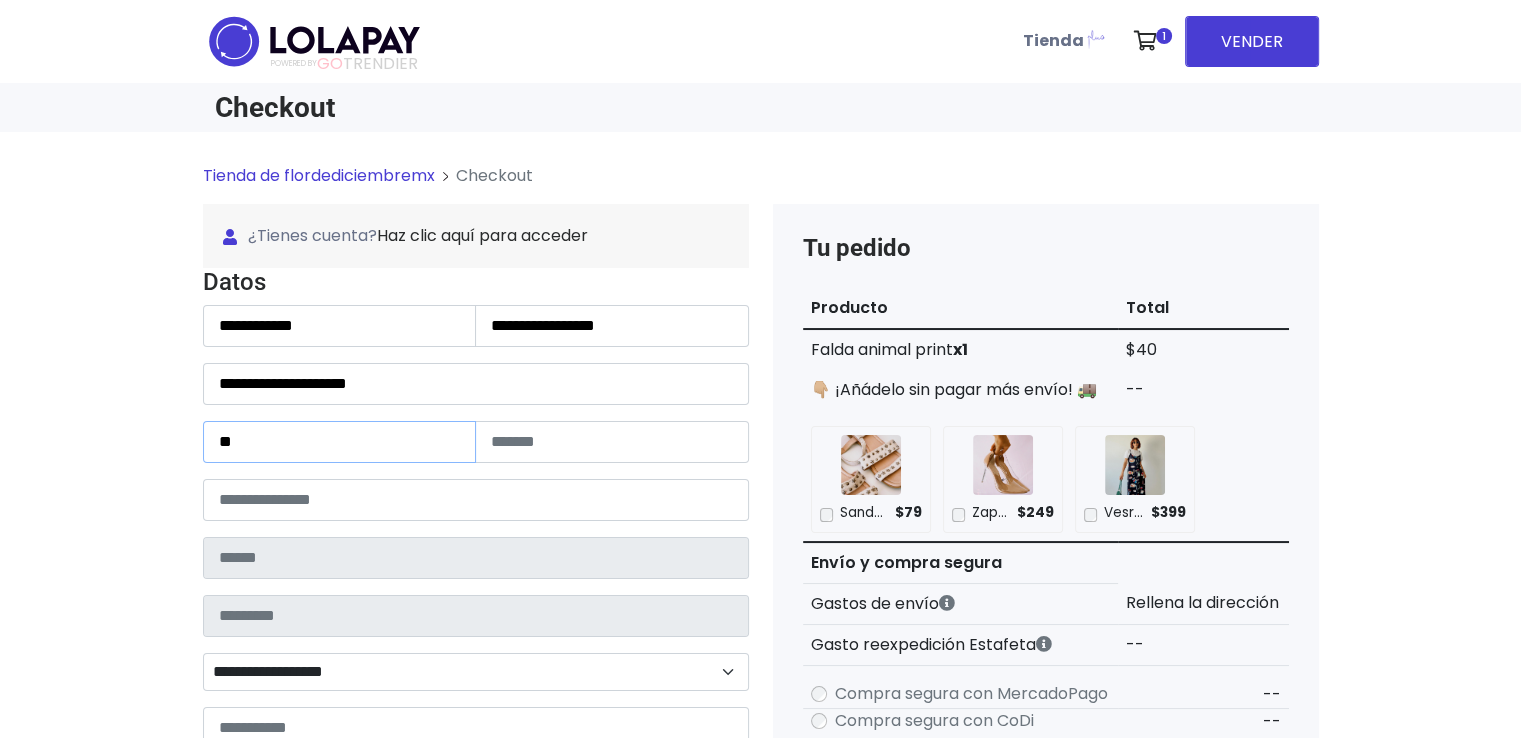 type on "**" 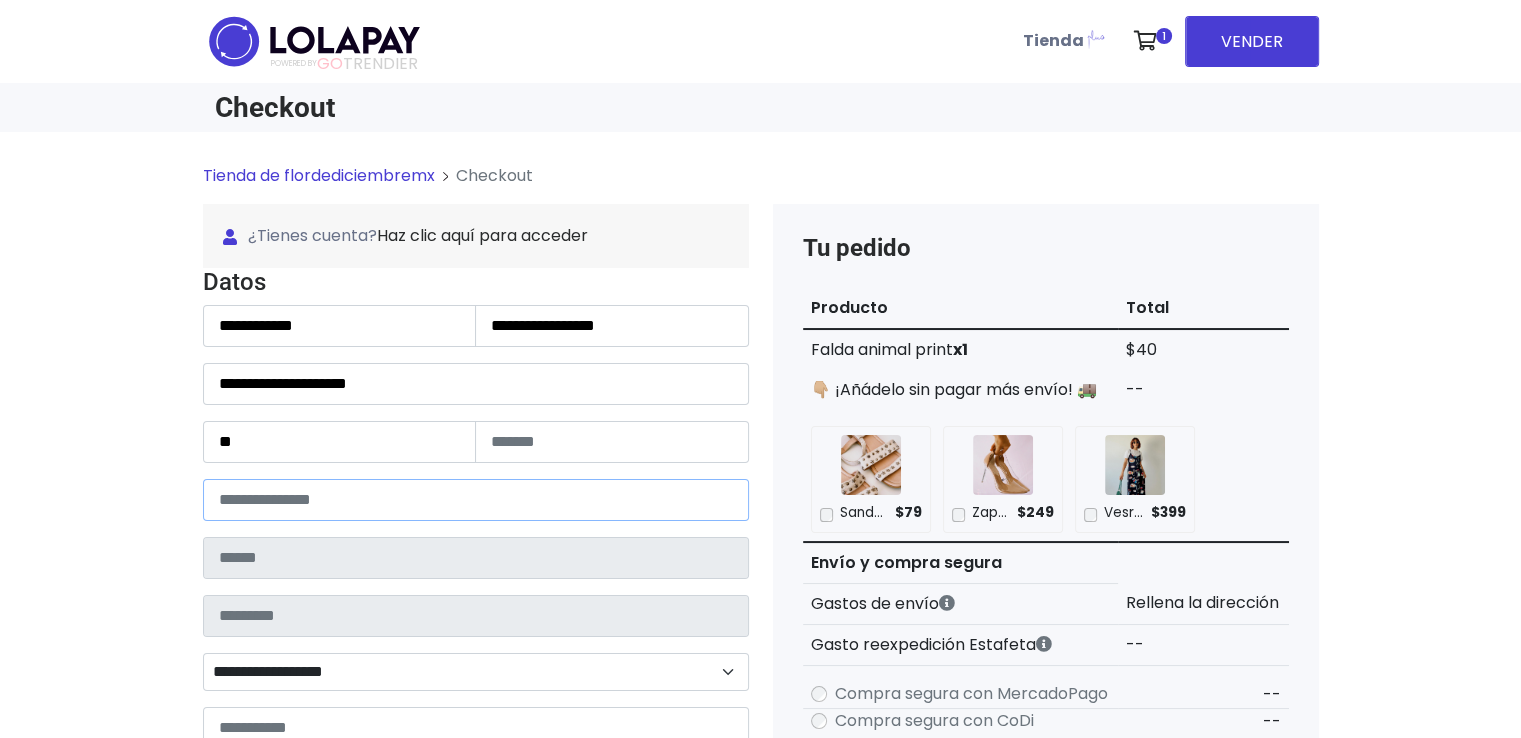 click at bounding box center [476, 500] 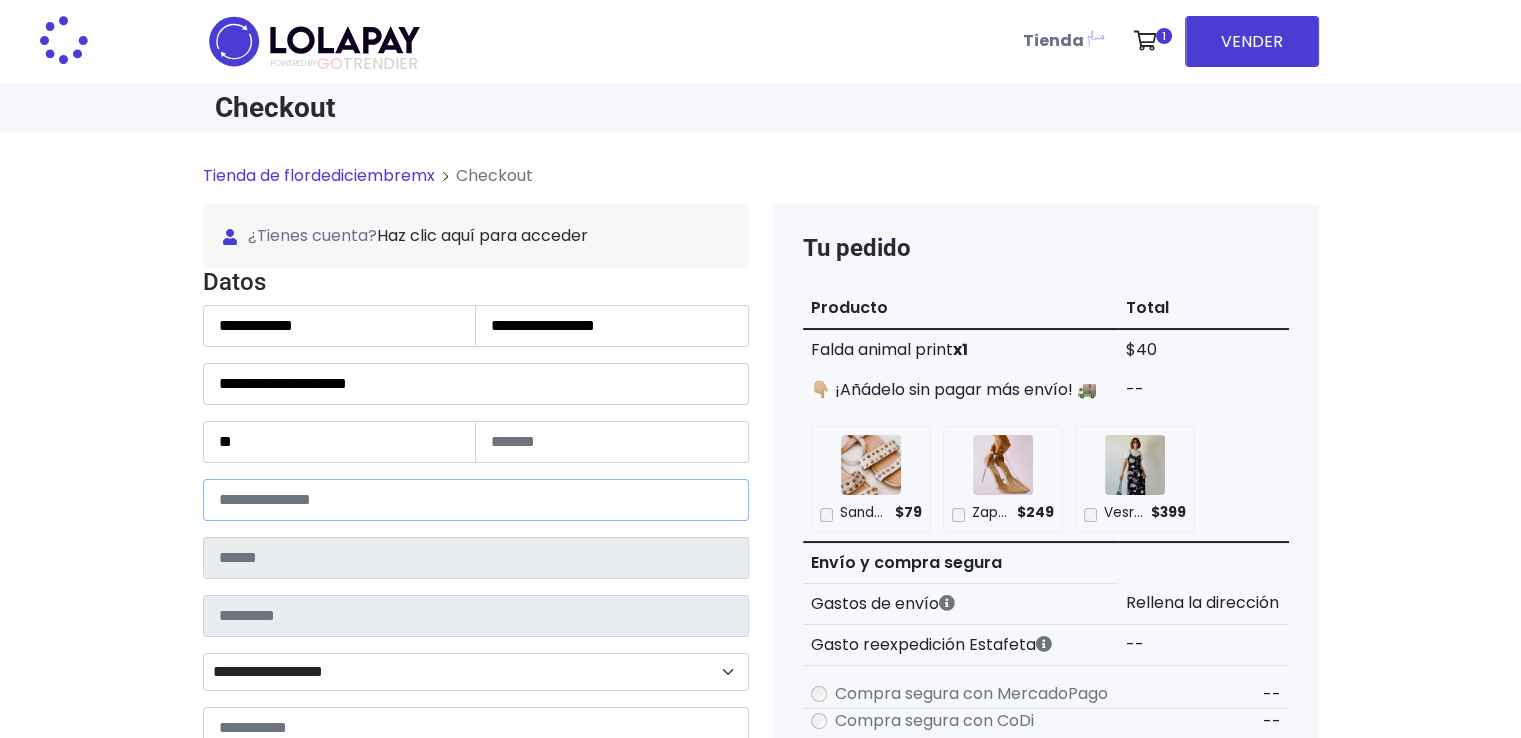 type on "*******" 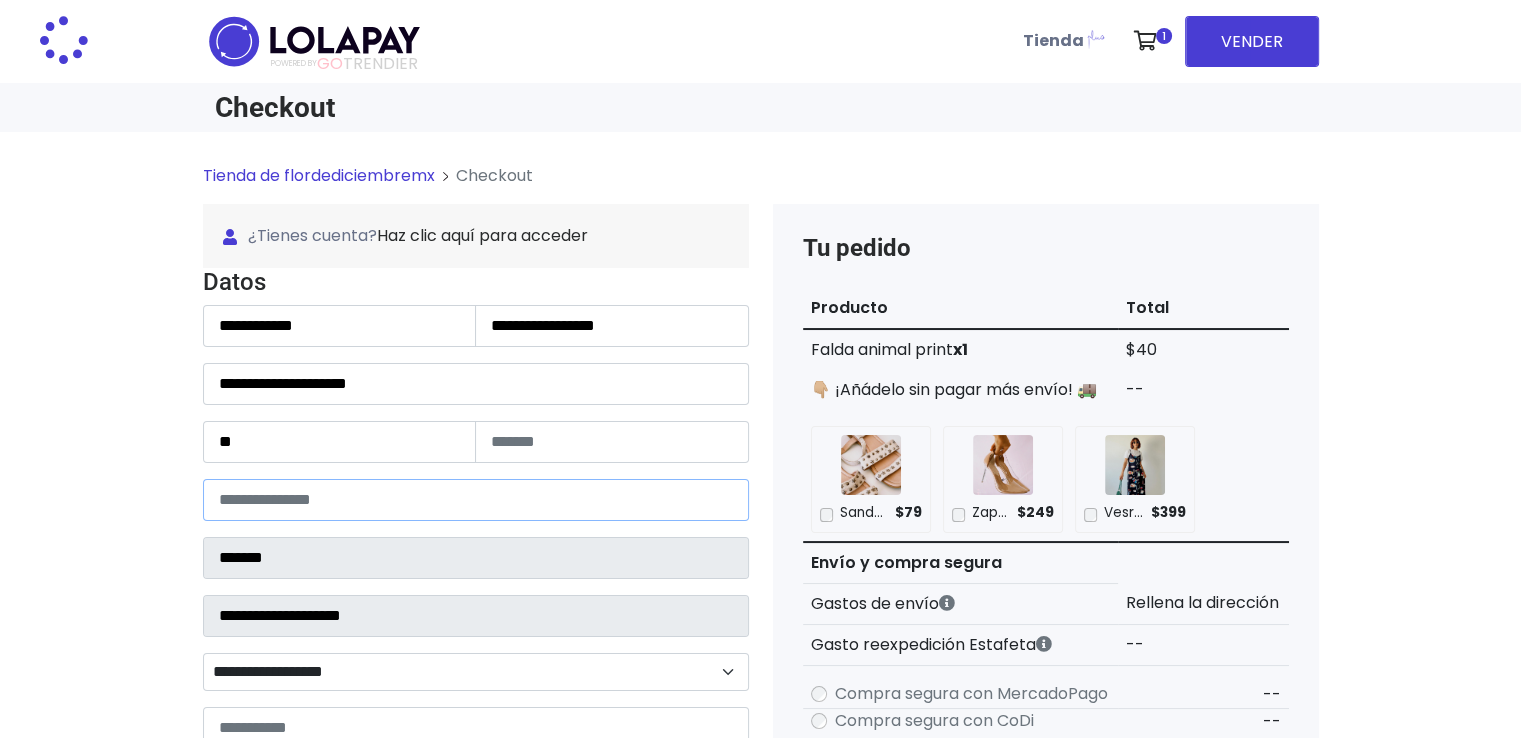 select 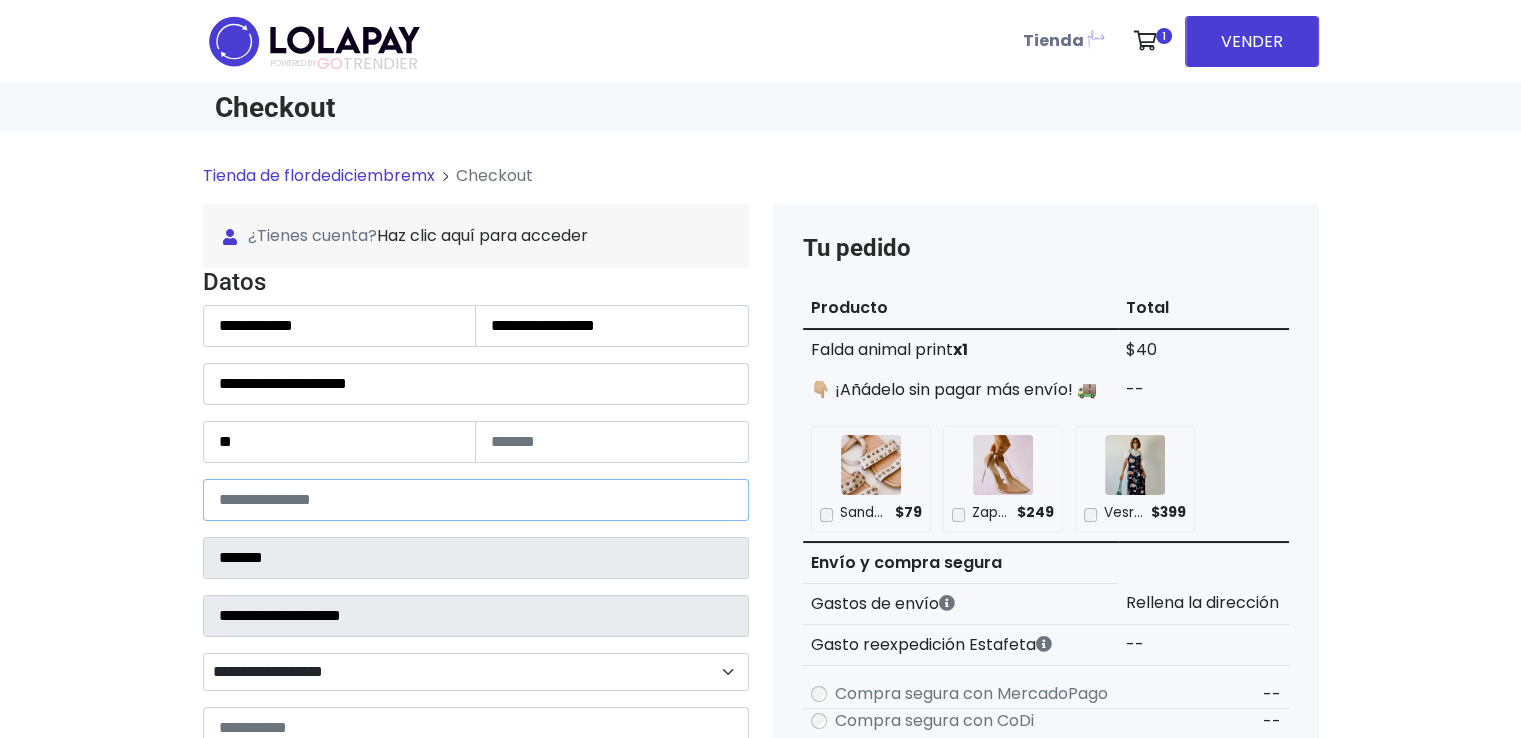 type on "*****" 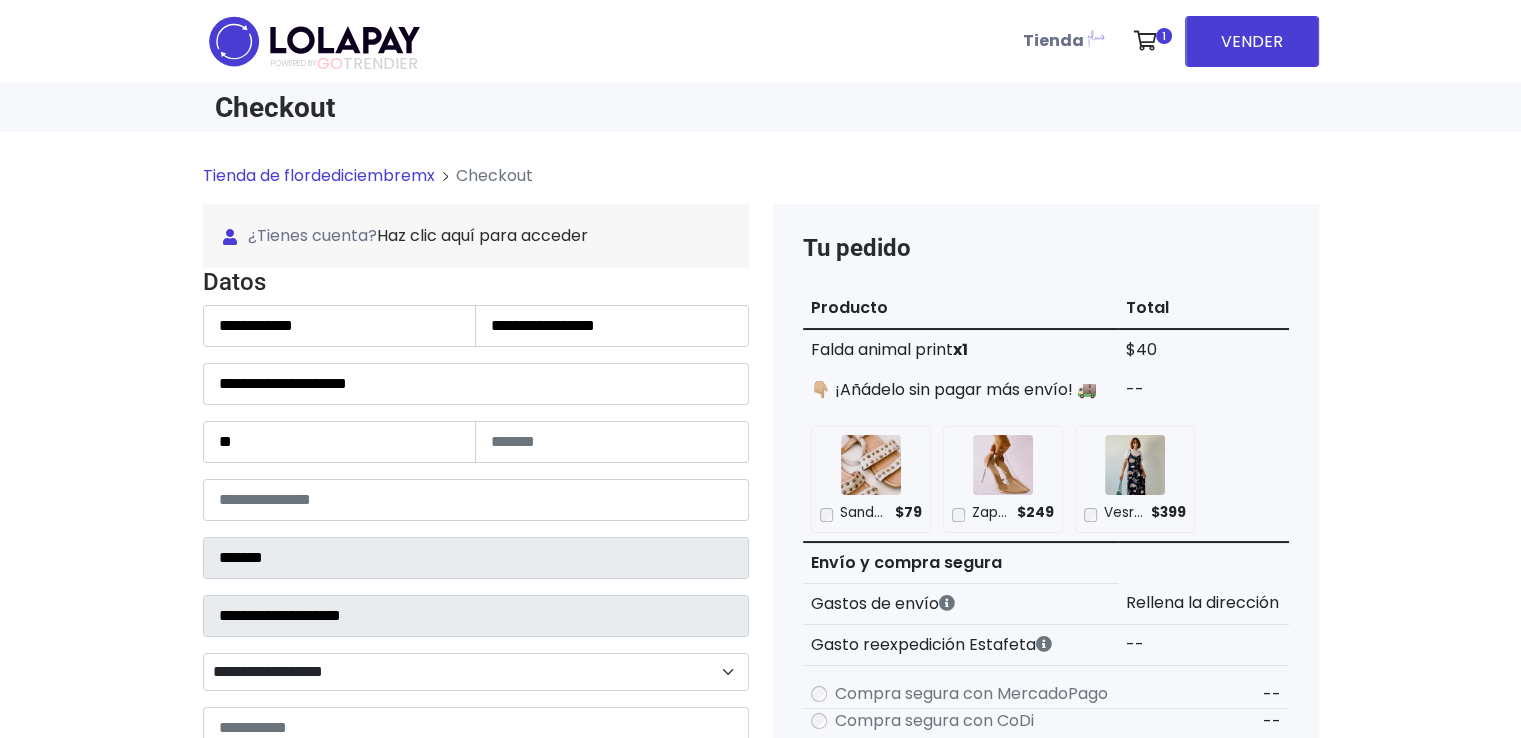 click on "**********" at bounding box center [760, 879] 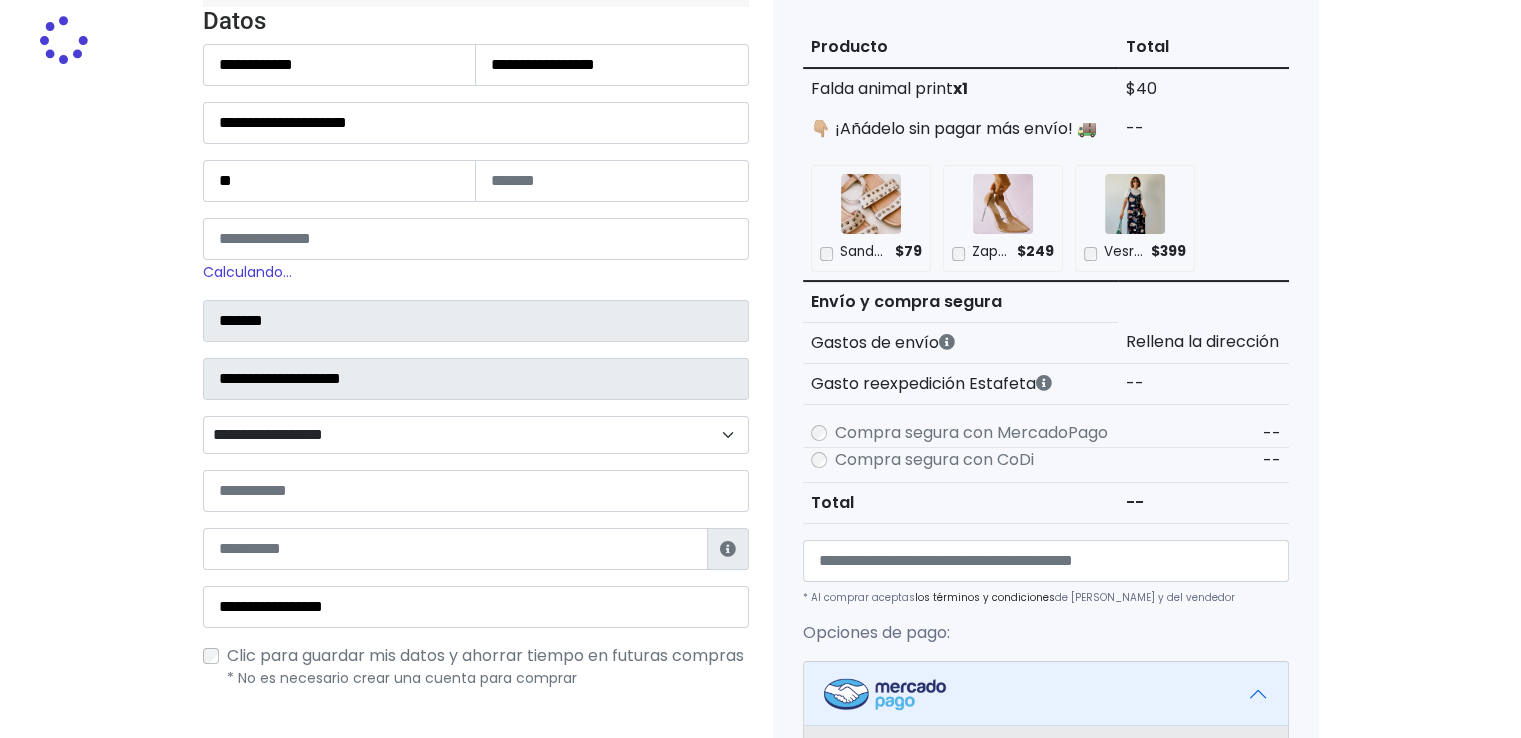 scroll, scrollTop: 360, scrollLeft: 0, axis: vertical 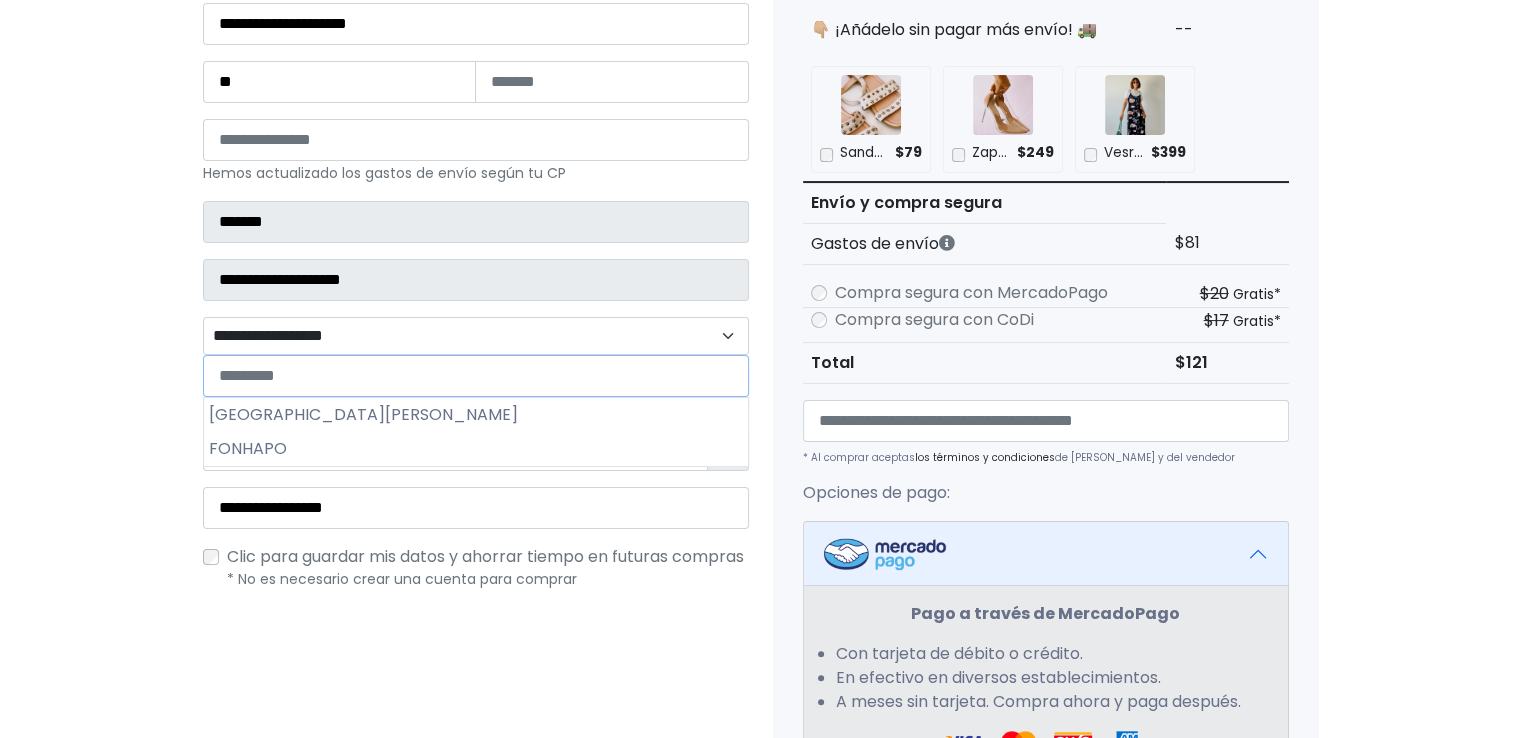 click on "**********" at bounding box center [476, 336] 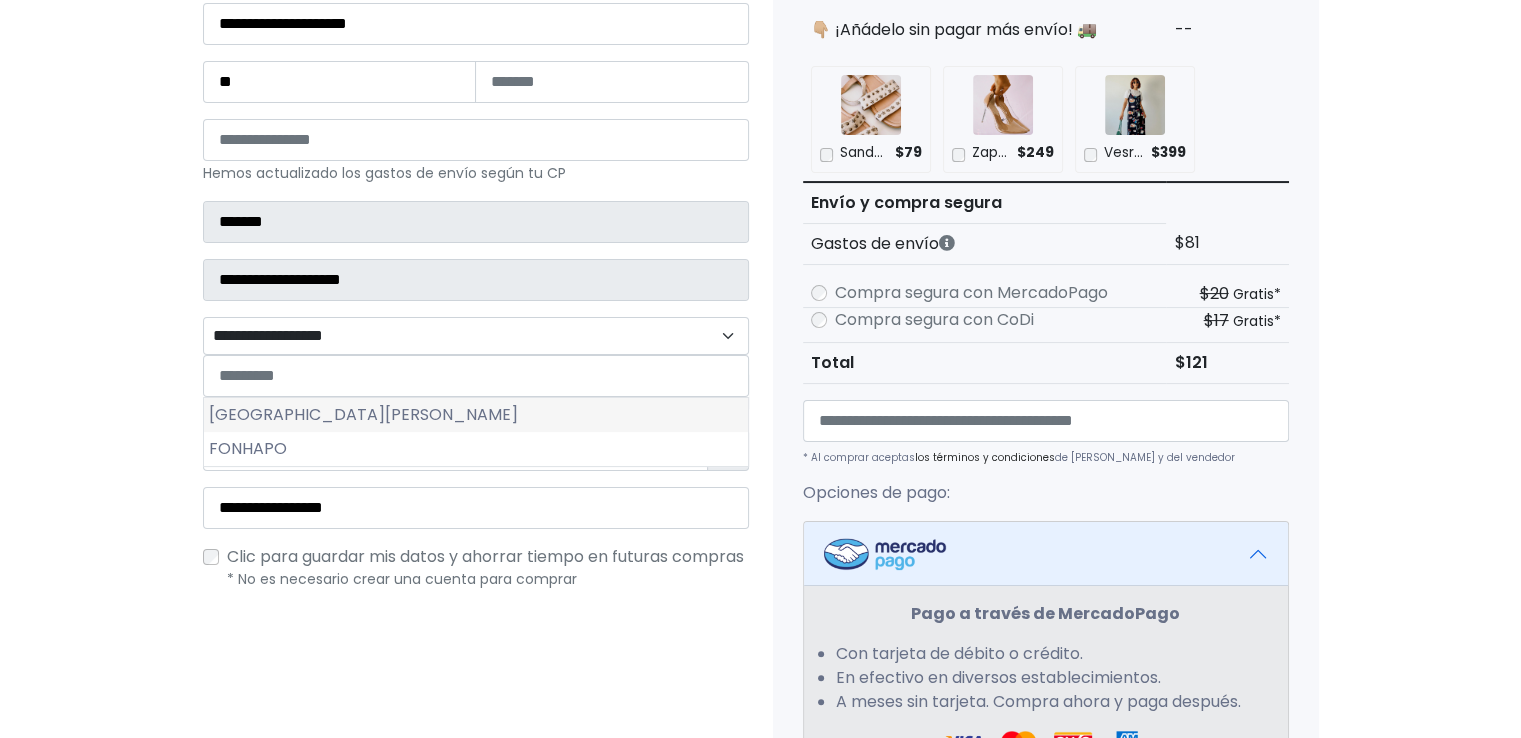 click on "Ahualulco de Mercado Centro" at bounding box center [476, 415] 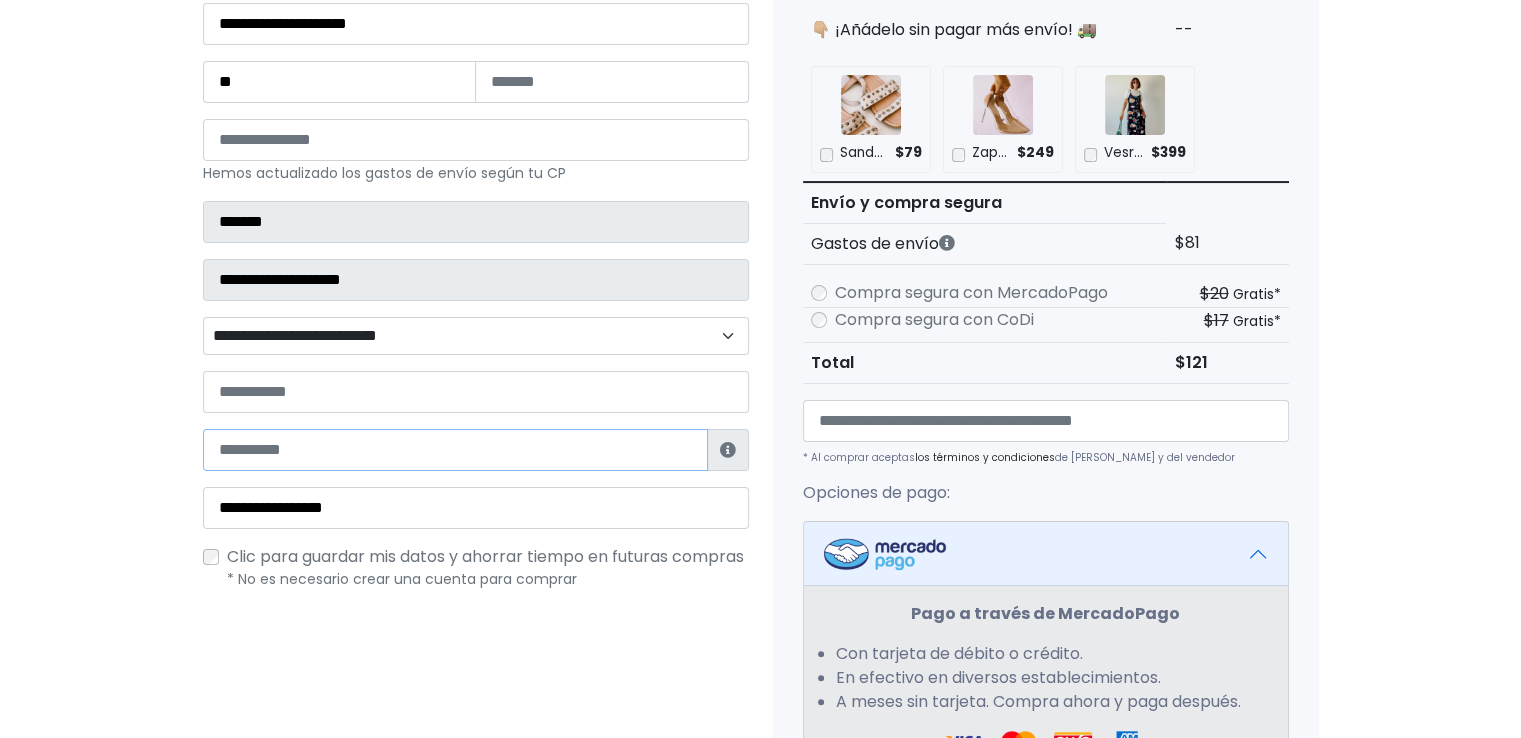 click at bounding box center [455, 450] 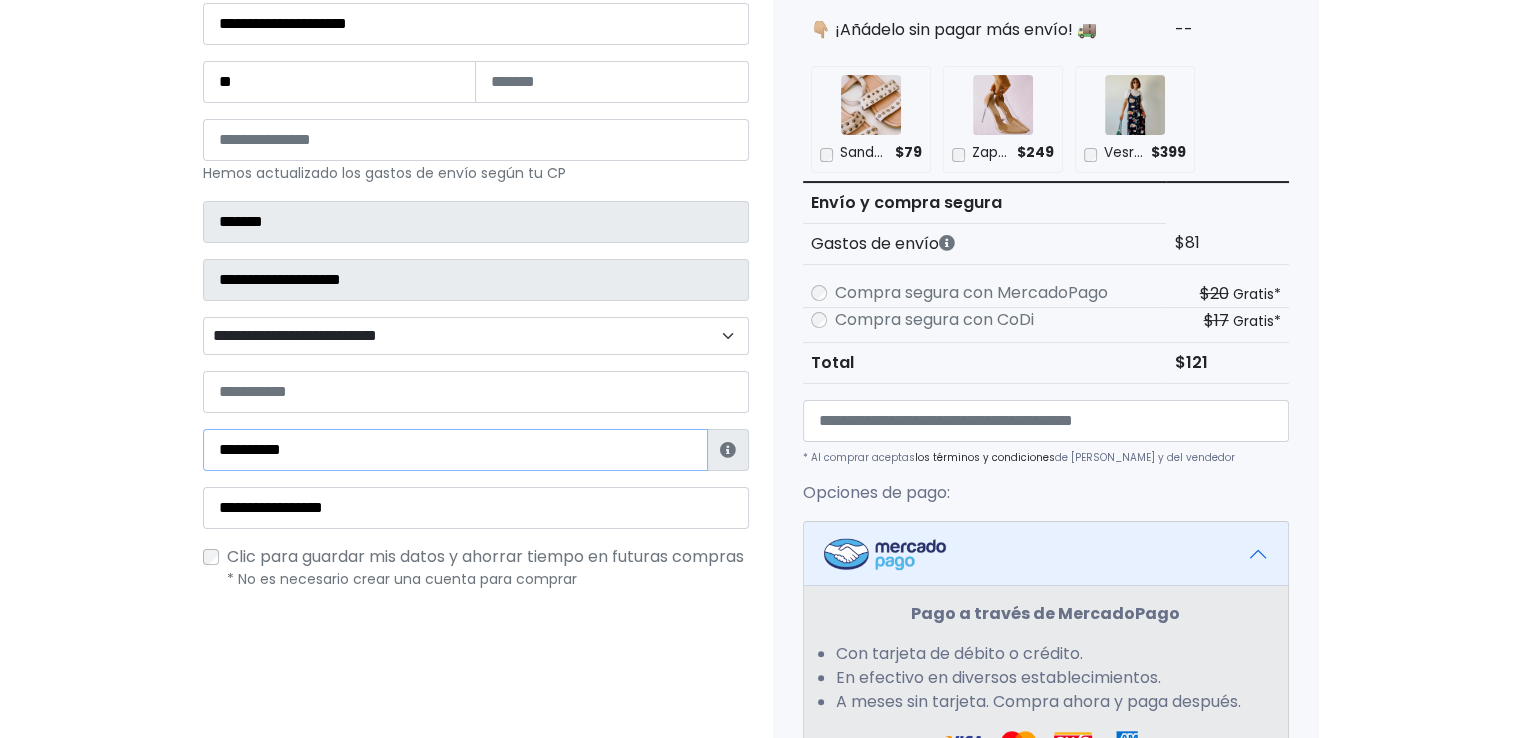type on "**********" 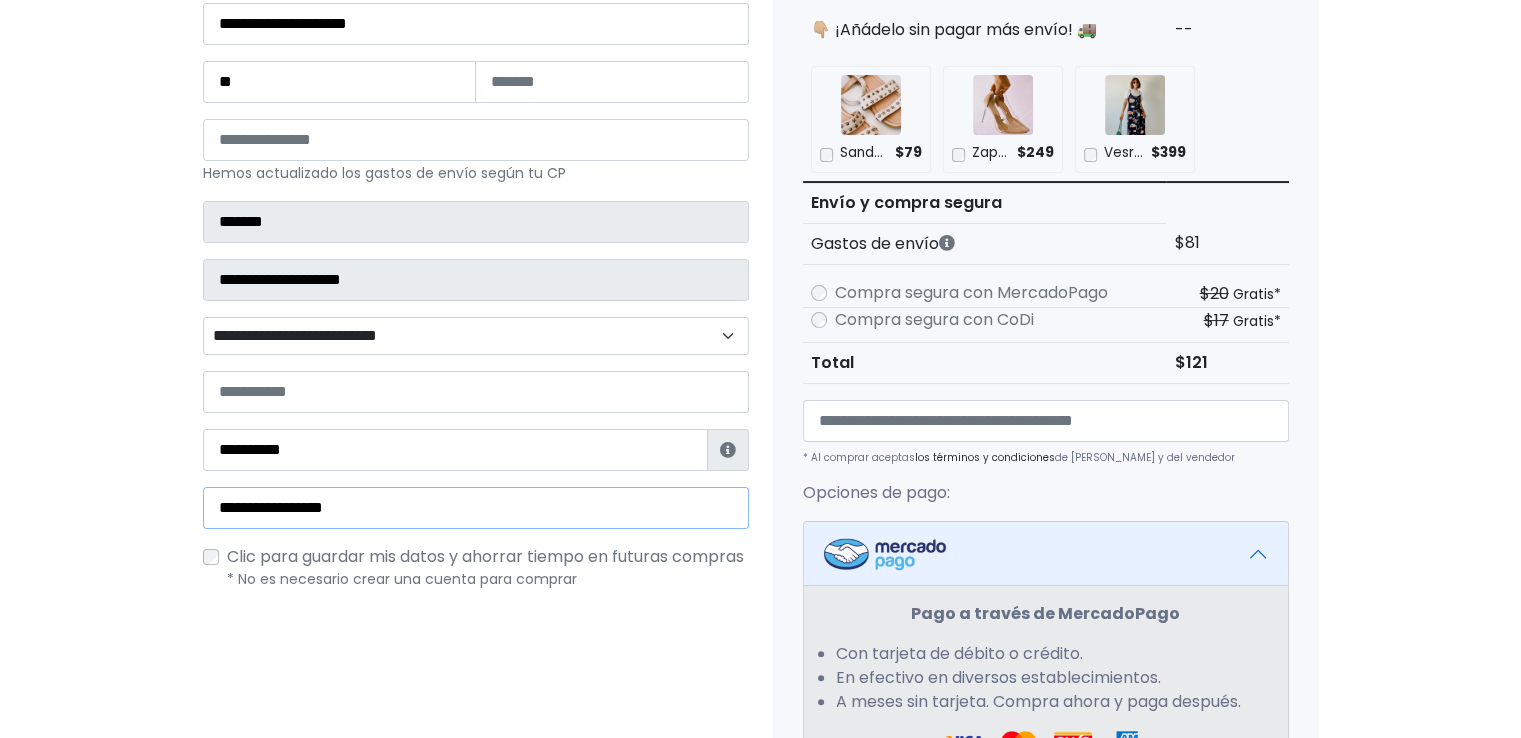 click on "**********" at bounding box center (476, 508) 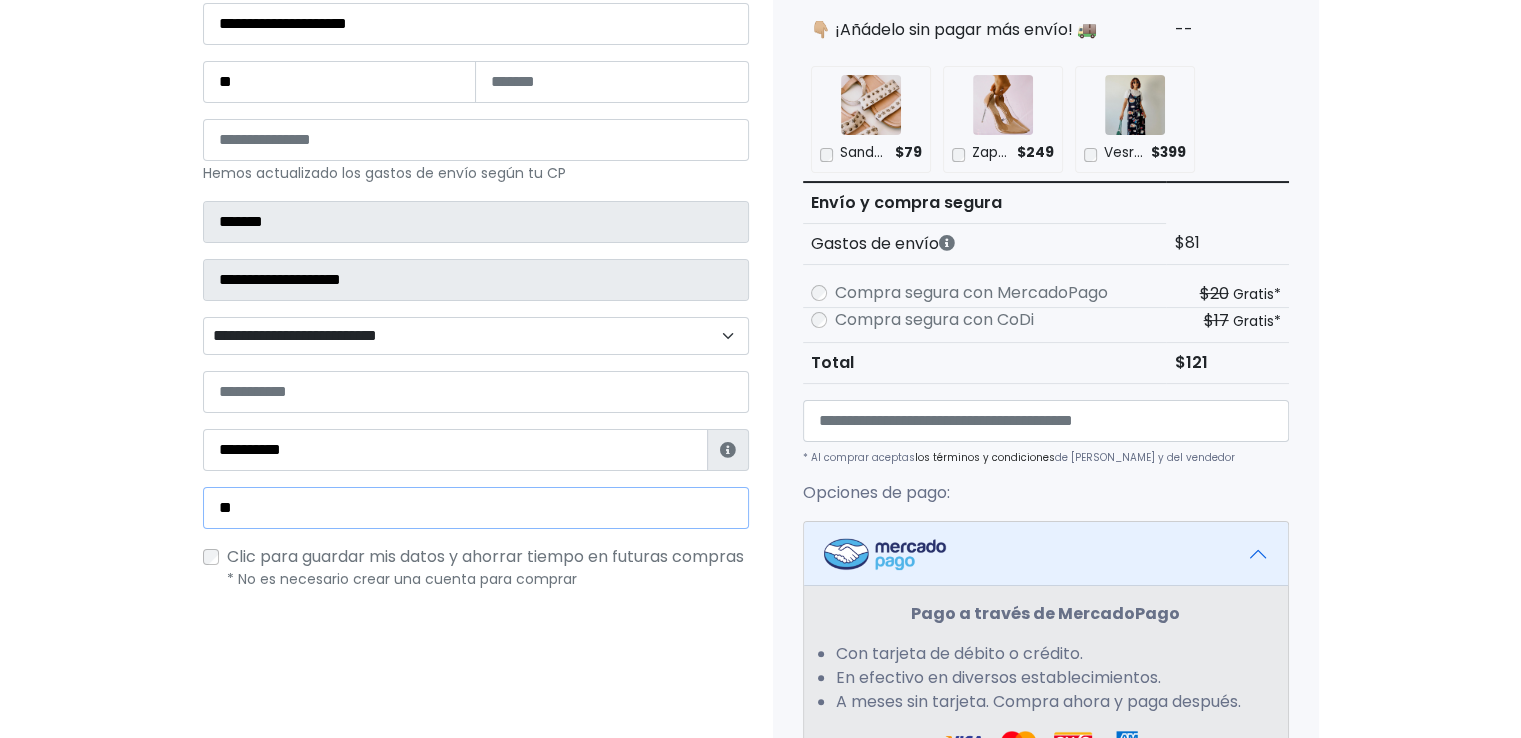 type on "*" 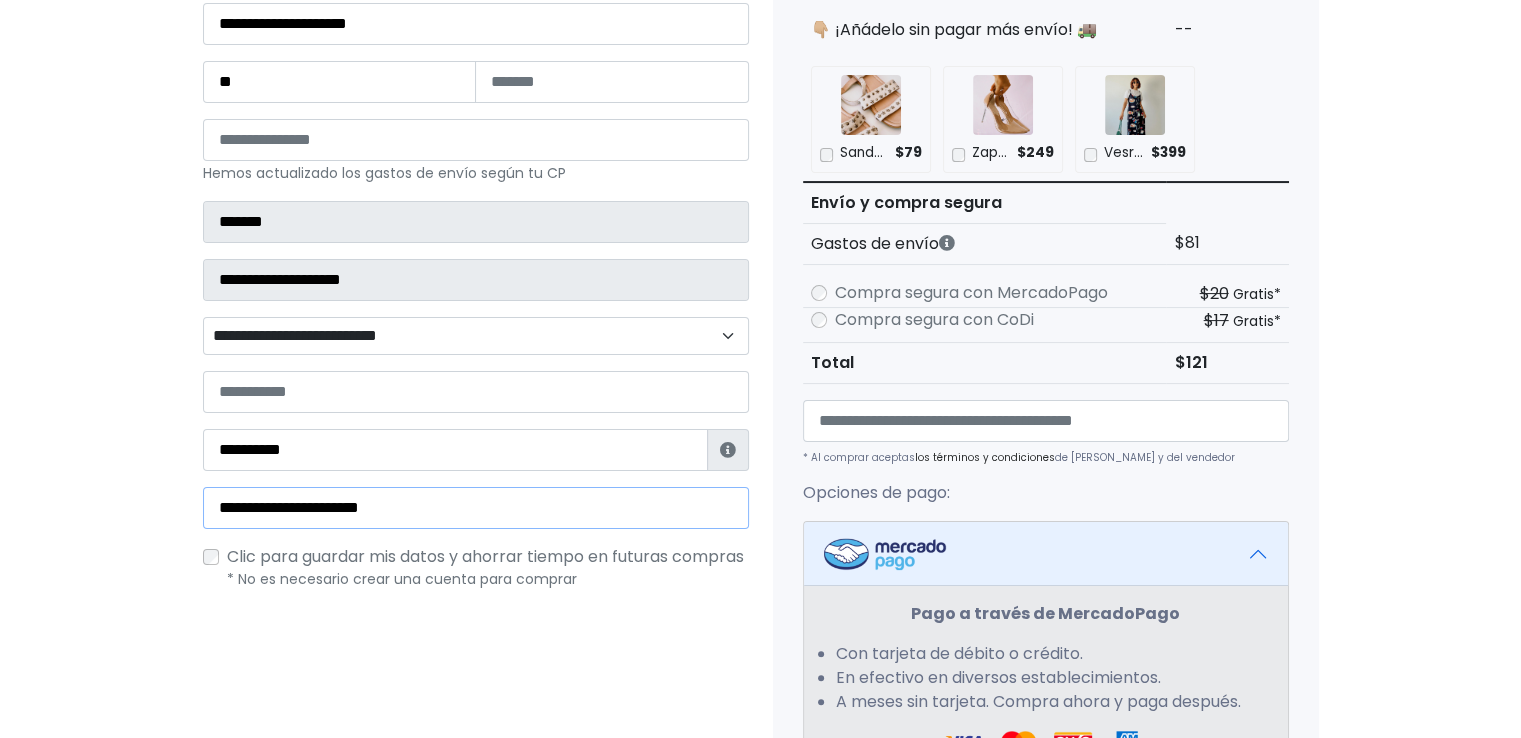 scroll, scrollTop: 820, scrollLeft: 0, axis: vertical 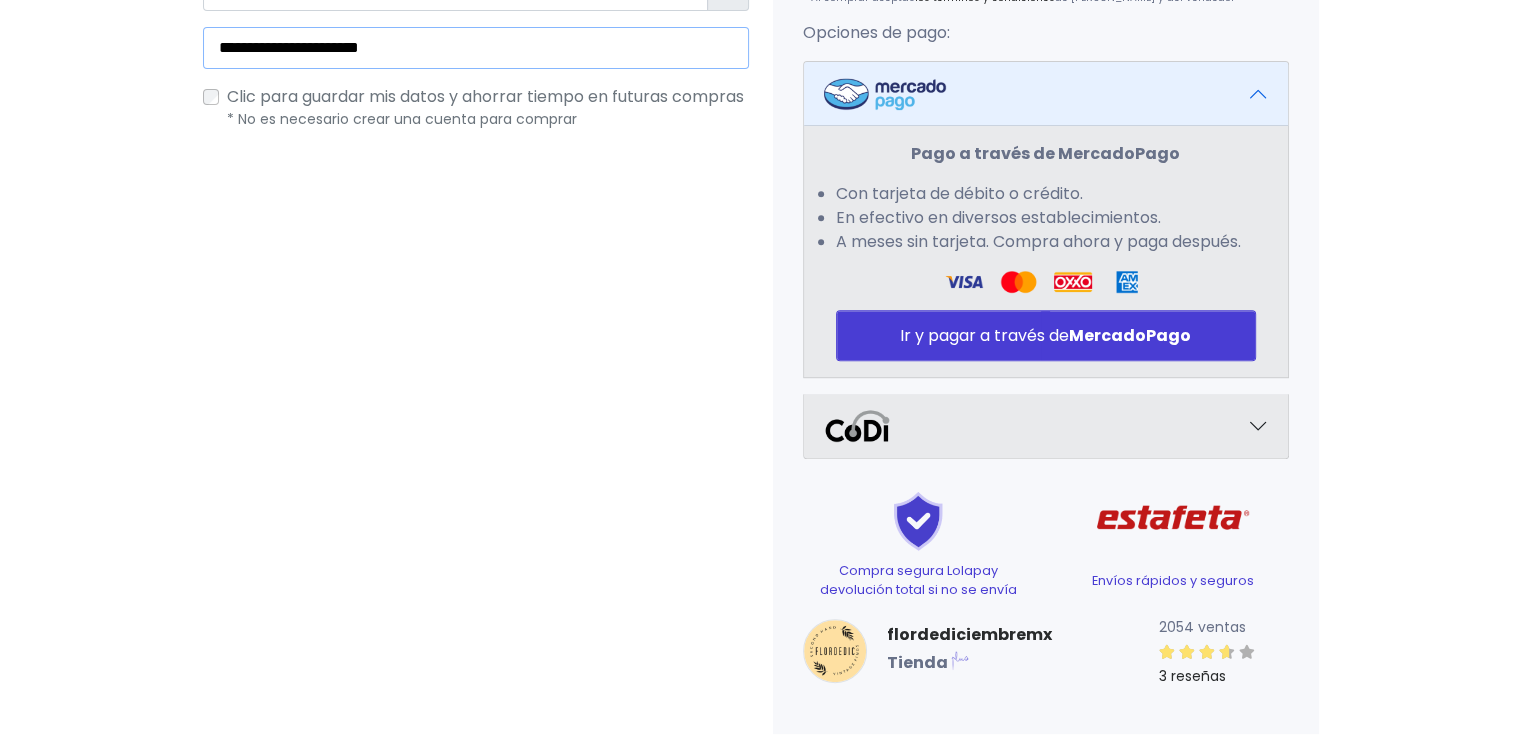 type on "**********" 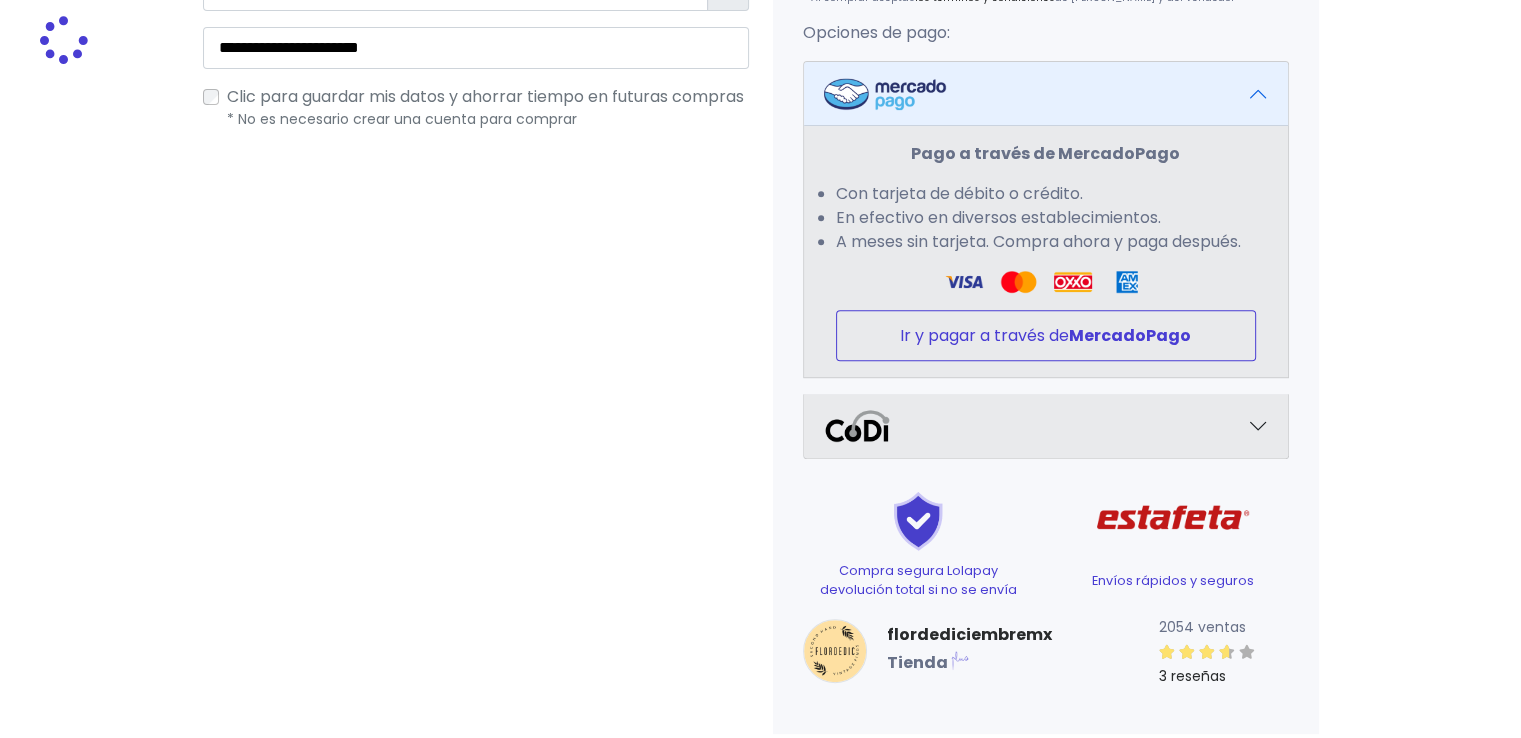 drag, startPoint x: 1535, startPoint y: 626, endPoint x: 1128, endPoint y: 325, distance: 506.21143 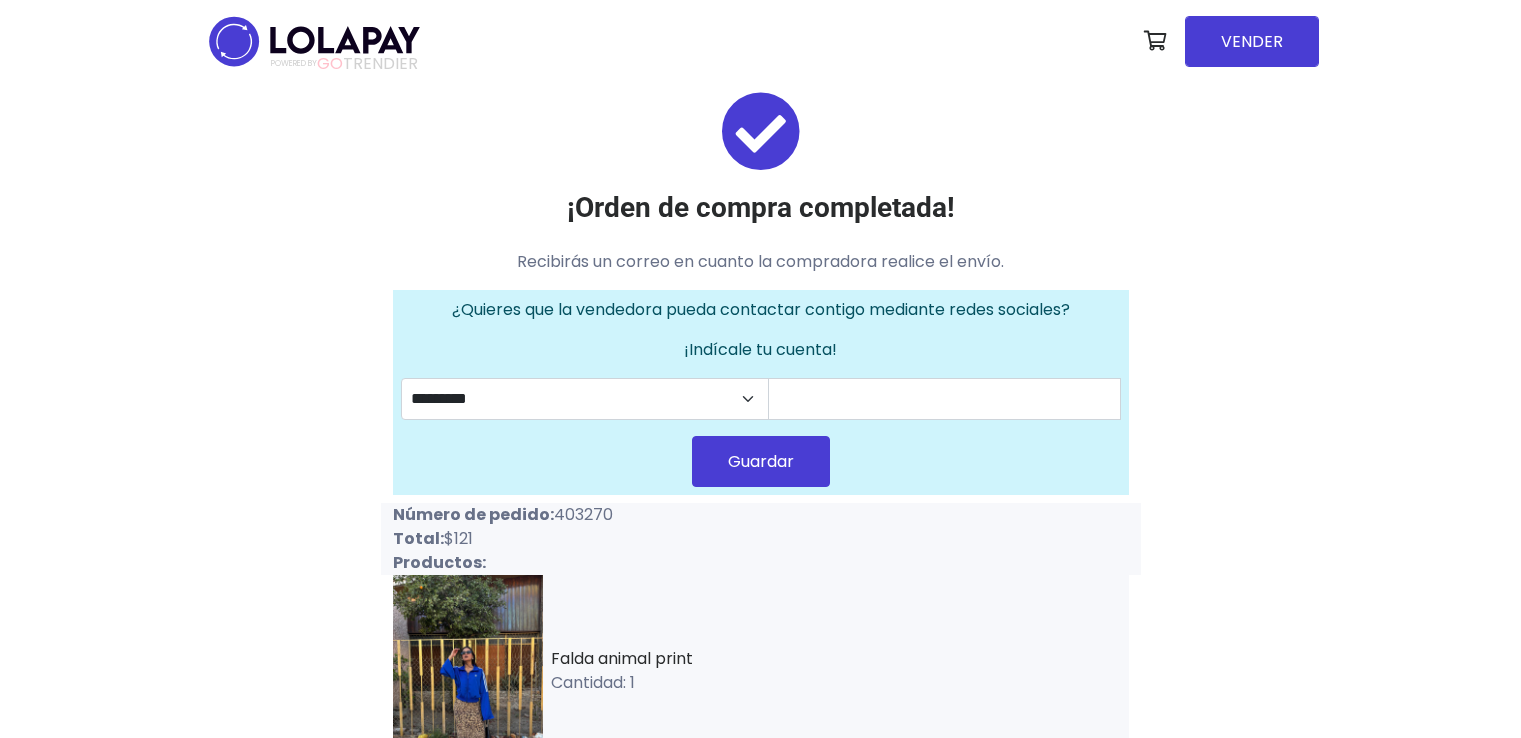 scroll, scrollTop: 0, scrollLeft: 0, axis: both 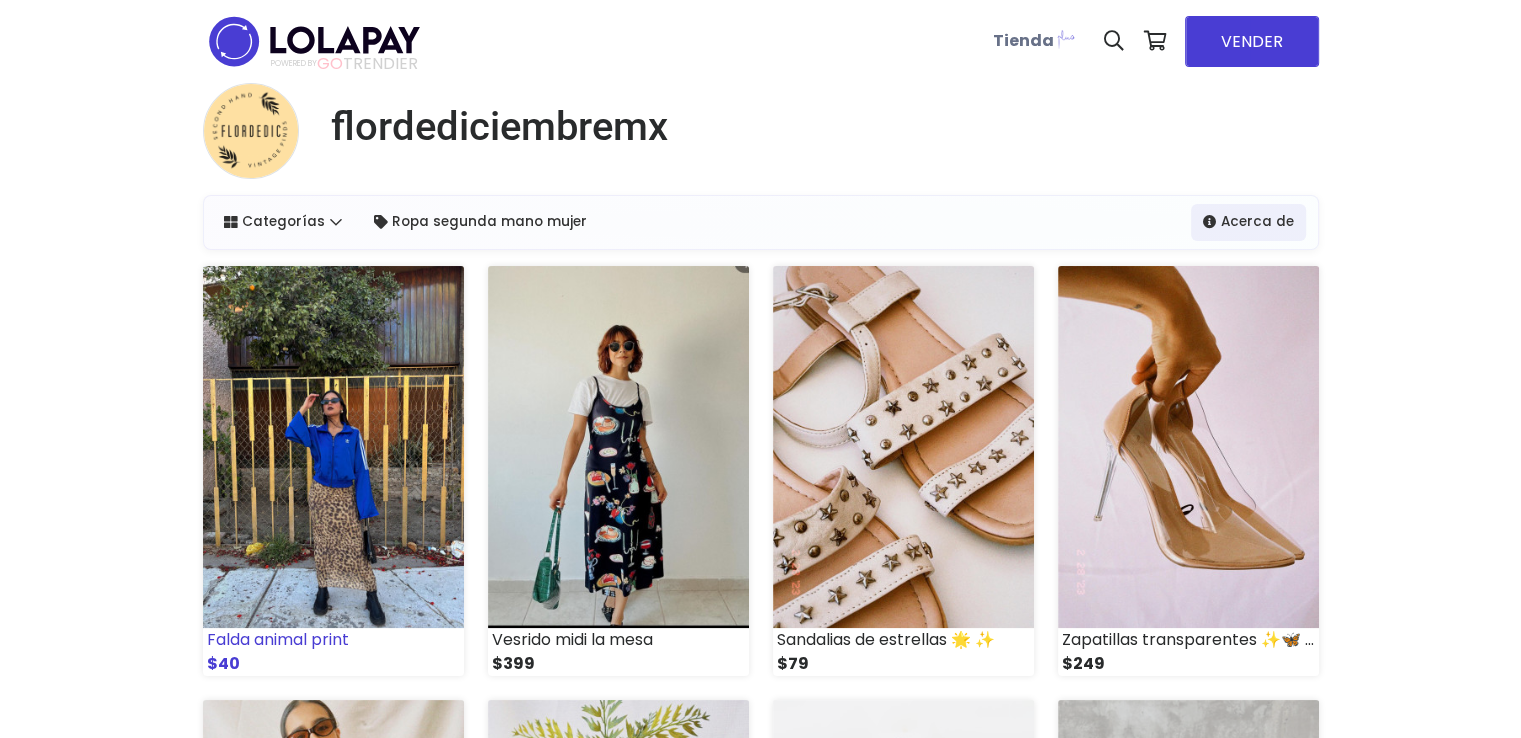 click at bounding box center (333, 447) 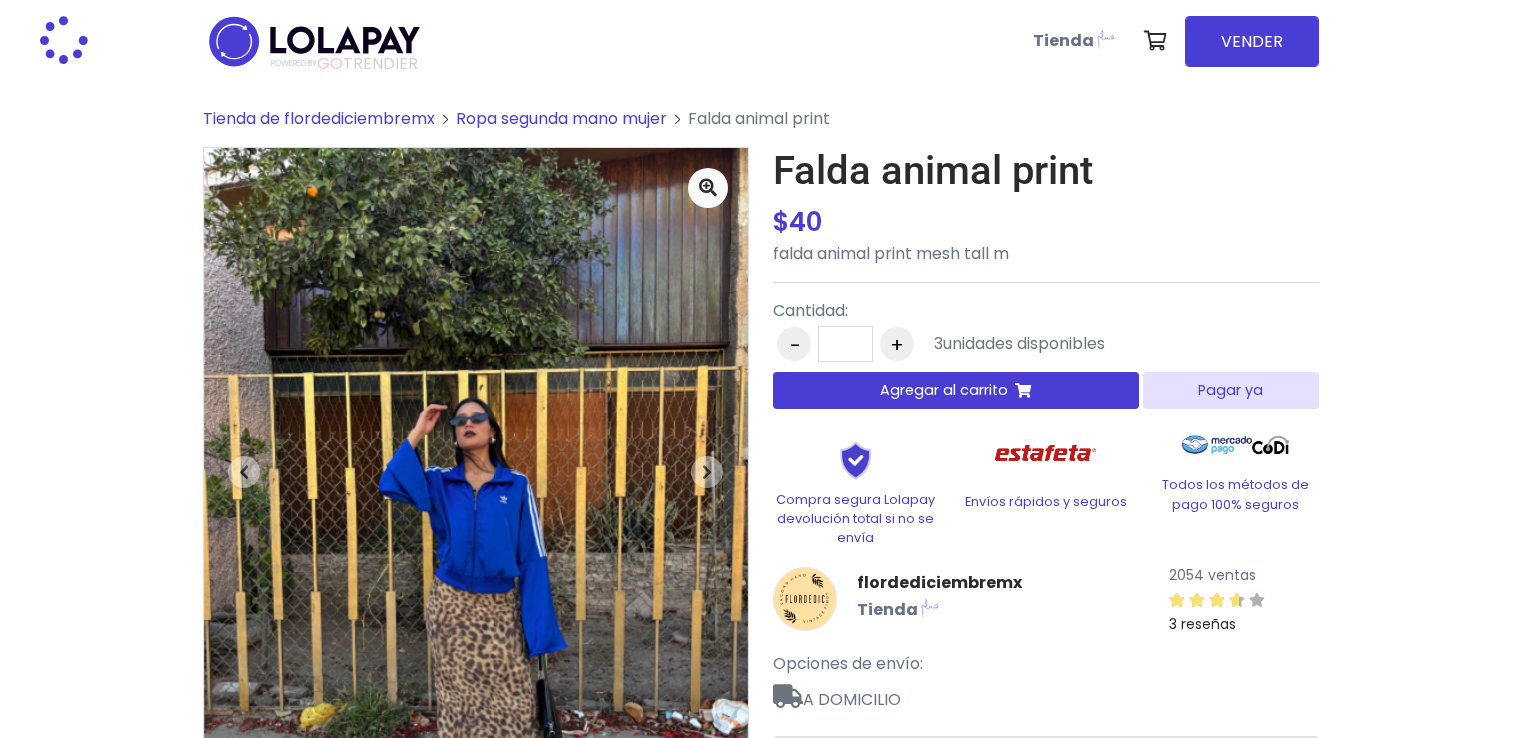 scroll, scrollTop: 0, scrollLeft: 0, axis: both 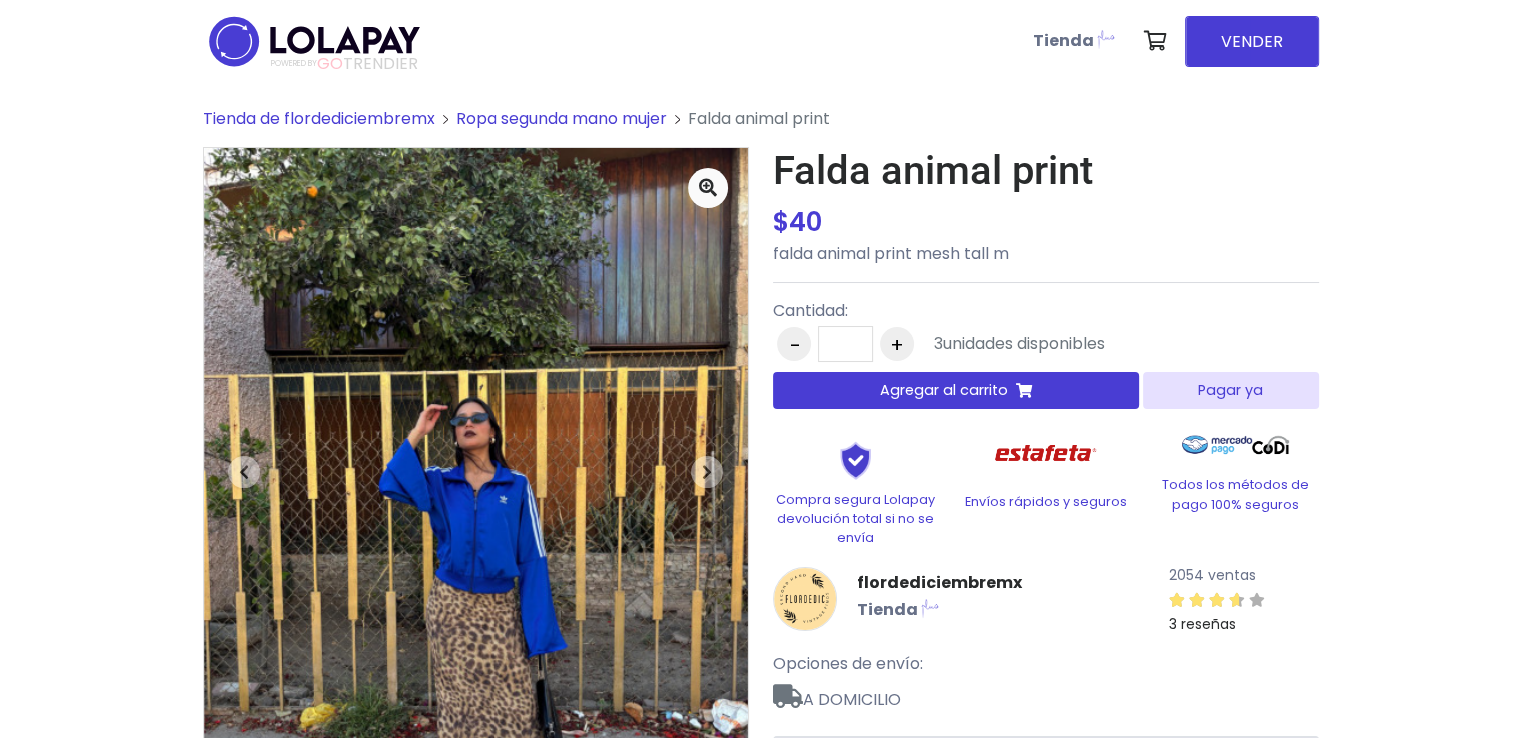 click on "Pagar ya" at bounding box center (1230, 390) 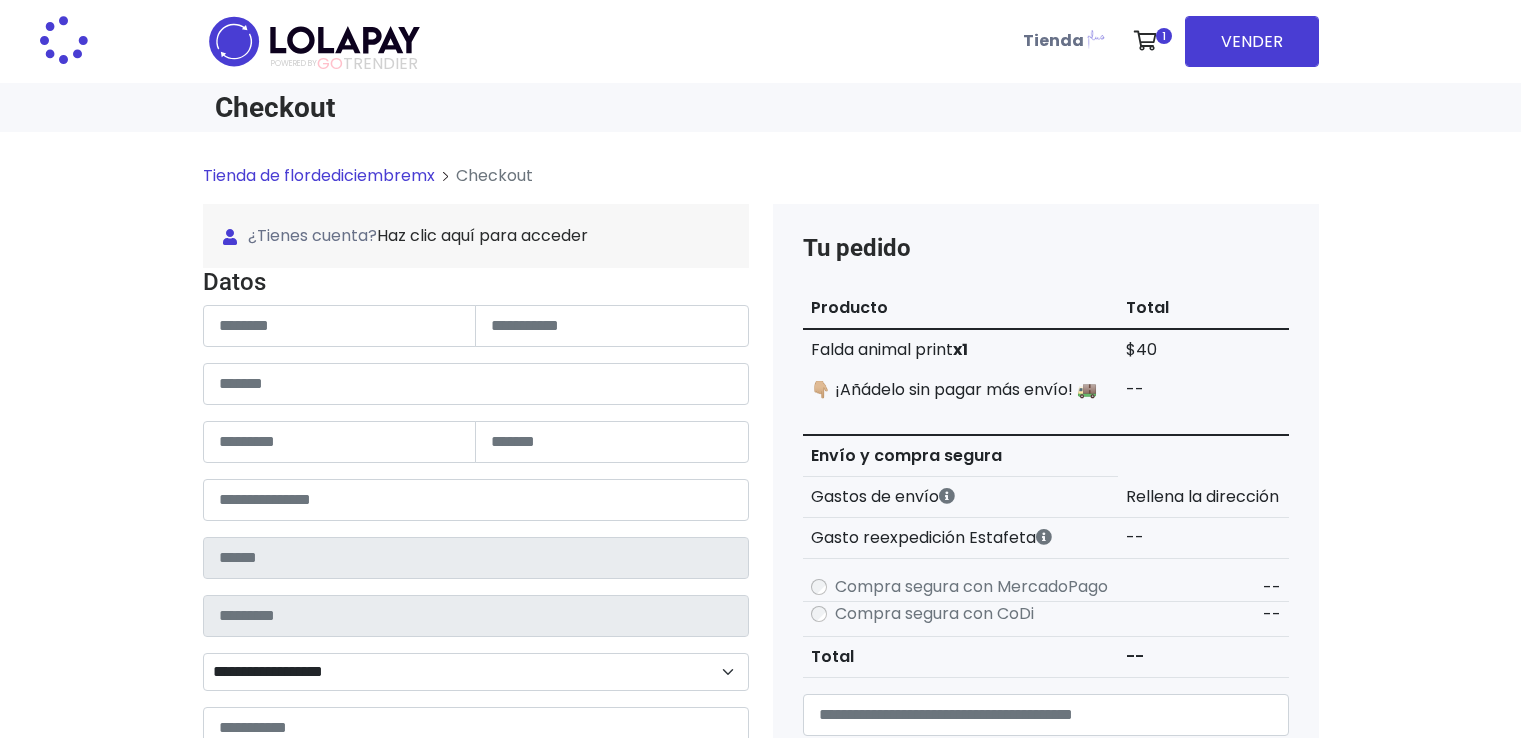 scroll, scrollTop: 0, scrollLeft: 0, axis: both 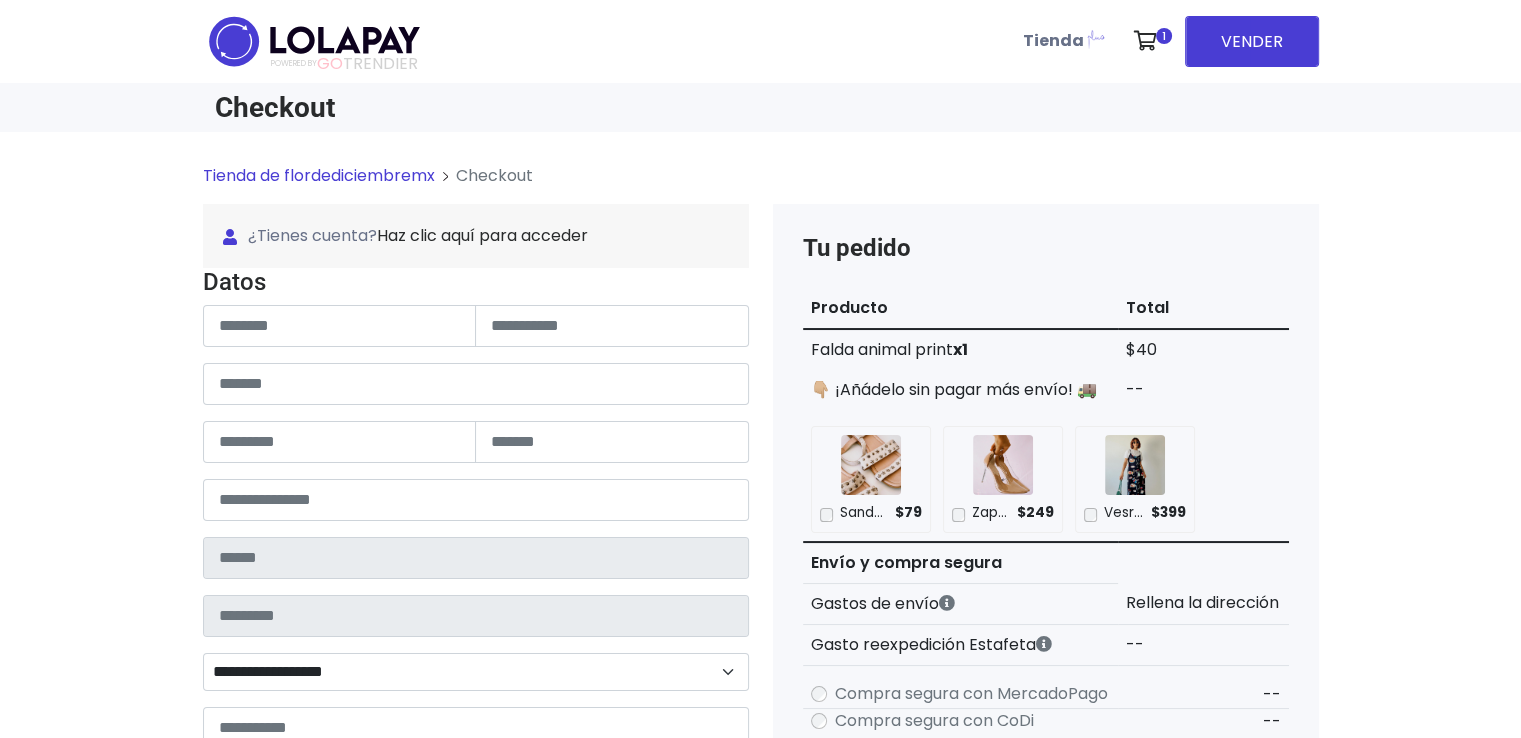 type on "**********" 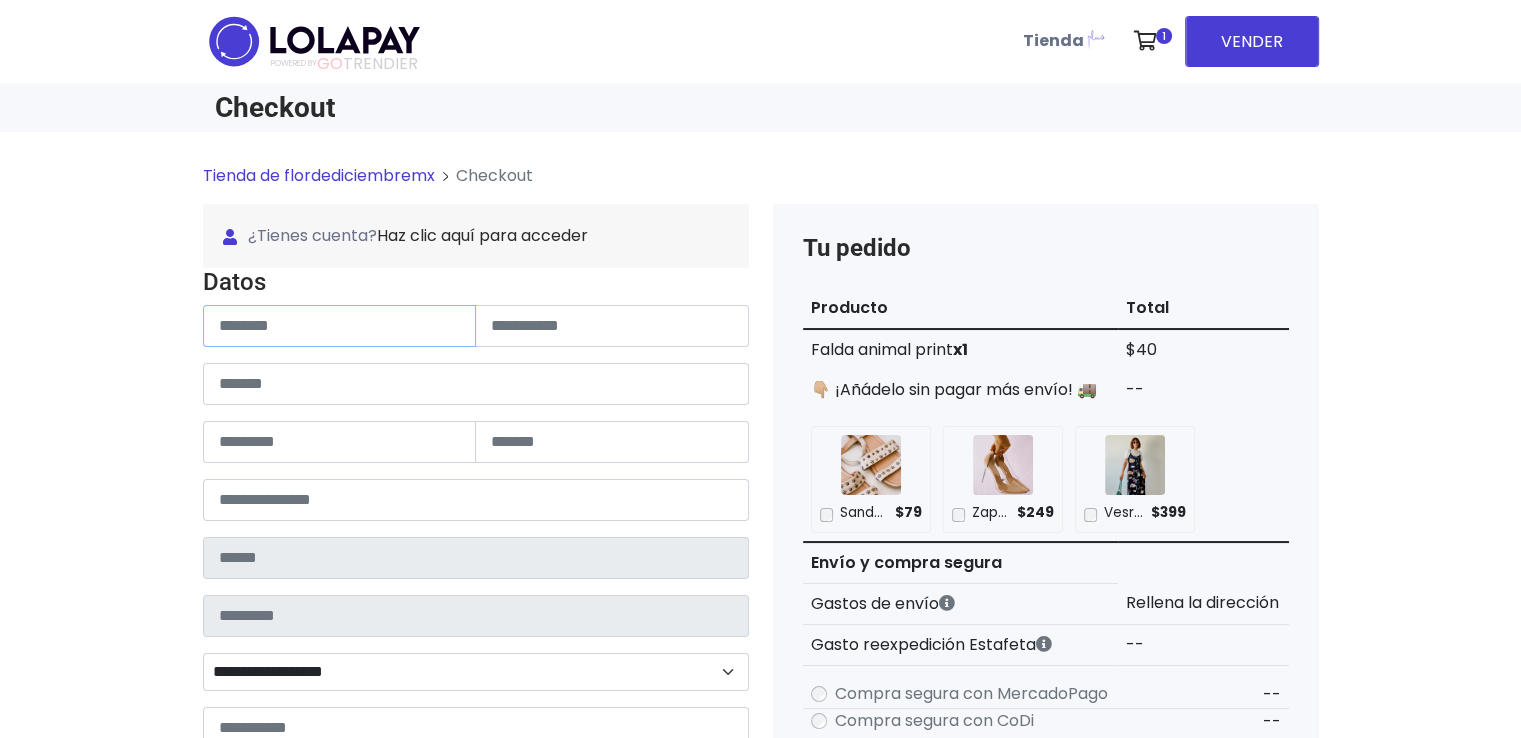 click at bounding box center (340, 326) 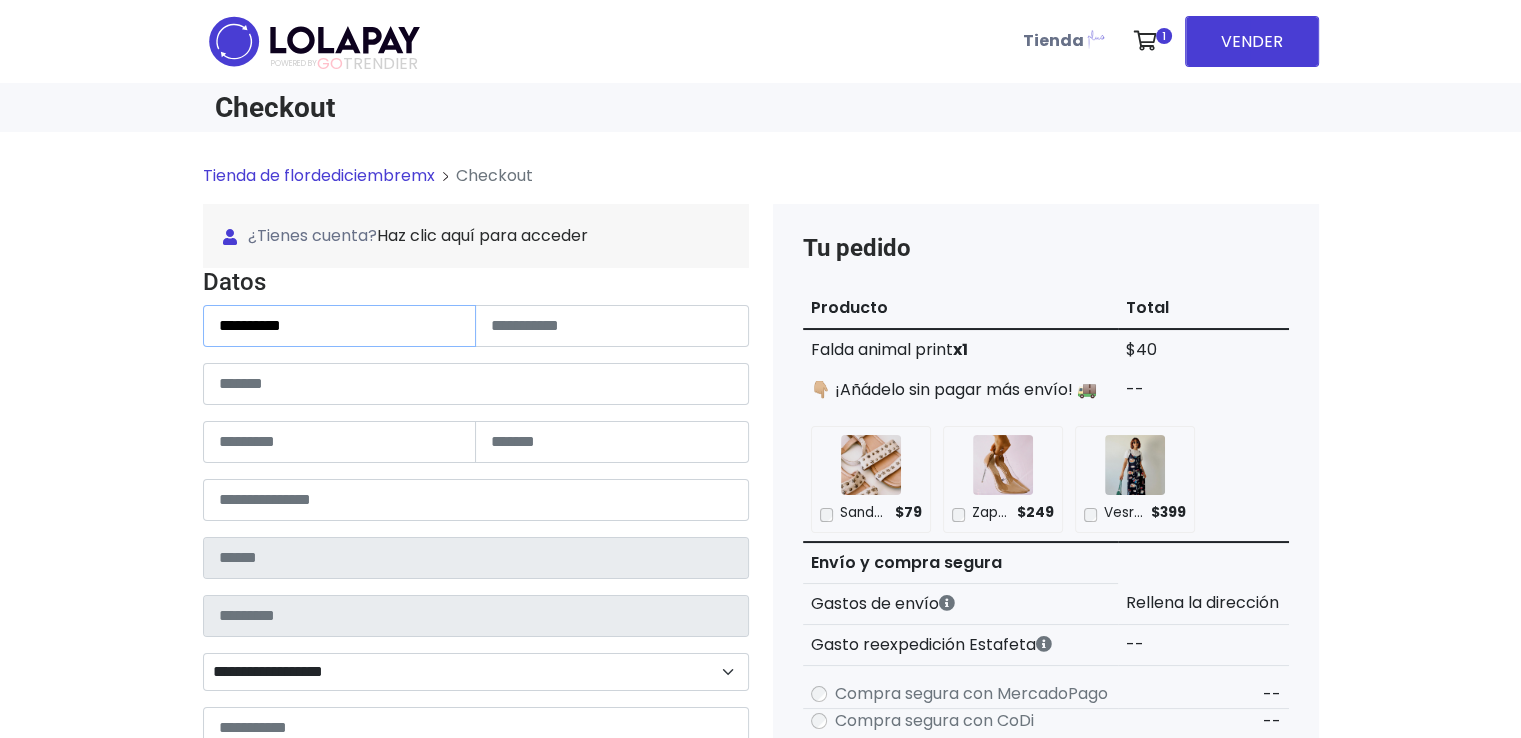 type on "*********" 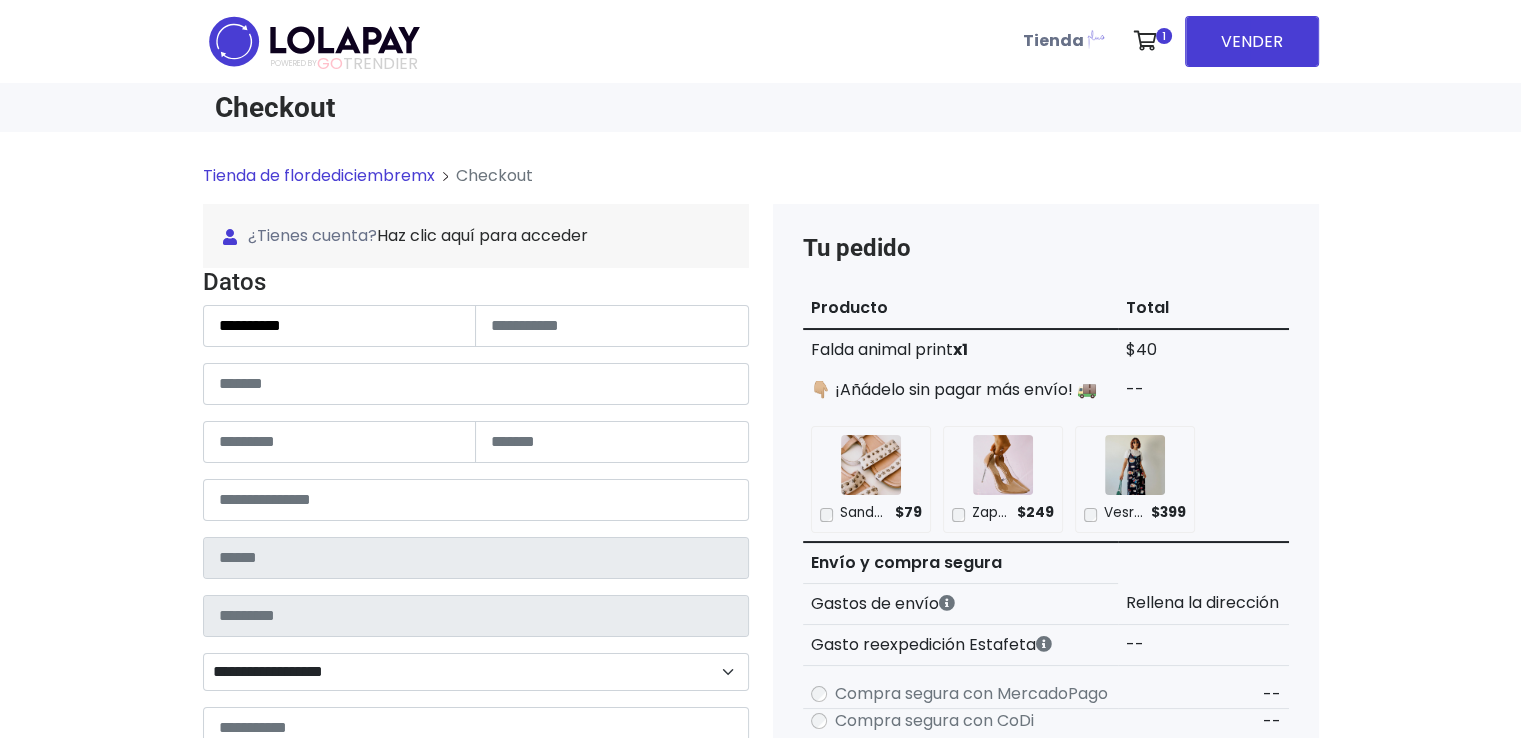 click on "Datos
Información de Estafeta
Este CP es Ocurre Forzoso para Estafeta , por lo tanto es  responsabilidad del comprador hacer seguimiento del pedido y recogerlo en sucursal . No se hace devolución del costo de envío si el pedido regresa a remitente.
📦 ¿Dónde lo tengo que recoger?
Con tu número de seguimiento podrás ingresar al sitio de Estafeta para rastrearlo, una vez en sucursal se indicará la dirección exacta de recolección. Será una sucursal cercana a tu domicilio.
📦 ¿Cómo obtengo mi número de seguimiento?
Después de tu compra te llegará un correo con el número de seguimiento y link Estafeta.
📦 ¿Cómo sé cuándo llegará?
📦 ¿Cuánto tiempo tengo para recogerlo y qué necesito?" at bounding box center (476, 596) 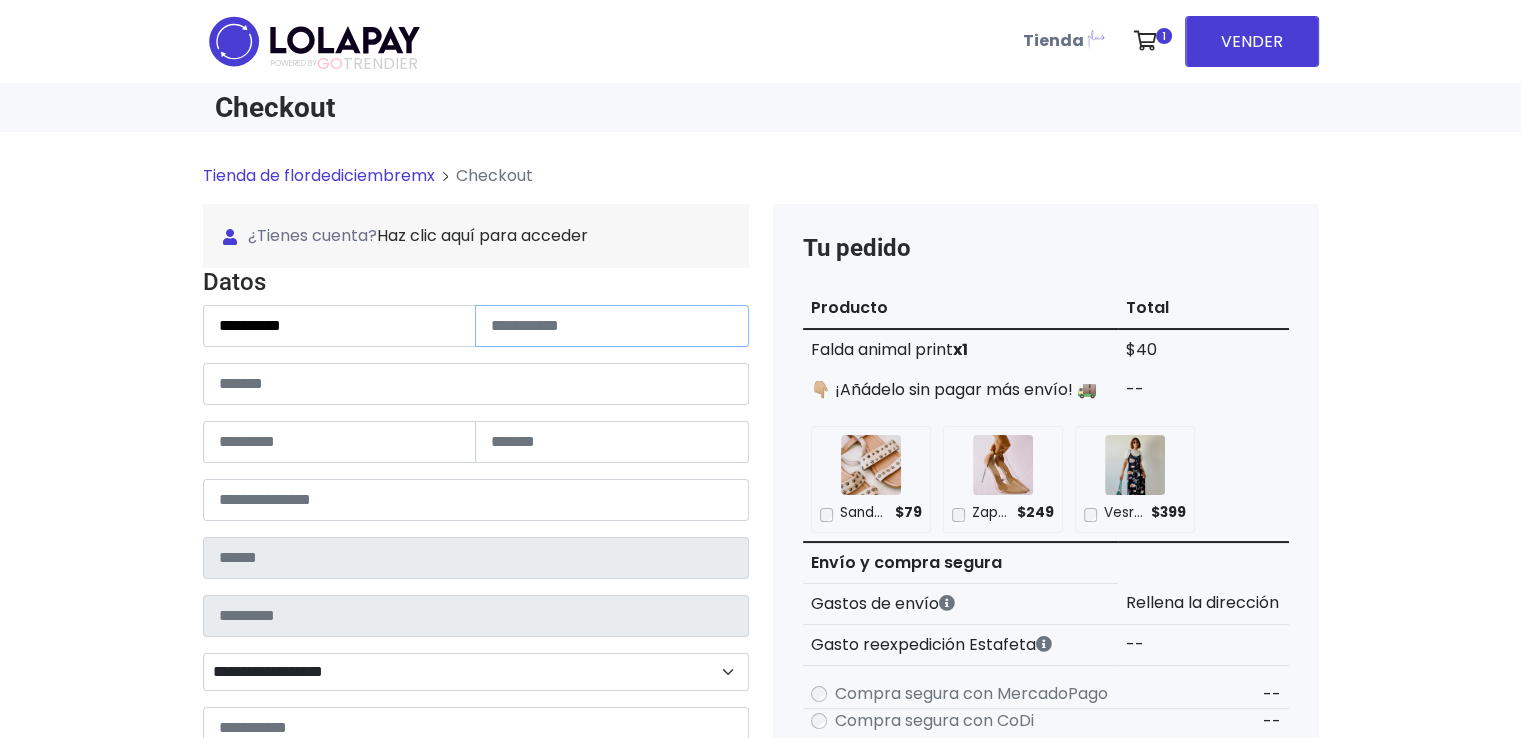 click at bounding box center (612, 326) 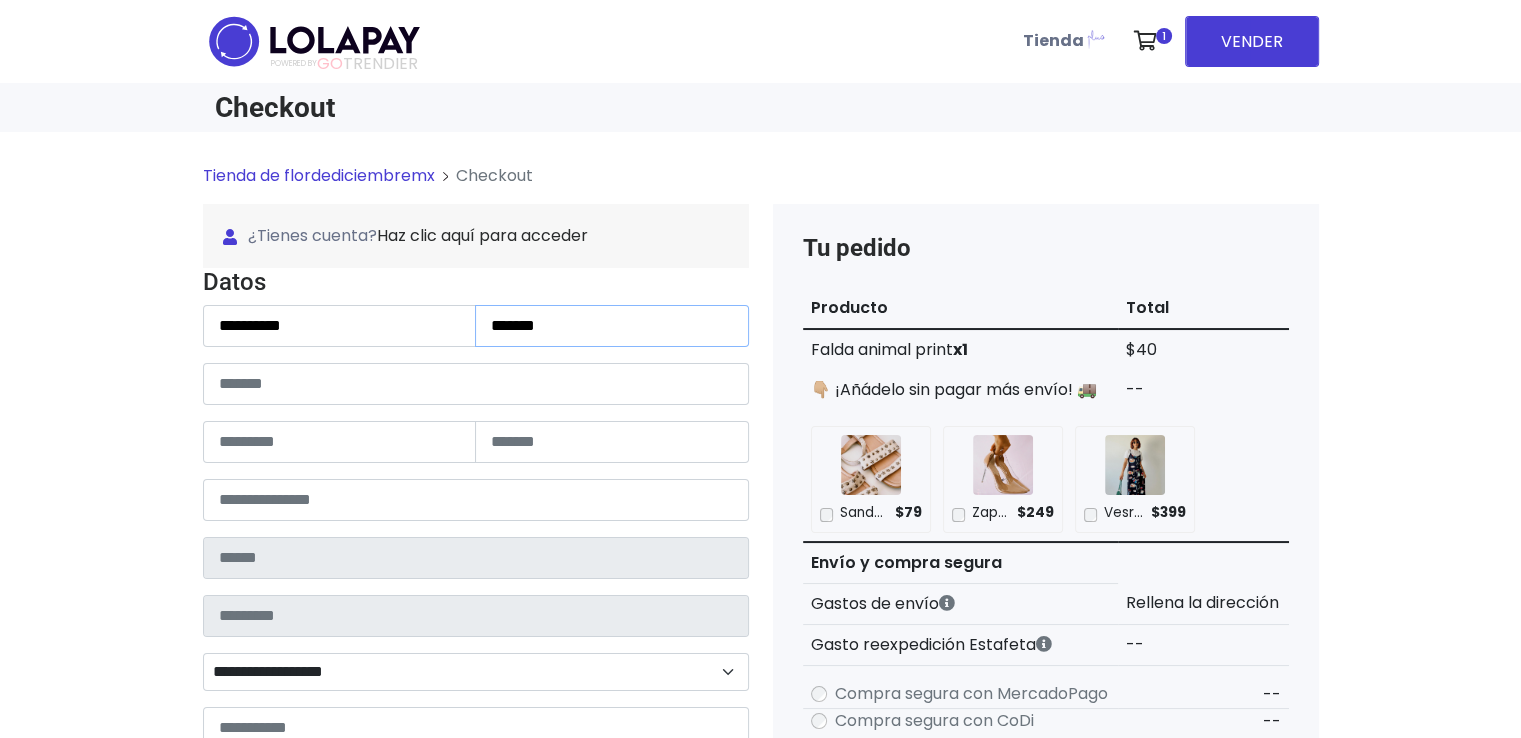 type on "******" 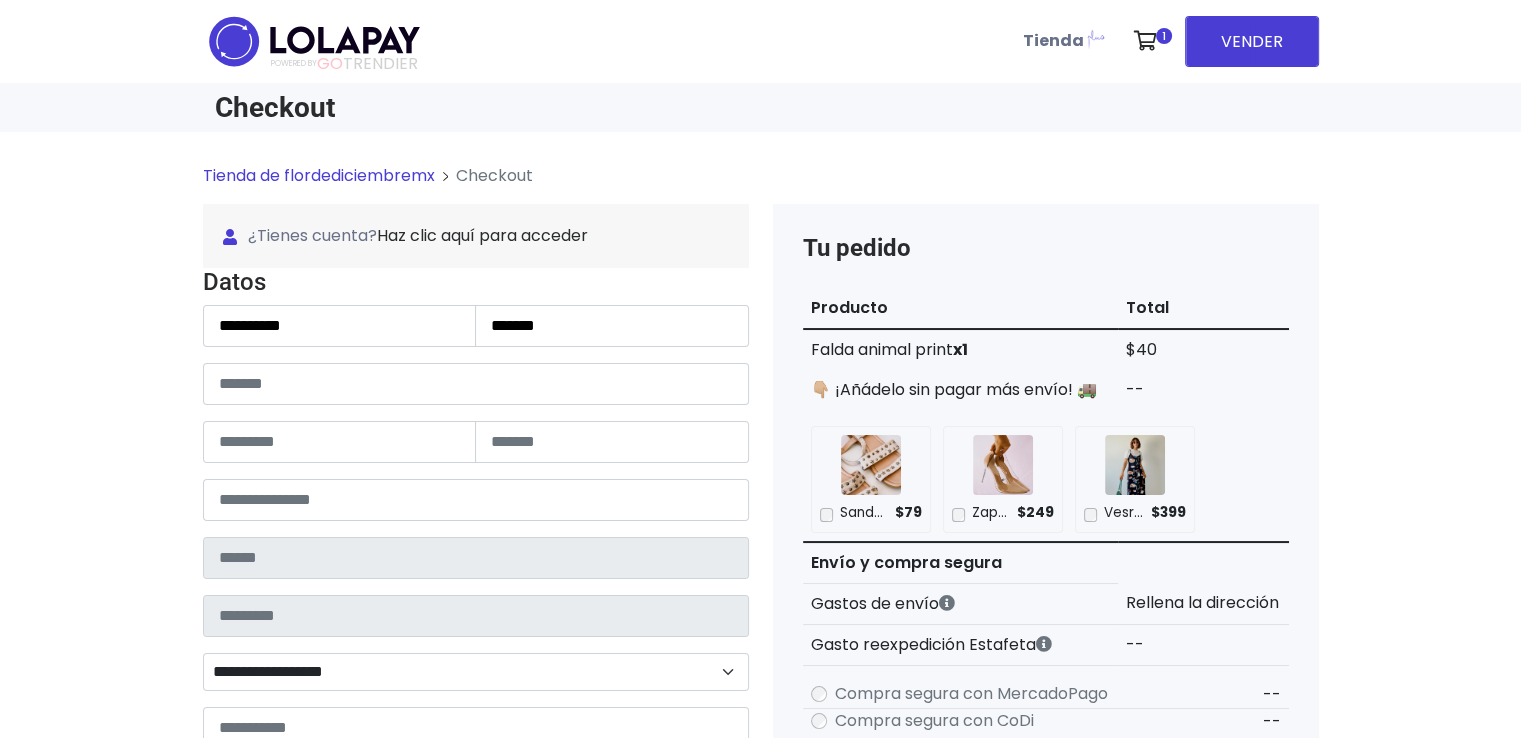 click on "**********" at bounding box center (476, 615) 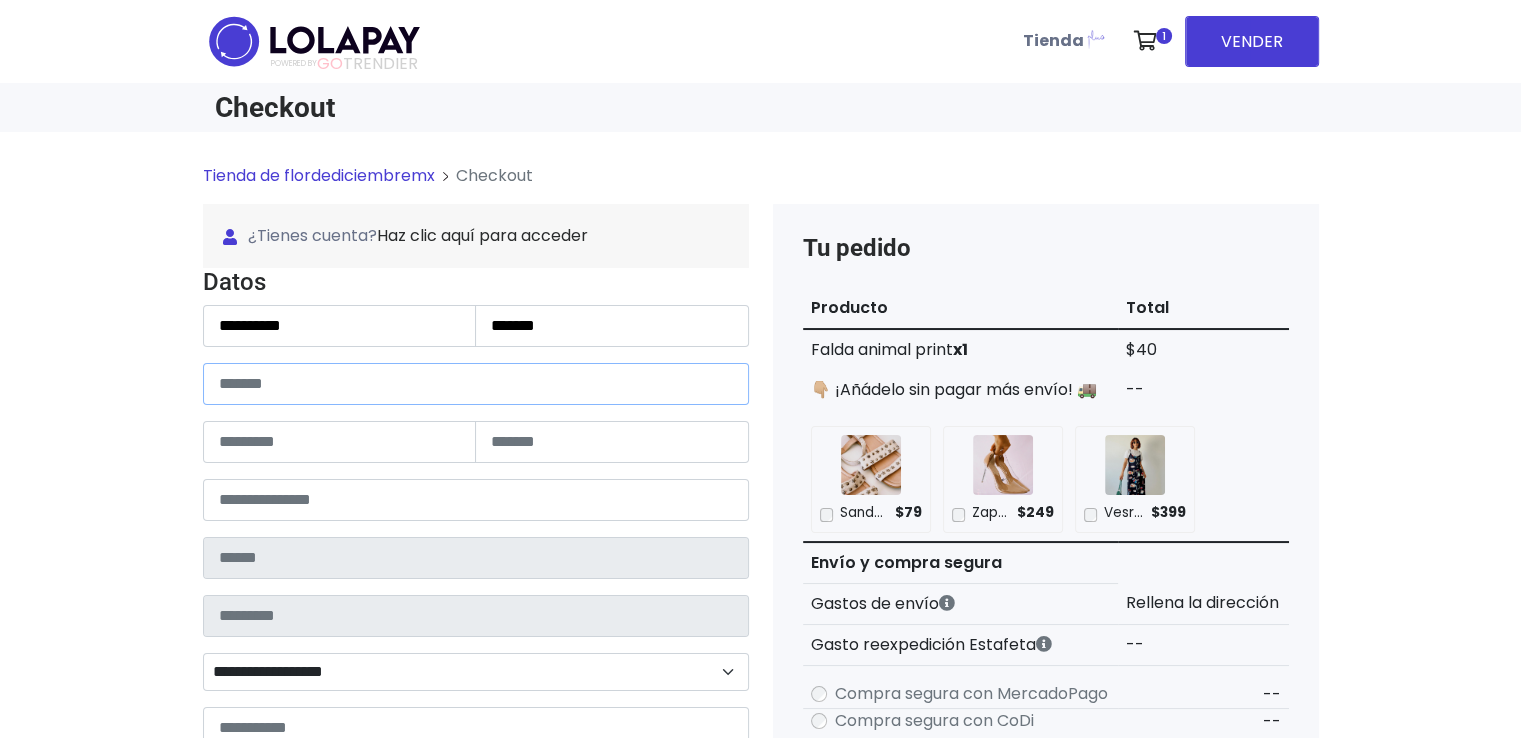 click at bounding box center (476, 384) 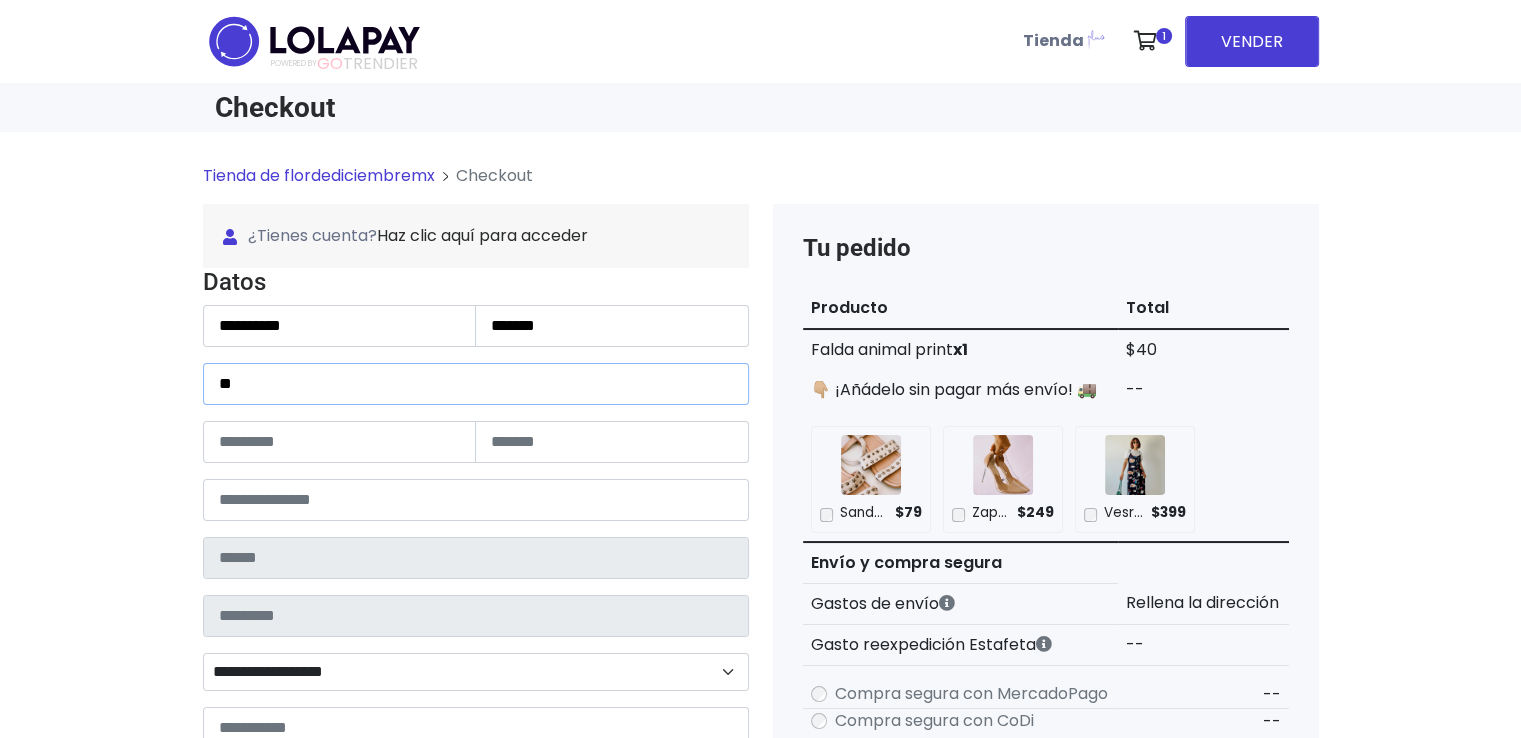 type on "*" 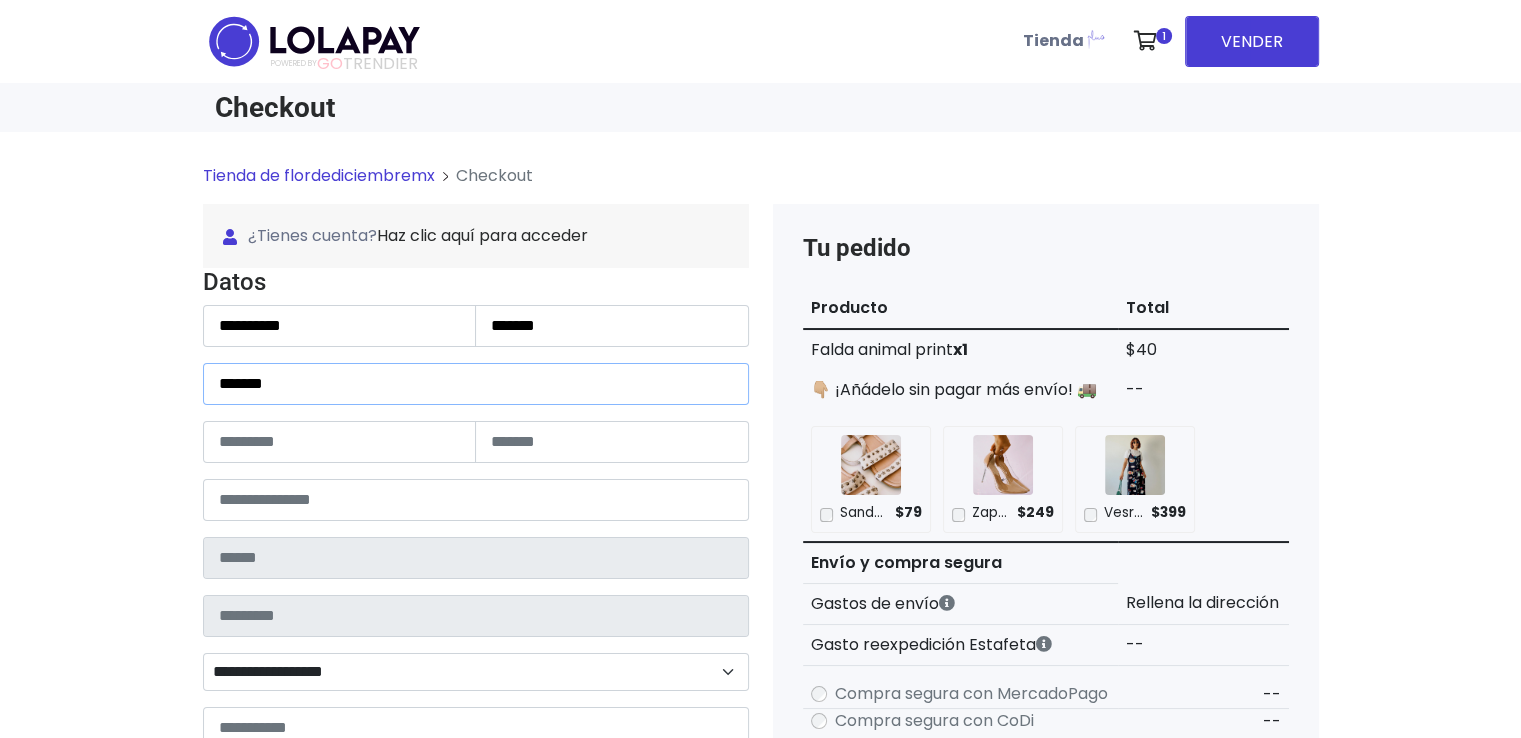type on "******" 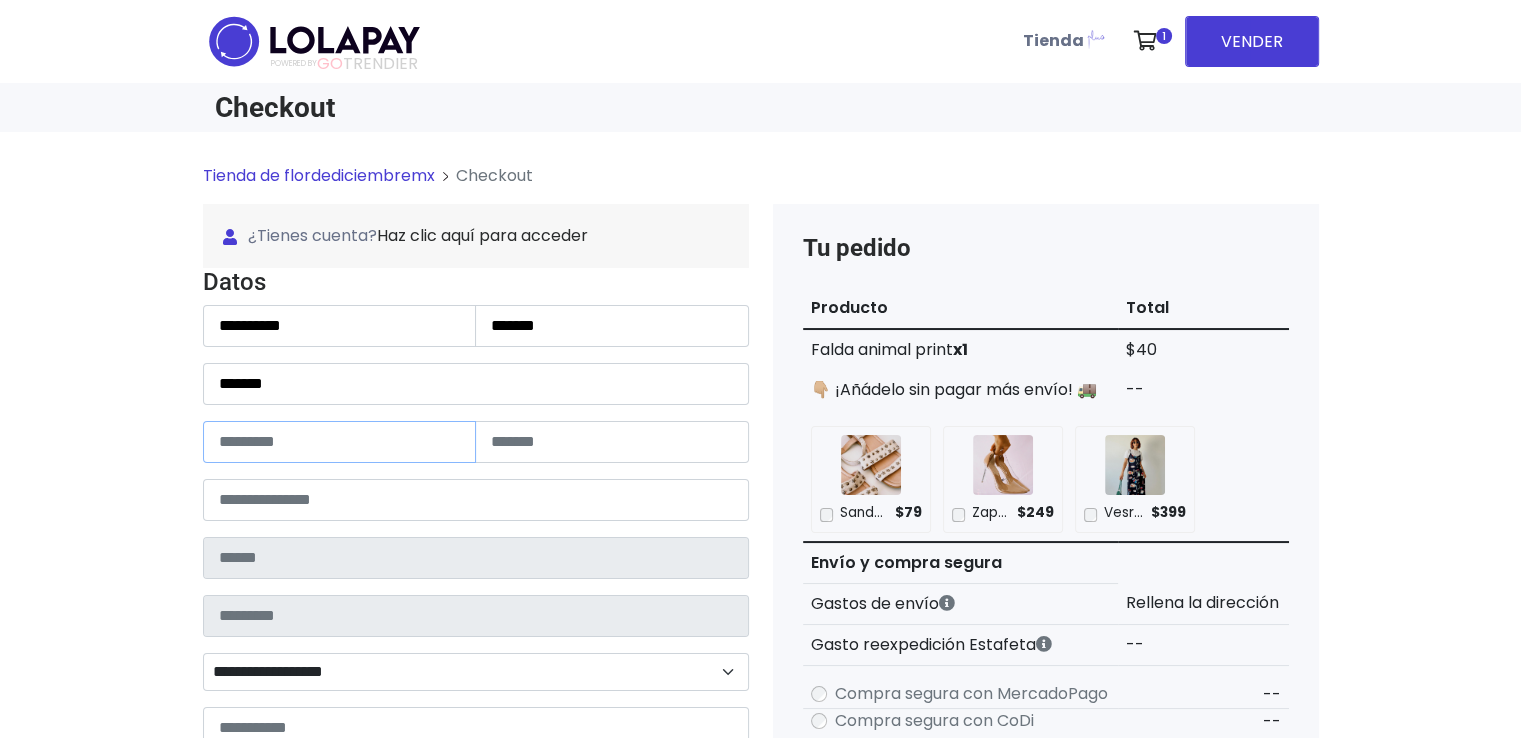 click at bounding box center [340, 442] 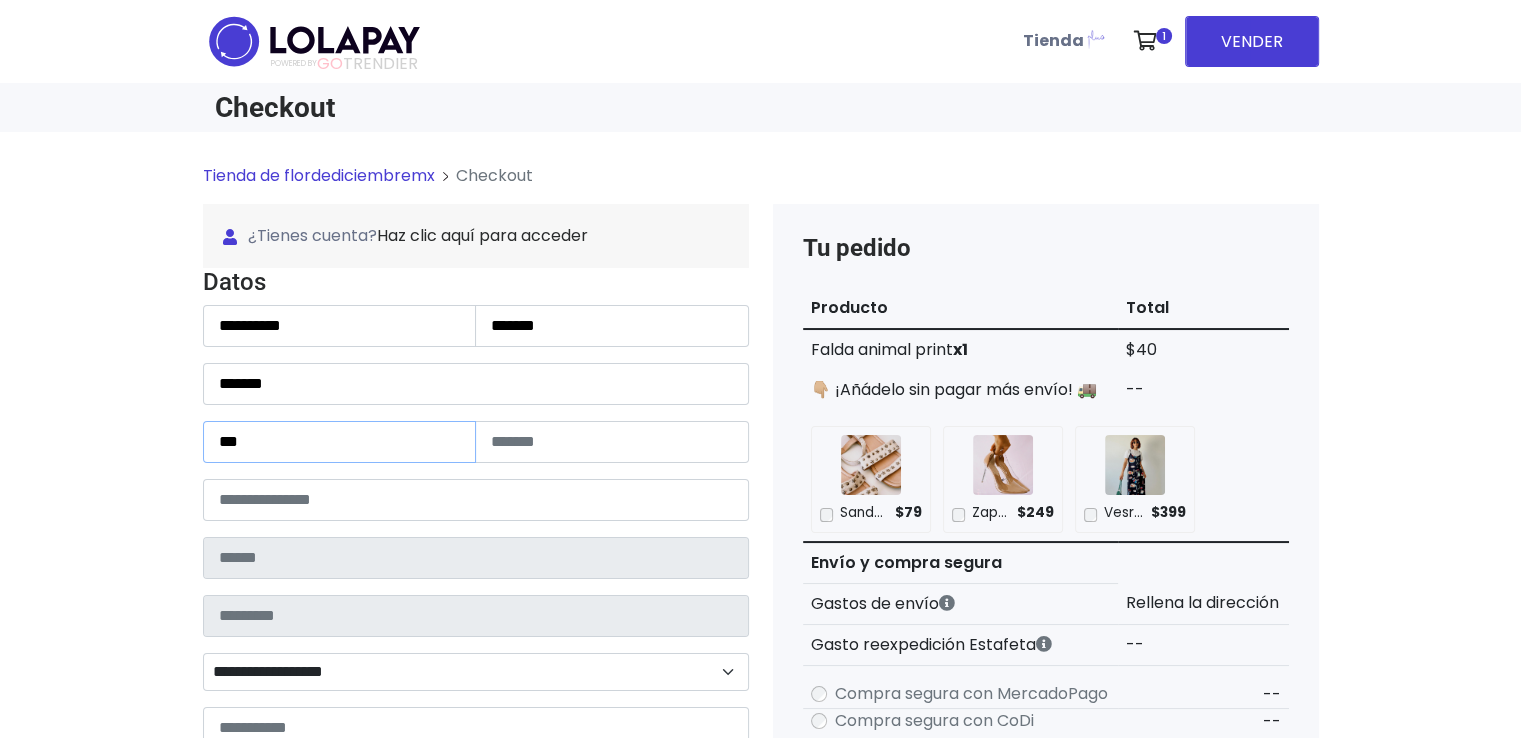 type on "***" 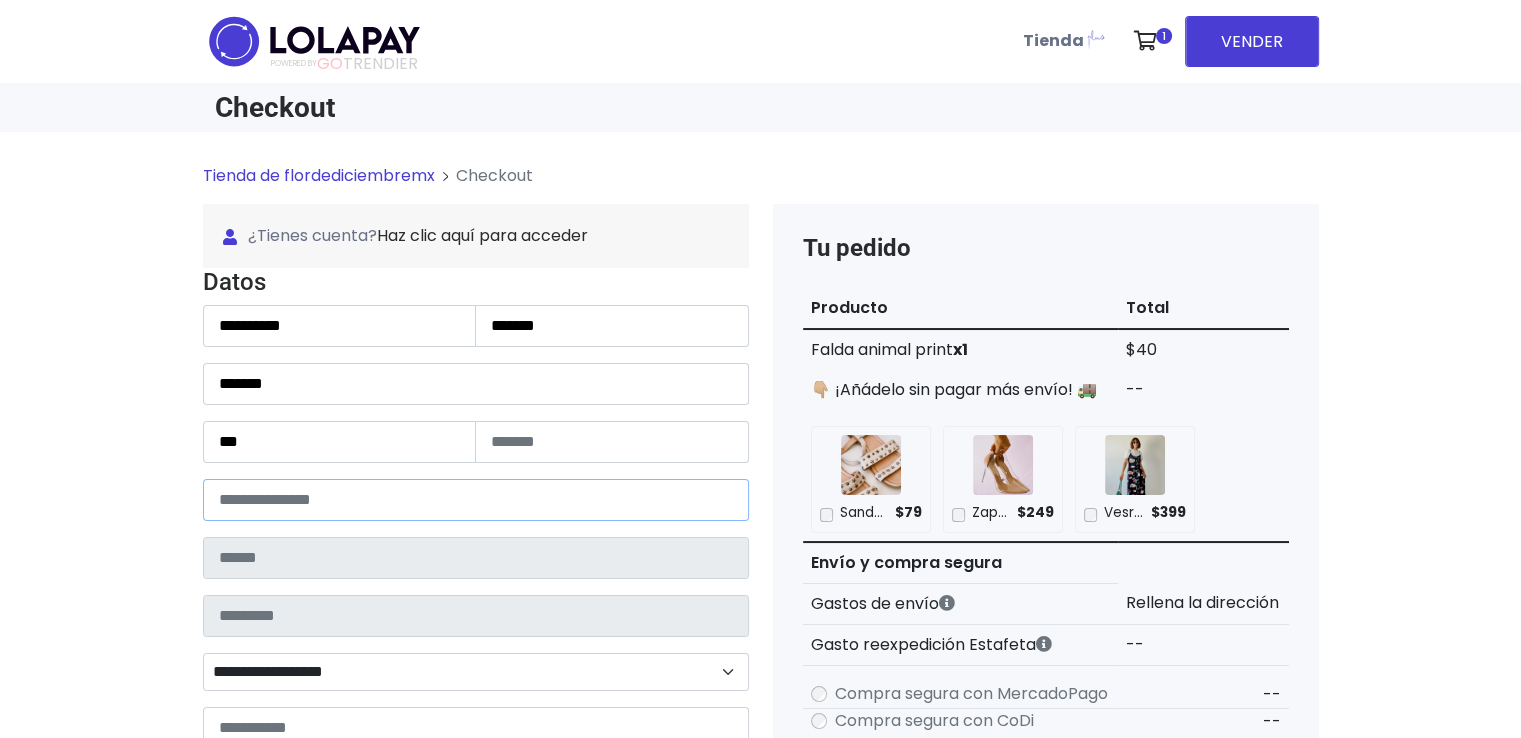 click at bounding box center [476, 500] 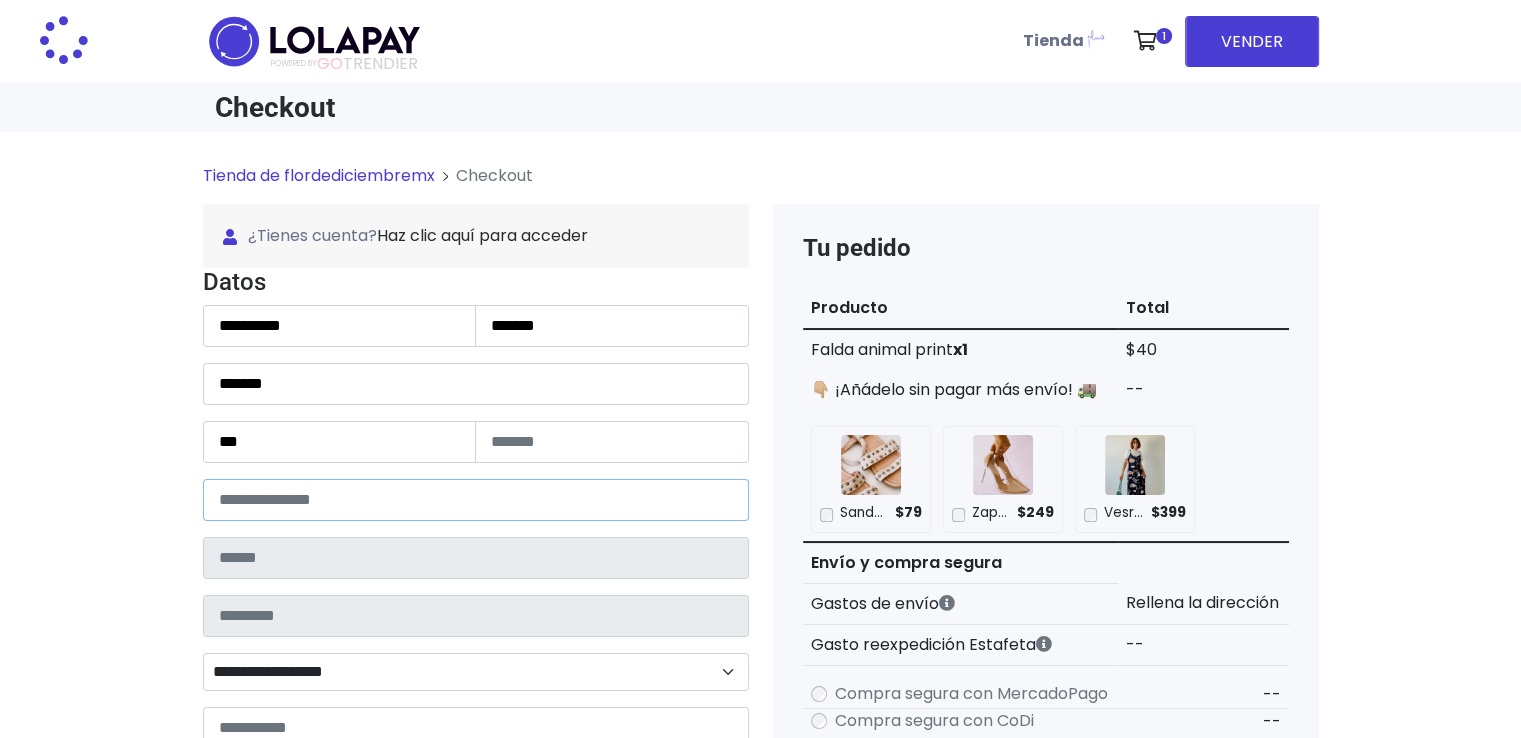 type on "**********" 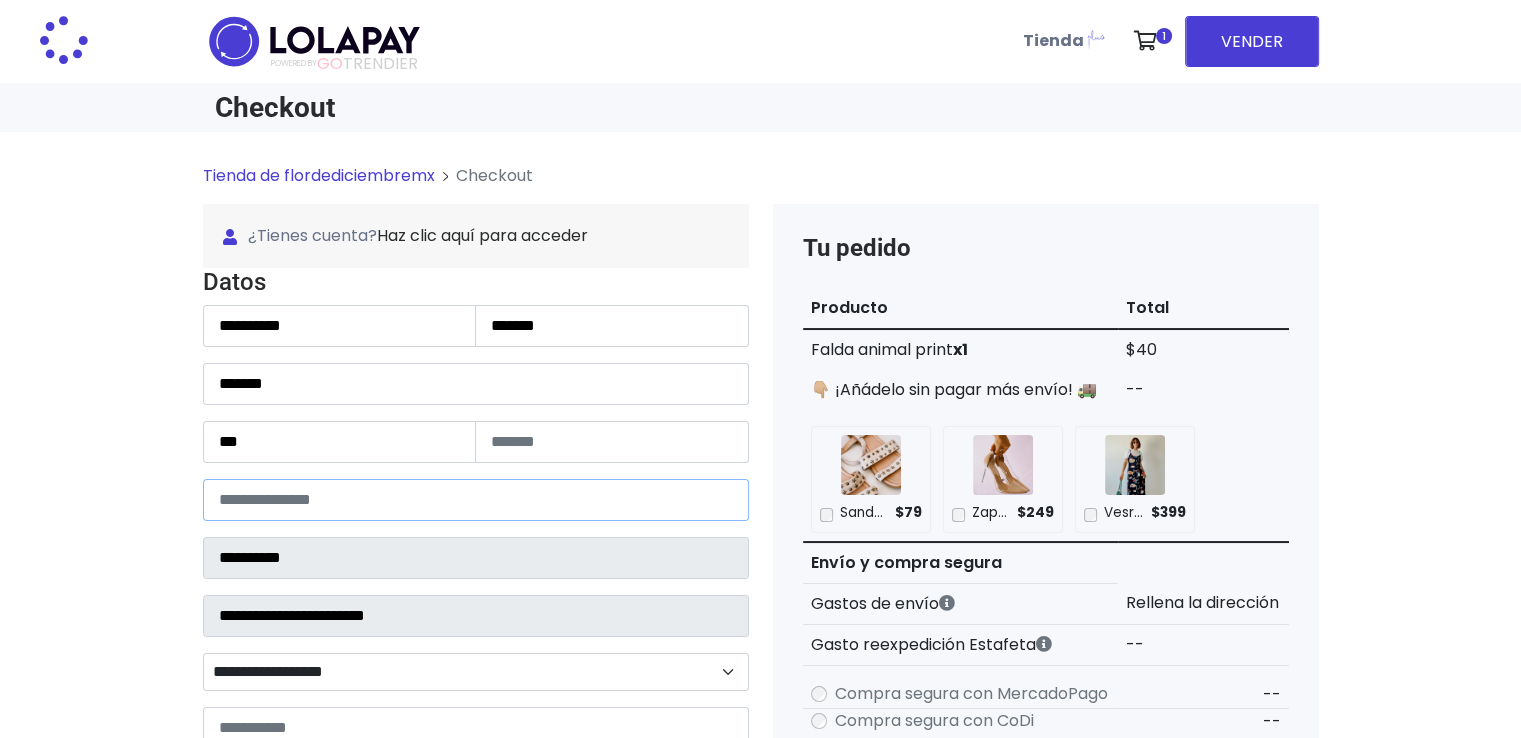 select 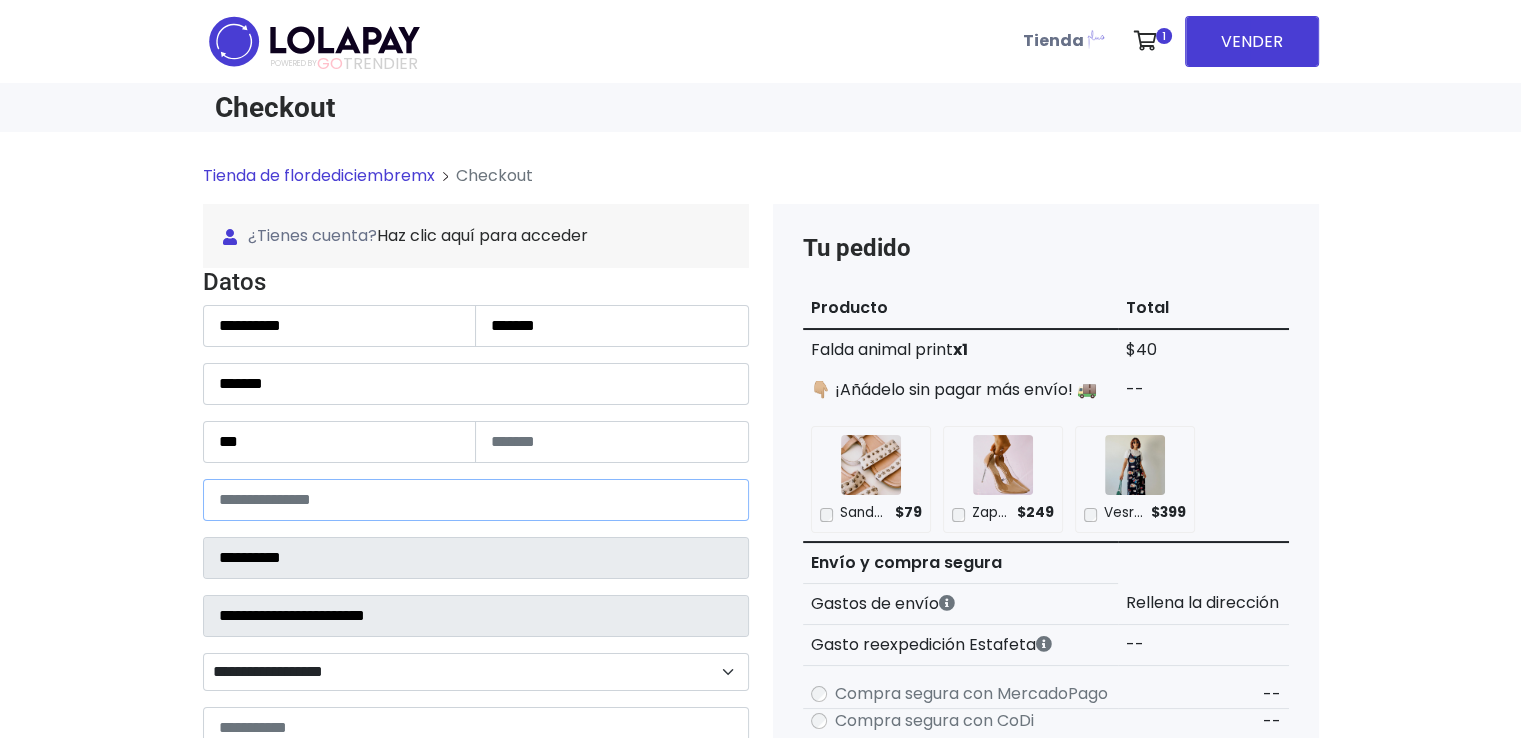 type on "*****" 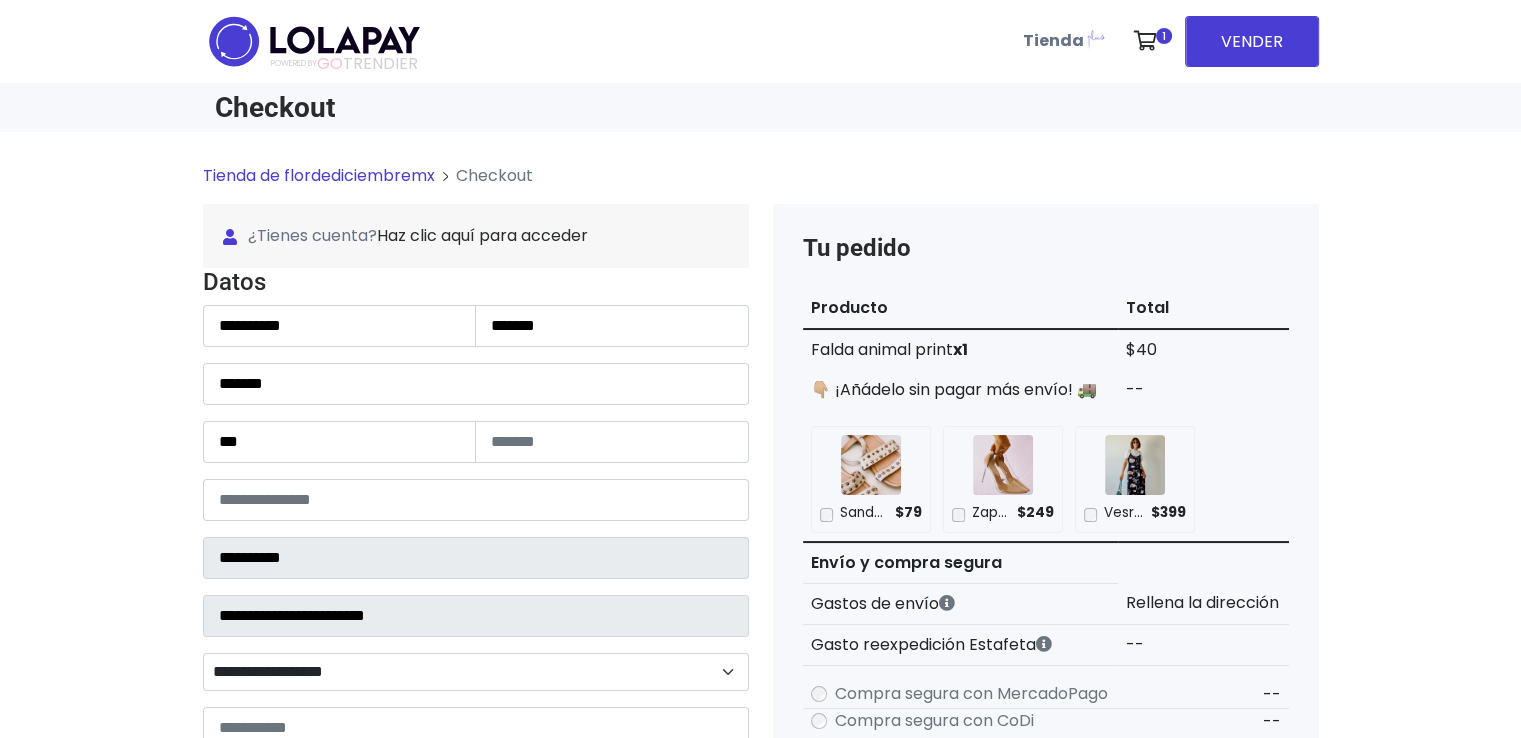 click on "**********" at bounding box center (760, 879) 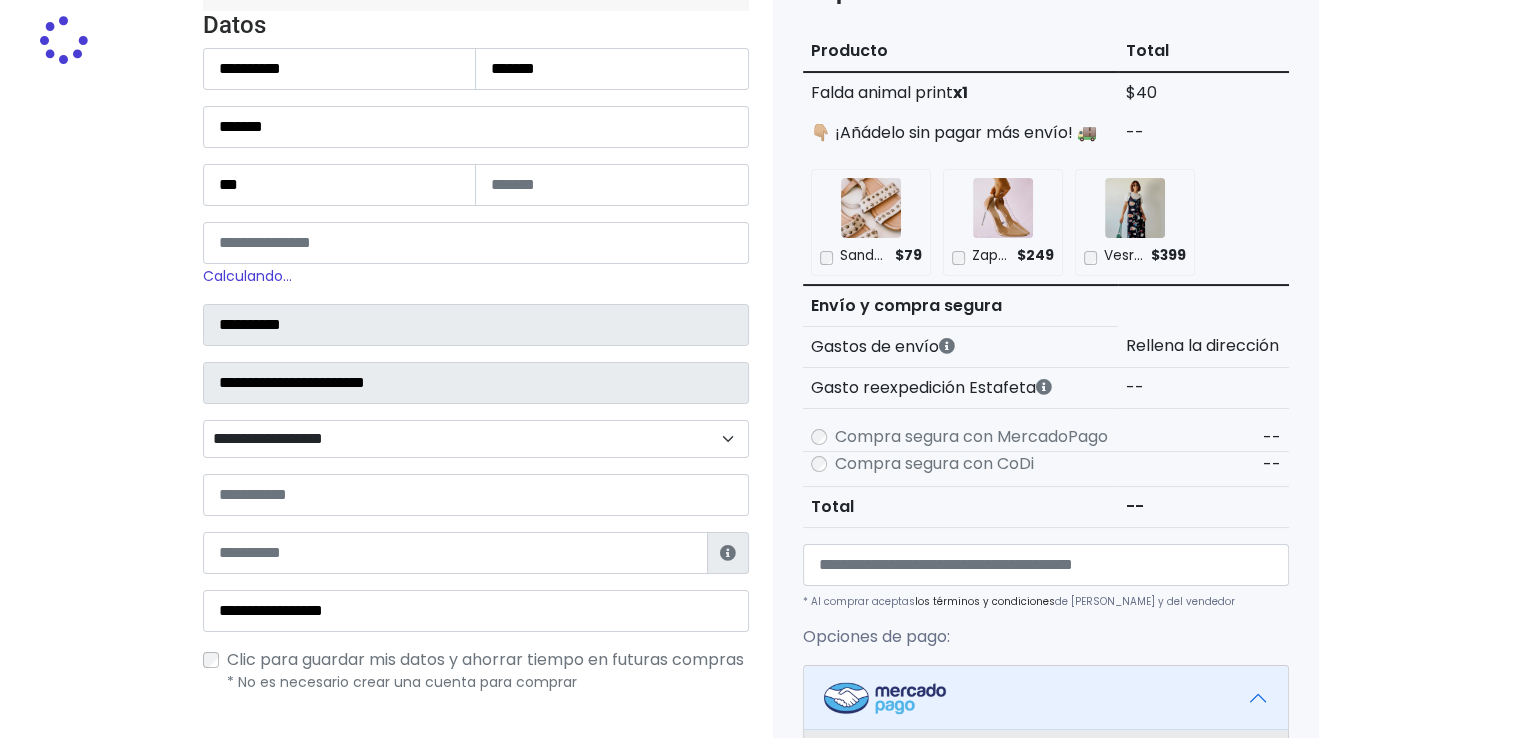 scroll, scrollTop: 320, scrollLeft: 0, axis: vertical 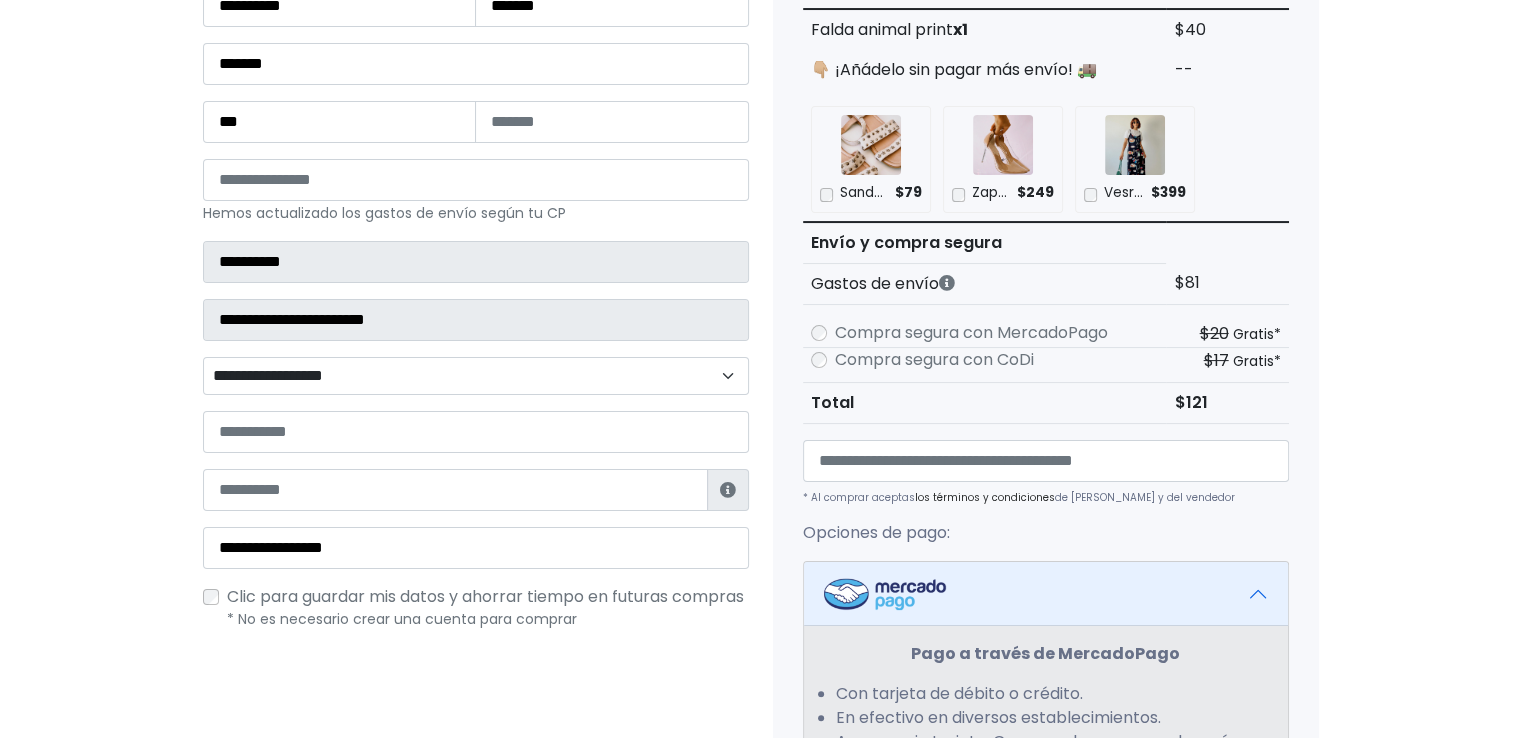 click on "**********" at bounding box center [476, 376] 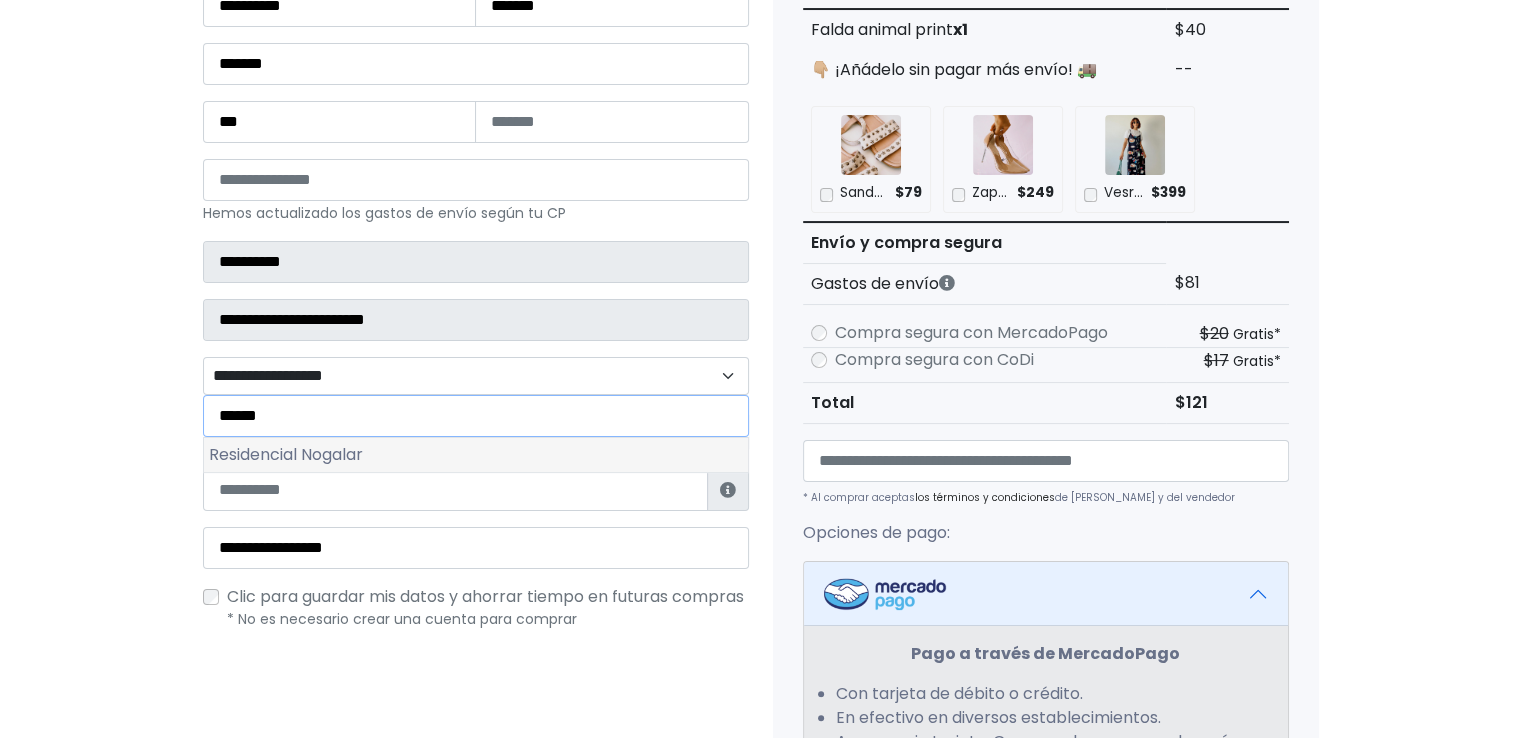 type on "******" 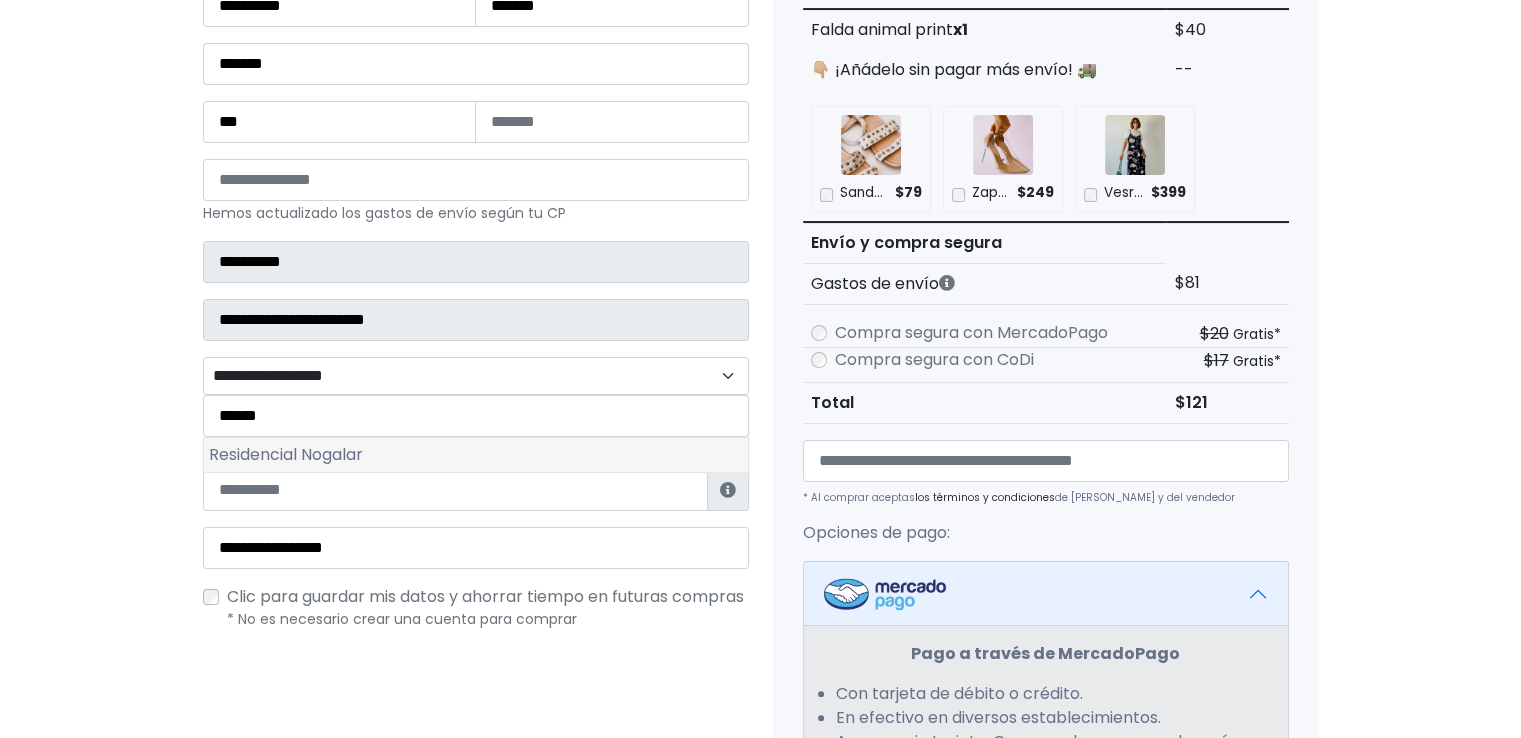 click on "Residencial Nogalar" at bounding box center [476, 455] 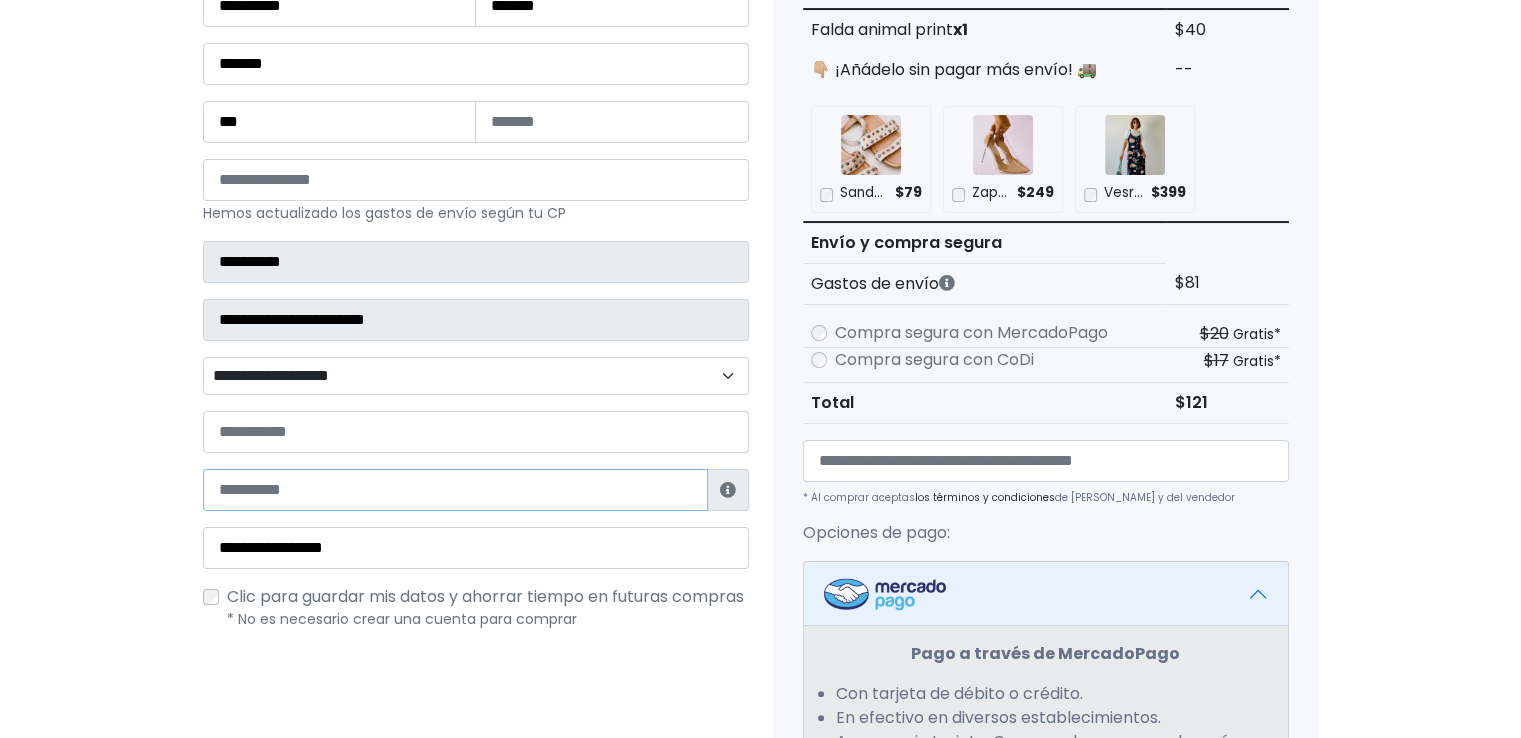 click at bounding box center (455, 490) 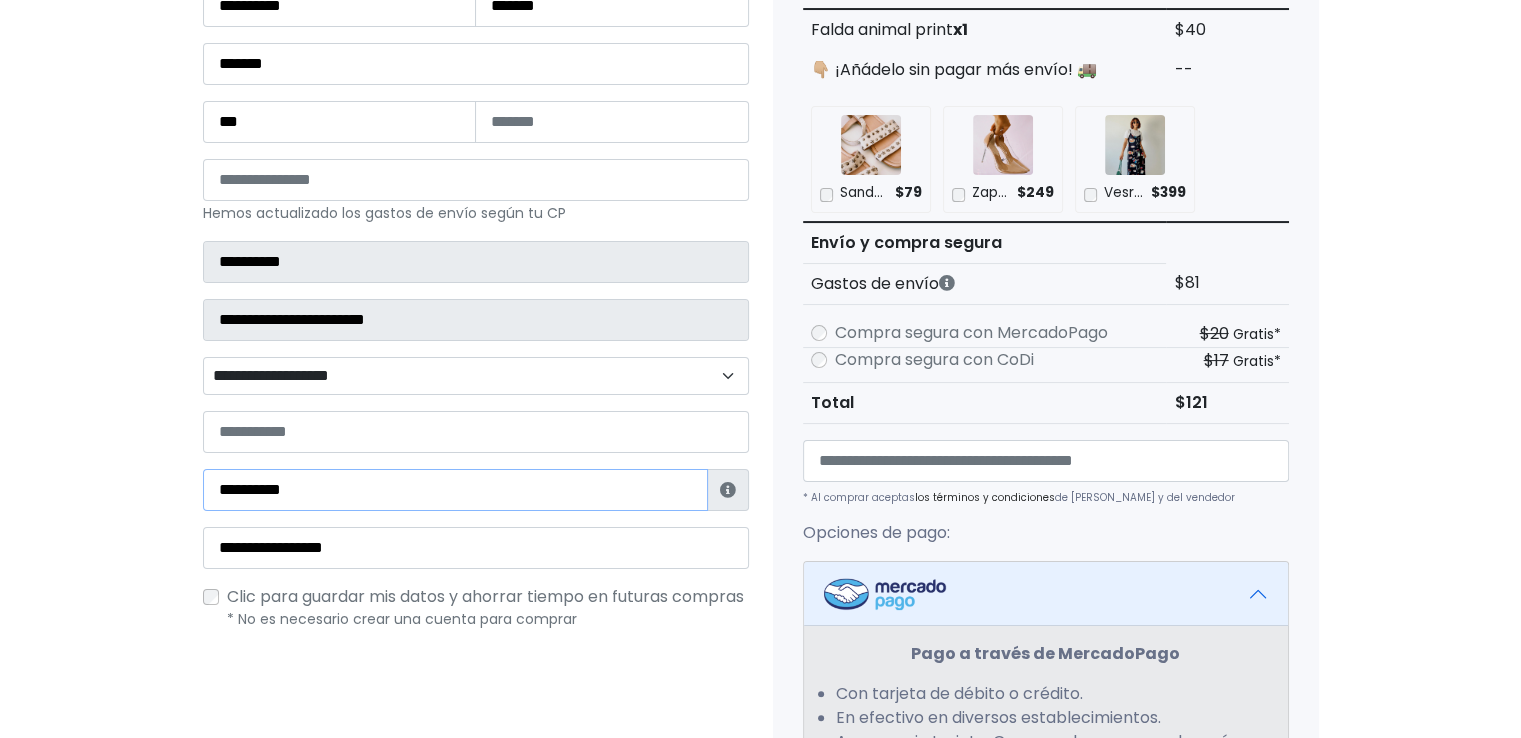 type on "**********" 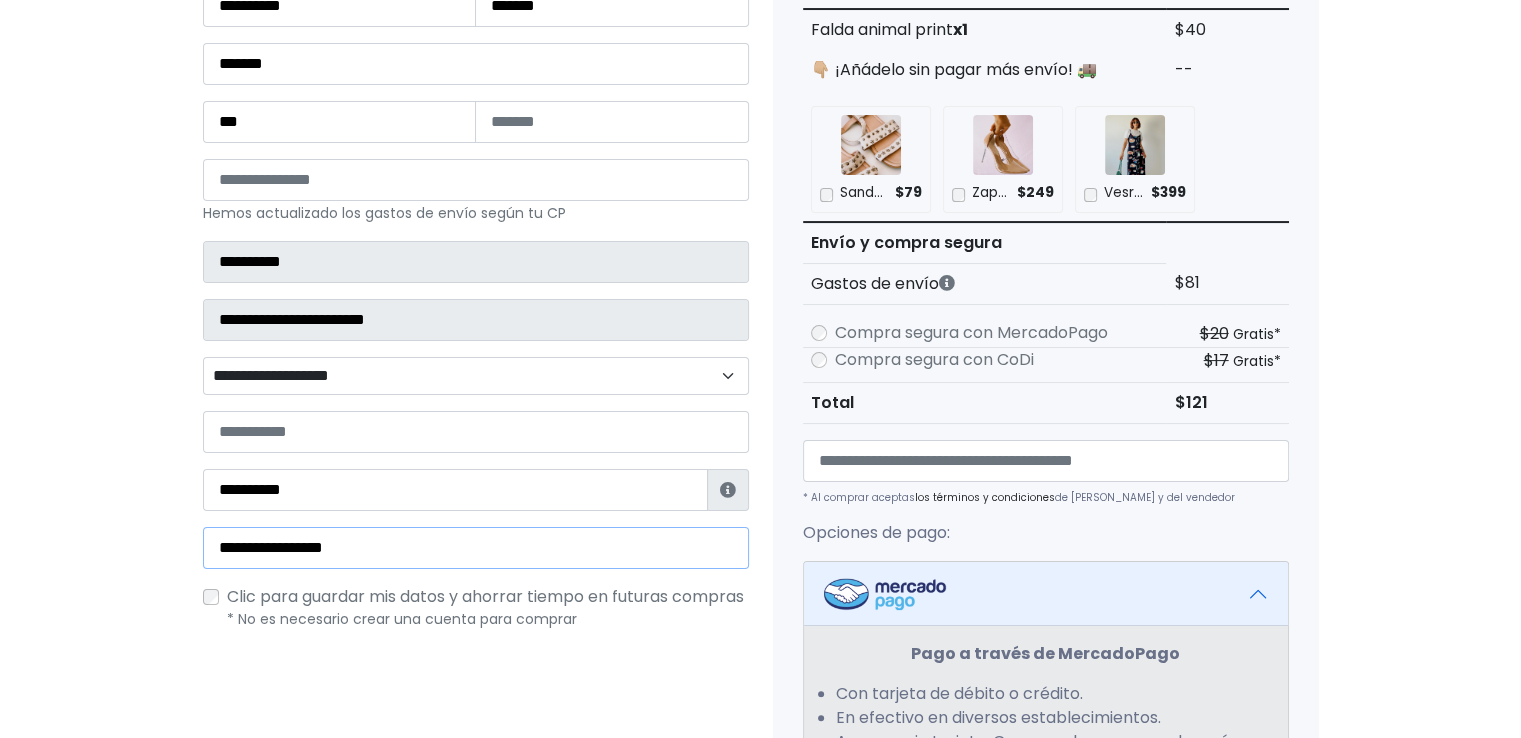 click on "**********" at bounding box center (476, 548) 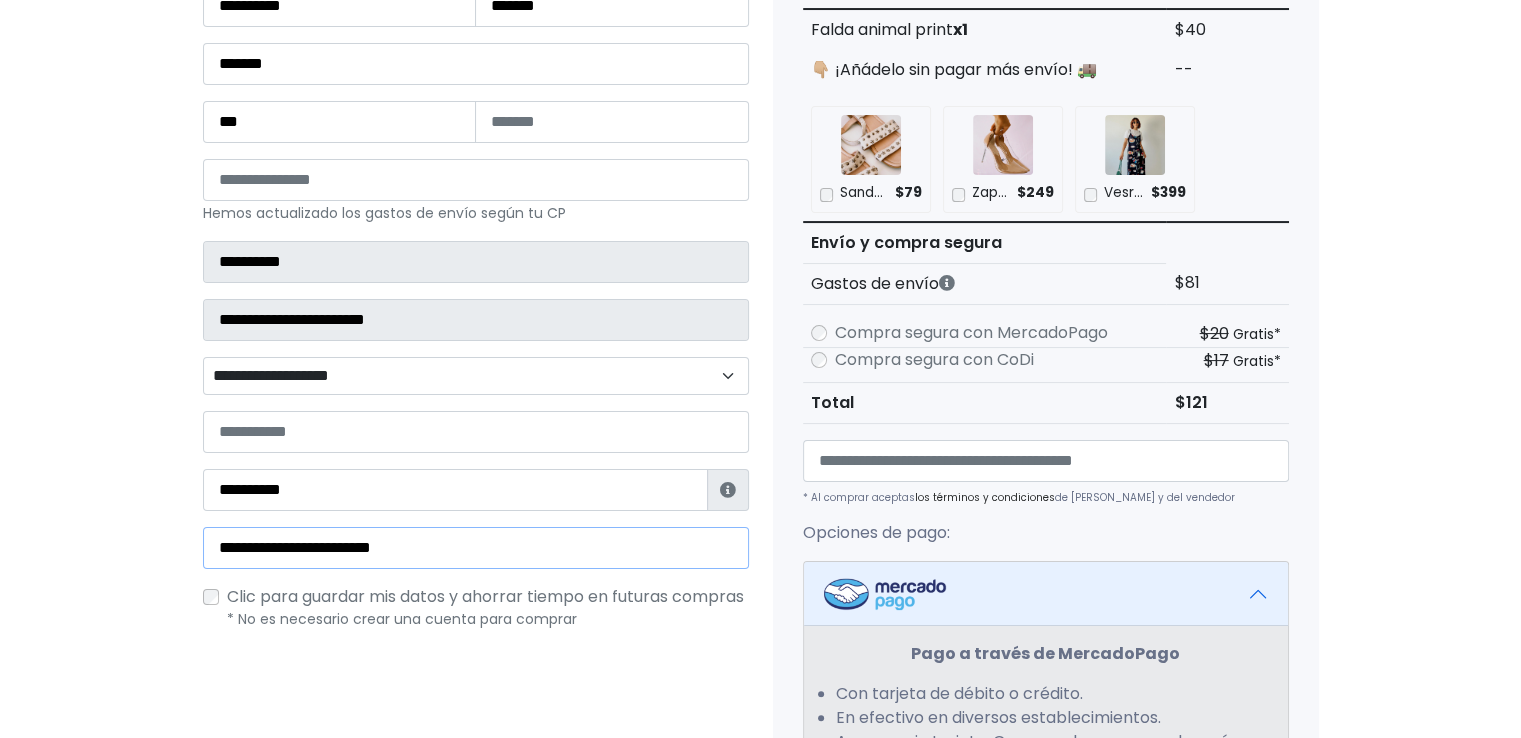 scroll, scrollTop: 820, scrollLeft: 0, axis: vertical 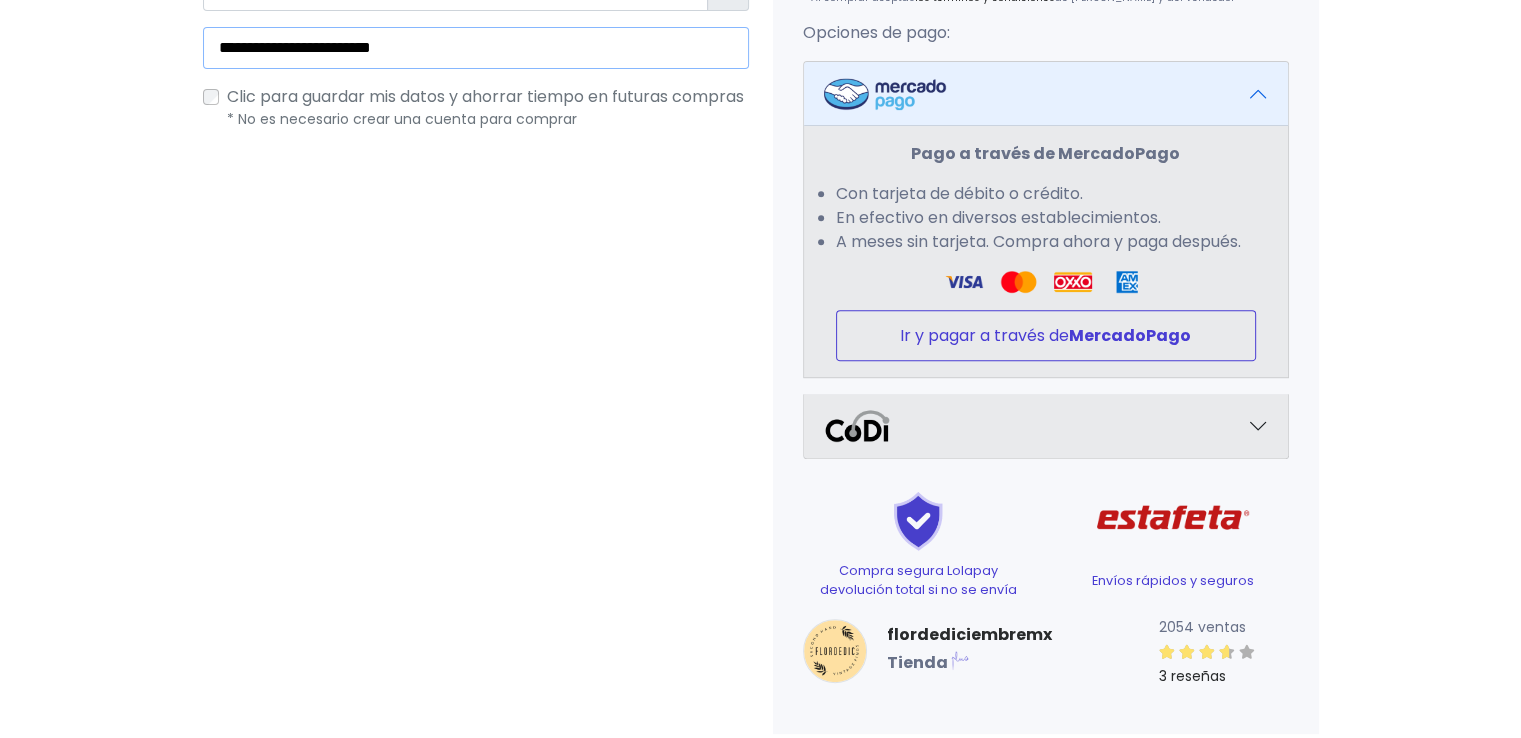 type on "**********" 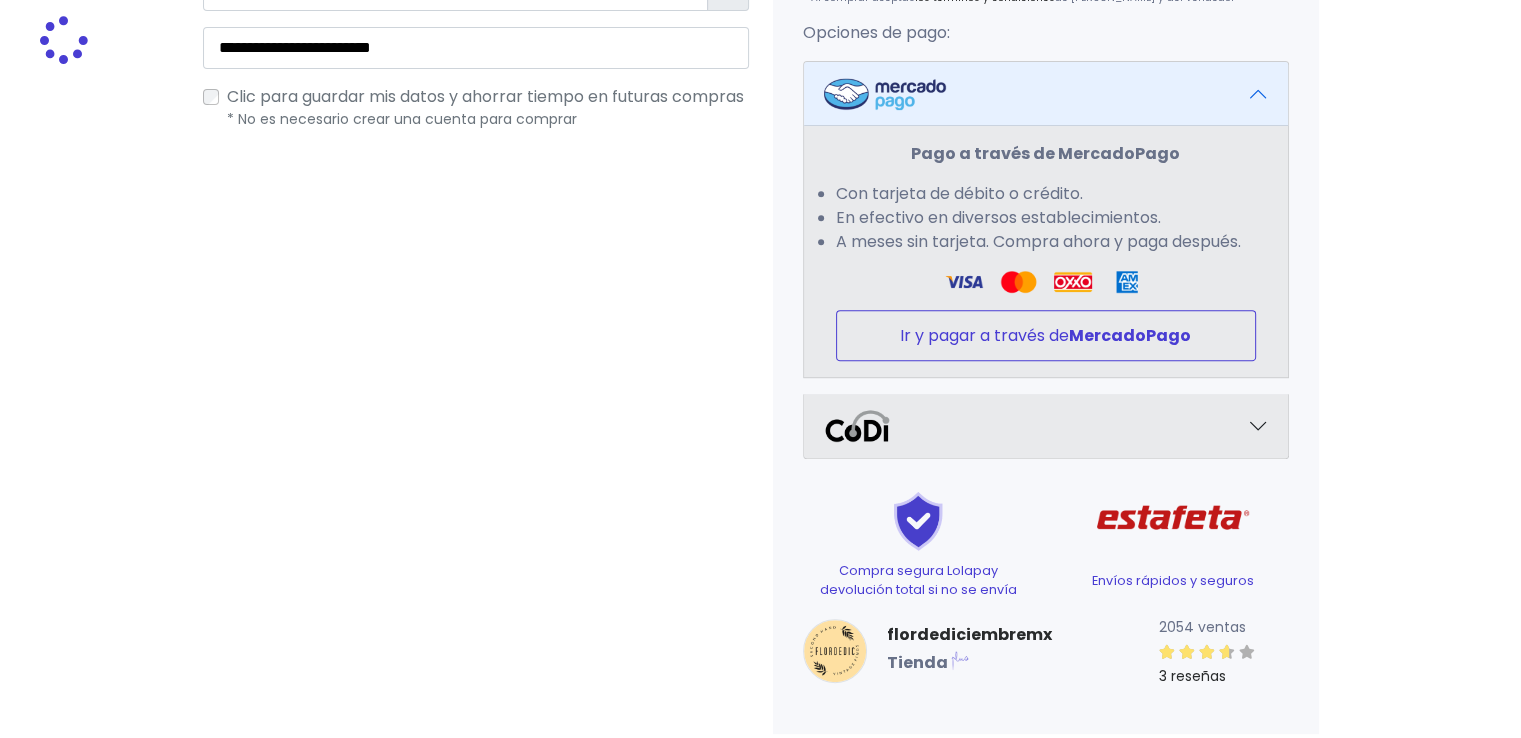 click on "MercadoPago" at bounding box center (1130, 335) 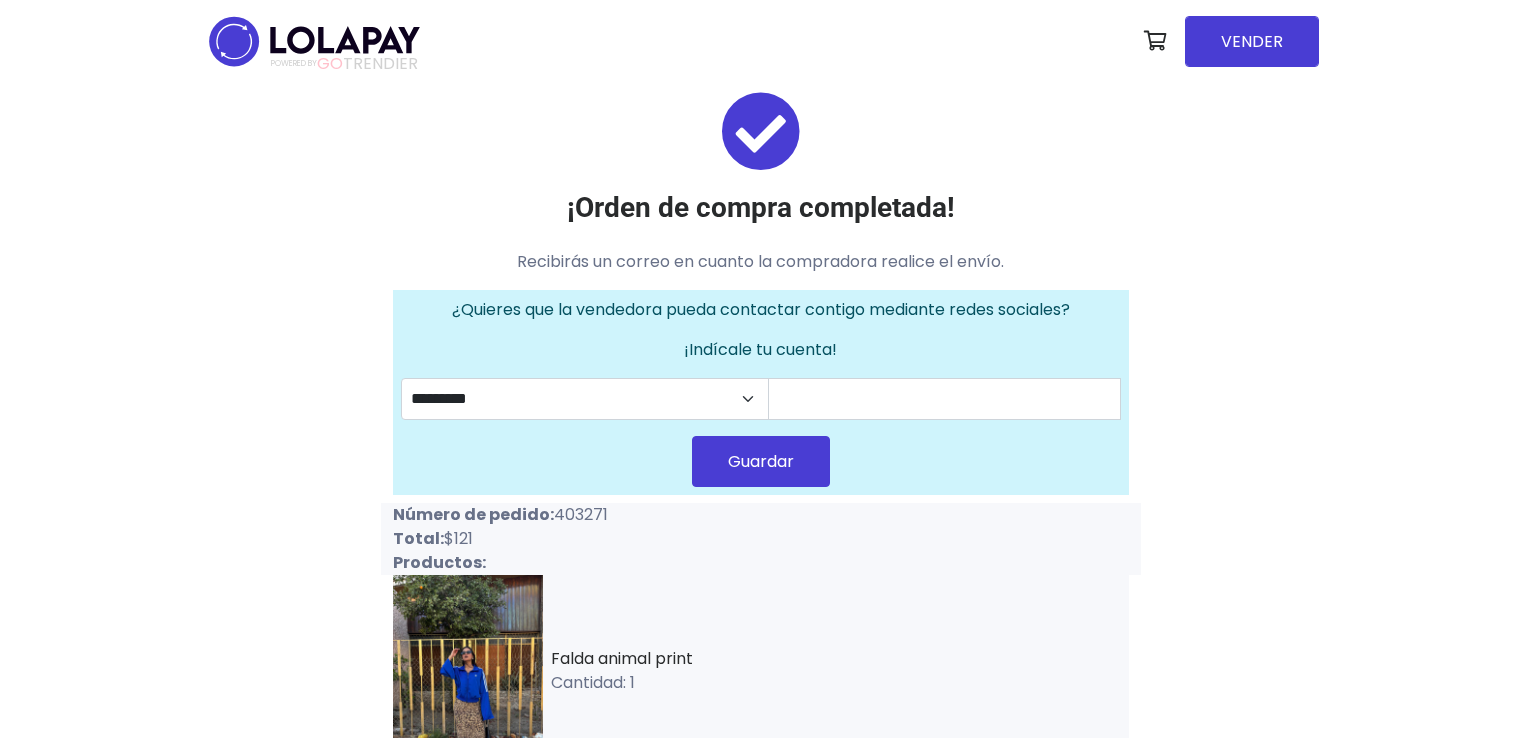 scroll, scrollTop: 0, scrollLeft: 0, axis: both 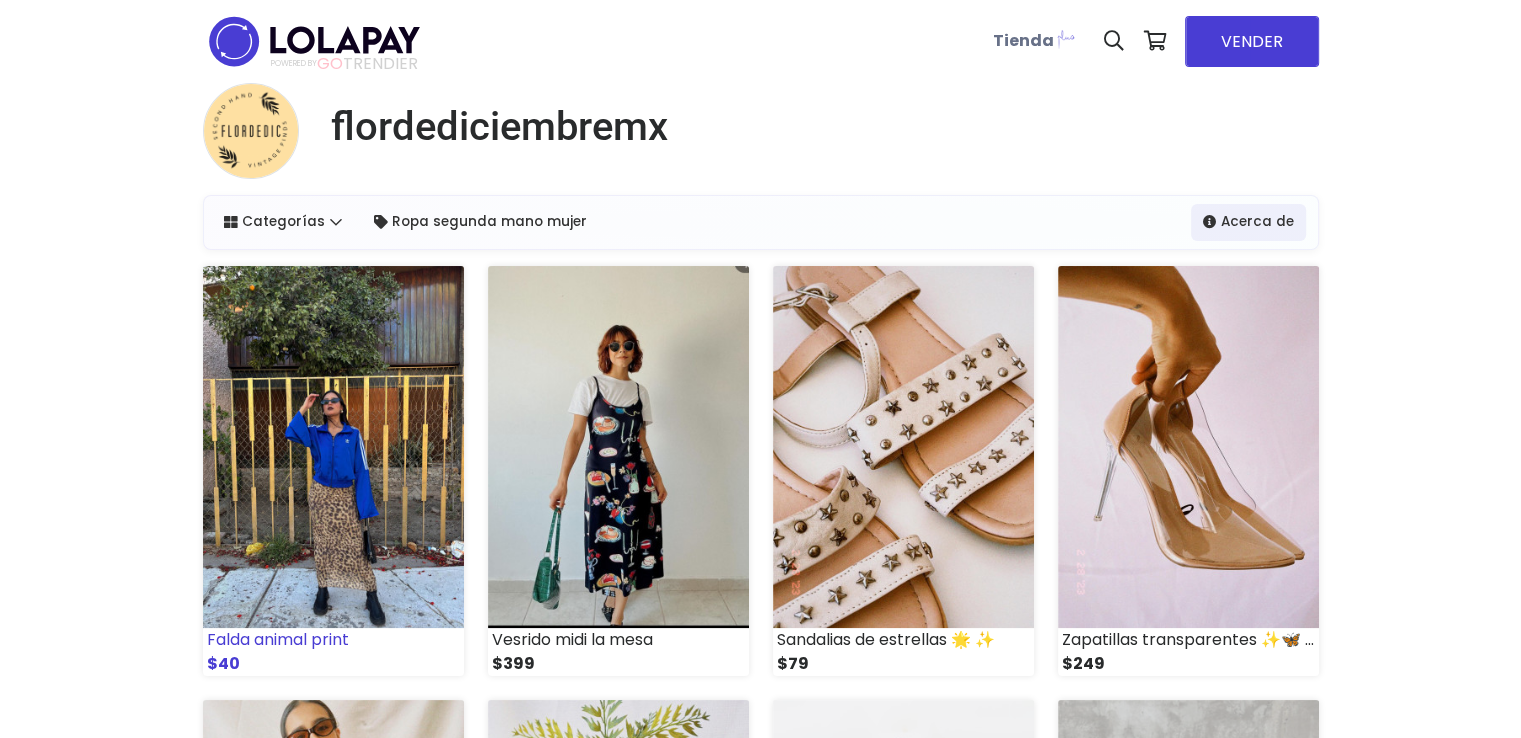 click at bounding box center [333, 447] 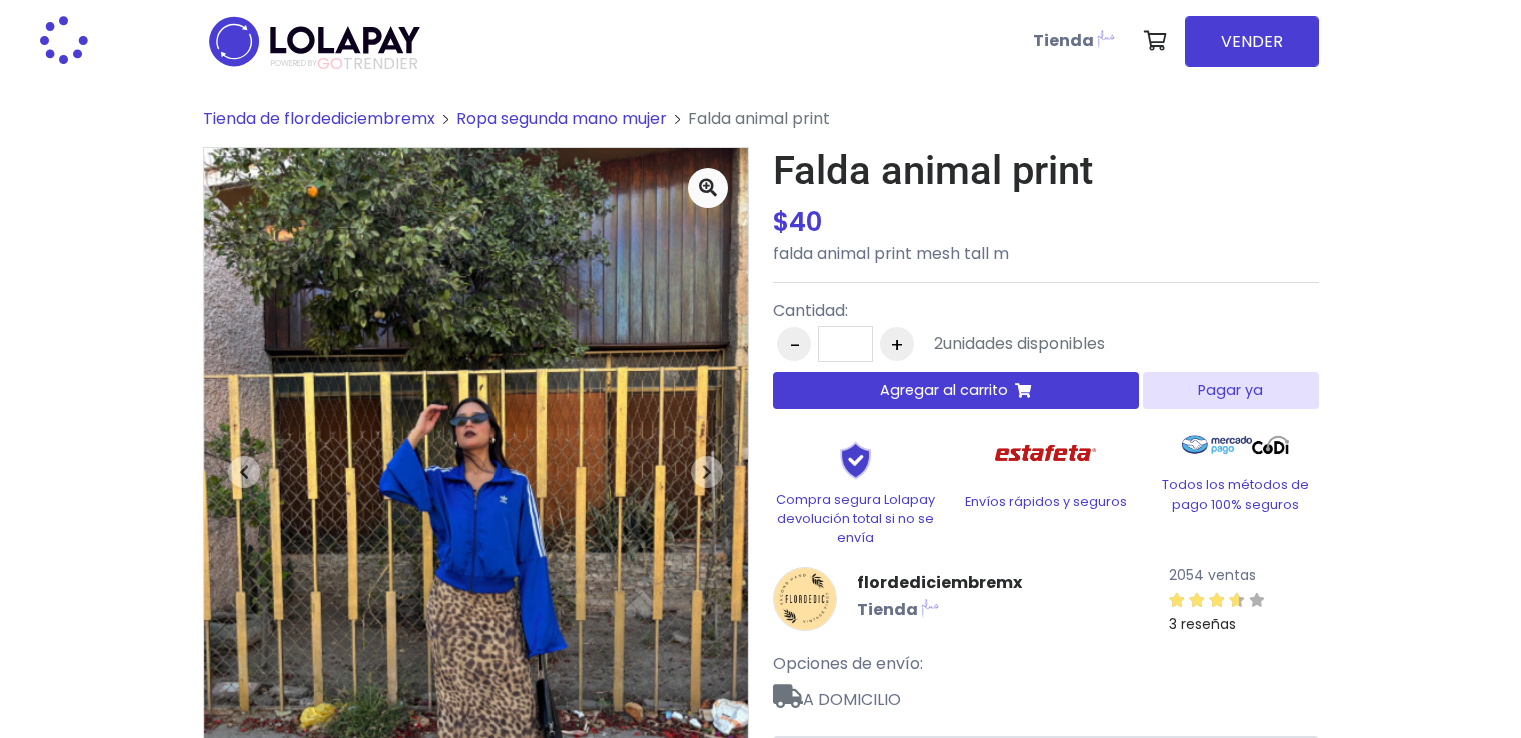 scroll, scrollTop: 0, scrollLeft: 0, axis: both 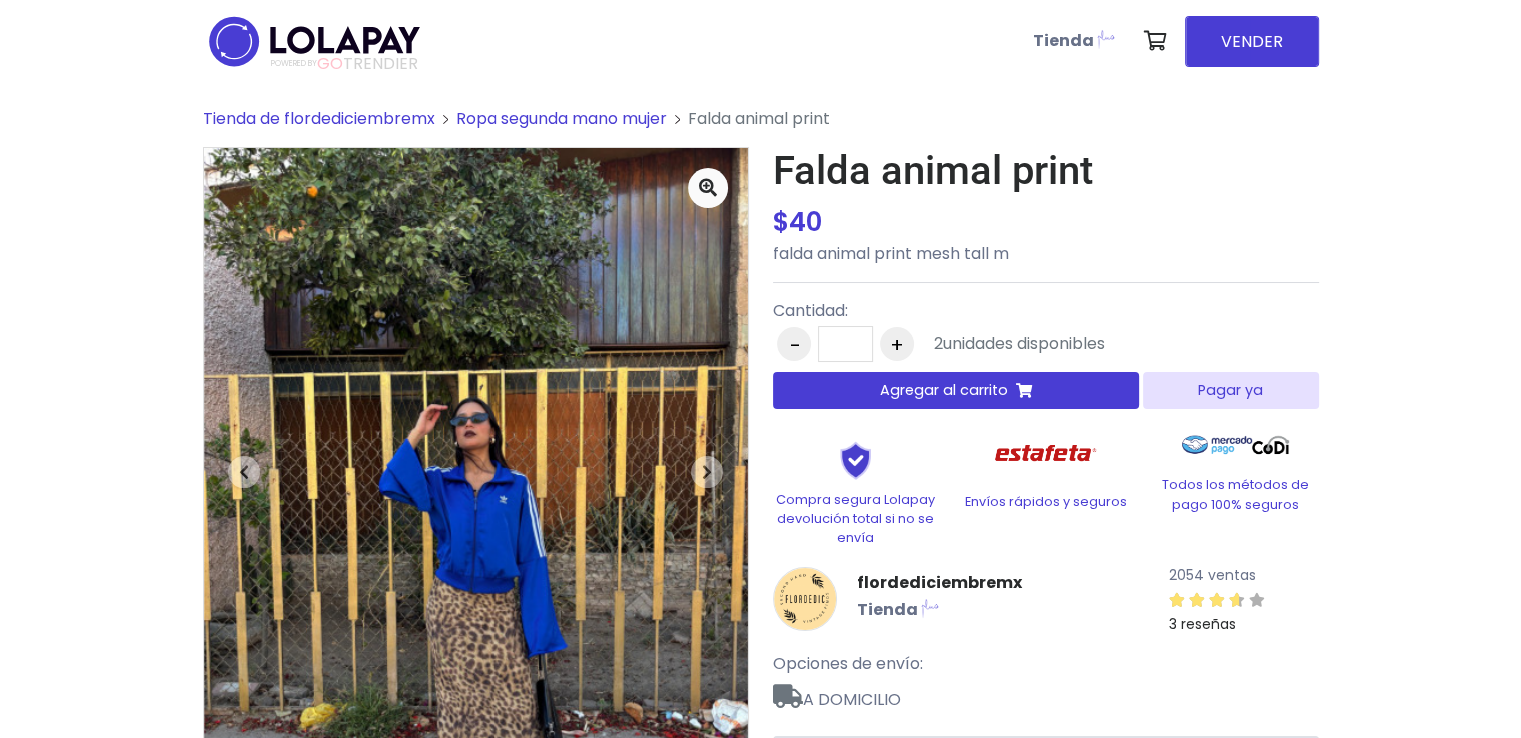 click on "Pagar ya" at bounding box center [1230, 390] 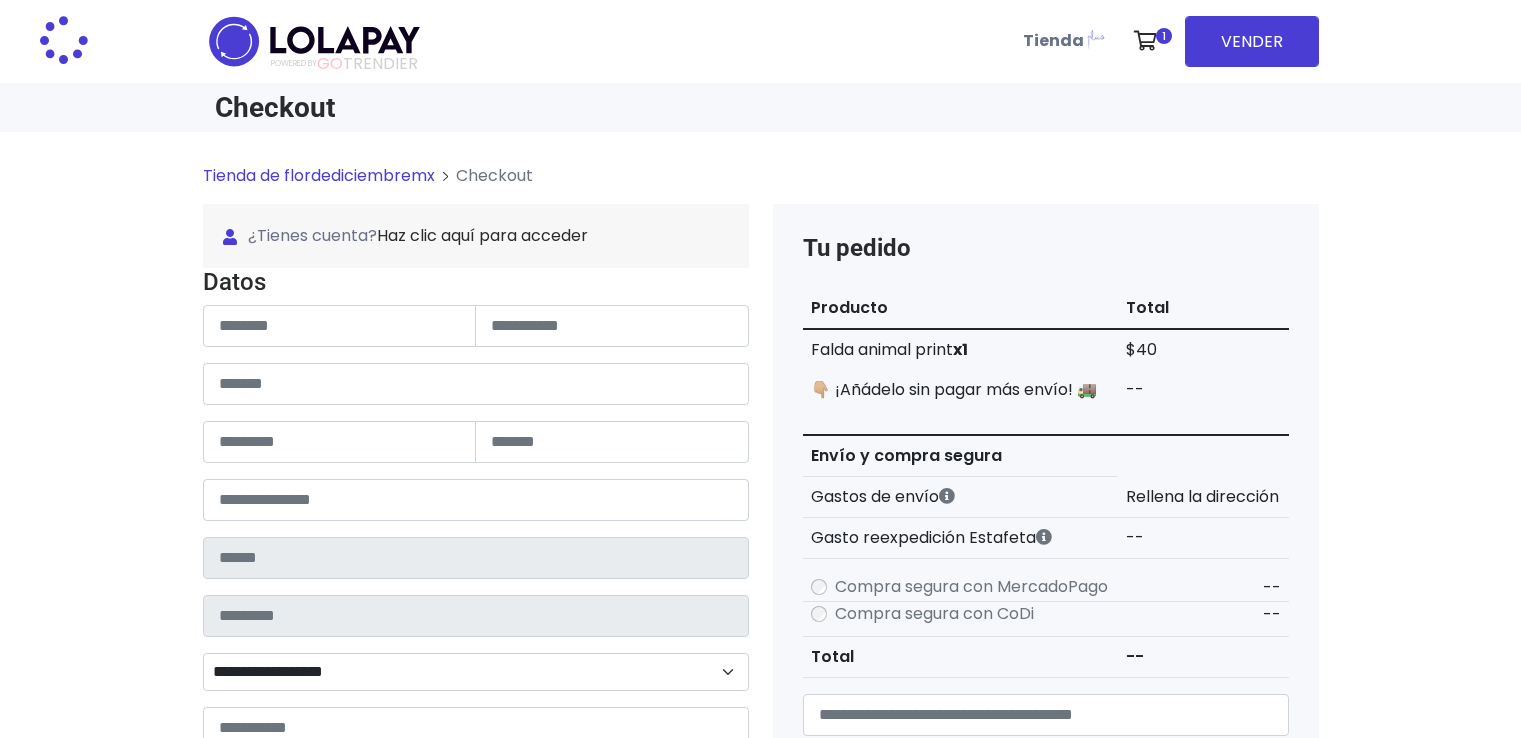 scroll, scrollTop: 0, scrollLeft: 0, axis: both 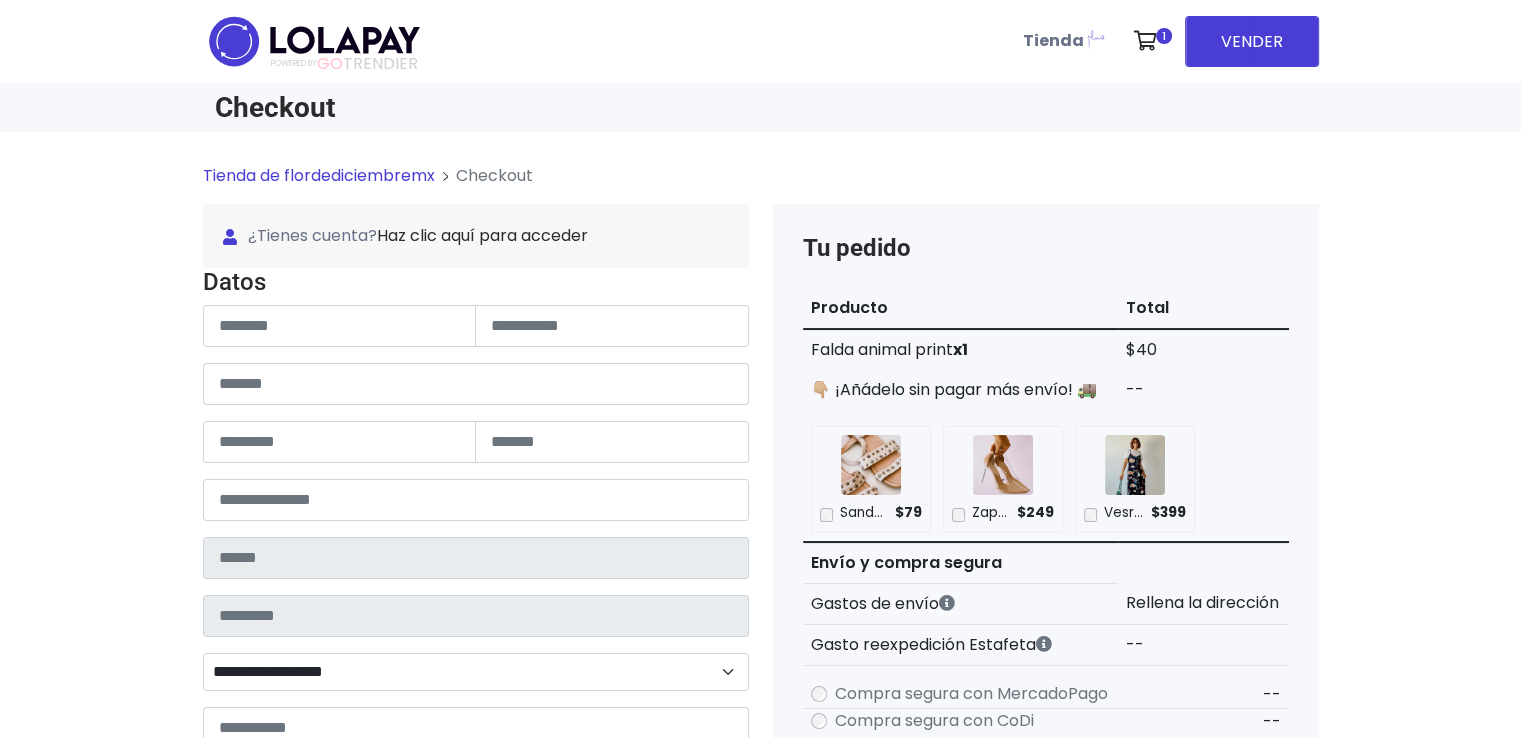type on "**********" 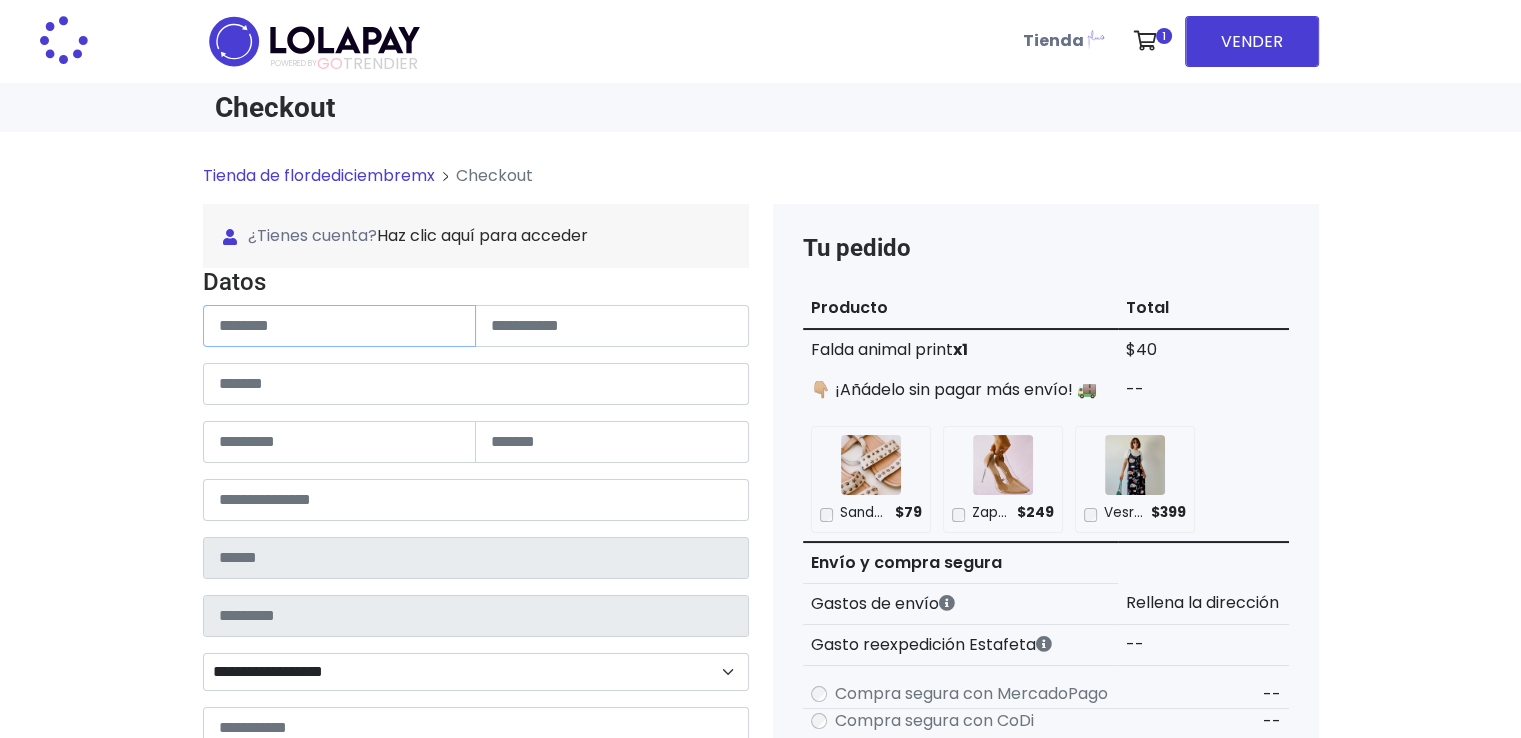 click at bounding box center (340, 326) 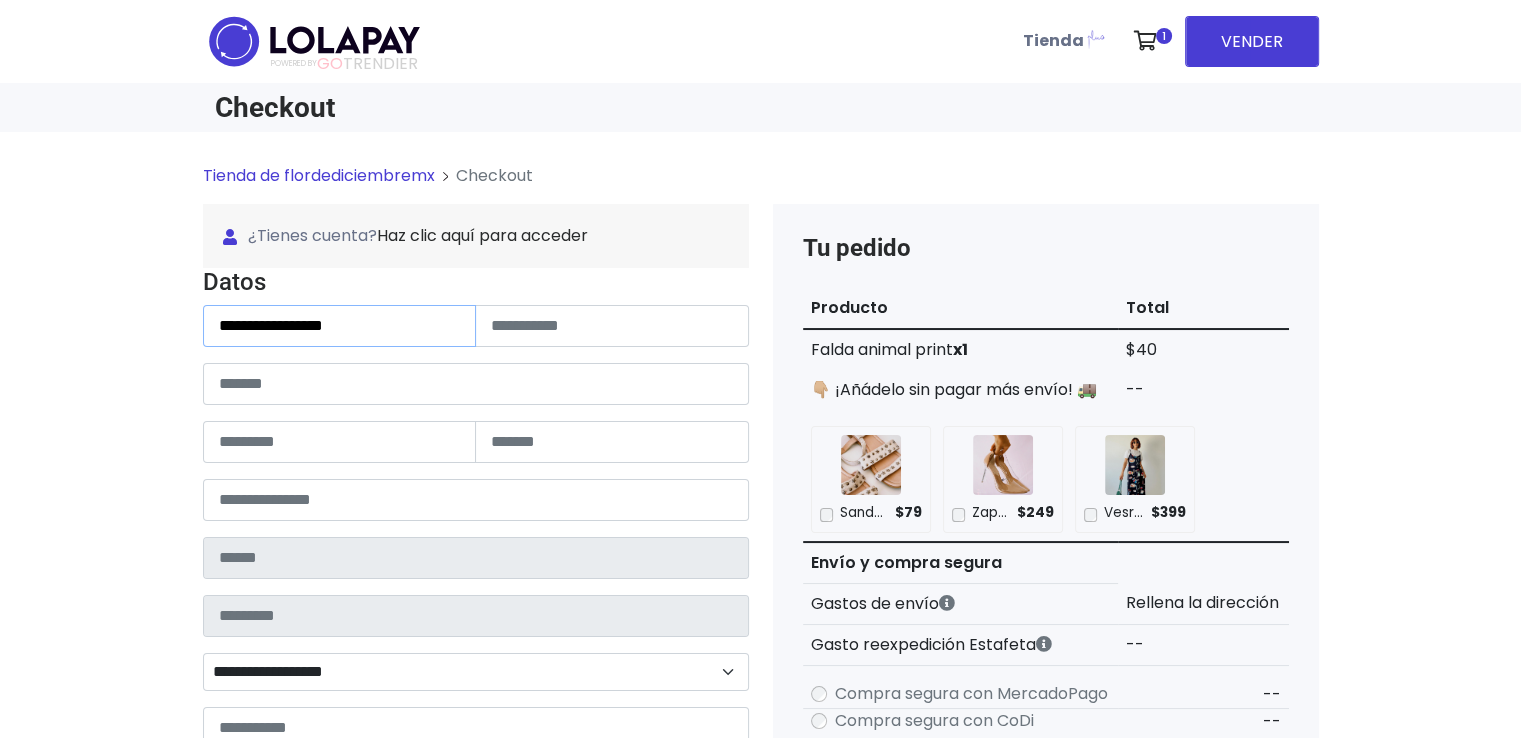 type on "**********" 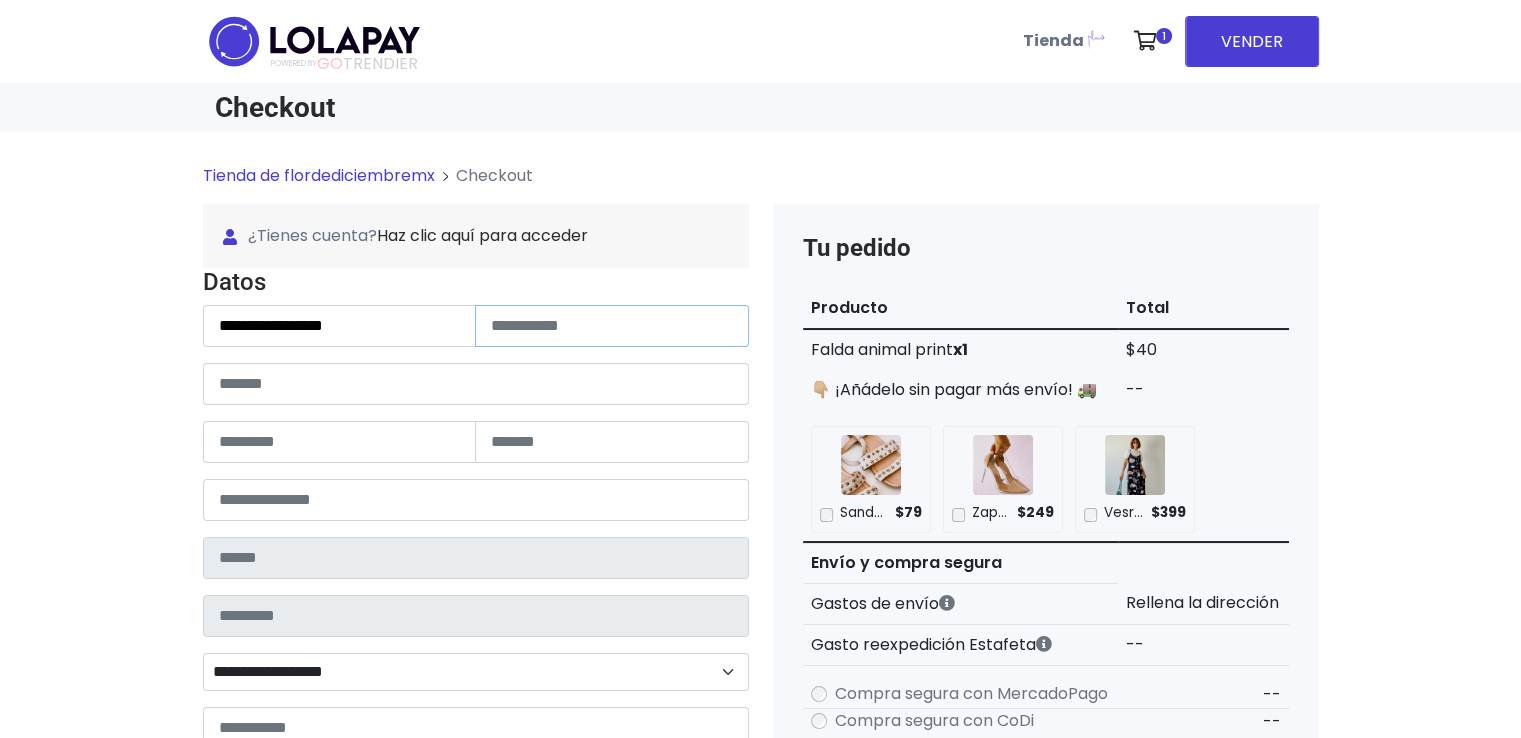 click at bounding box center [612, 326] 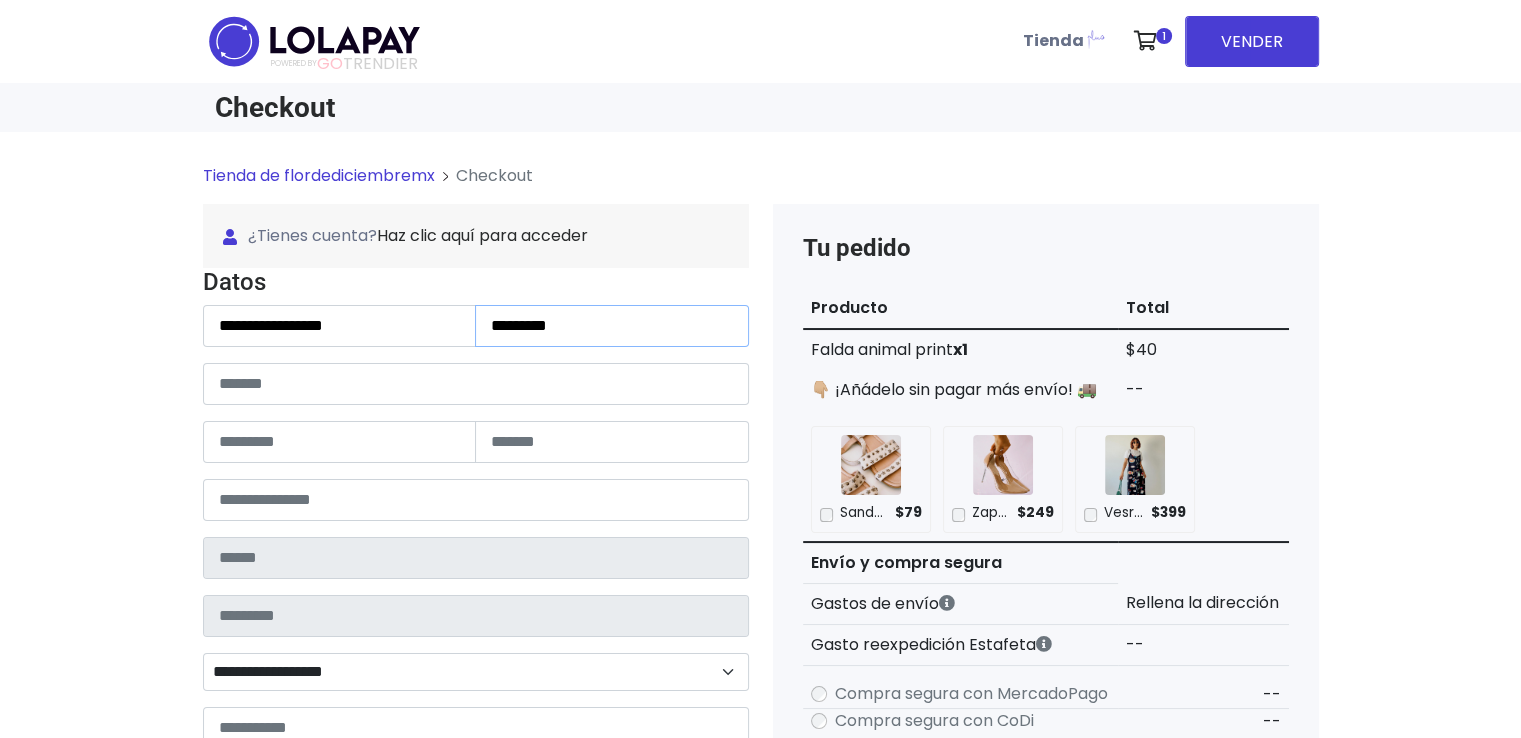type on "*********" 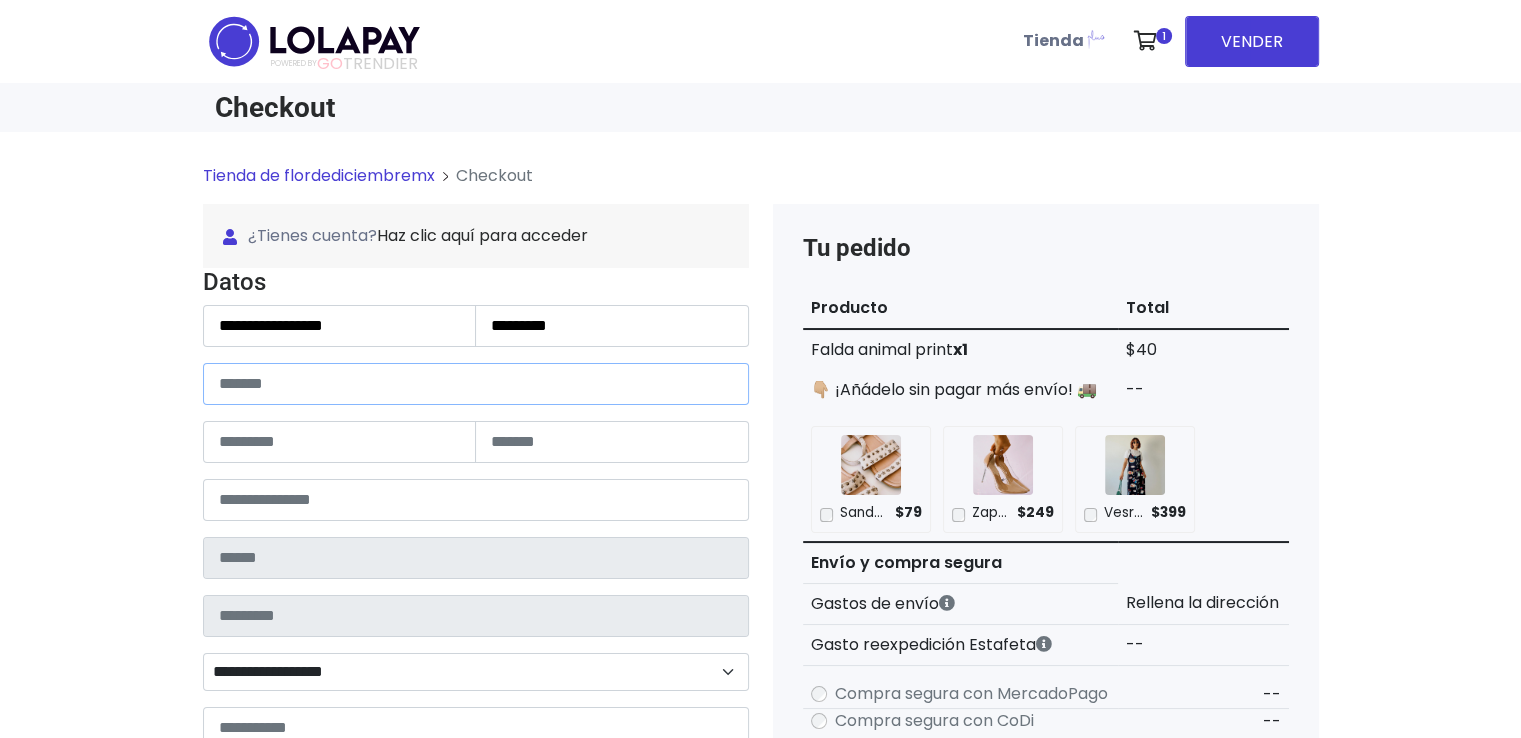 click at bounding box center (476, 384) 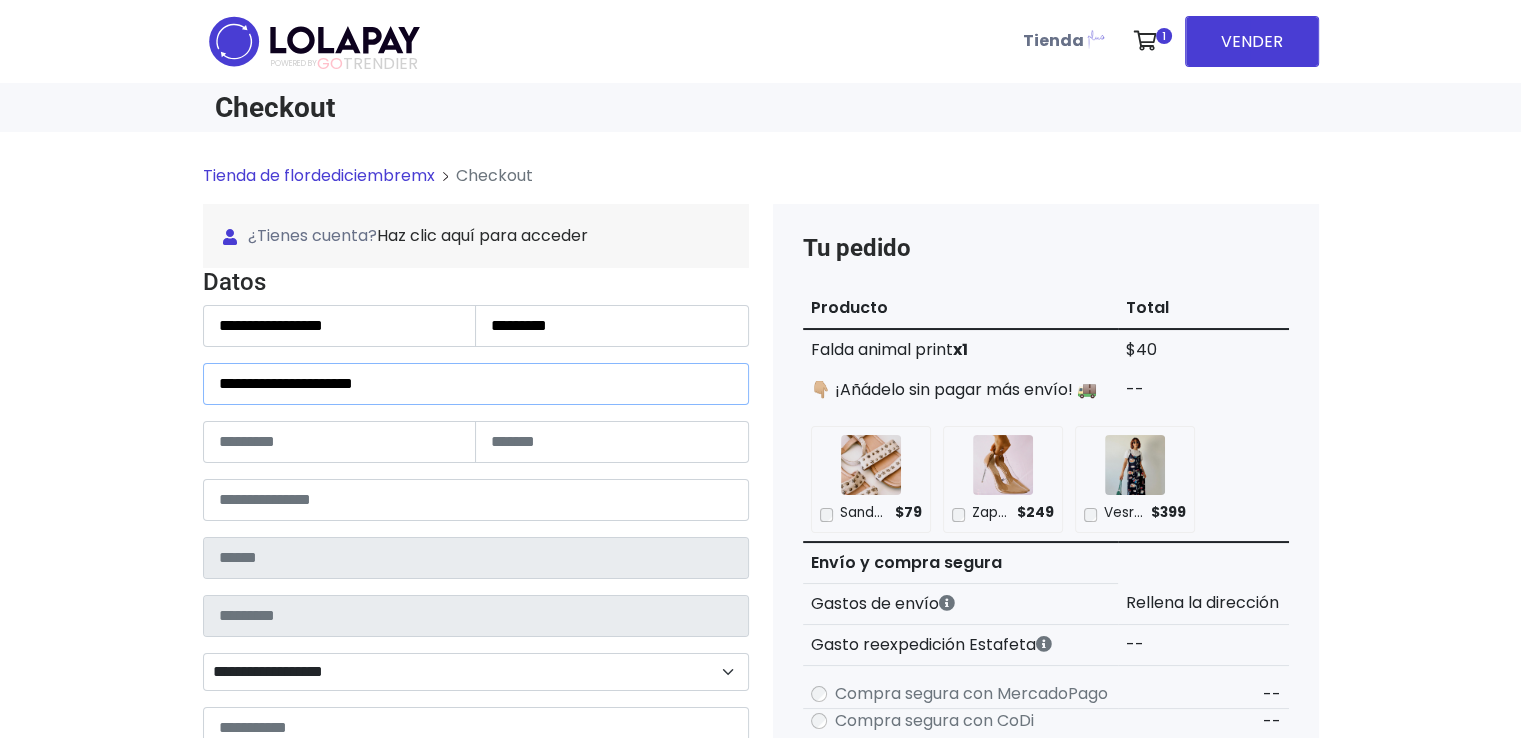 type on "**********" 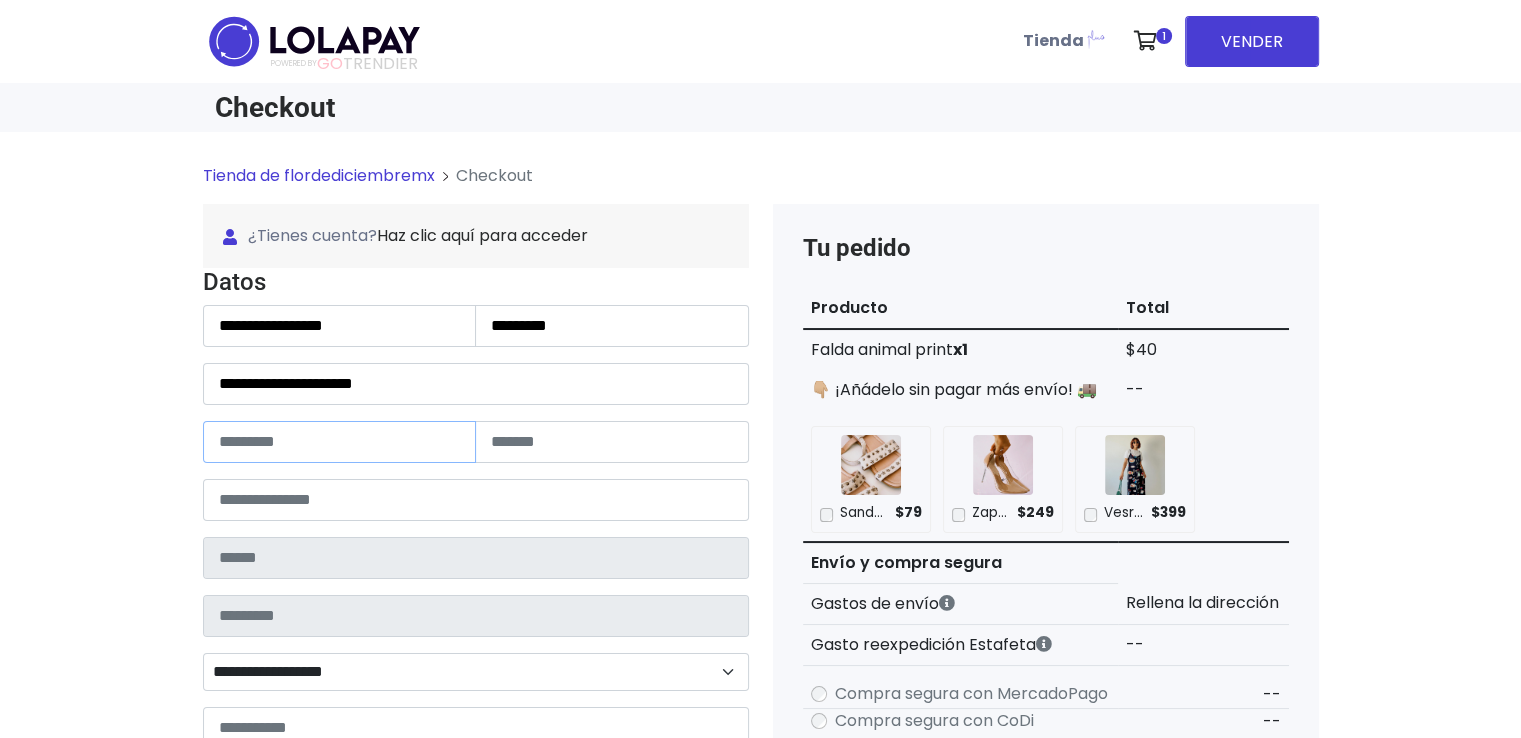 click at bounding box center (340, 442) 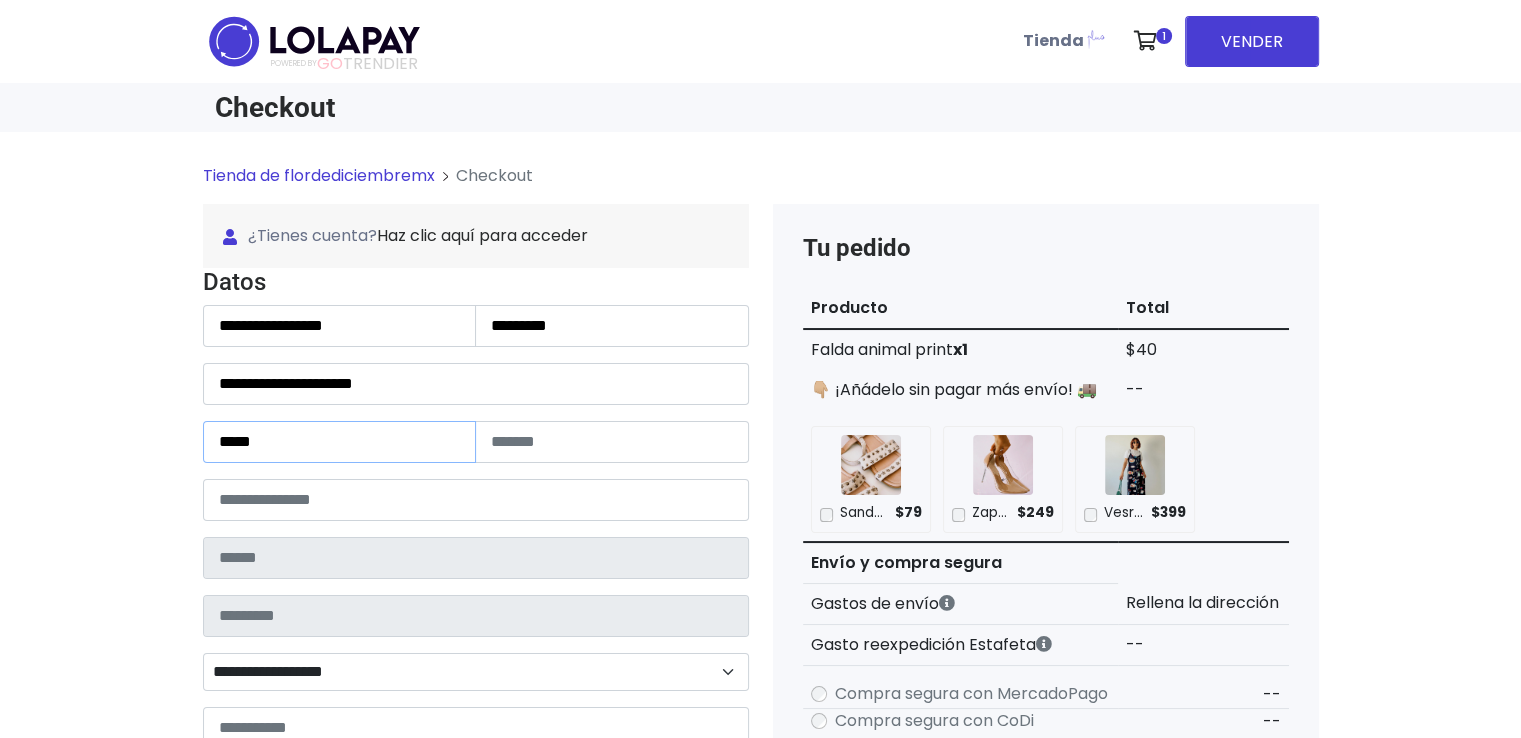 type on "*****" 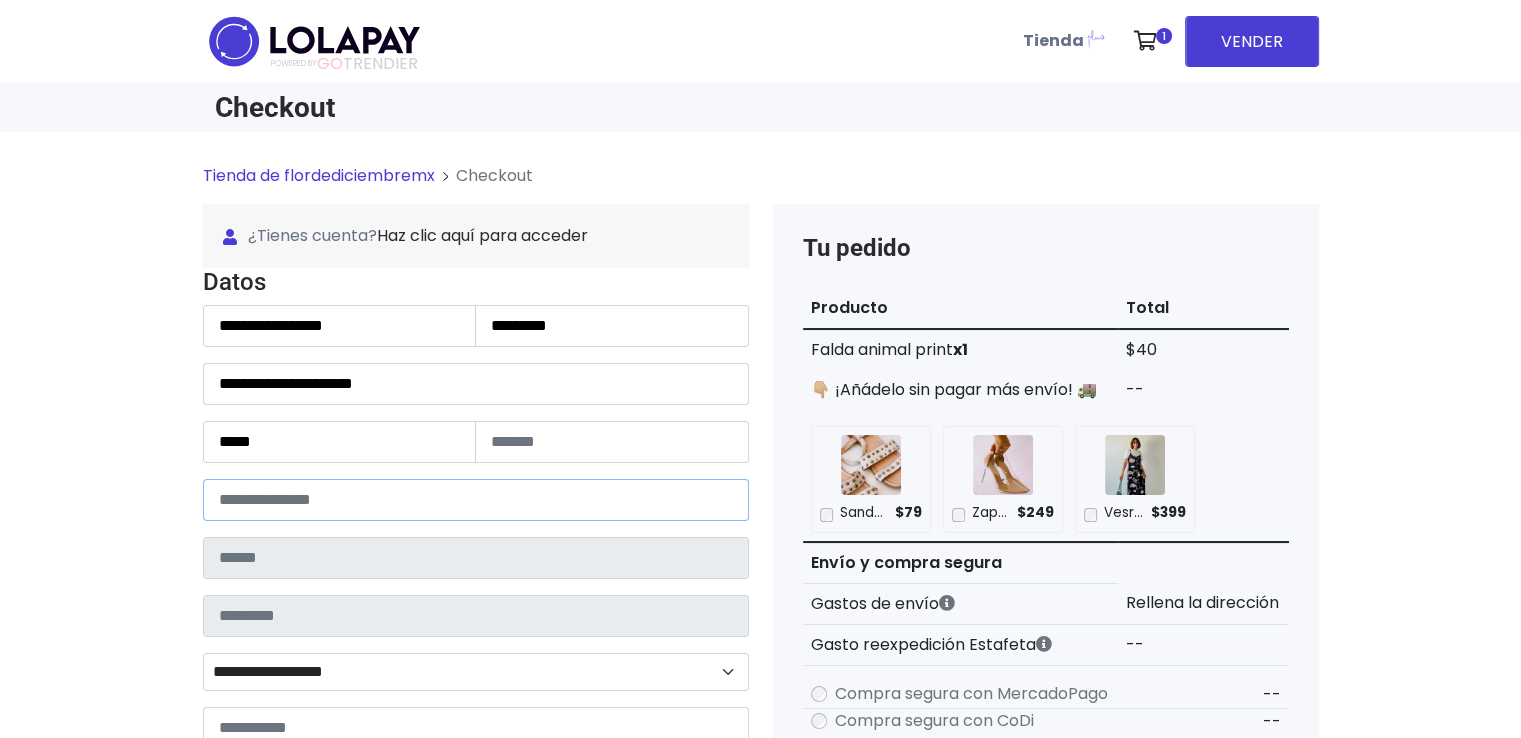 click at bounding box center (476, 500) 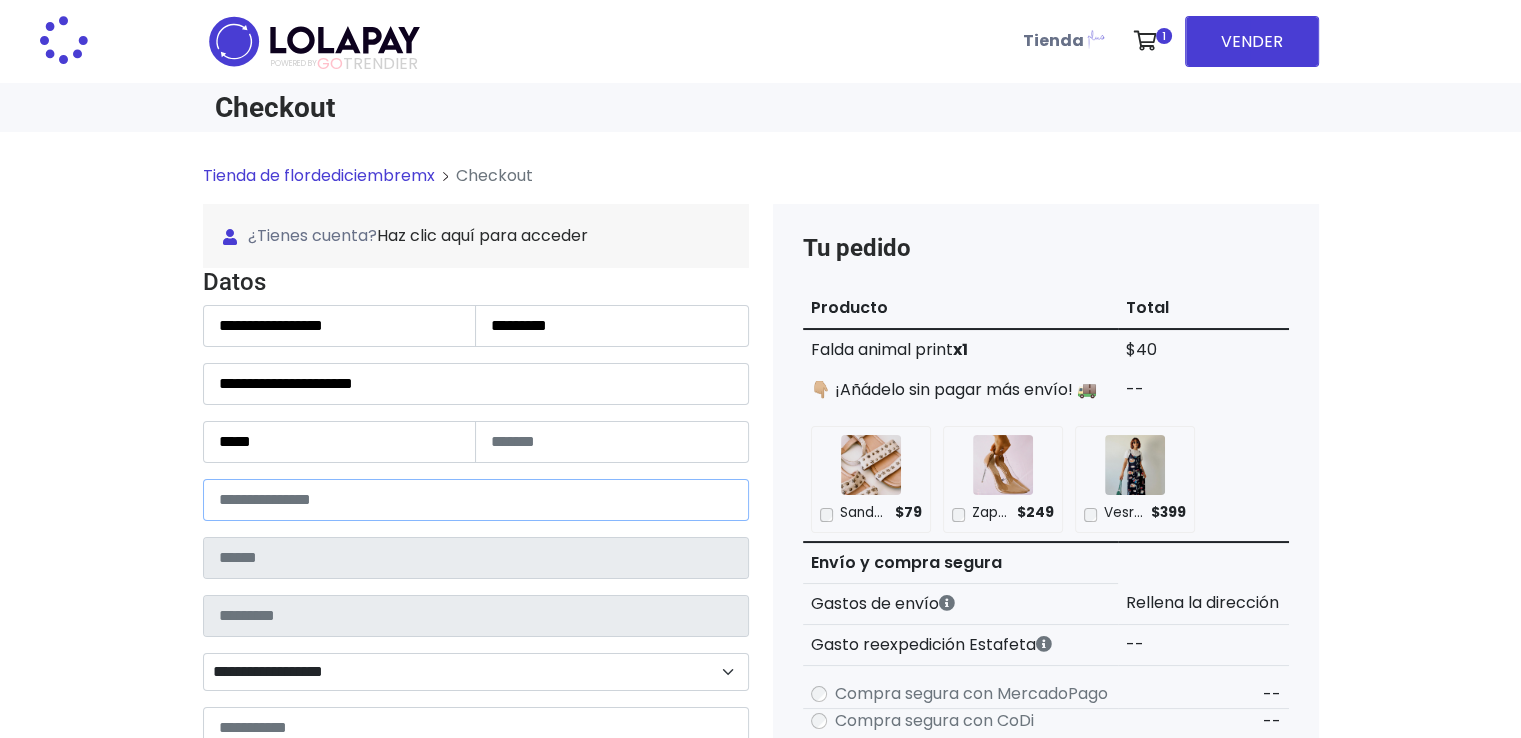type on "*****" 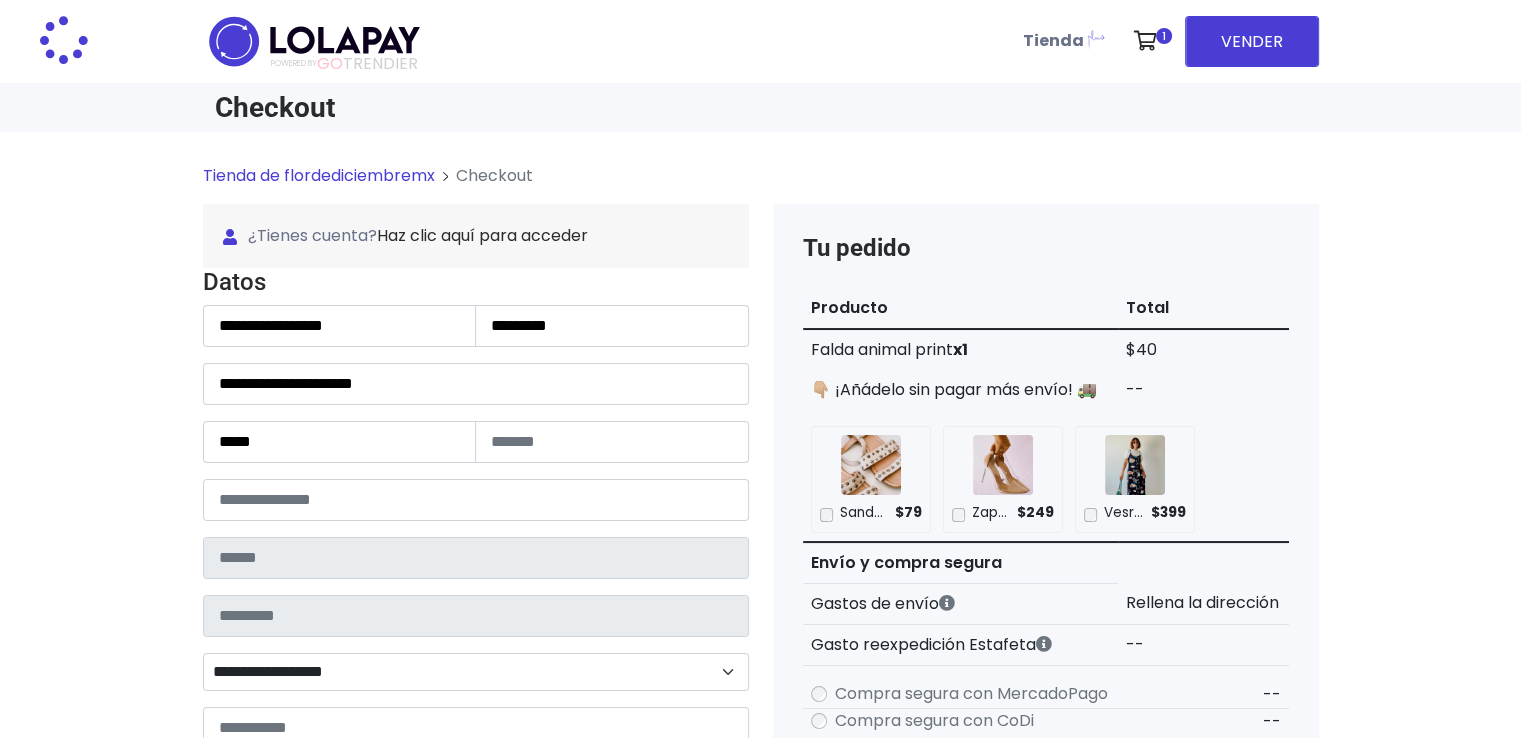 type on "*******" 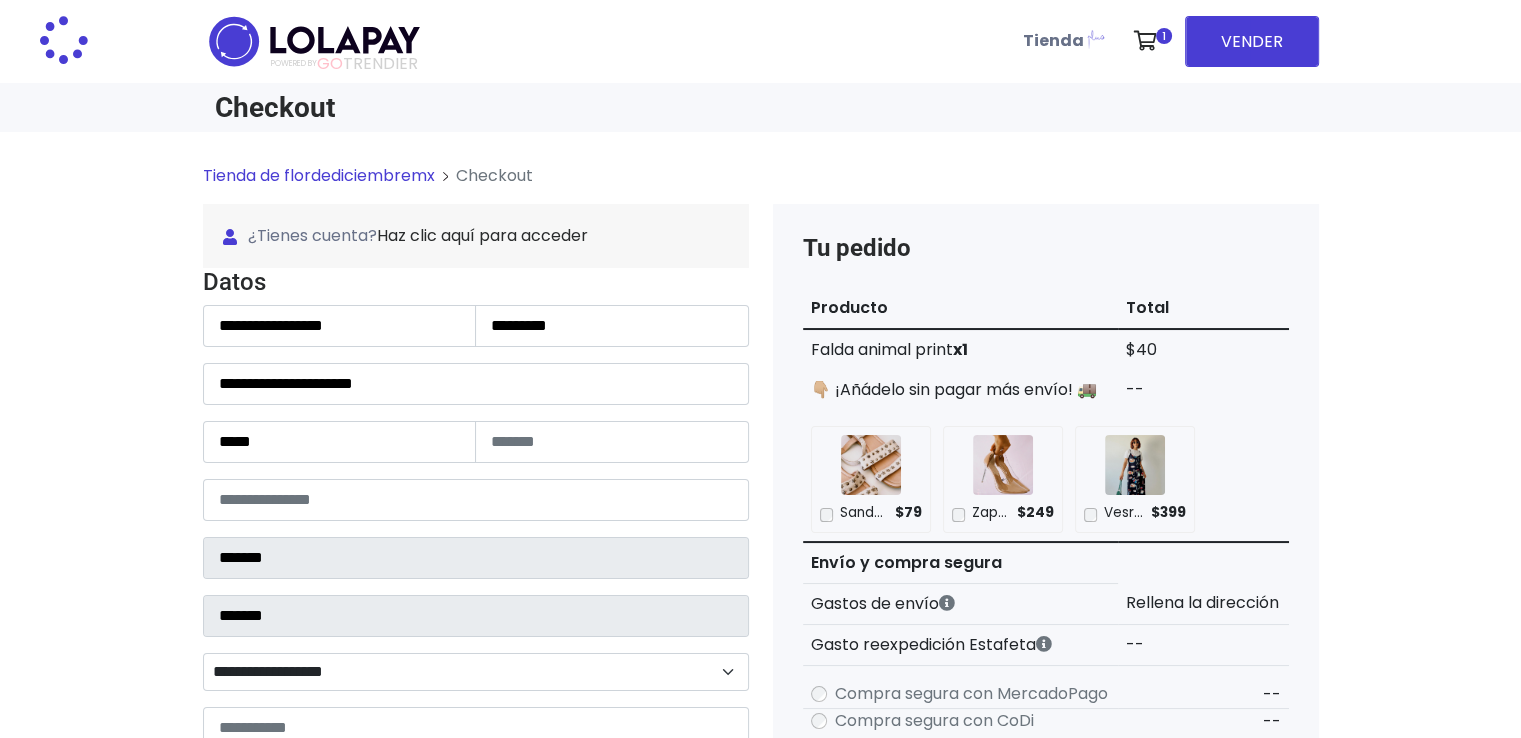 click on "**********" at bounding box center [760, 879] 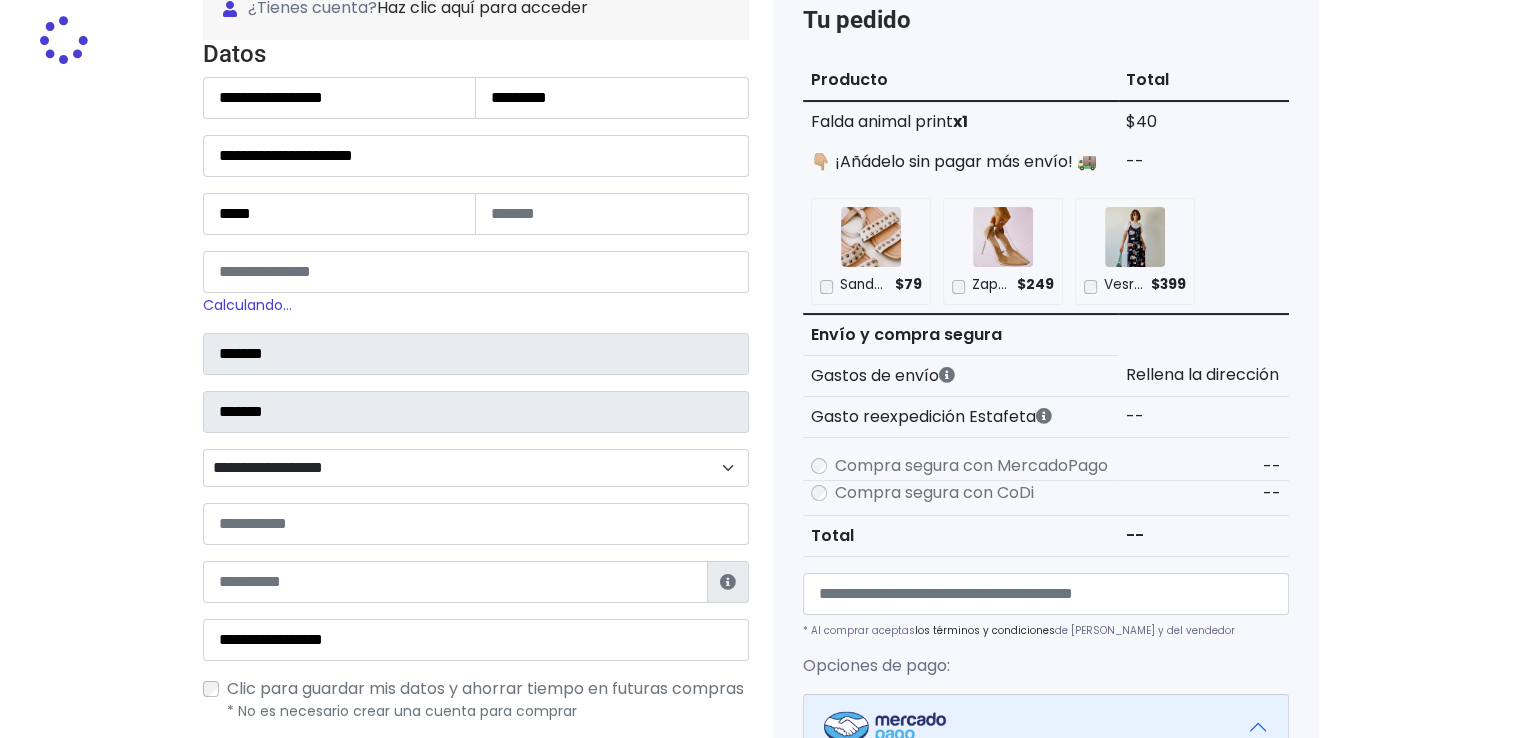 scroll, scrollTop: 320, scrollLeft: 0, axis: vertical 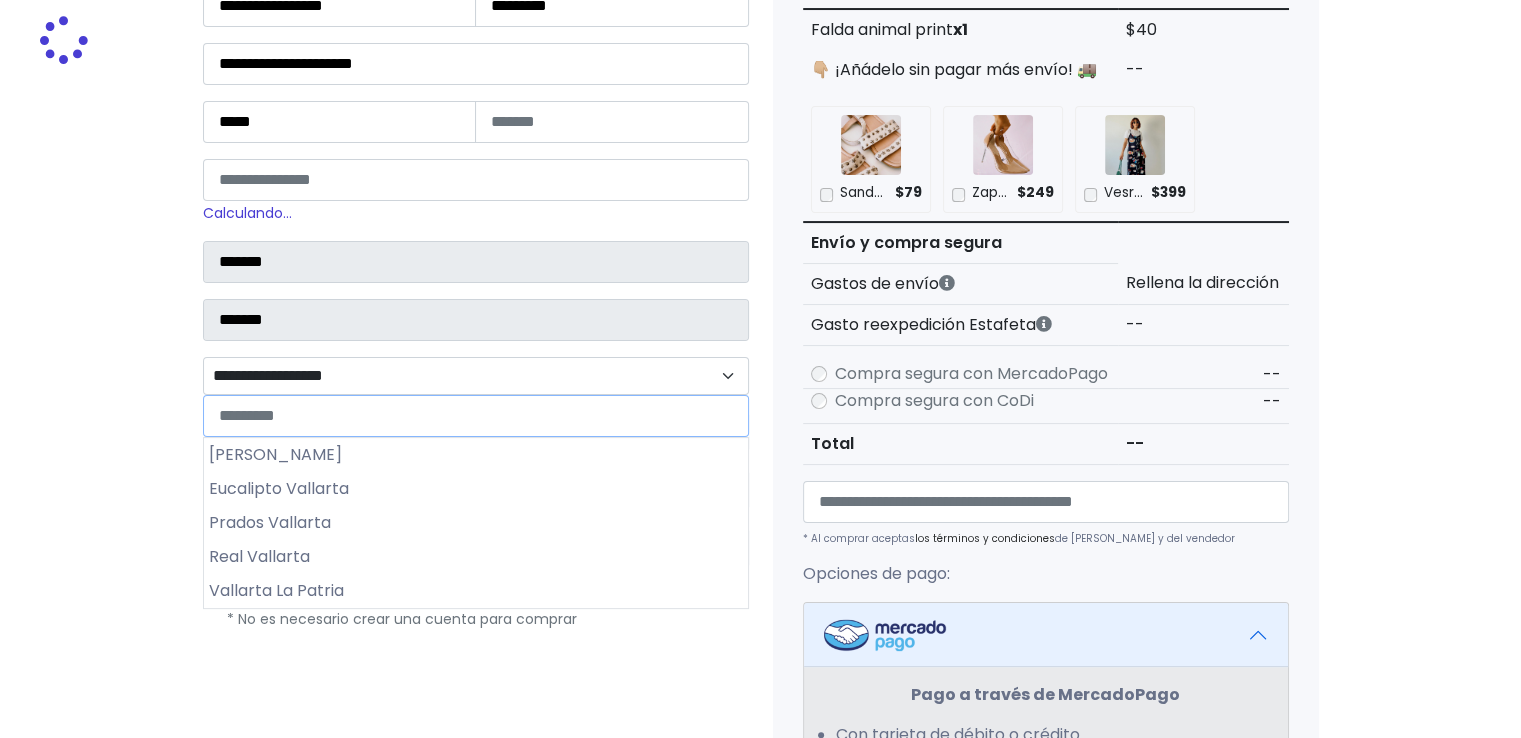 click on "**********" at bounding box center (476, 376) 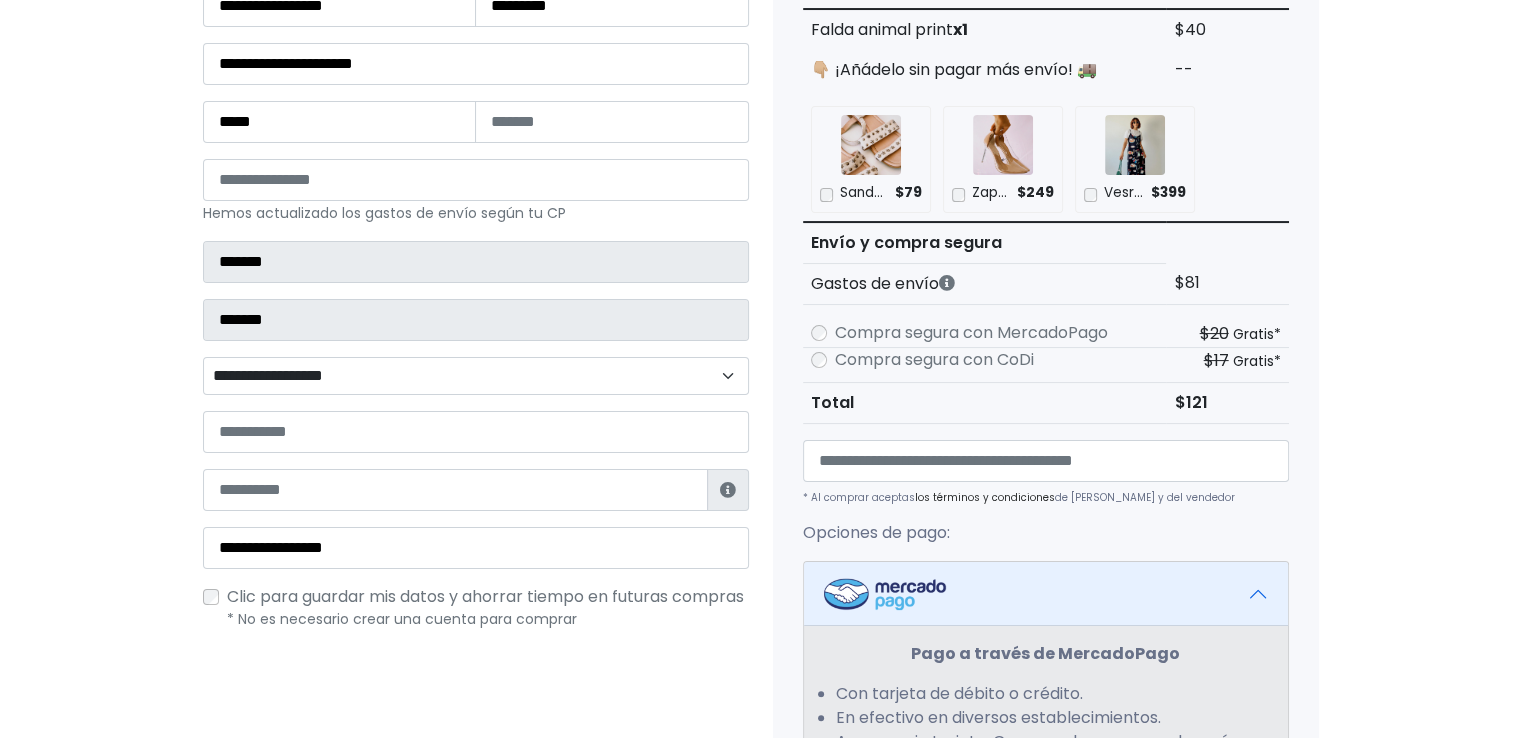 click on "**********" at bounding box center (476, 376) 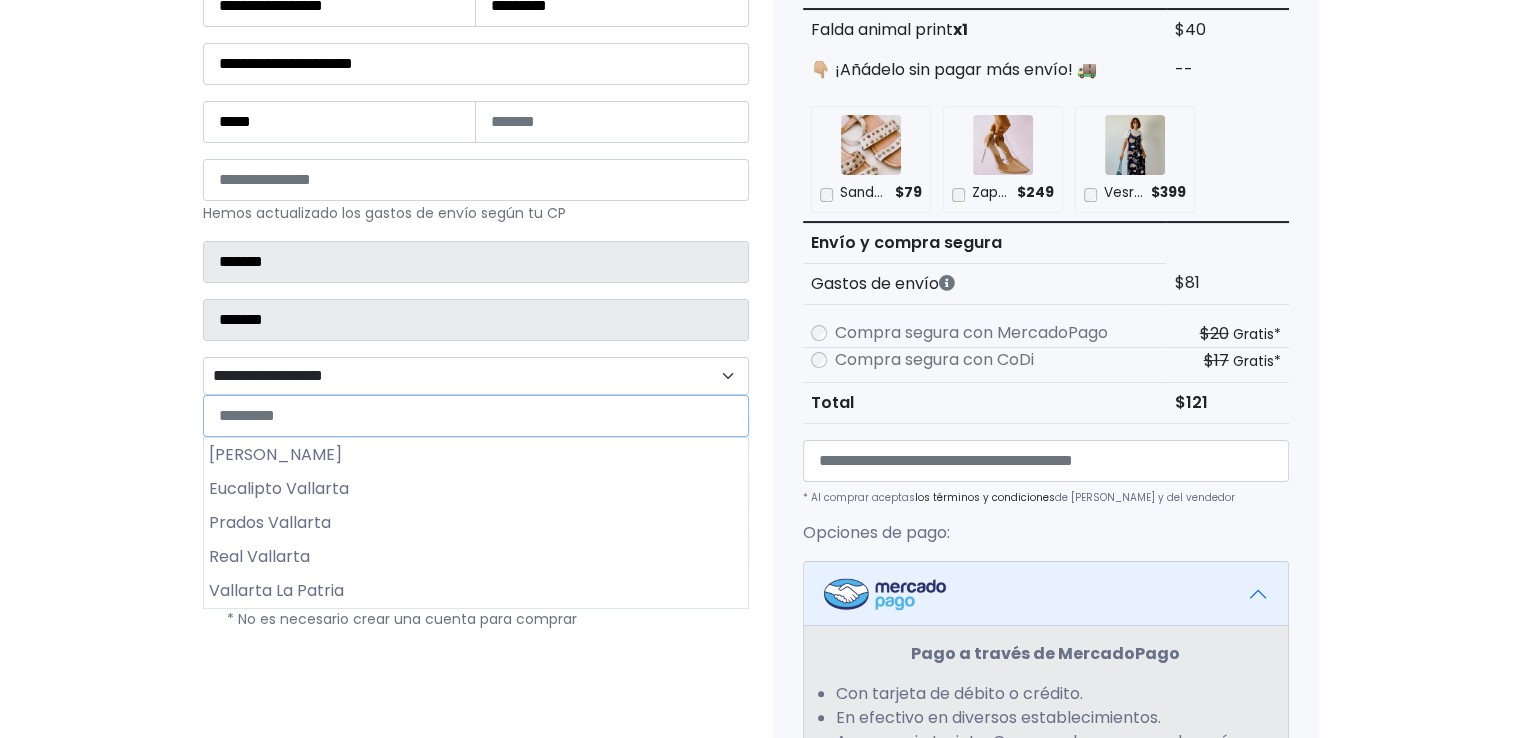 click on "**********" at bounding box center [476, 376] 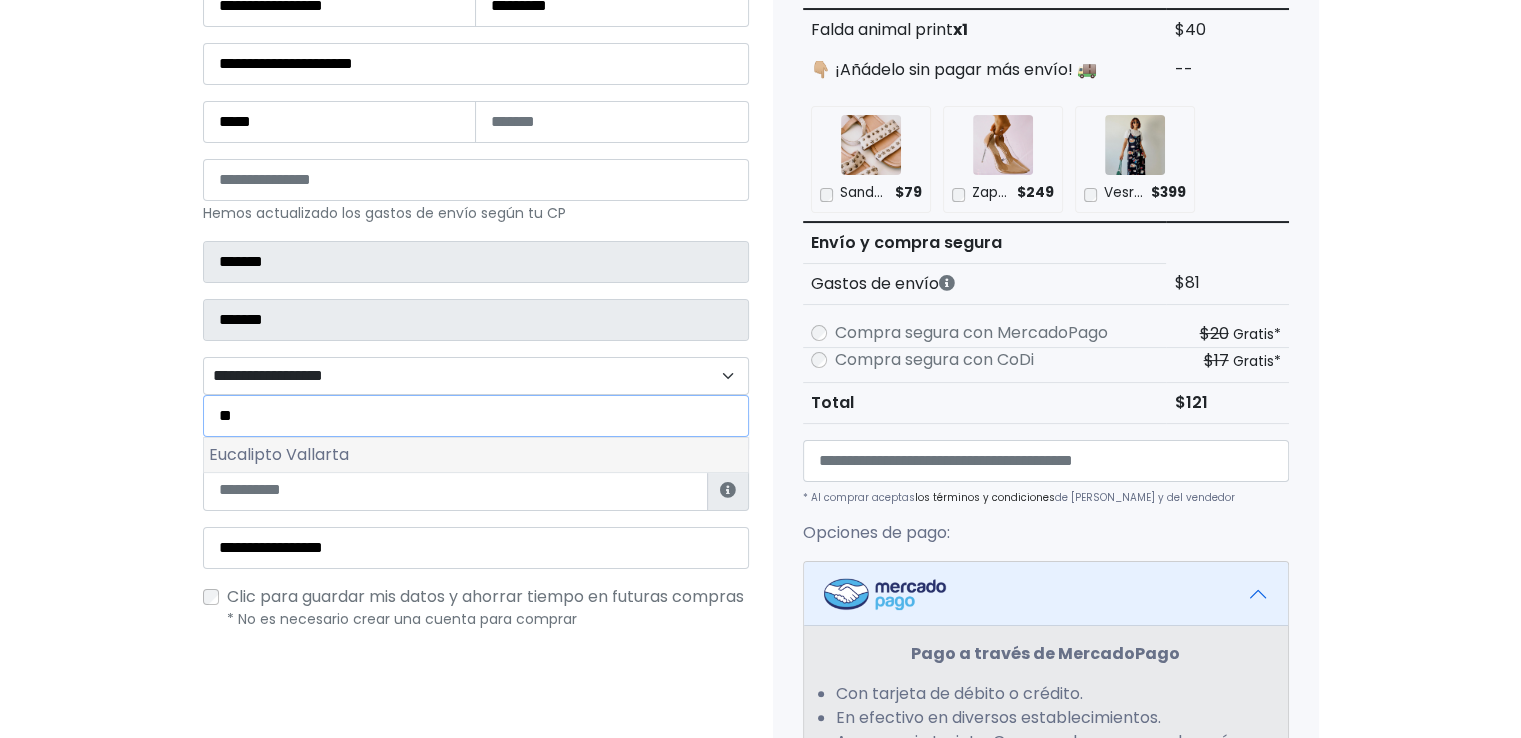 type on "**" 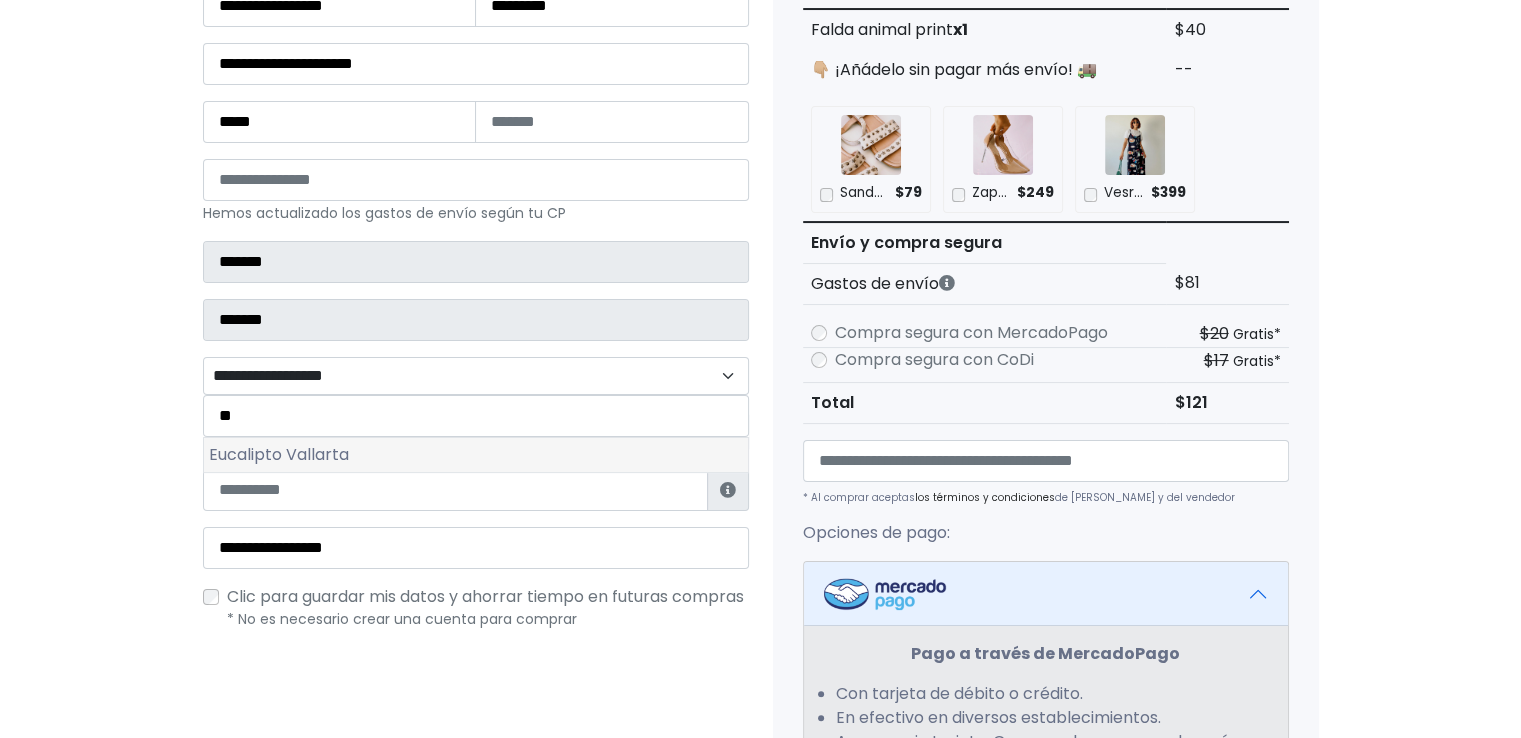 click on "Eucalipto Vallarta" at bounding box center (476, 455) 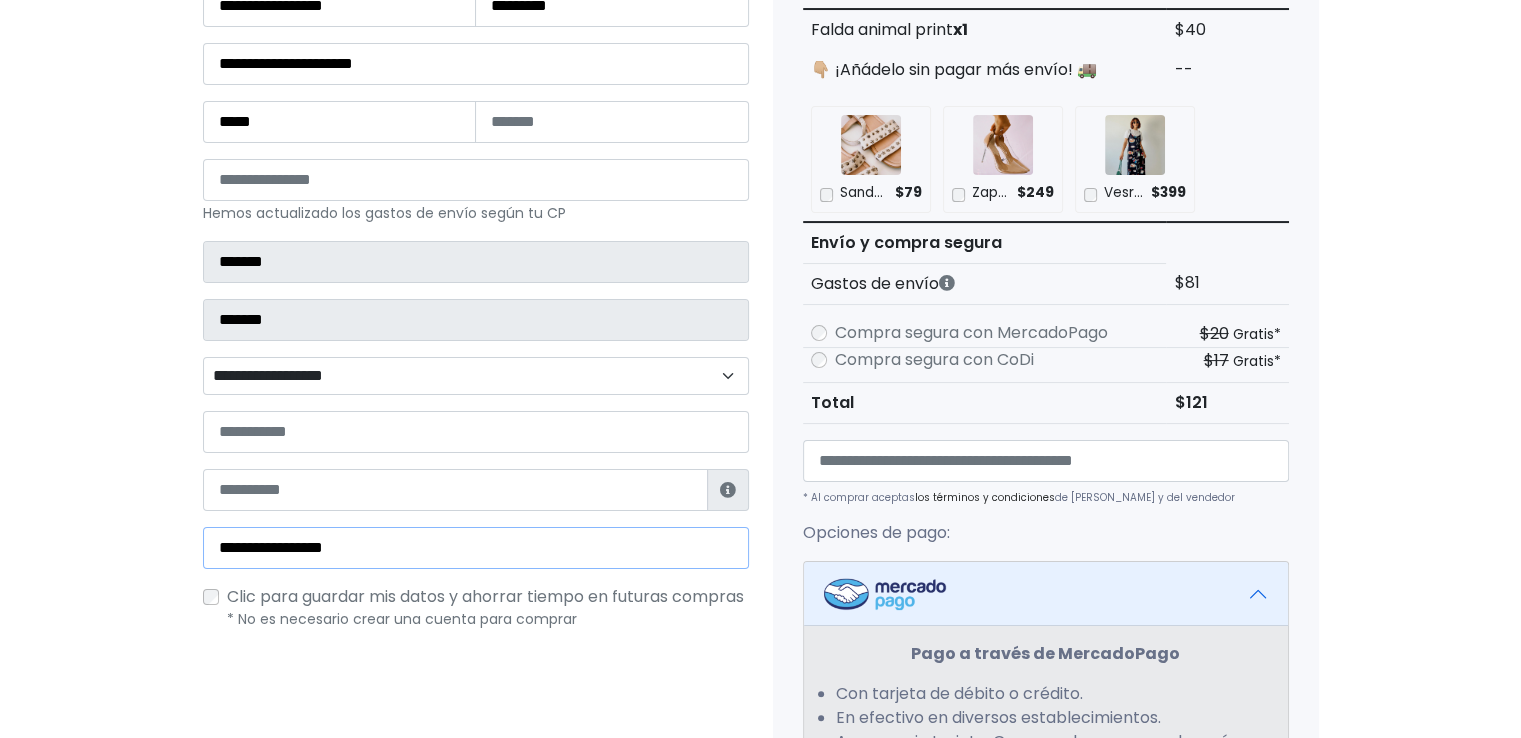 click on "**********" at bounding box center [476, 548] 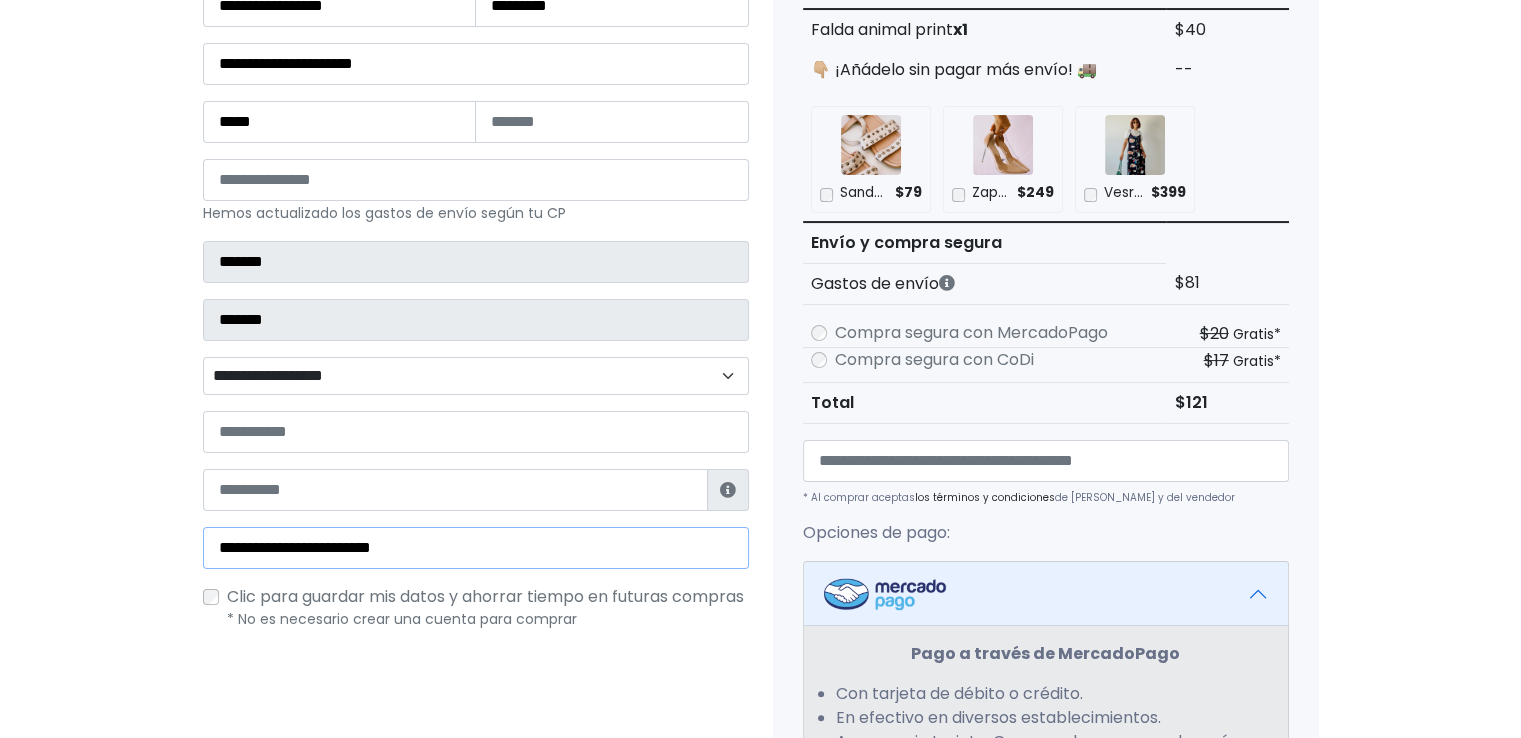 type on "**********" 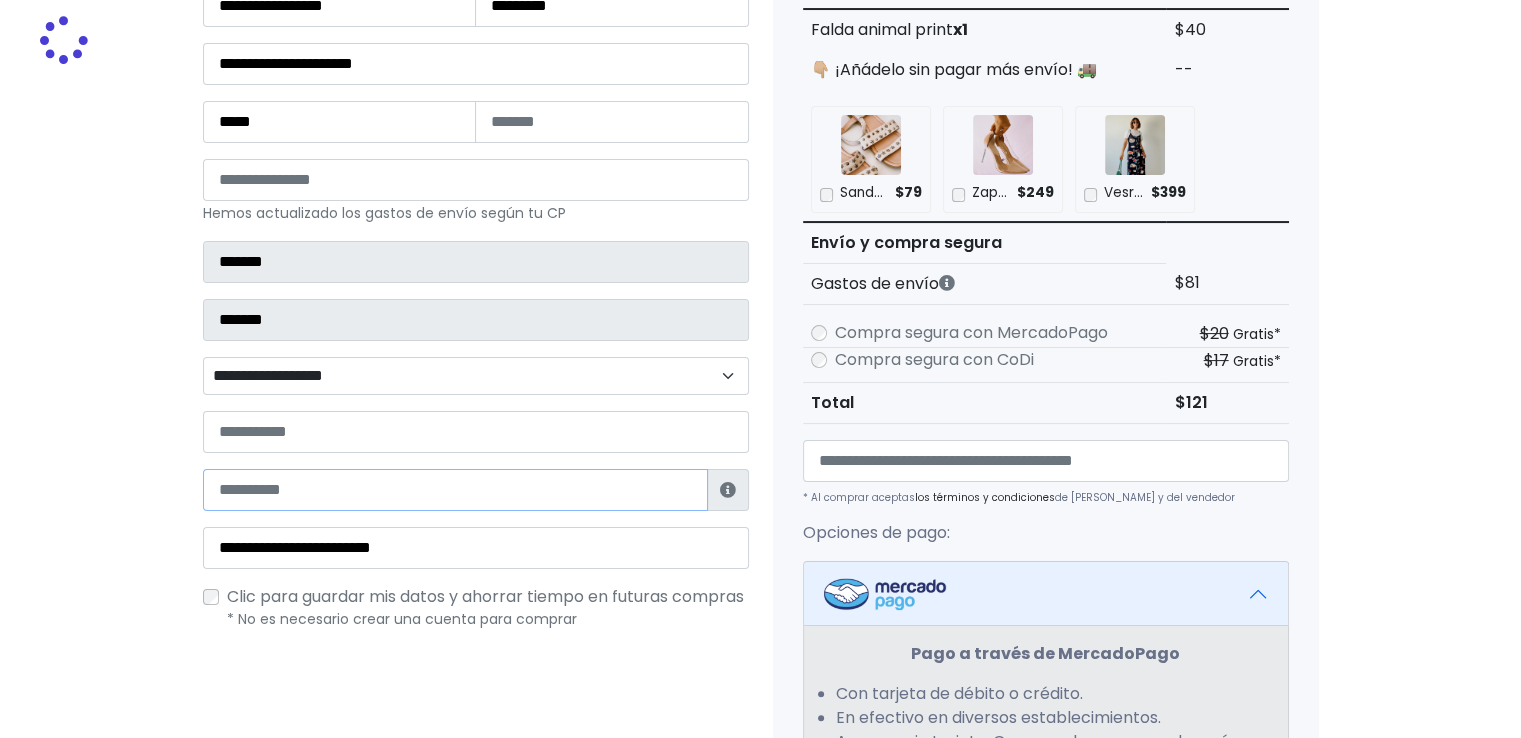 click at bounding box center (455, 490) 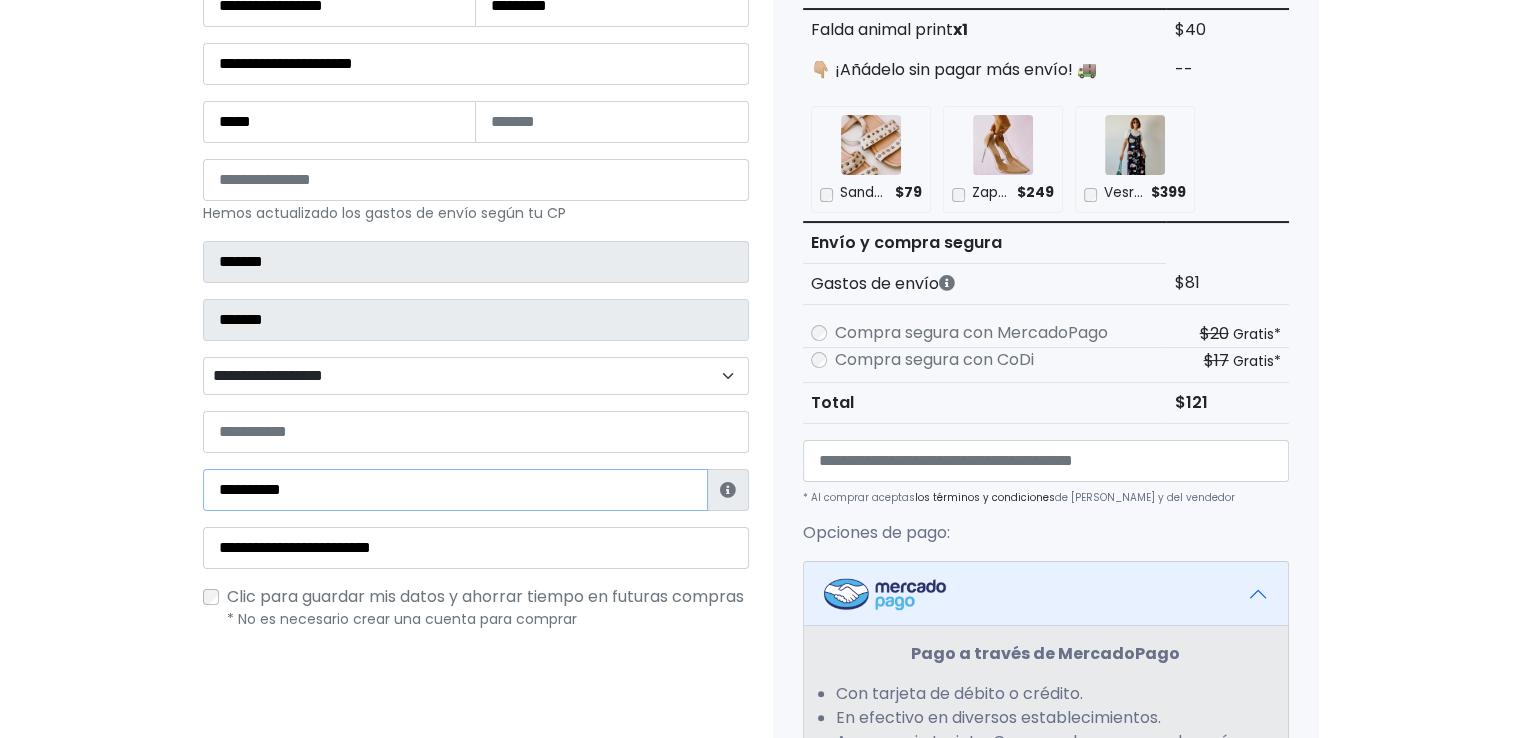 scroll, scrollTop: 820, scrollLeft: 0, axis: vertical 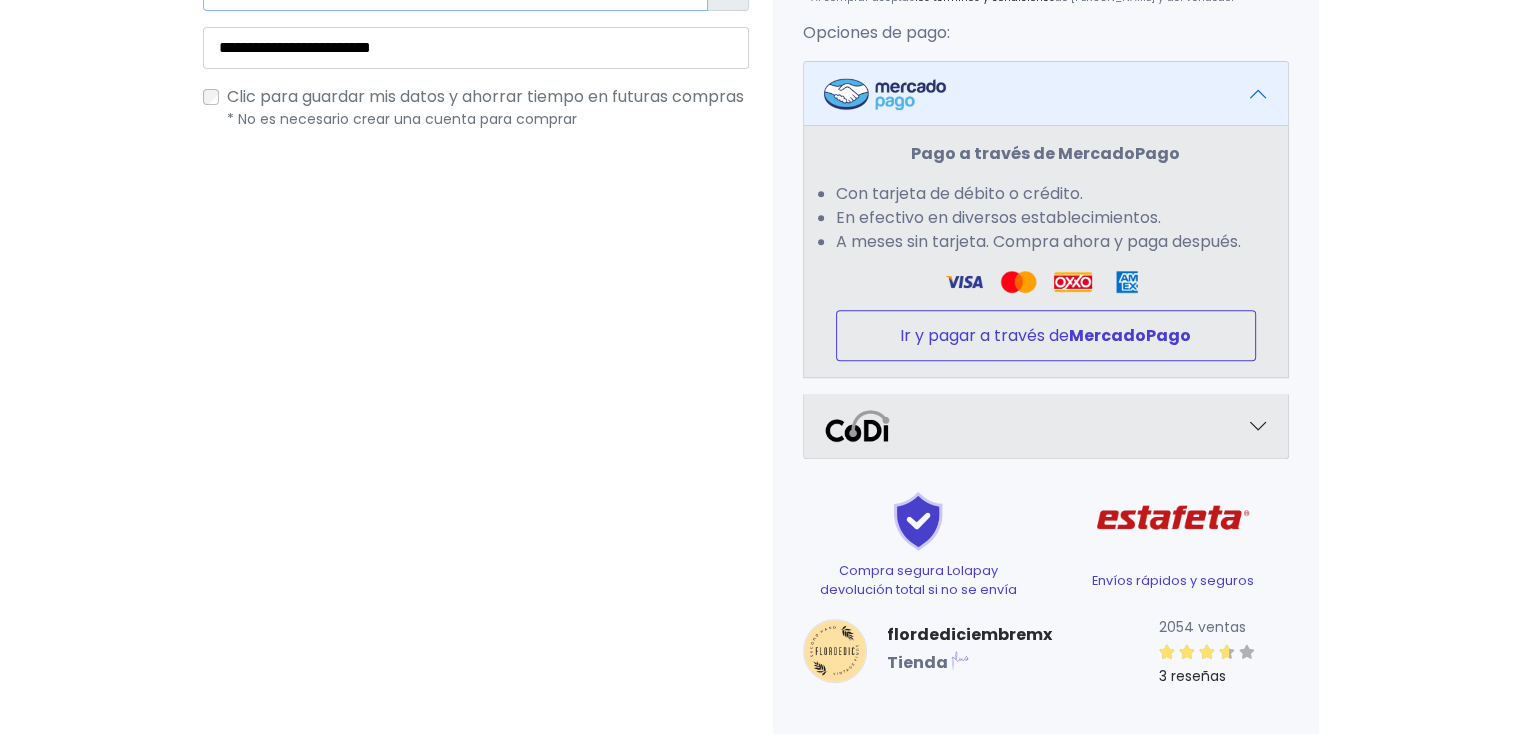 type on "**********" 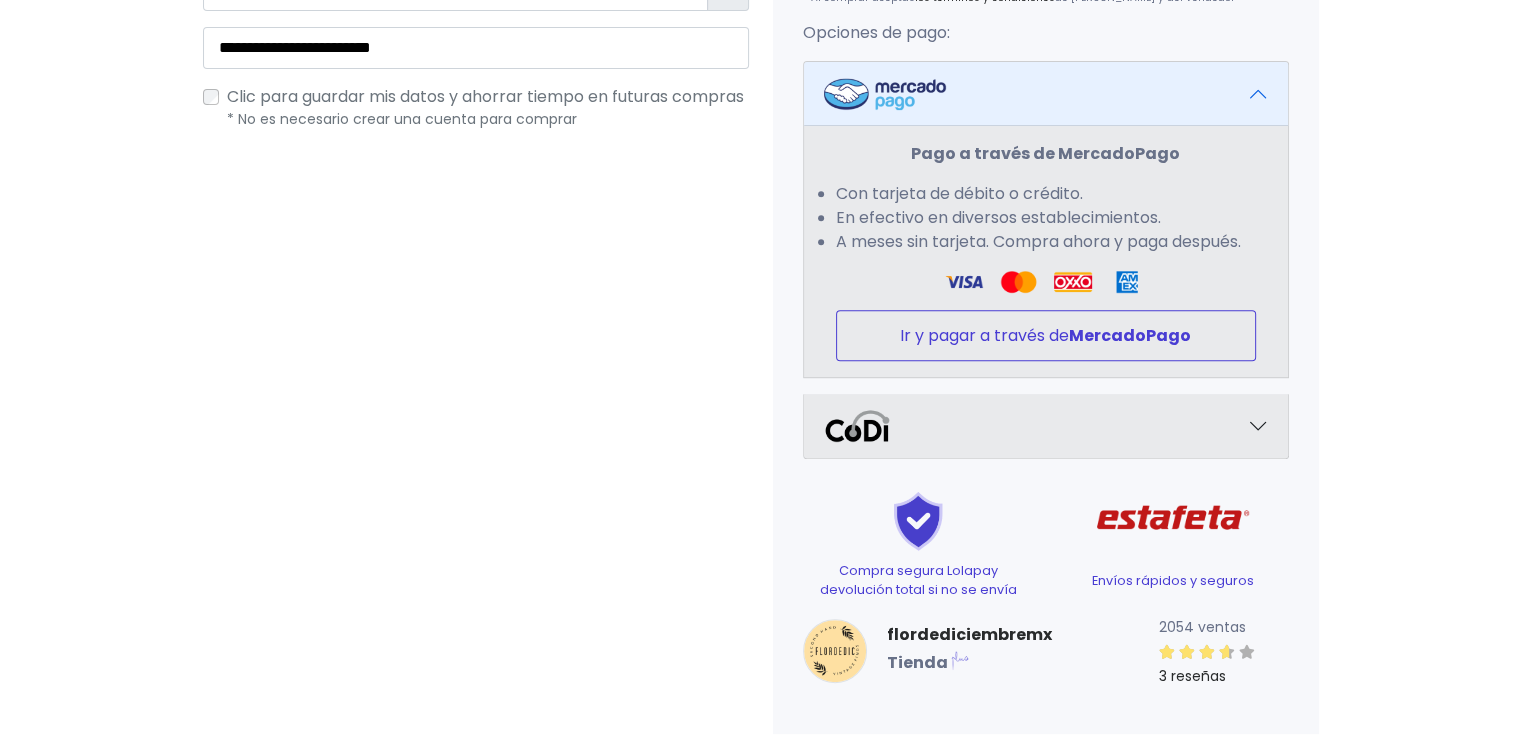 click on "MercadoPago" at bounding box center (1130, 335) 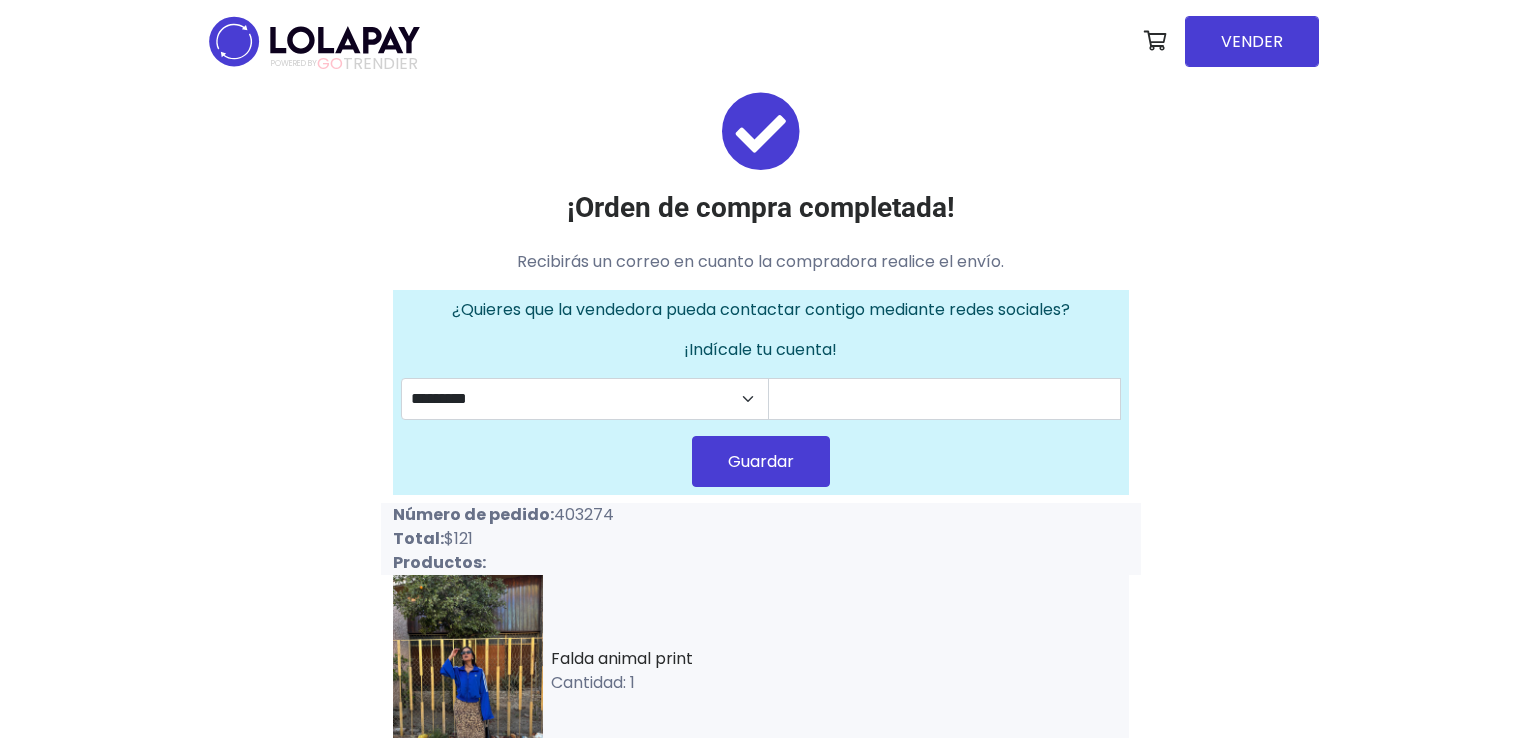 scroll, scrollTop: 0, scrollLeft: 0, axis: both 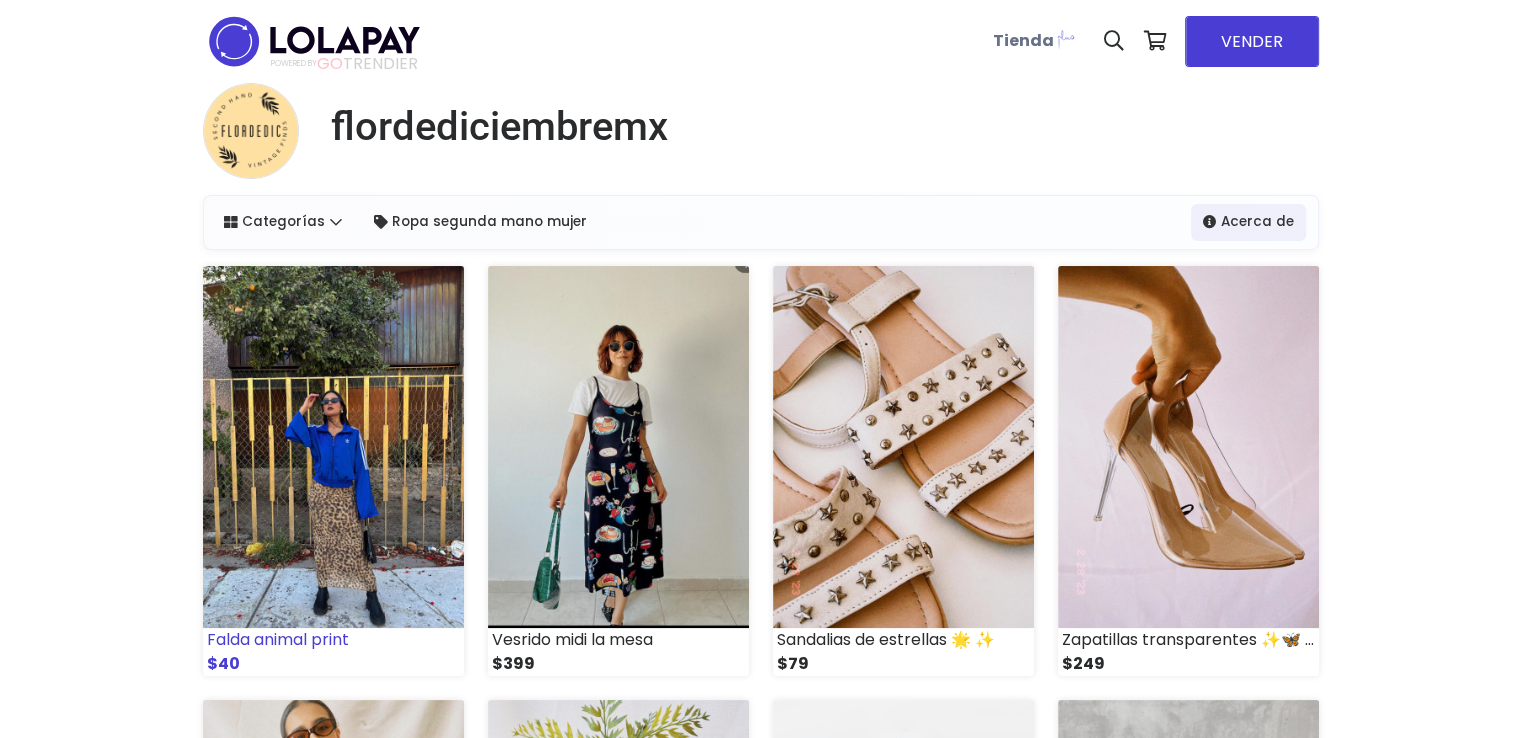 click at bounding box center (333, 447) 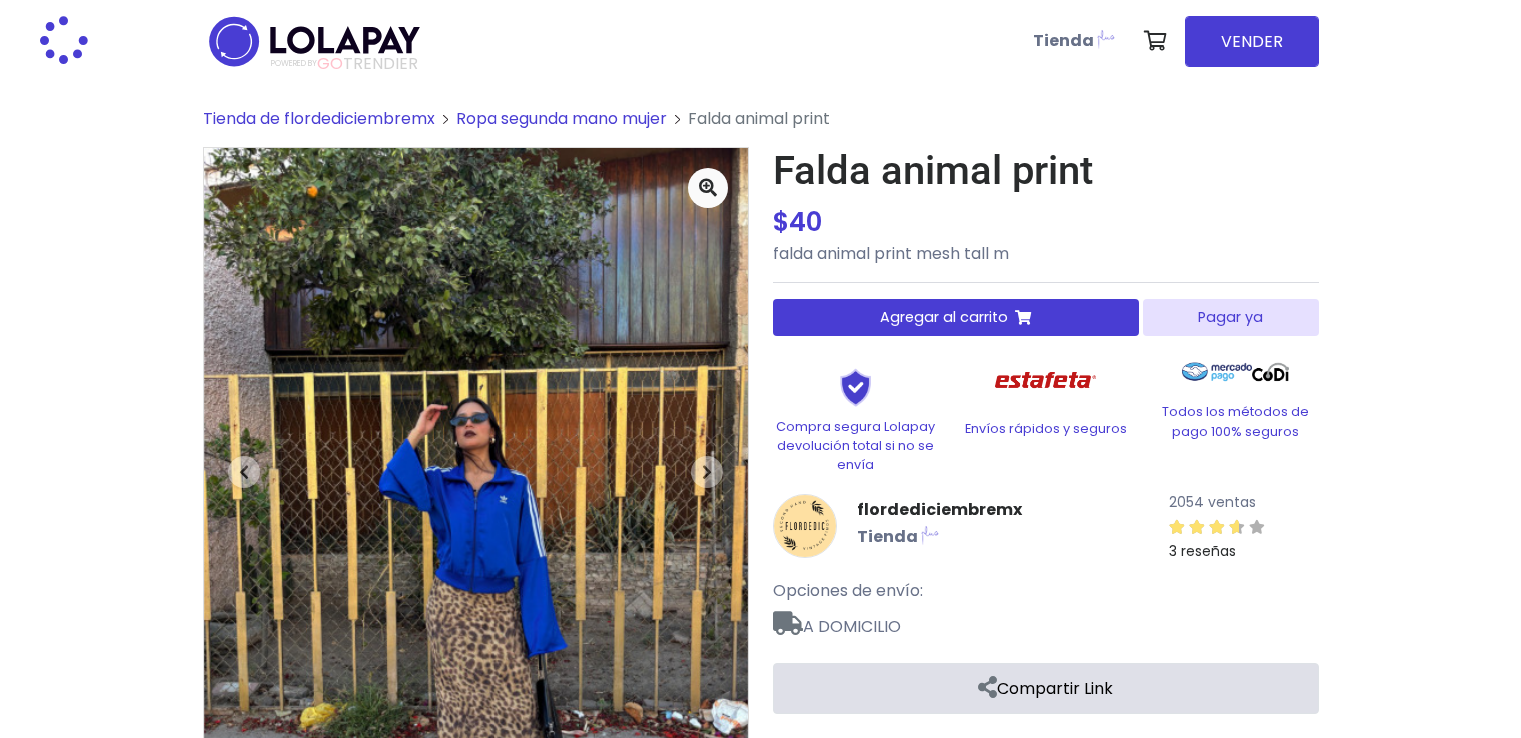 scroll, scrollTop: 0, scrollLeft: 0, axis: both 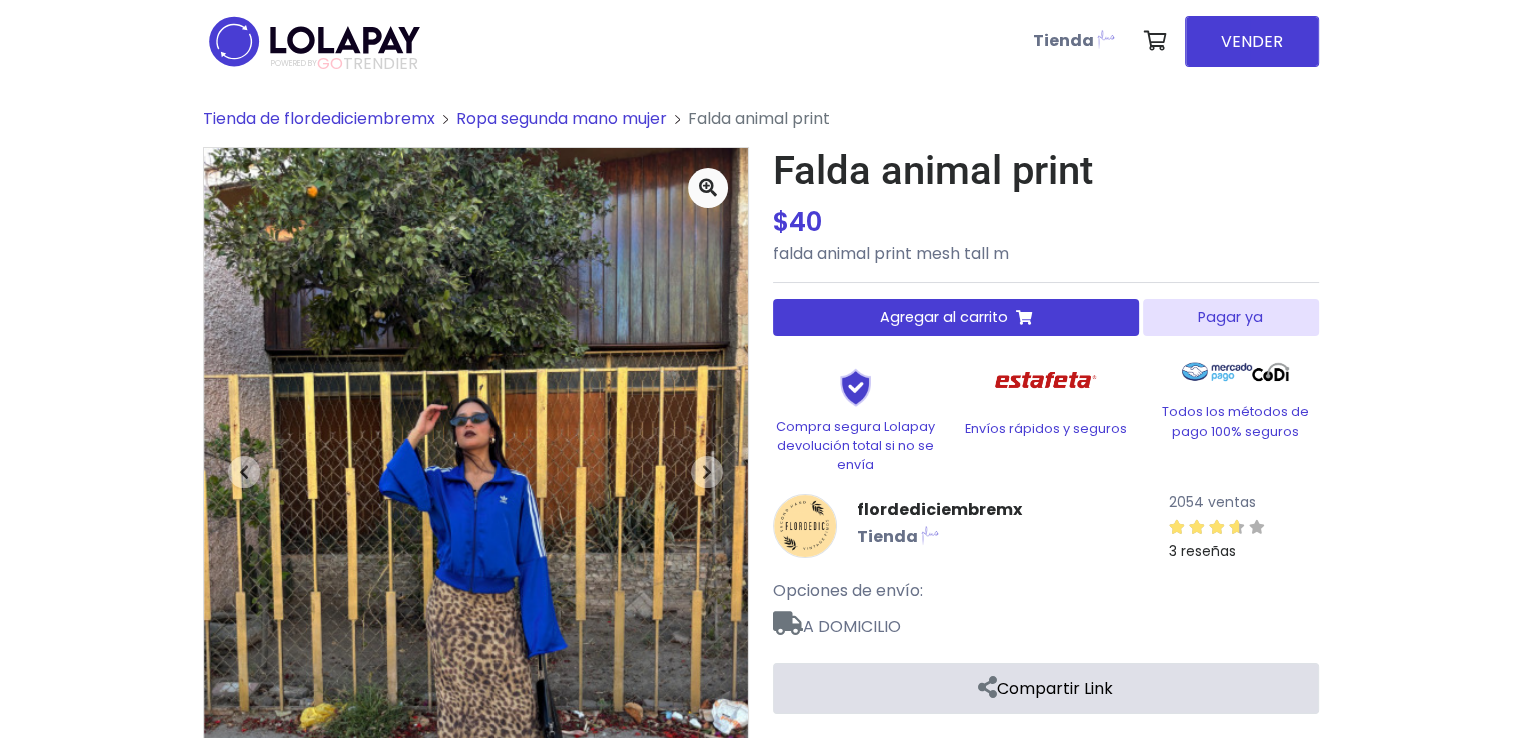 click on "Pagar ya" at bounding box center [1230, 317] 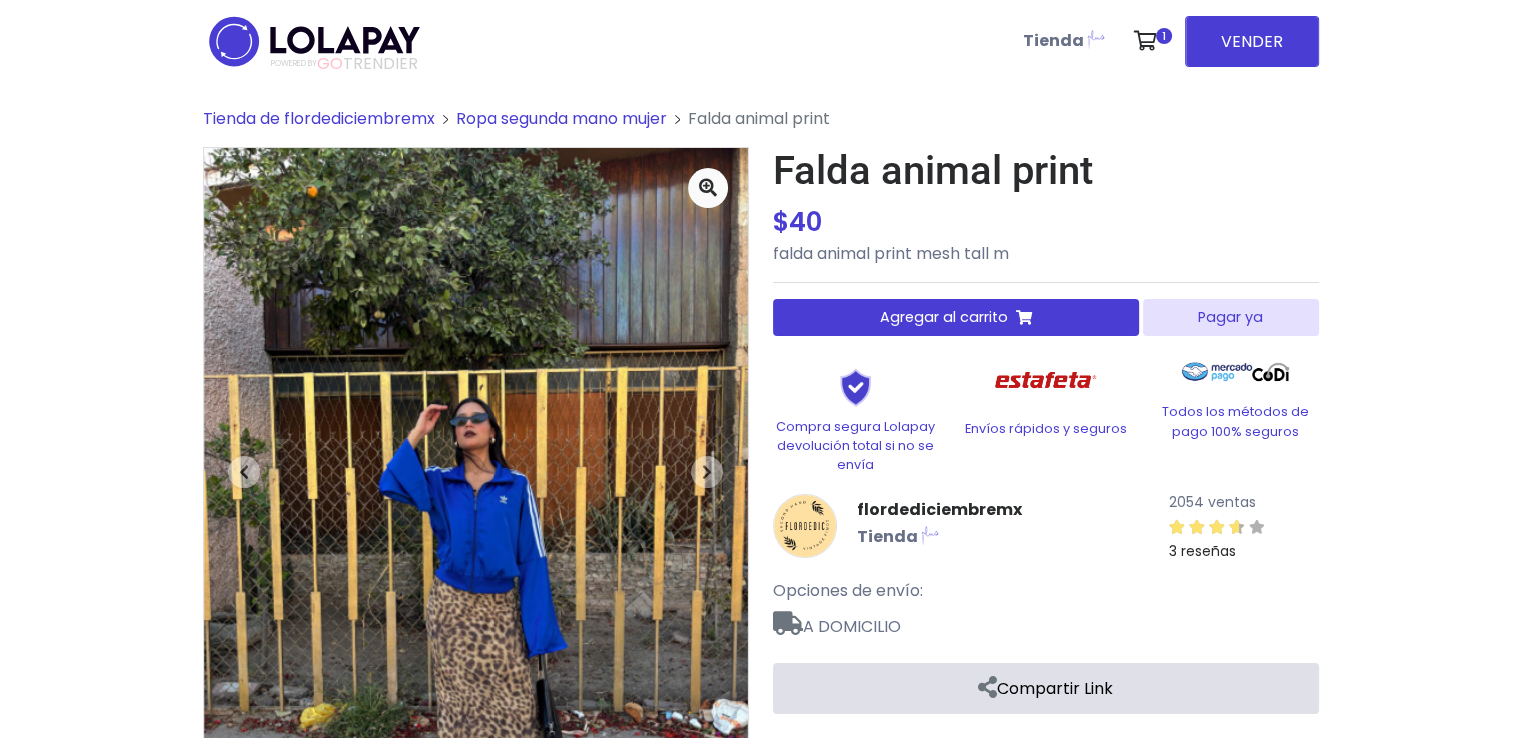 click on "Pagar ya" at bounding box center [1230, 317] 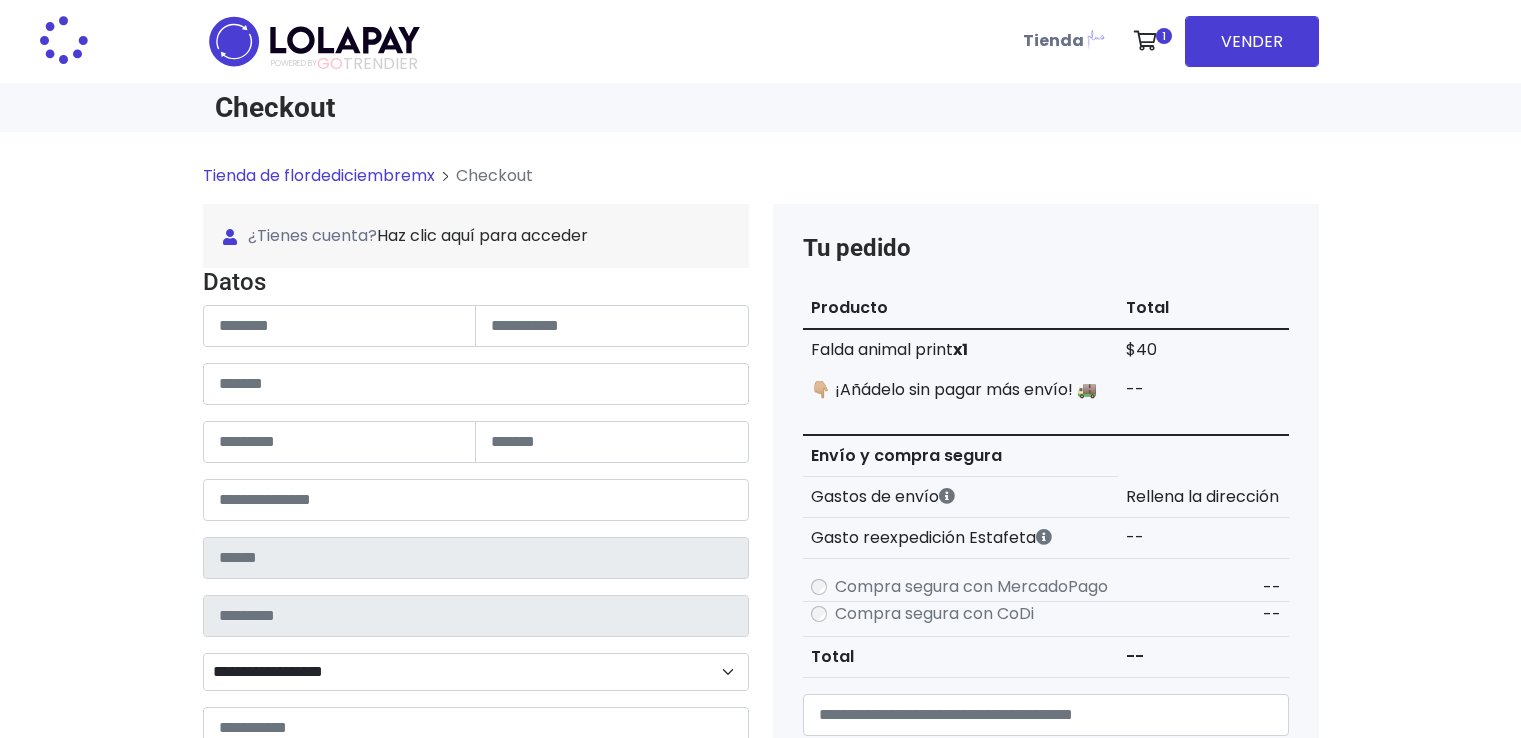 scroll, scrollTop: 0, scrollLeft: 0, axis: both 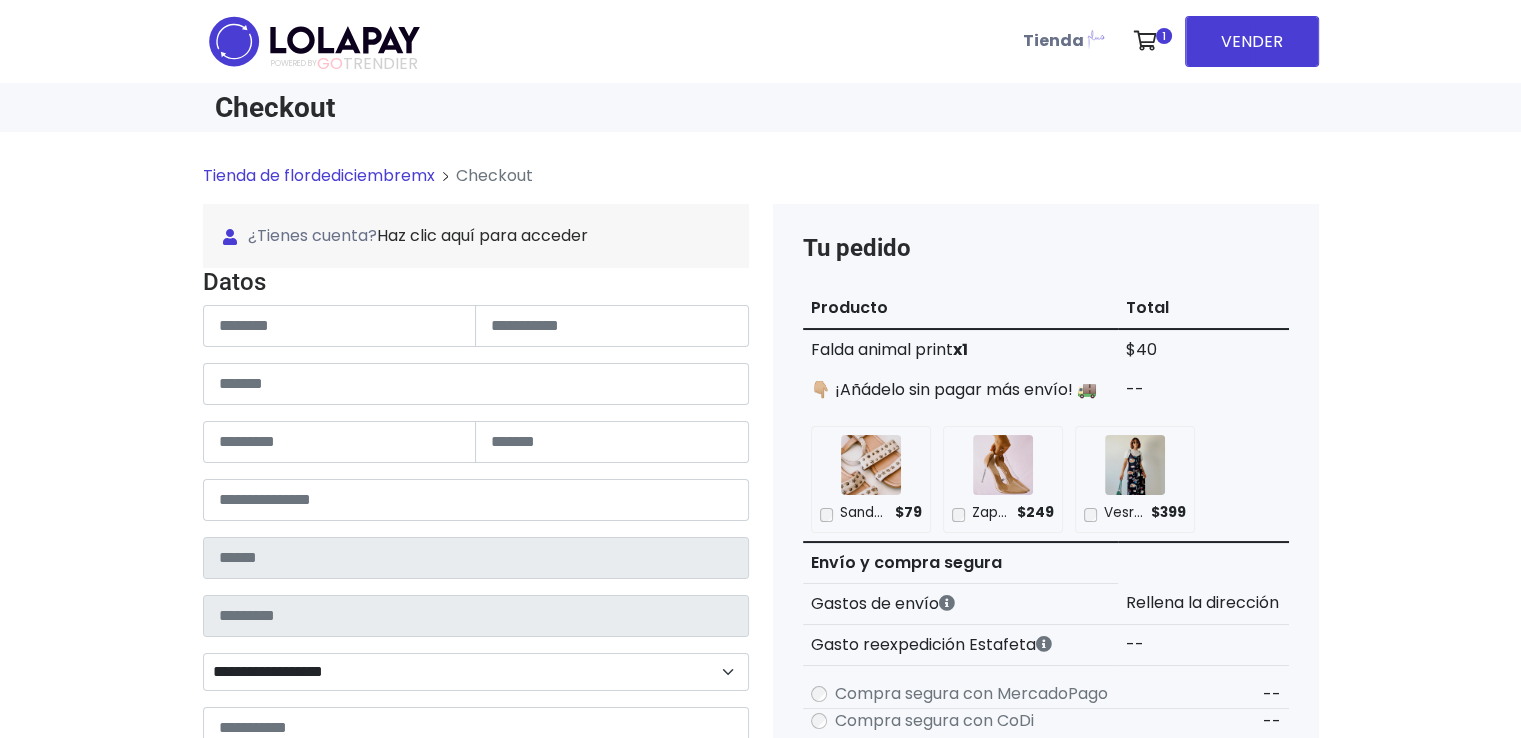 type on "**********" 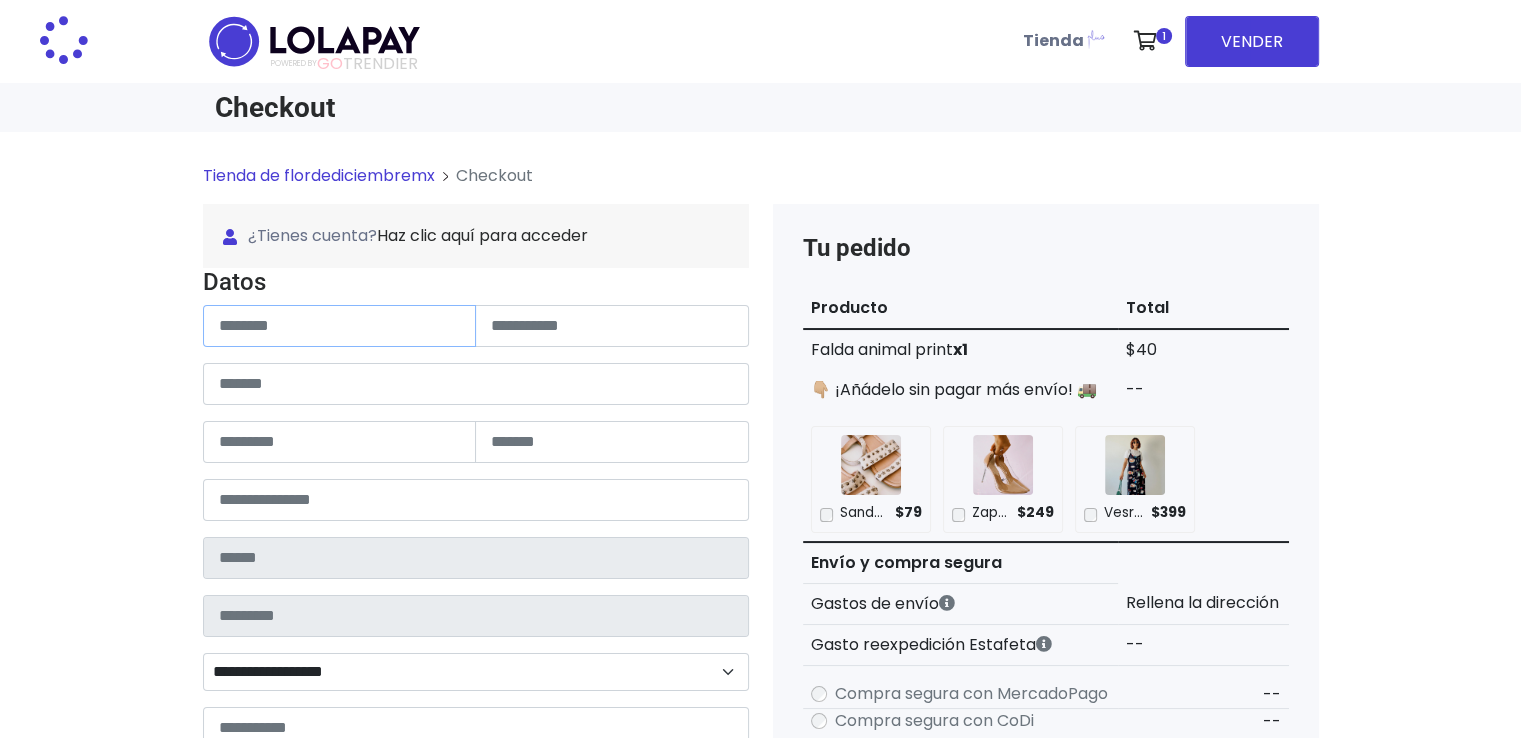 click at bounding box center [340, 326] 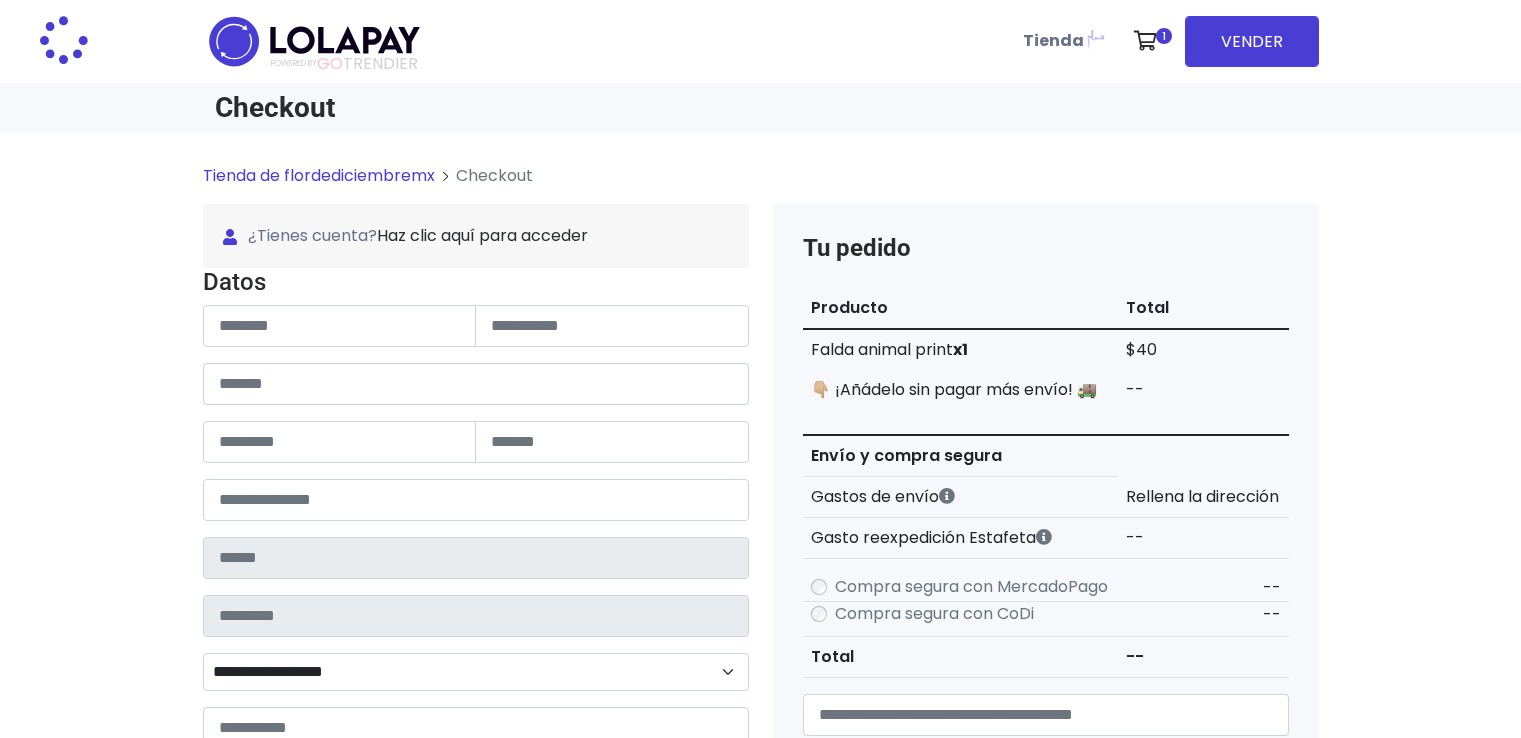 scroll, scrollTop: 0, scrollLeft: 0, axis: both 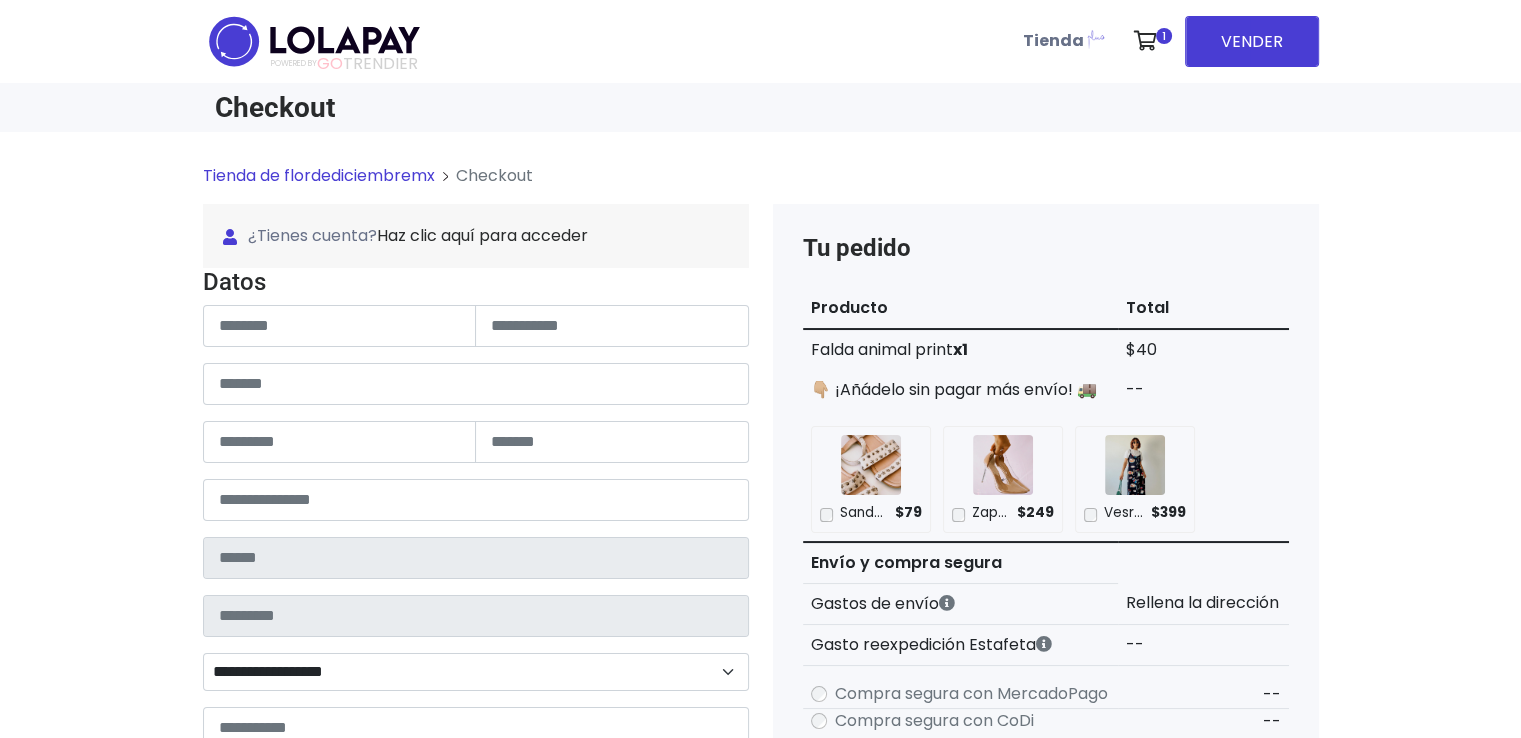 type on "**********" 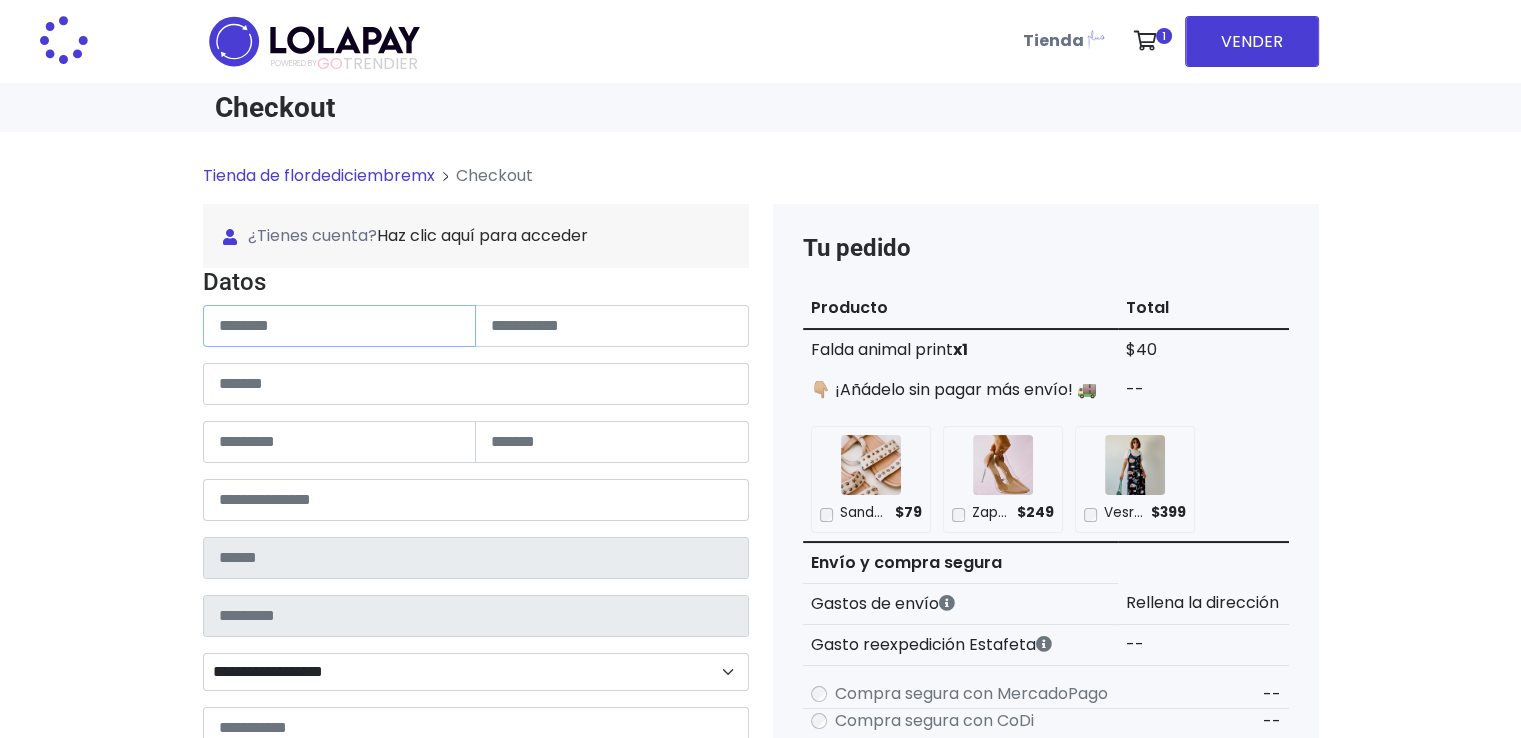 click at bounding box center (340, 326) 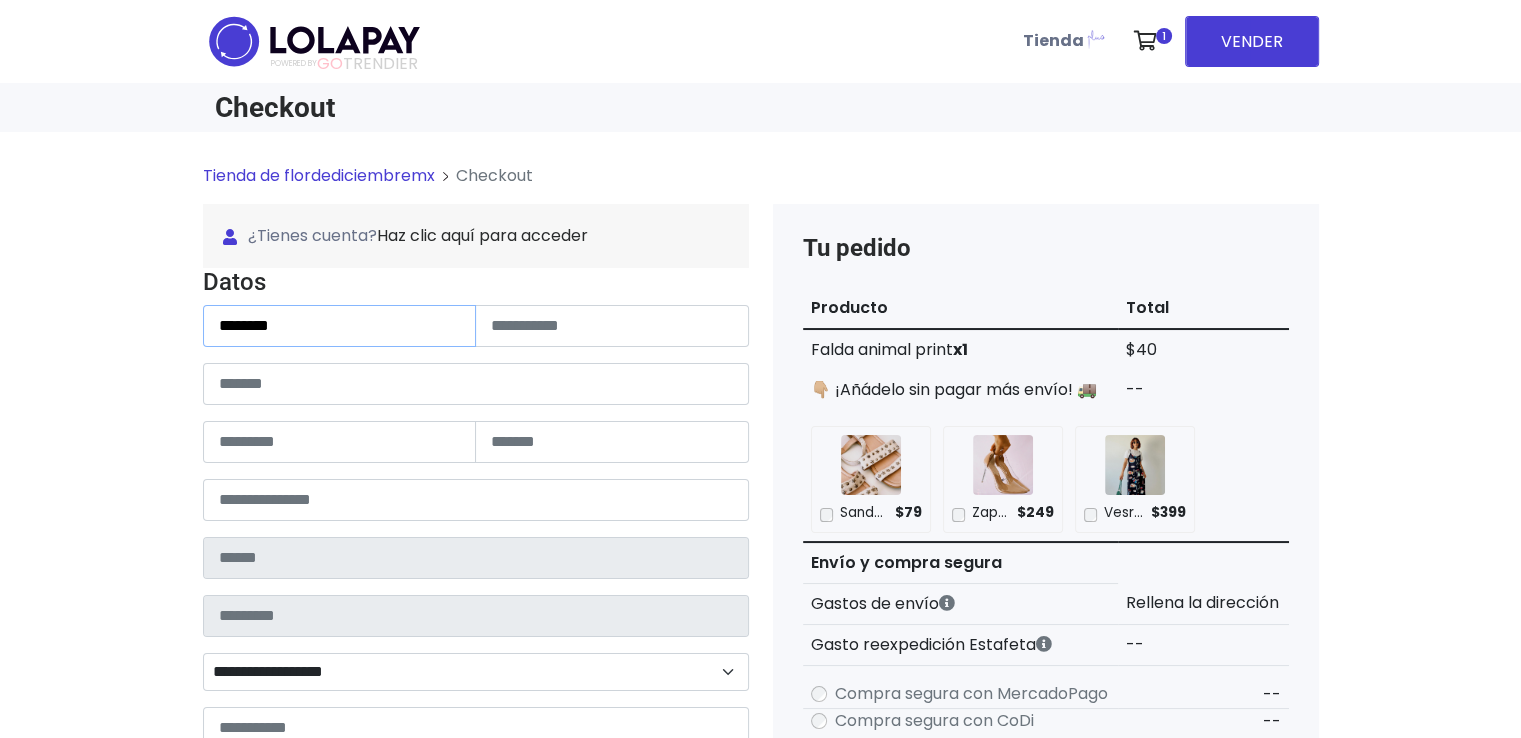 type on "*******" 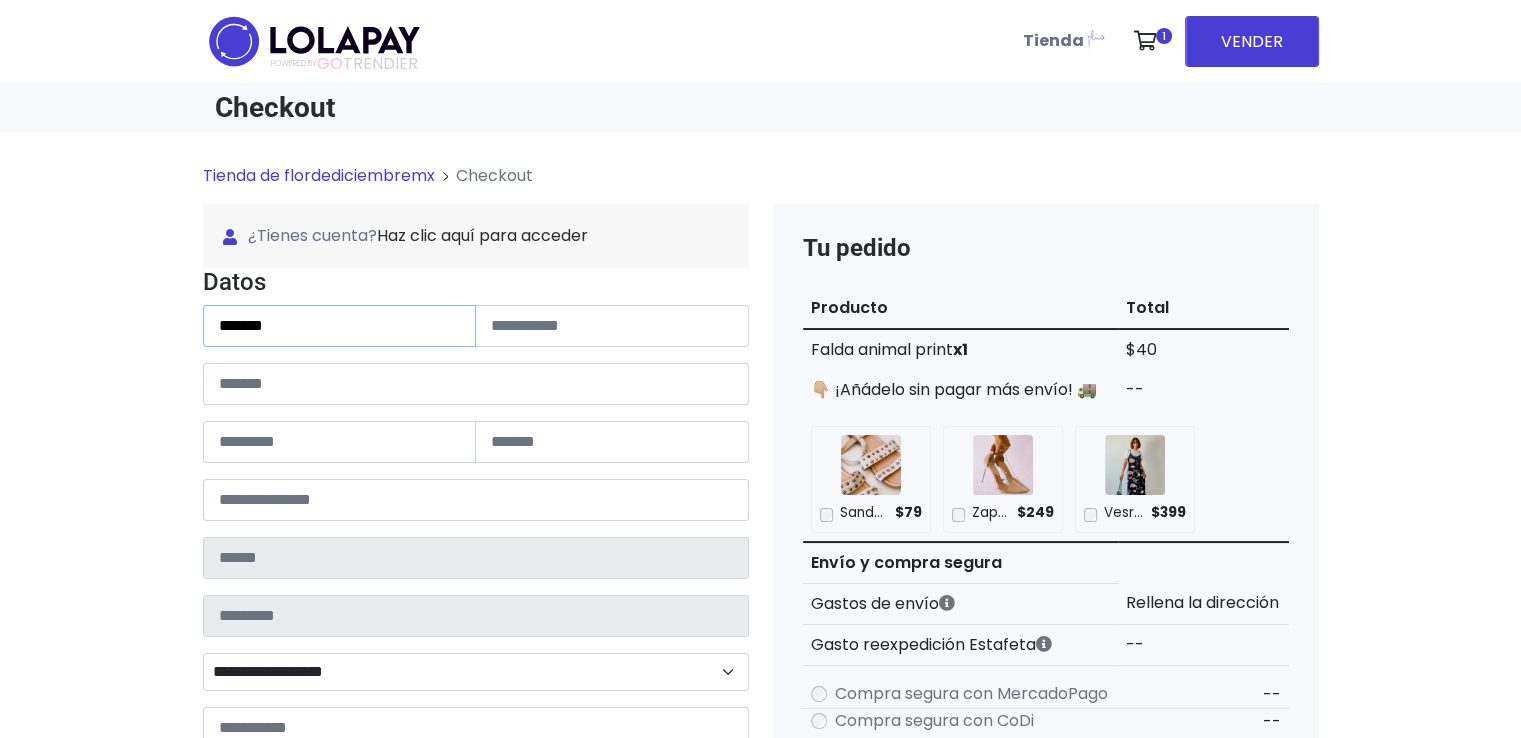type on "**********" 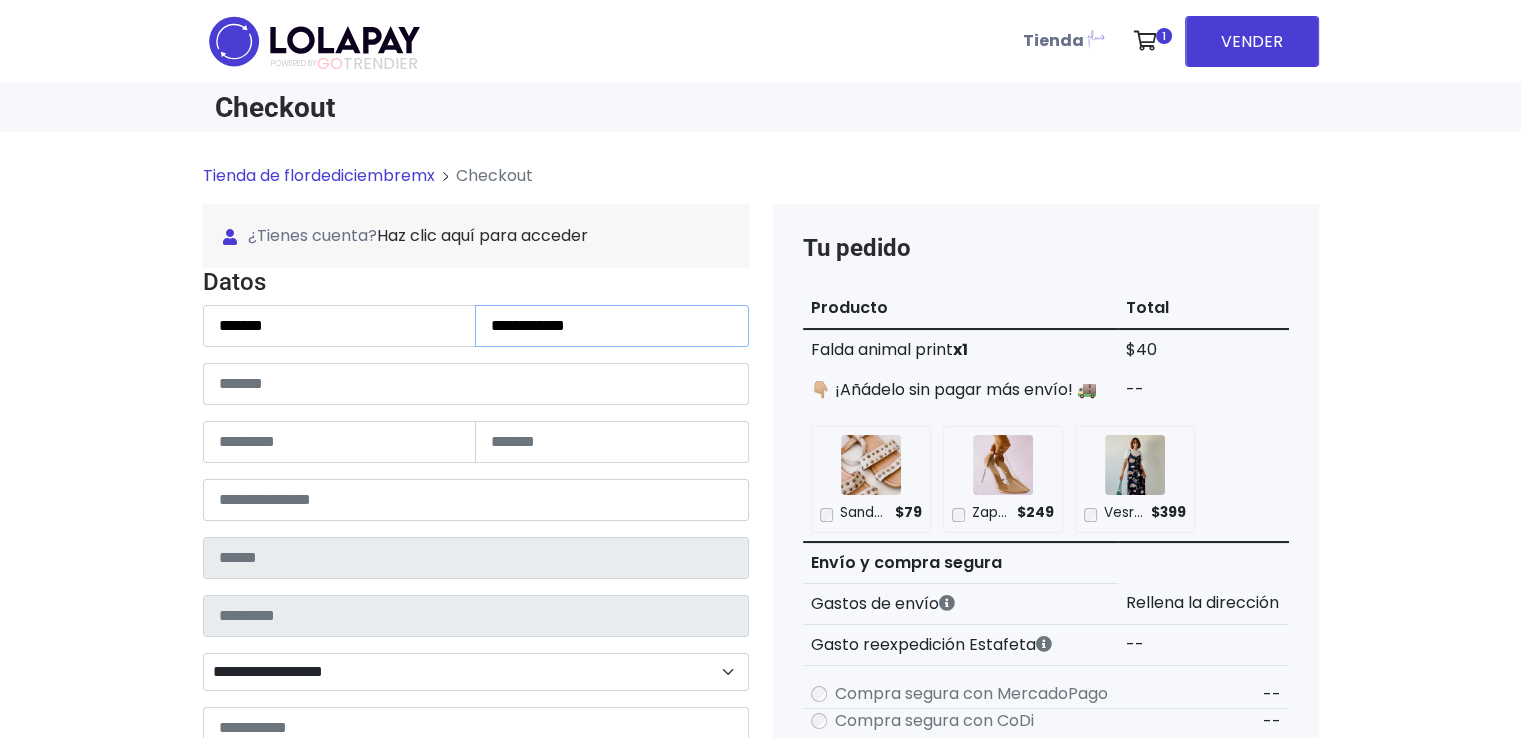 type on "*******" 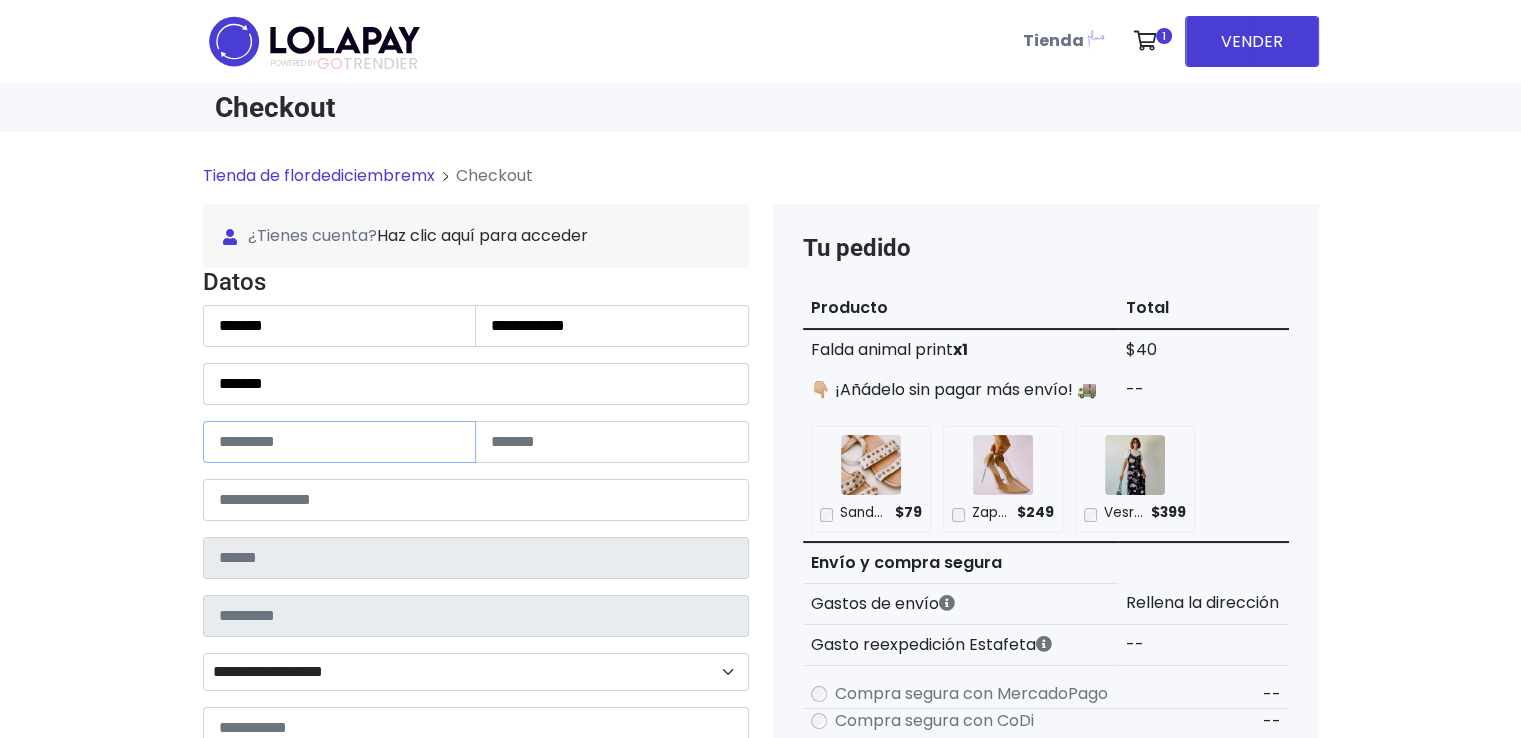 type on "**" 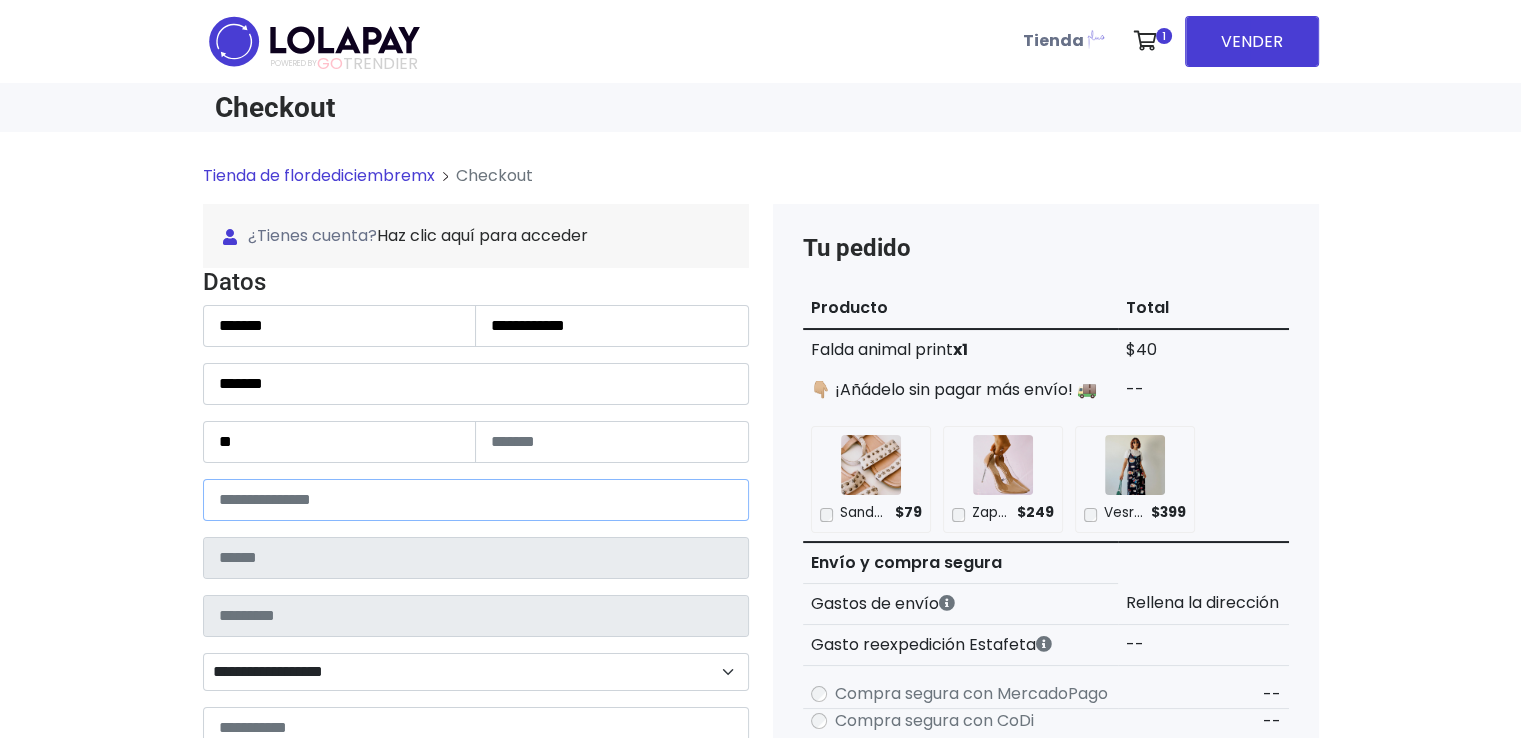 type on "*****" 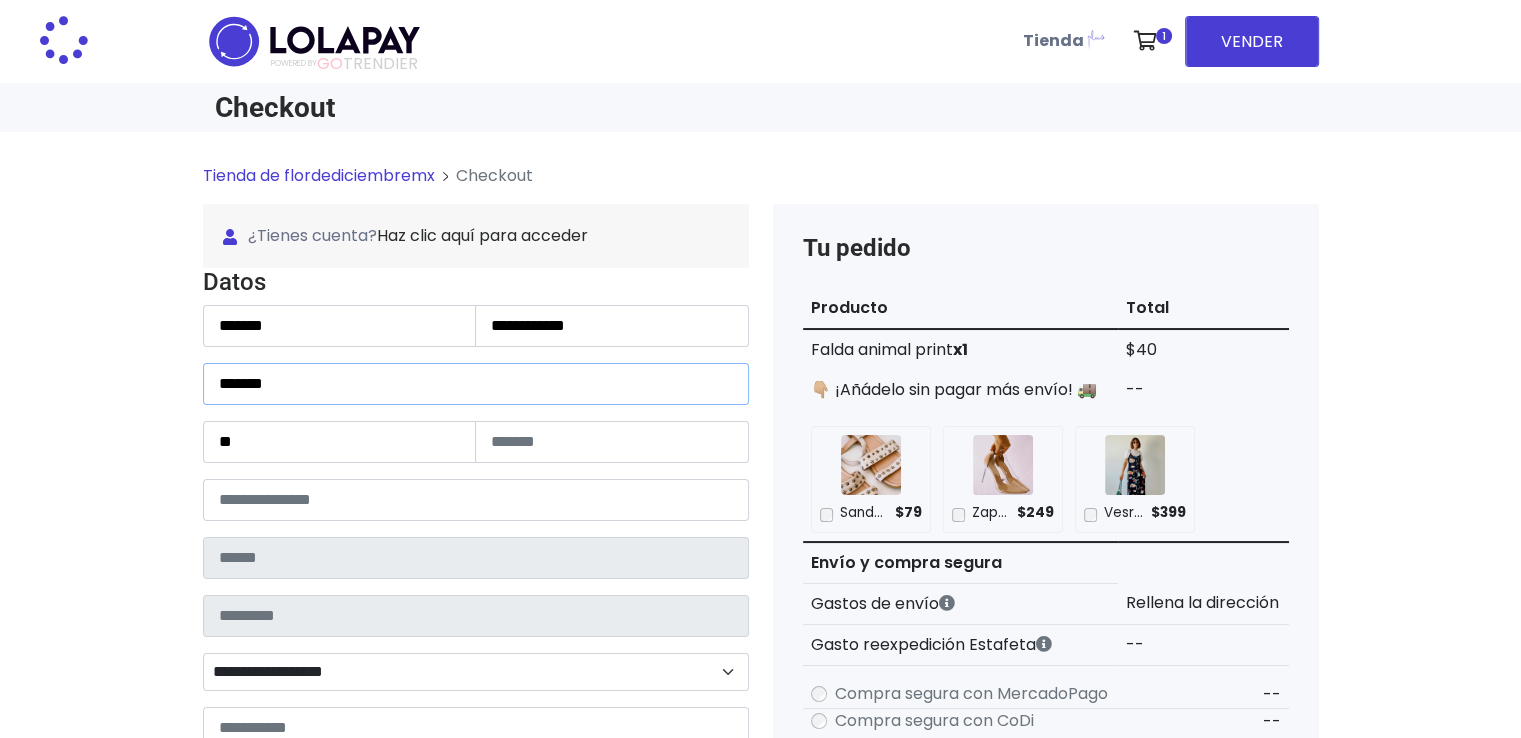type on "**********" 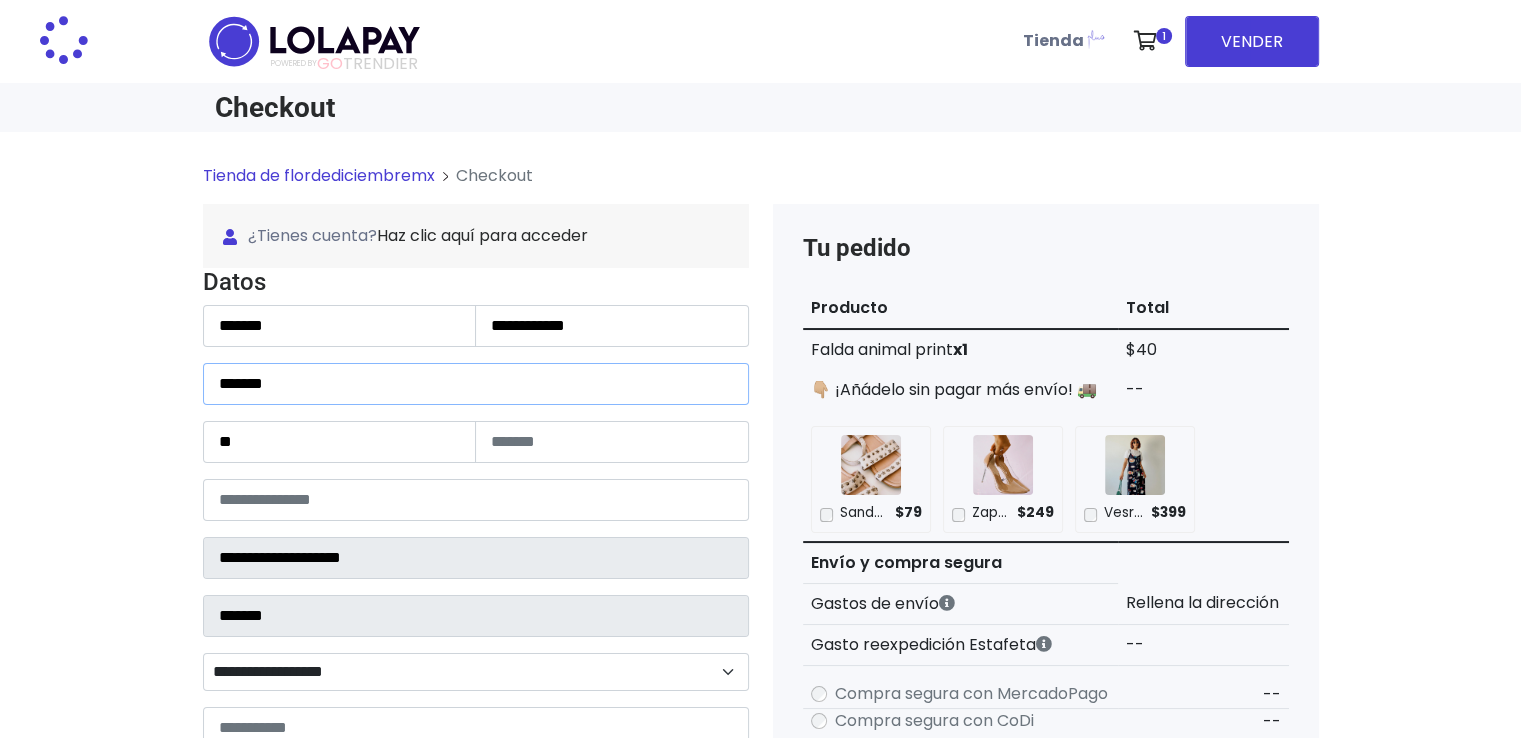 click on "*******" at bounding box center [476, 384] 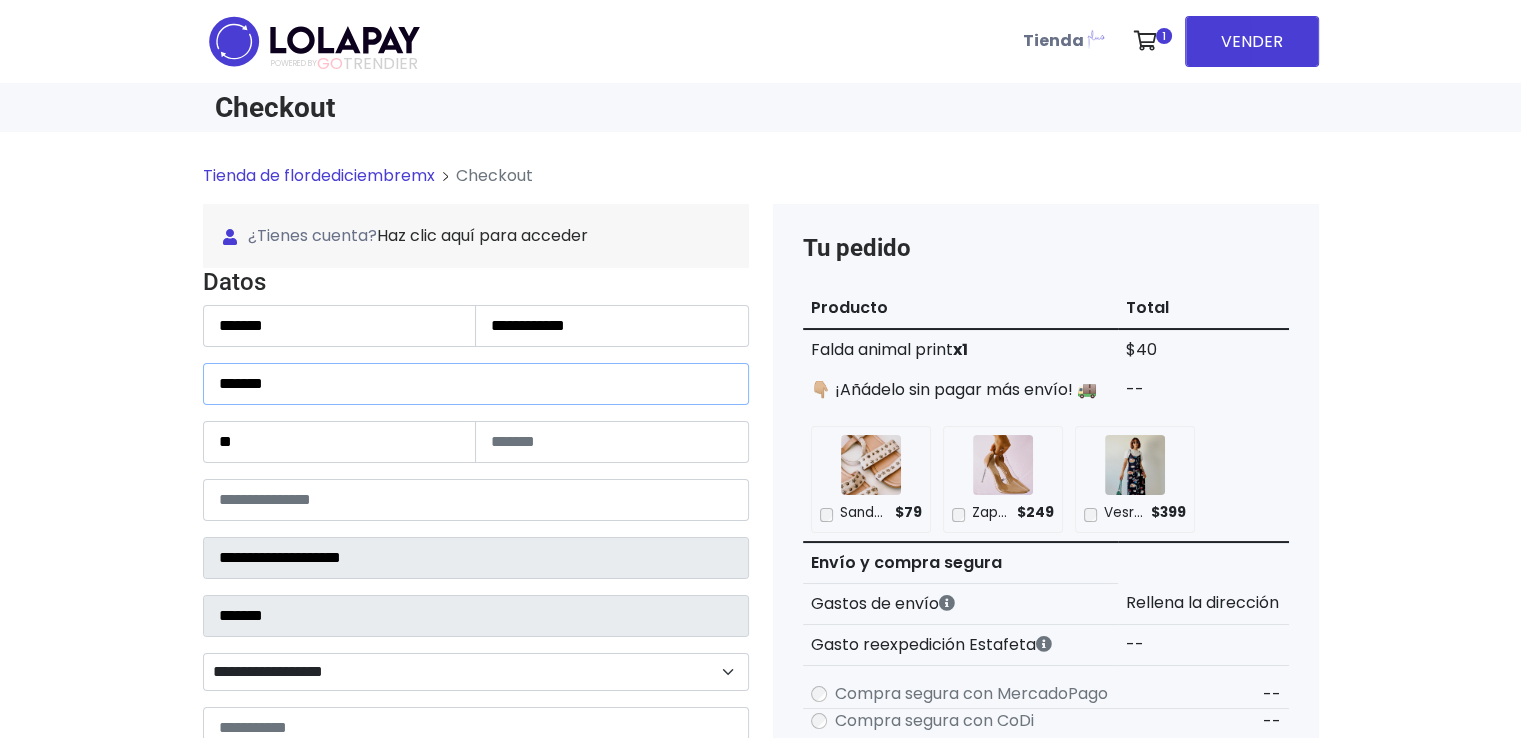 click on "*******" at bounding box center [476, 384] 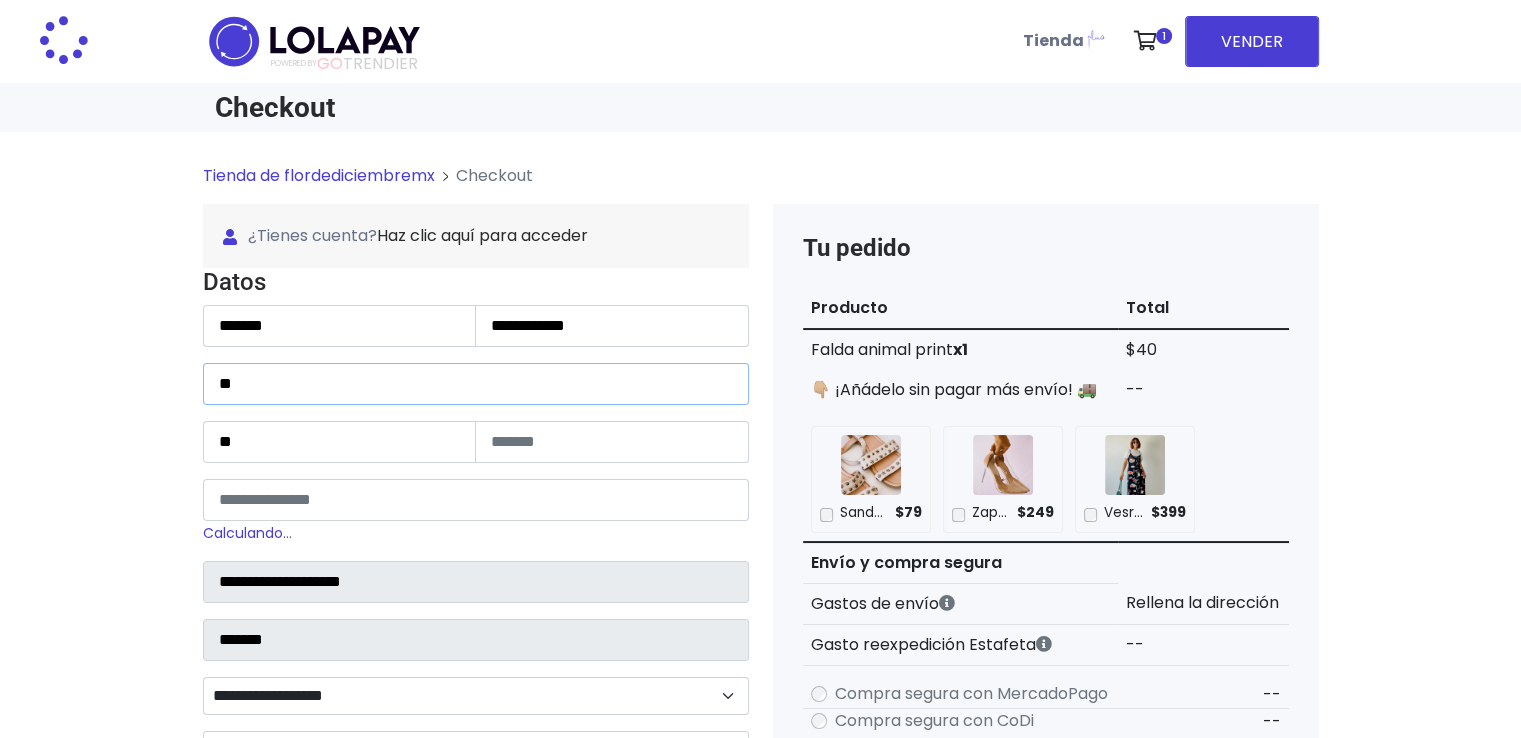 type on "*" 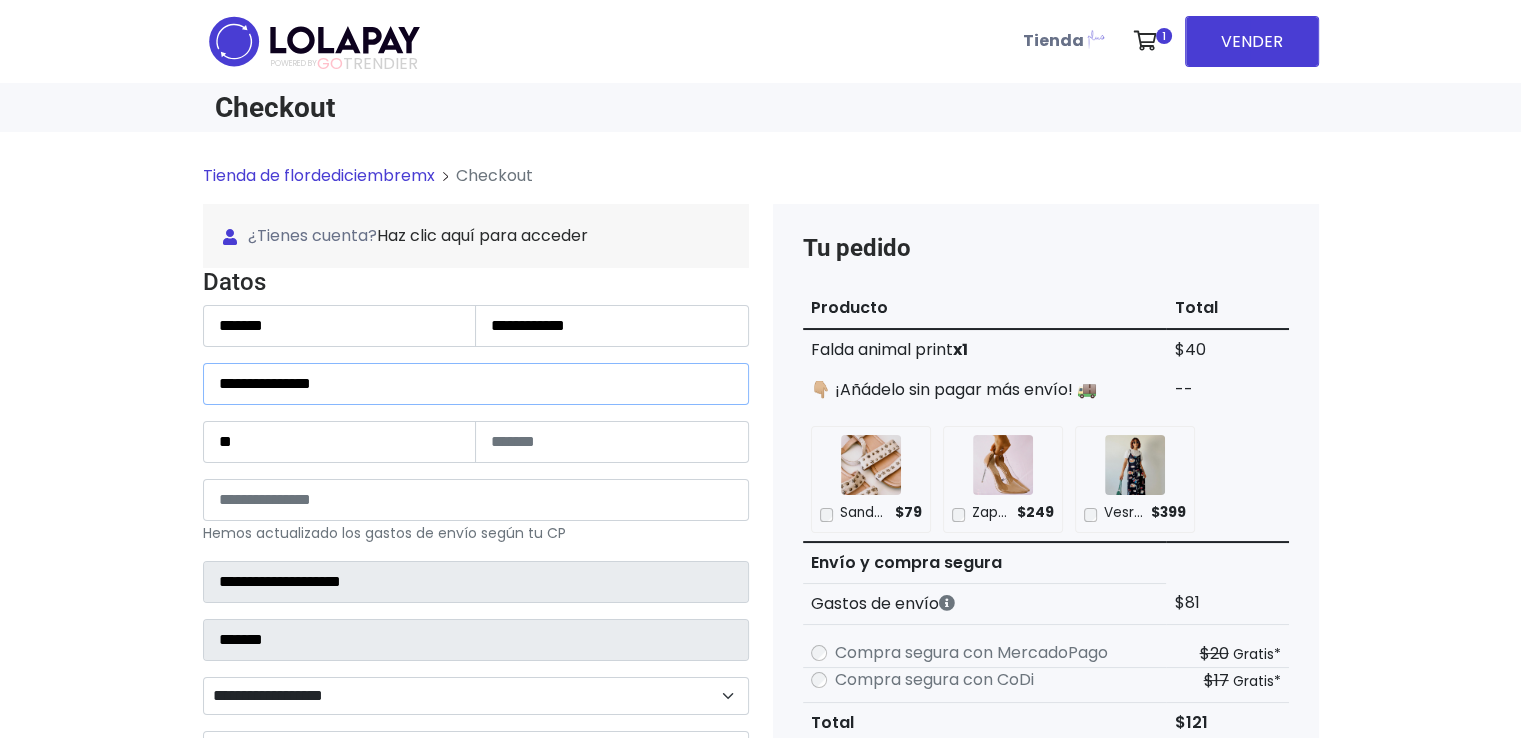 type on "**********" 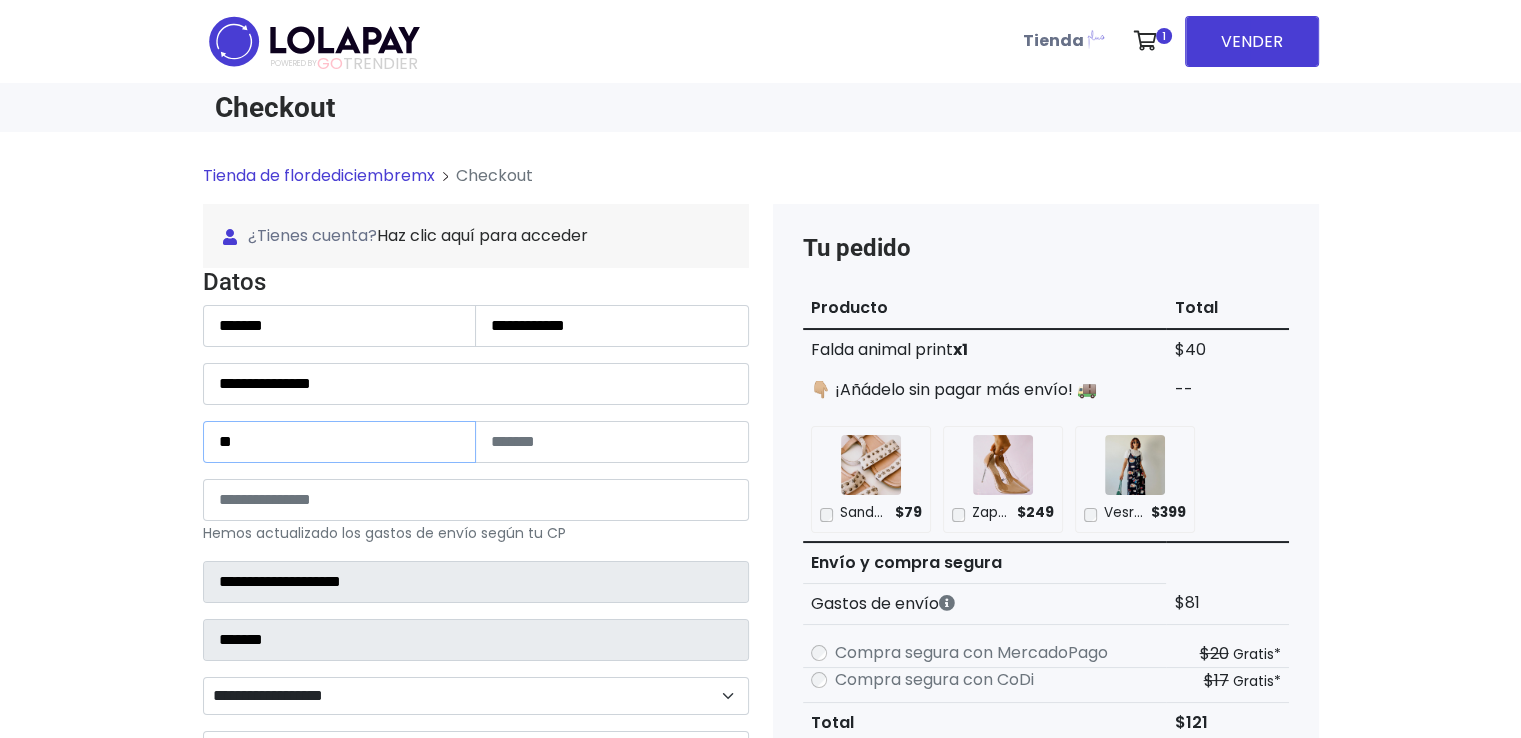 click on "**" at bounding box center (340, 442) 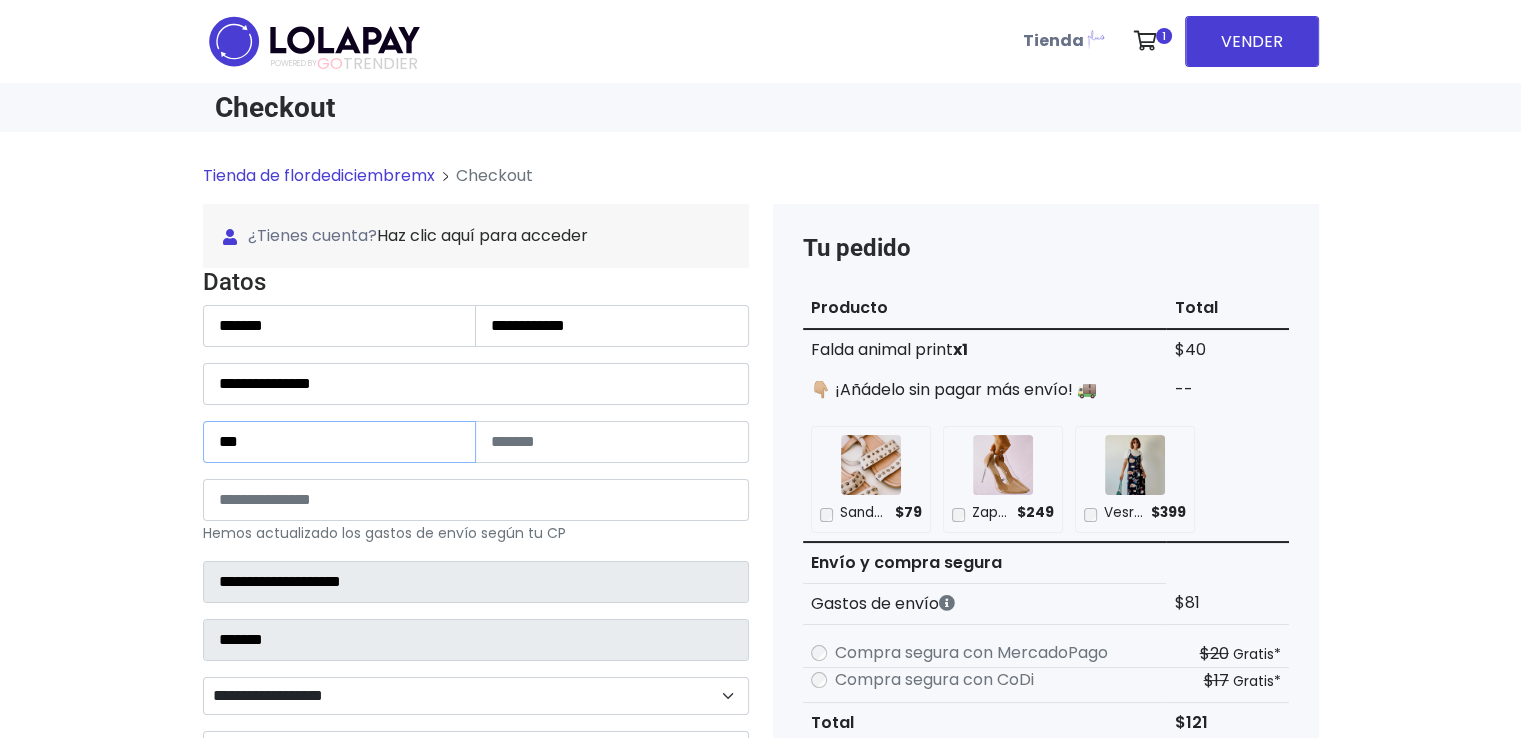 type on "***" 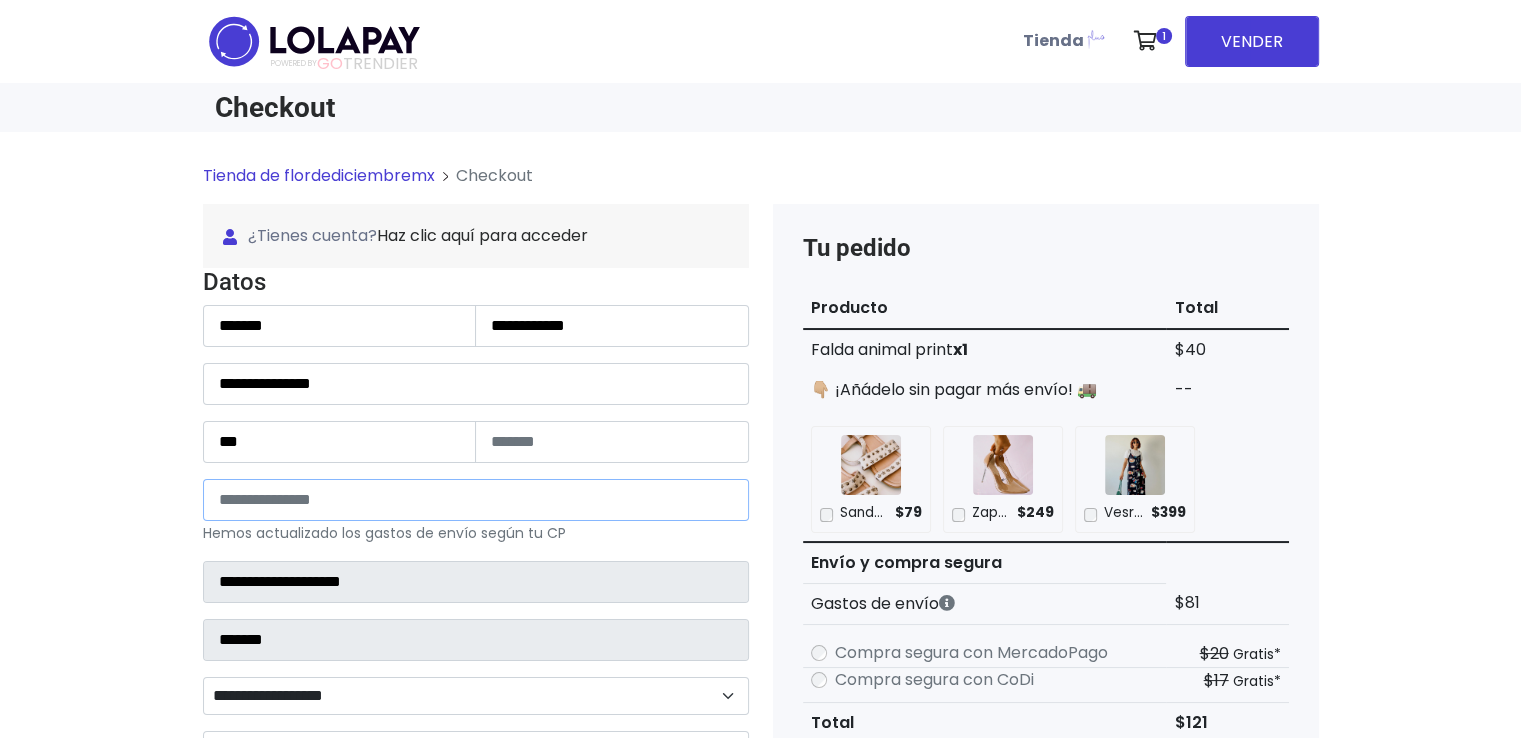 click on "*****" at bounding box center (476, 500) 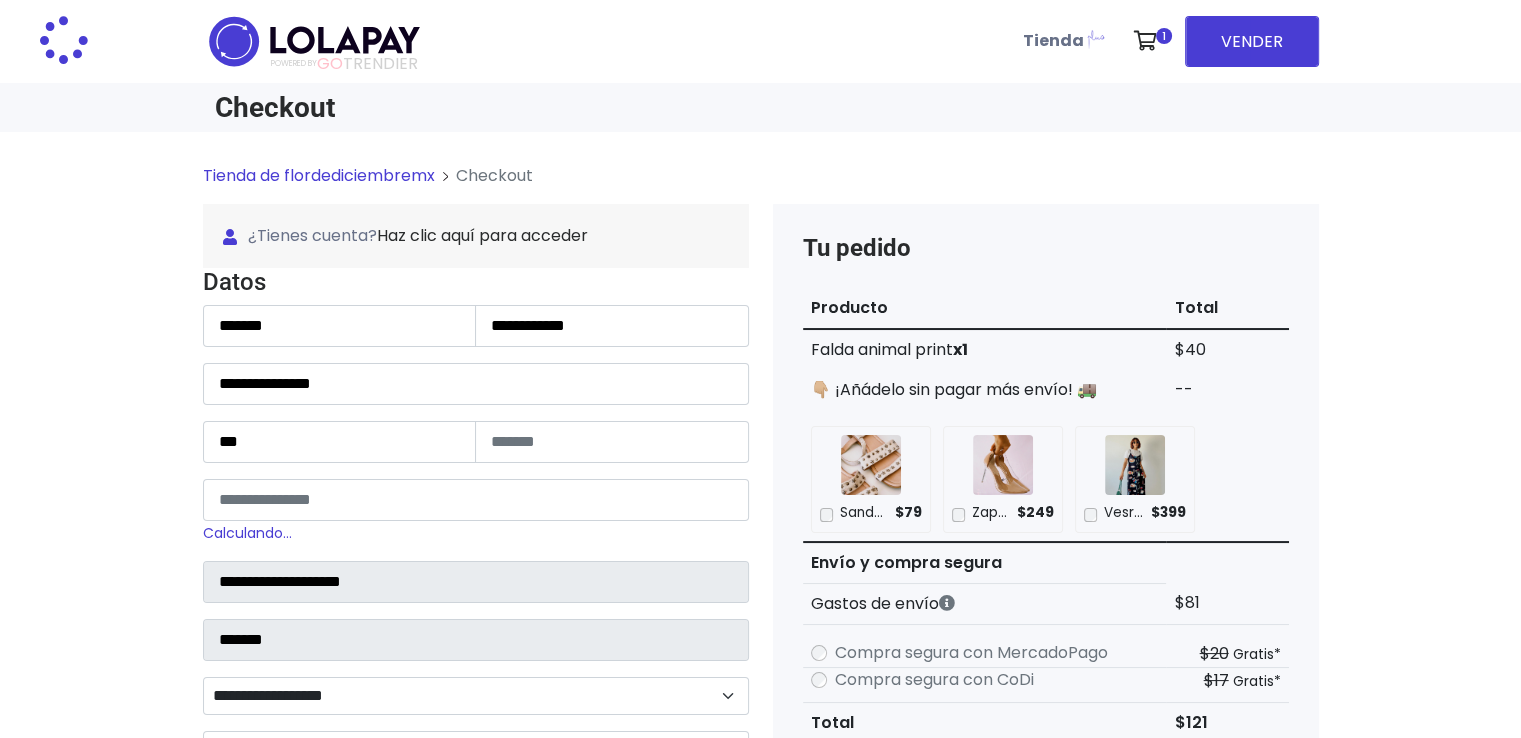 click on "**********" at bounding box center [760, 858] 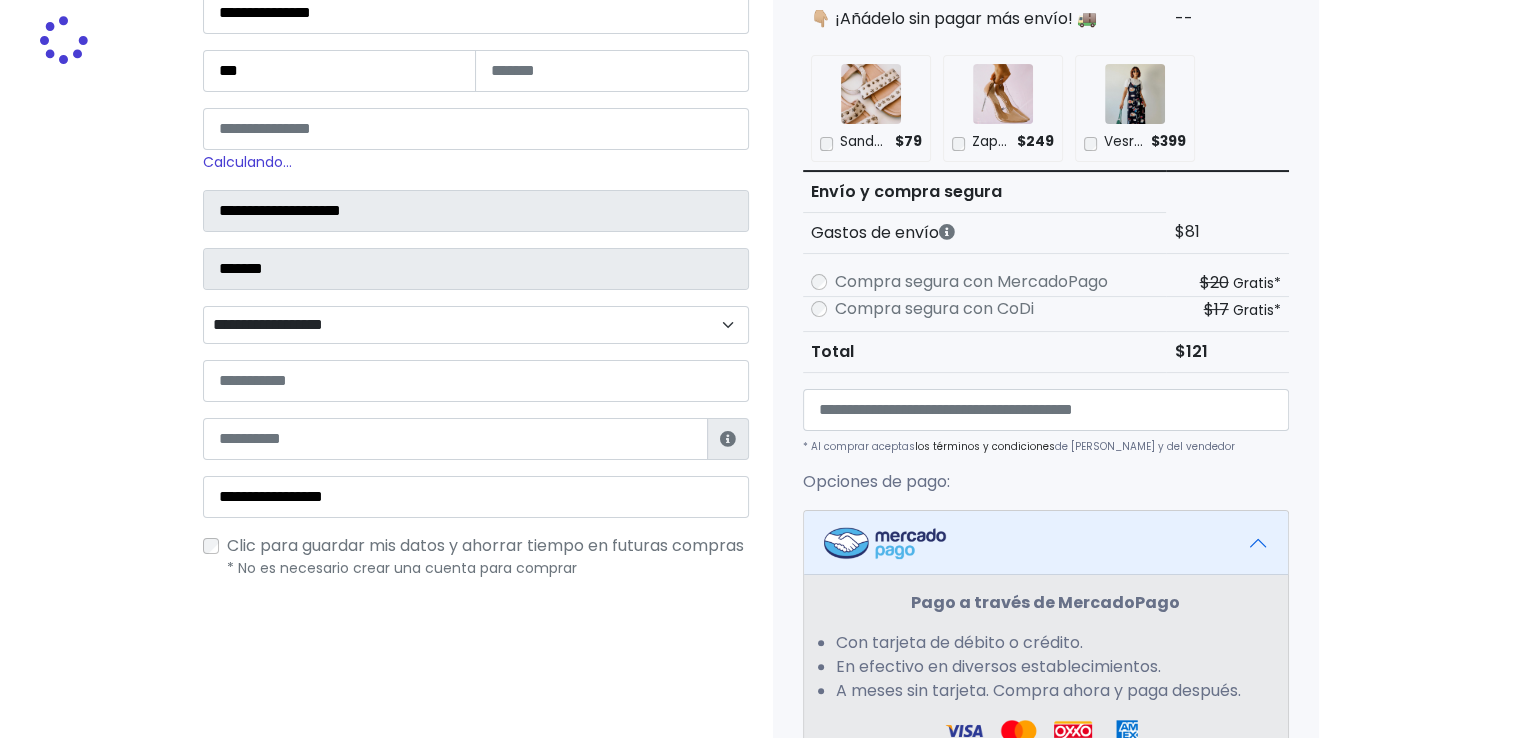 scroll, scrollTop: 400, scrollLeft: 0, axis: vertical 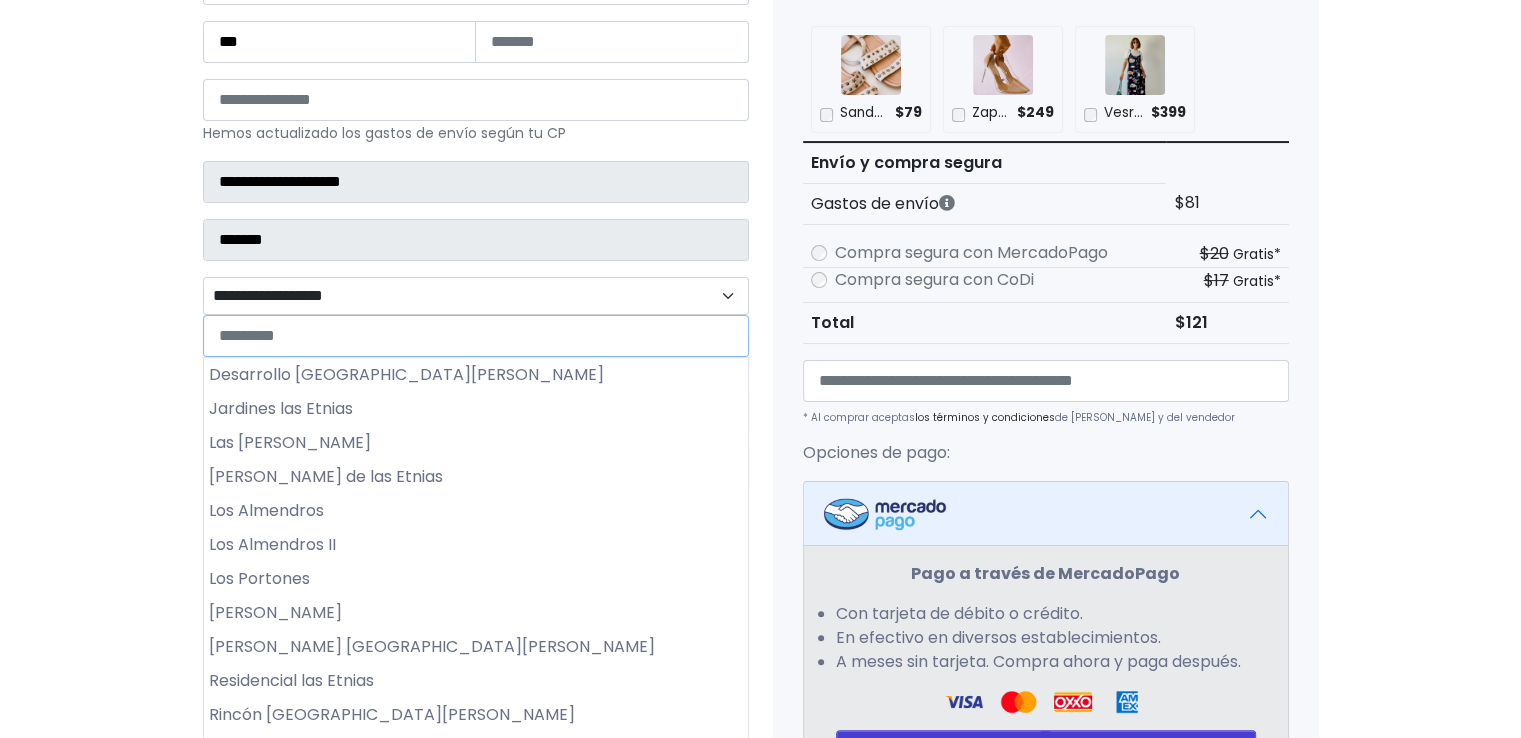 click on "**********" at bounding box center (476, 296) 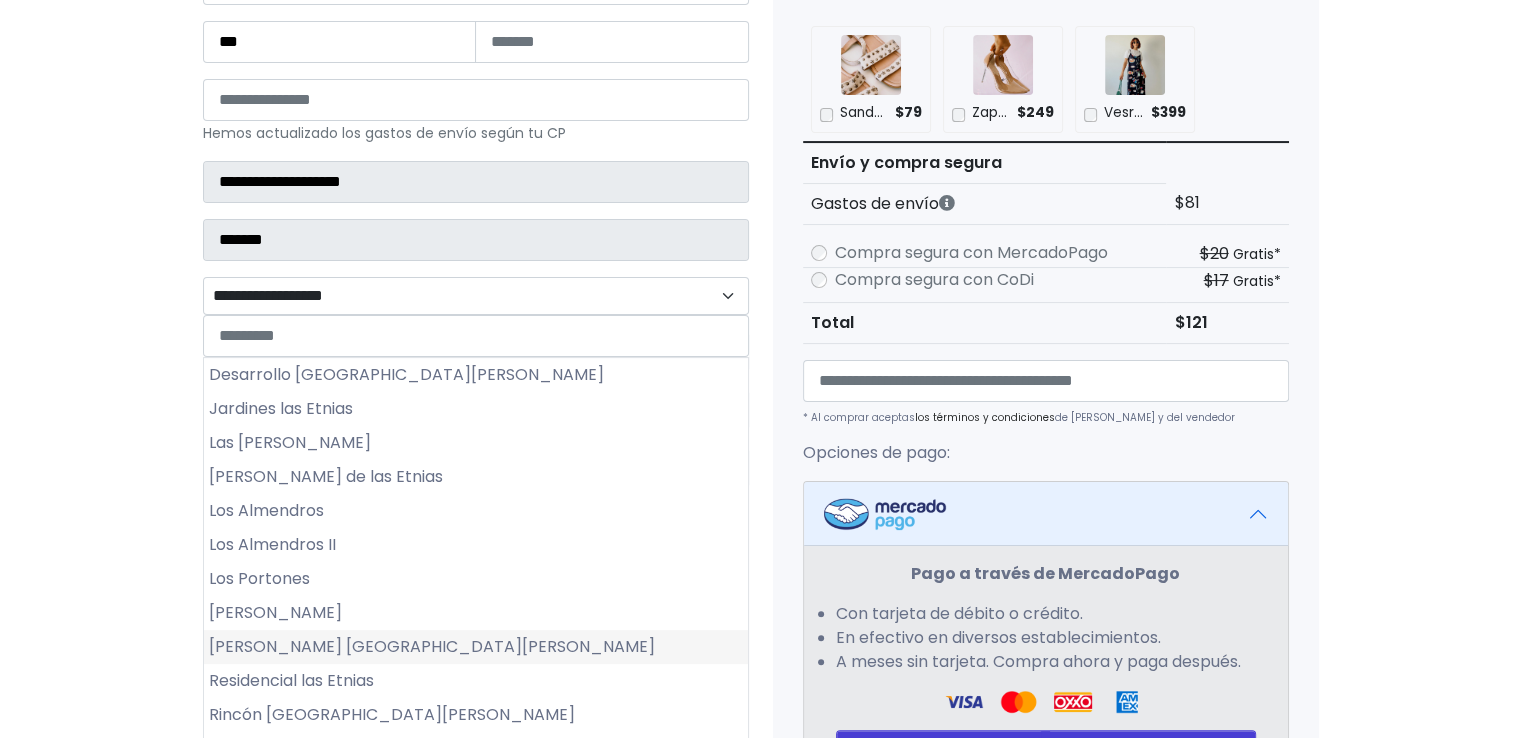 click on "Quintas San Antonio" at bounding box center [476, 647] 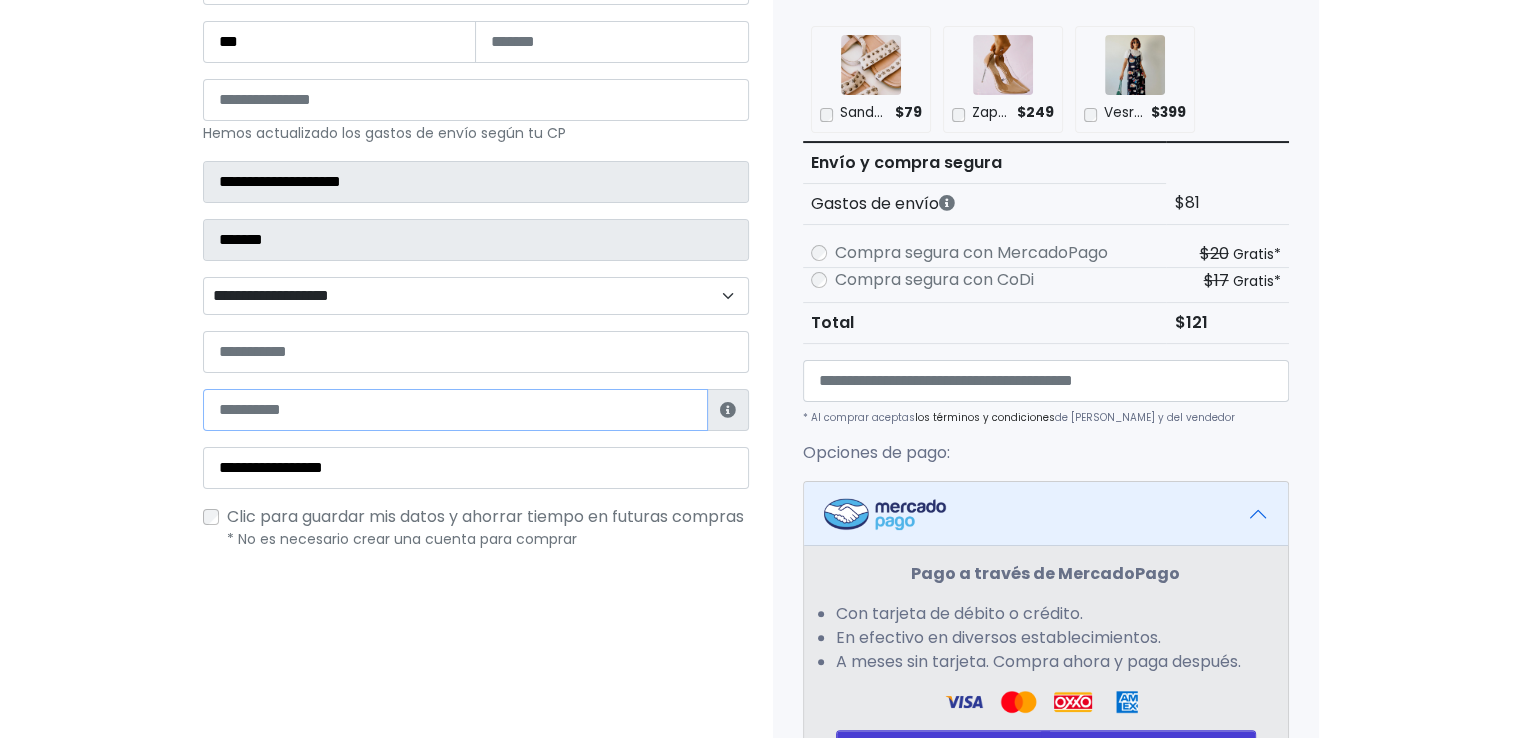 click at bounding box center [455, 410] 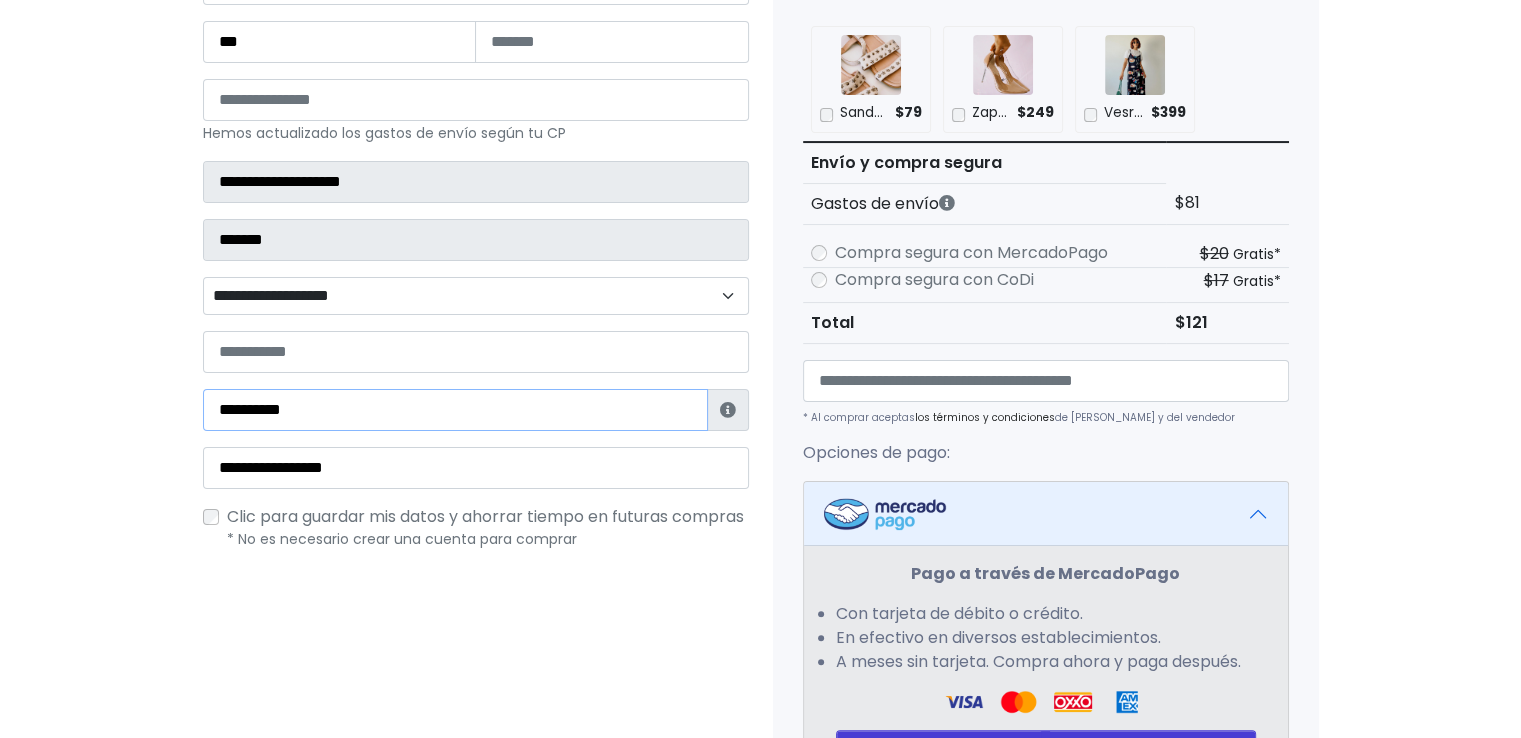 type on "**********" 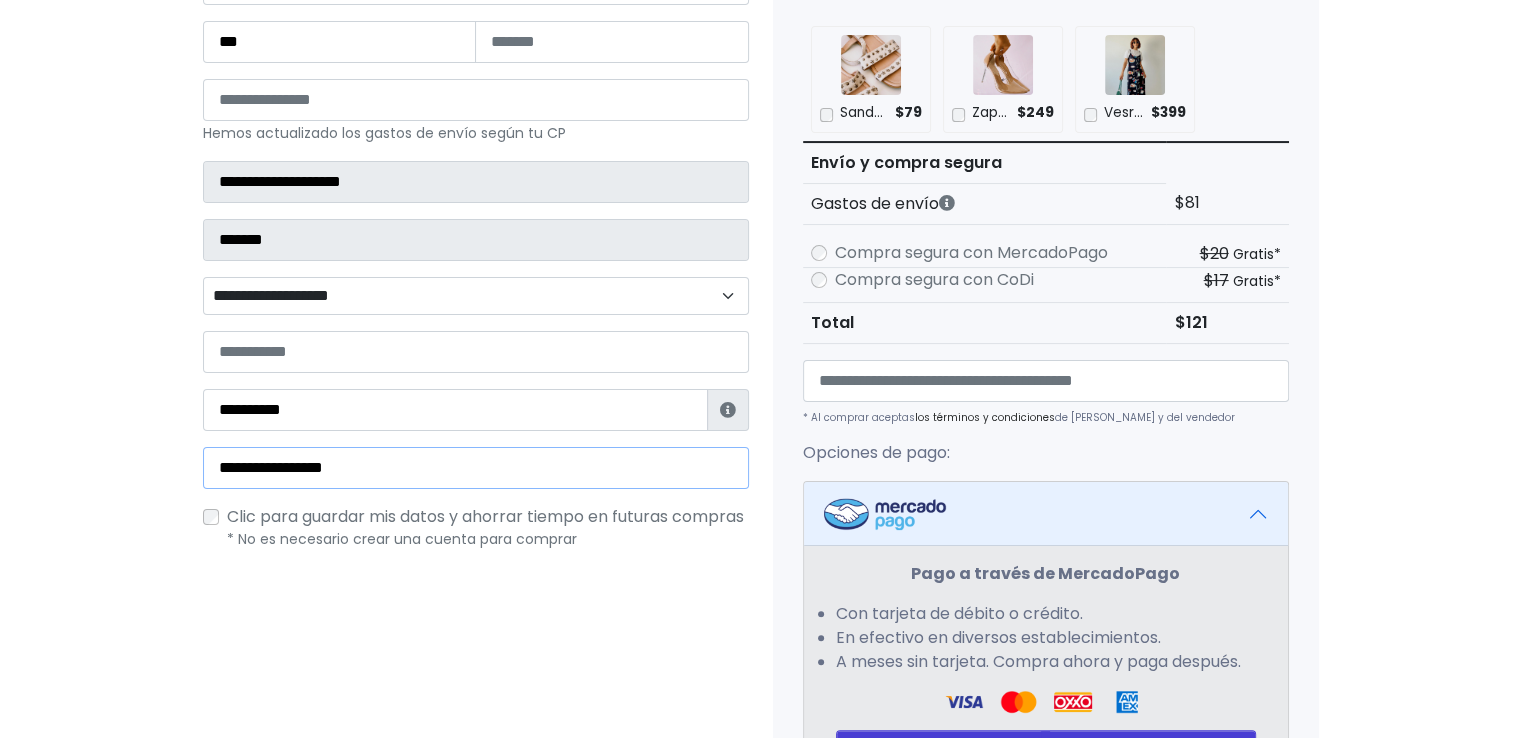 click on "**********" at bounding box center (476, 468) 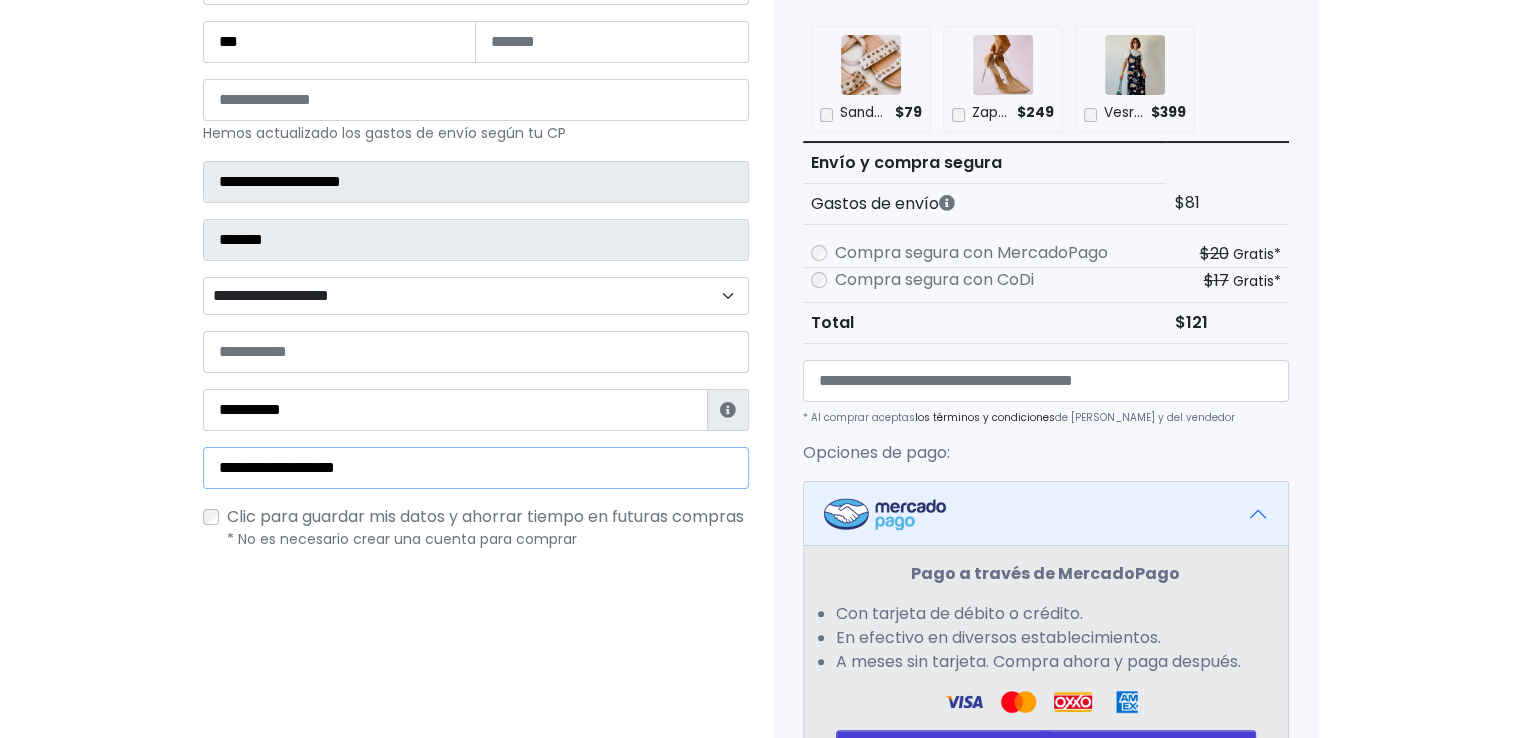 type on "**********" 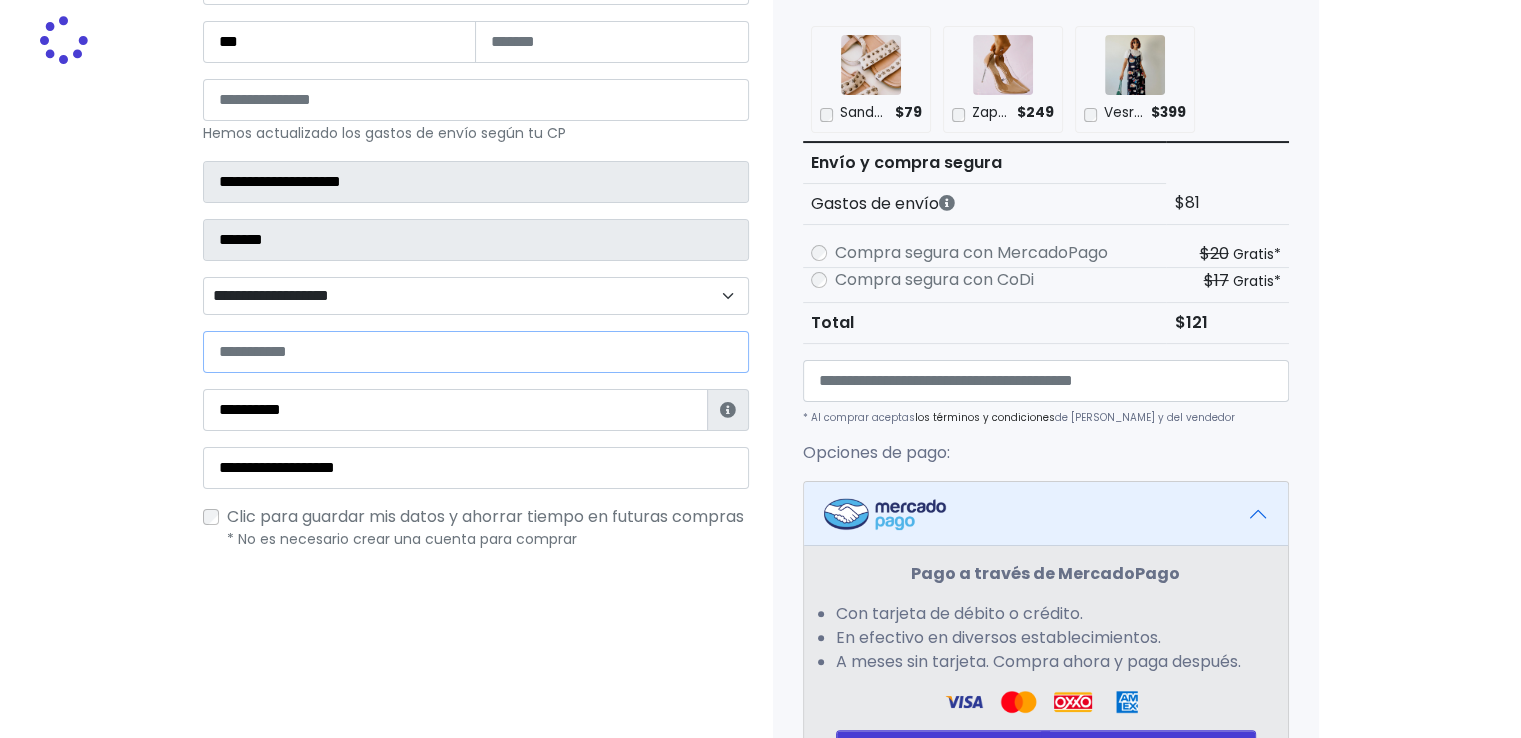 click at bounding box center [476, 352] 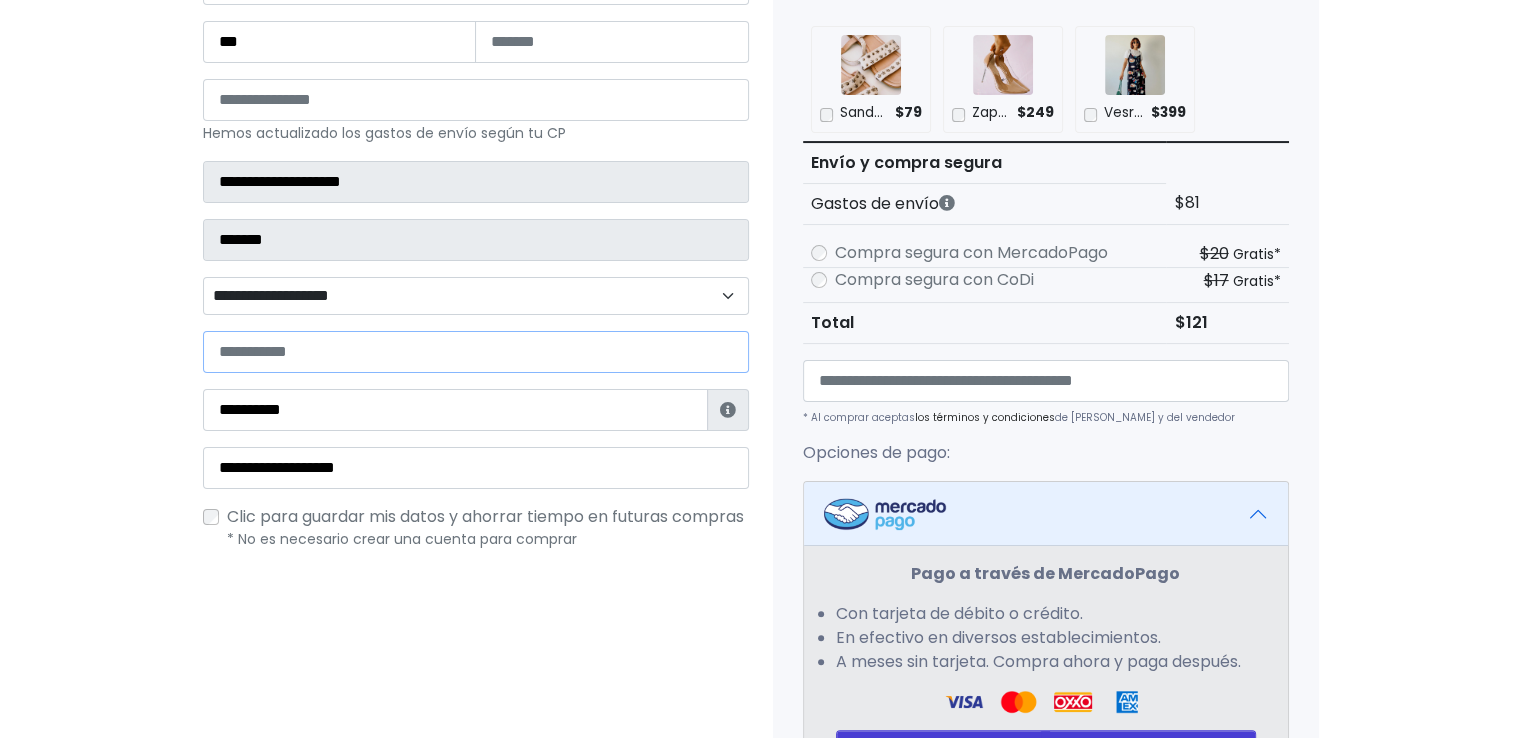 type on "*" 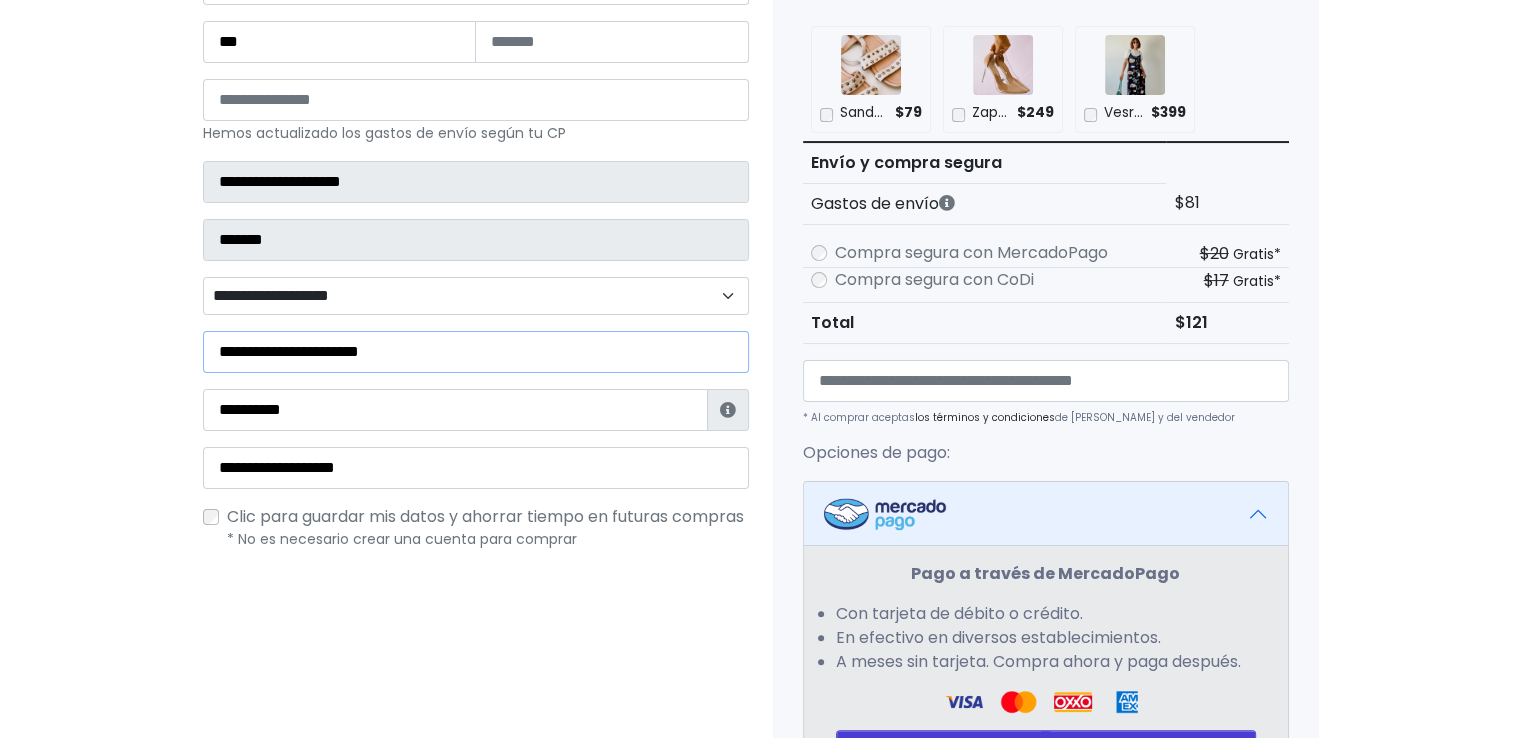 scroll, scrollTop: 820, scrollLeft: 0, axis: vertical 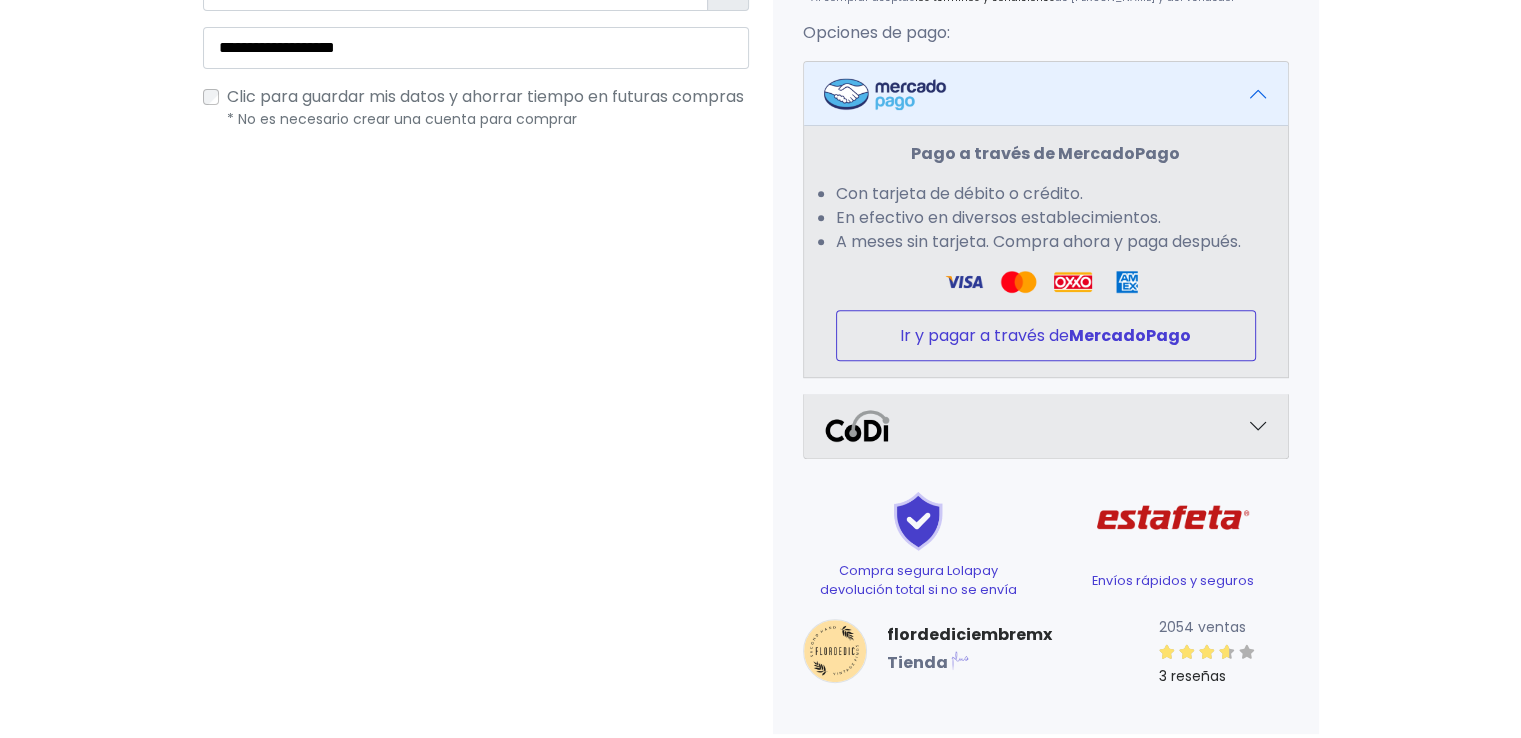 type on "**********" 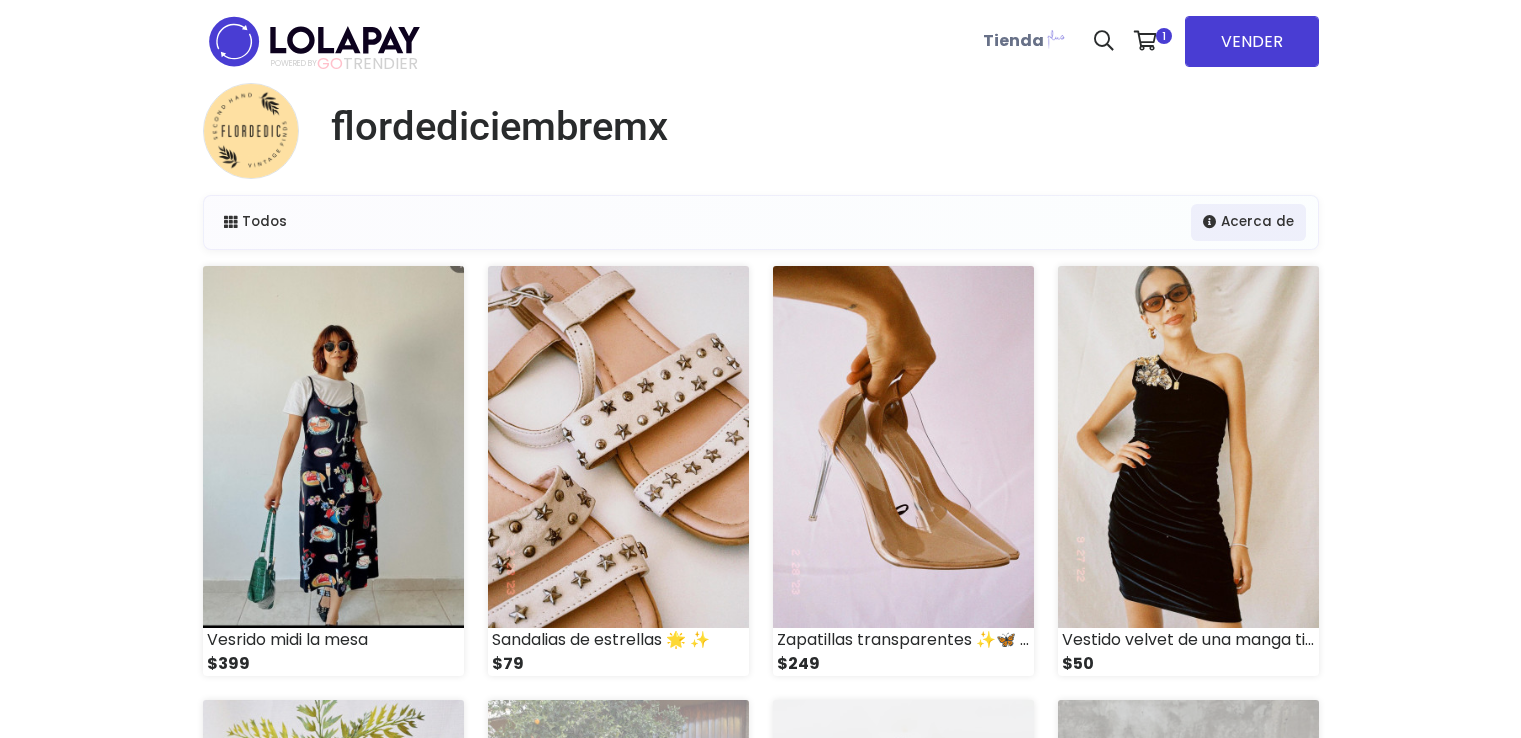 scroll, scrollTop: 0, scrollLeft: 0, axis: both 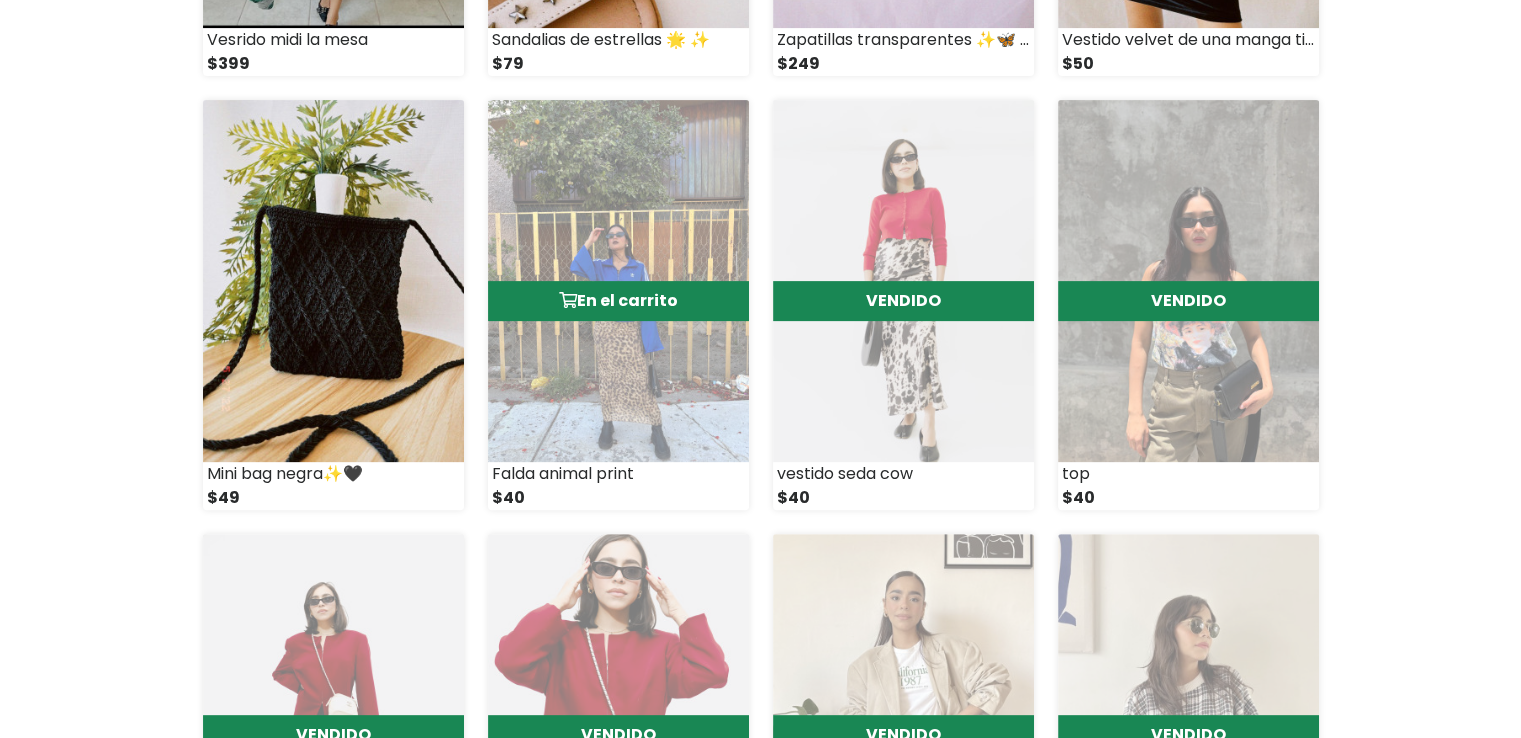 click at bounding box center [903, 281] 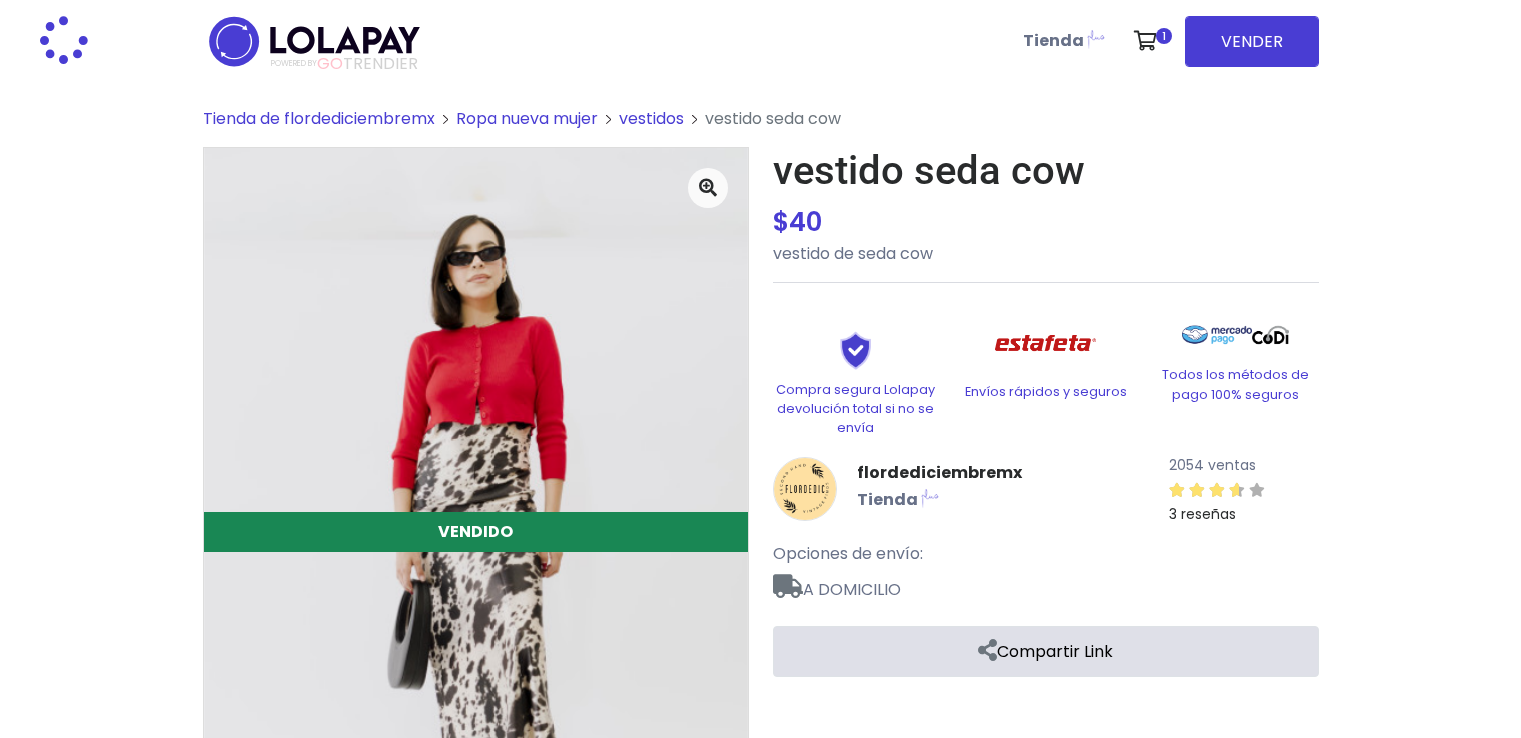 scroll, scrollTop: 0, scrollLeft: 0, axis: both 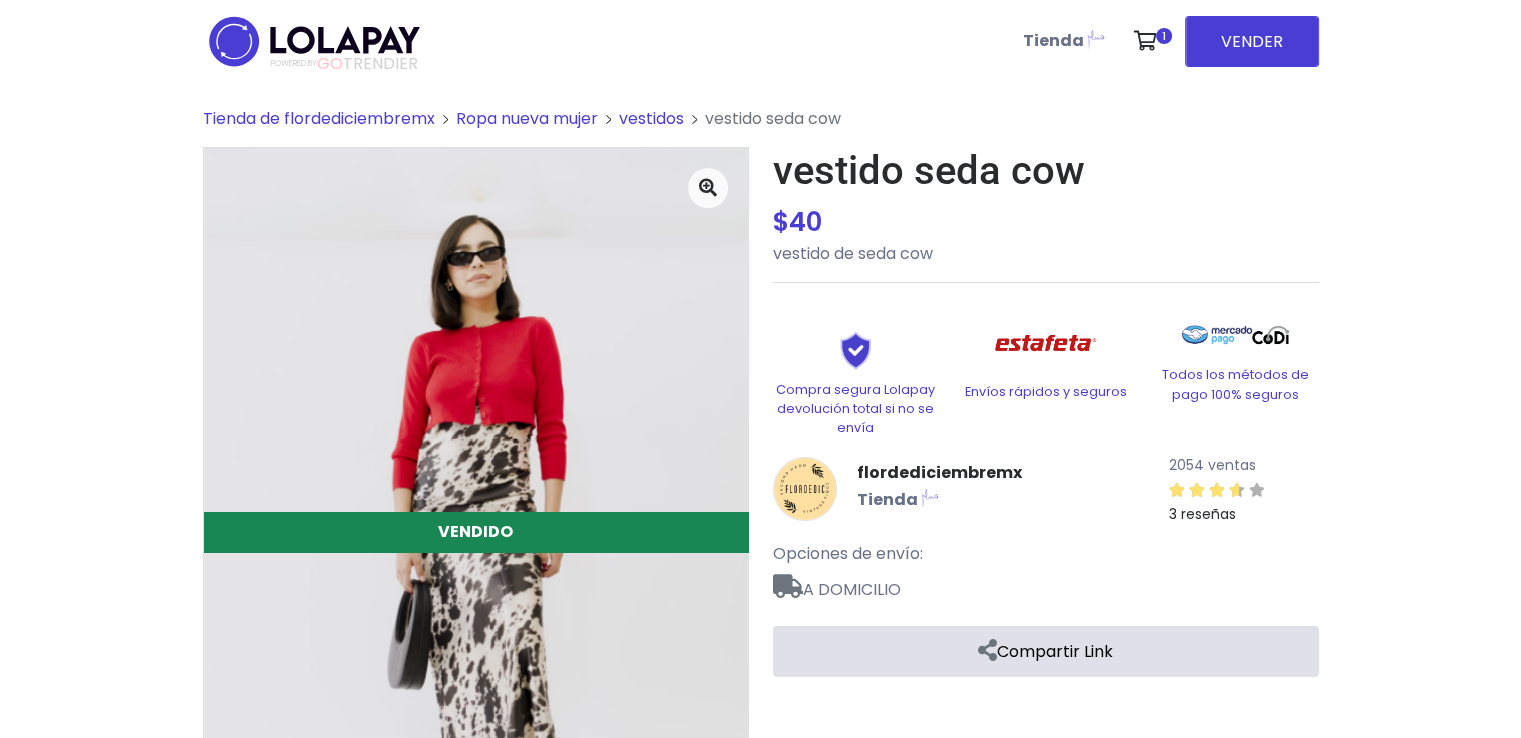 click on "Tienda de flordediciembremx" at bounding box center [319, 118] 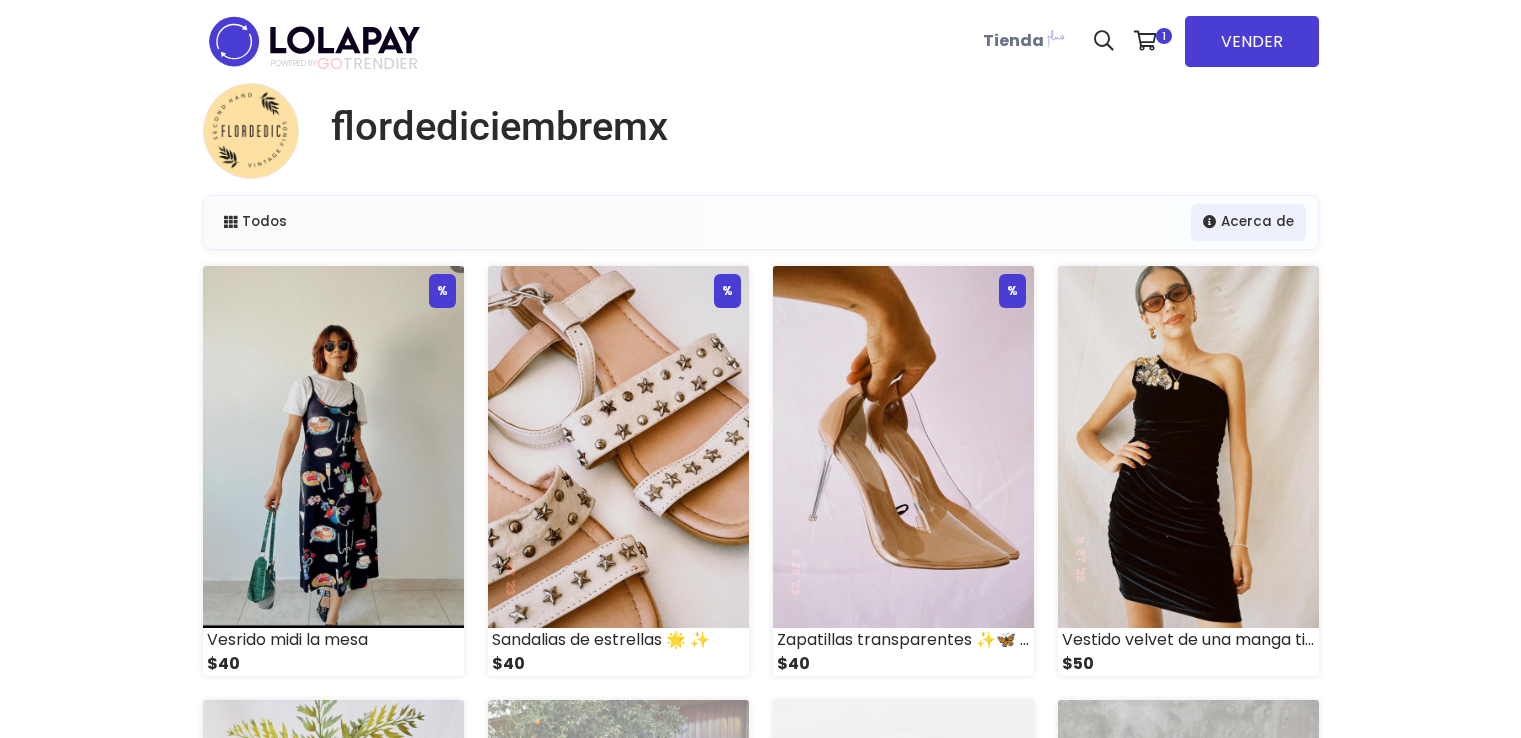 scroll, scrollTop: 0, scrollLeft: 0, axis: both 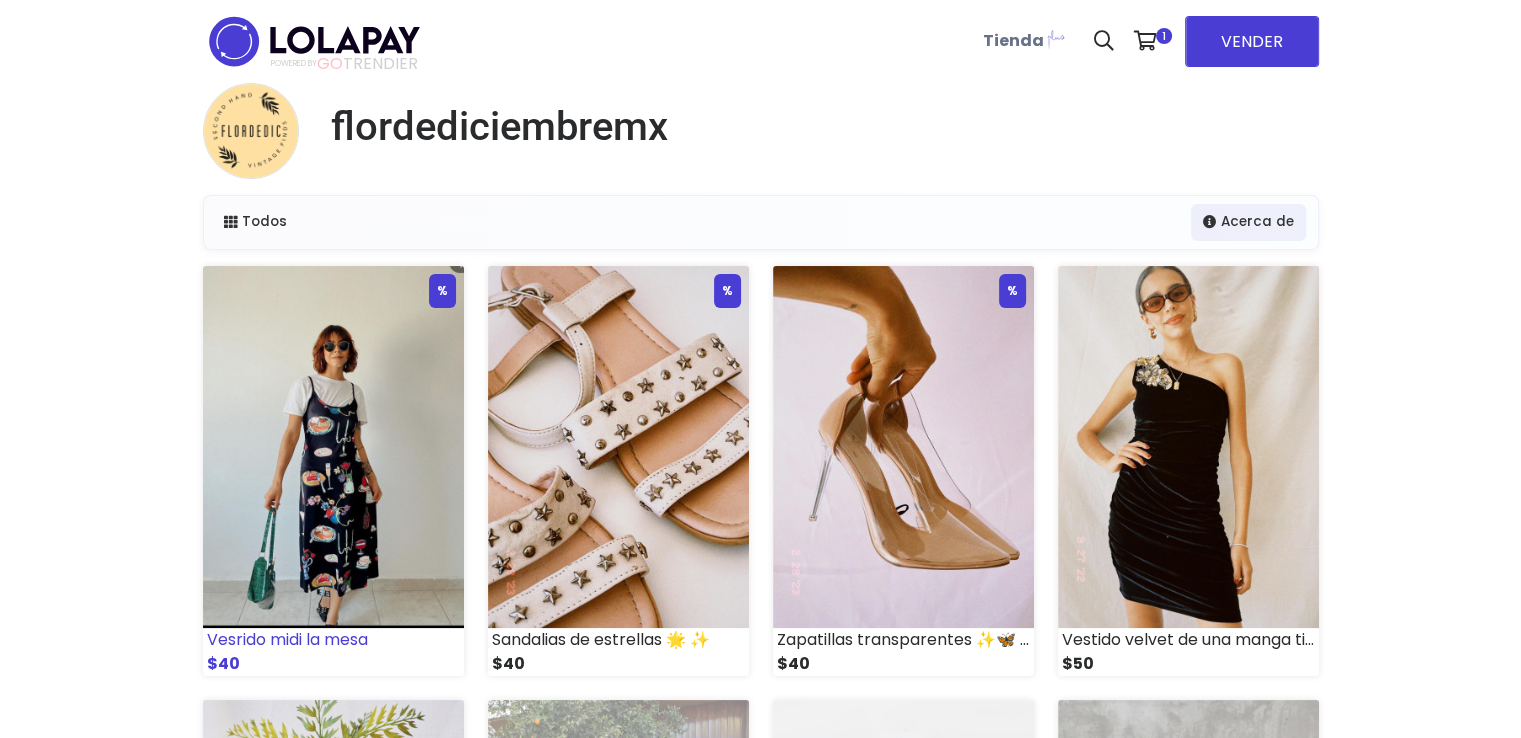 click at bounding box center (333, 447) 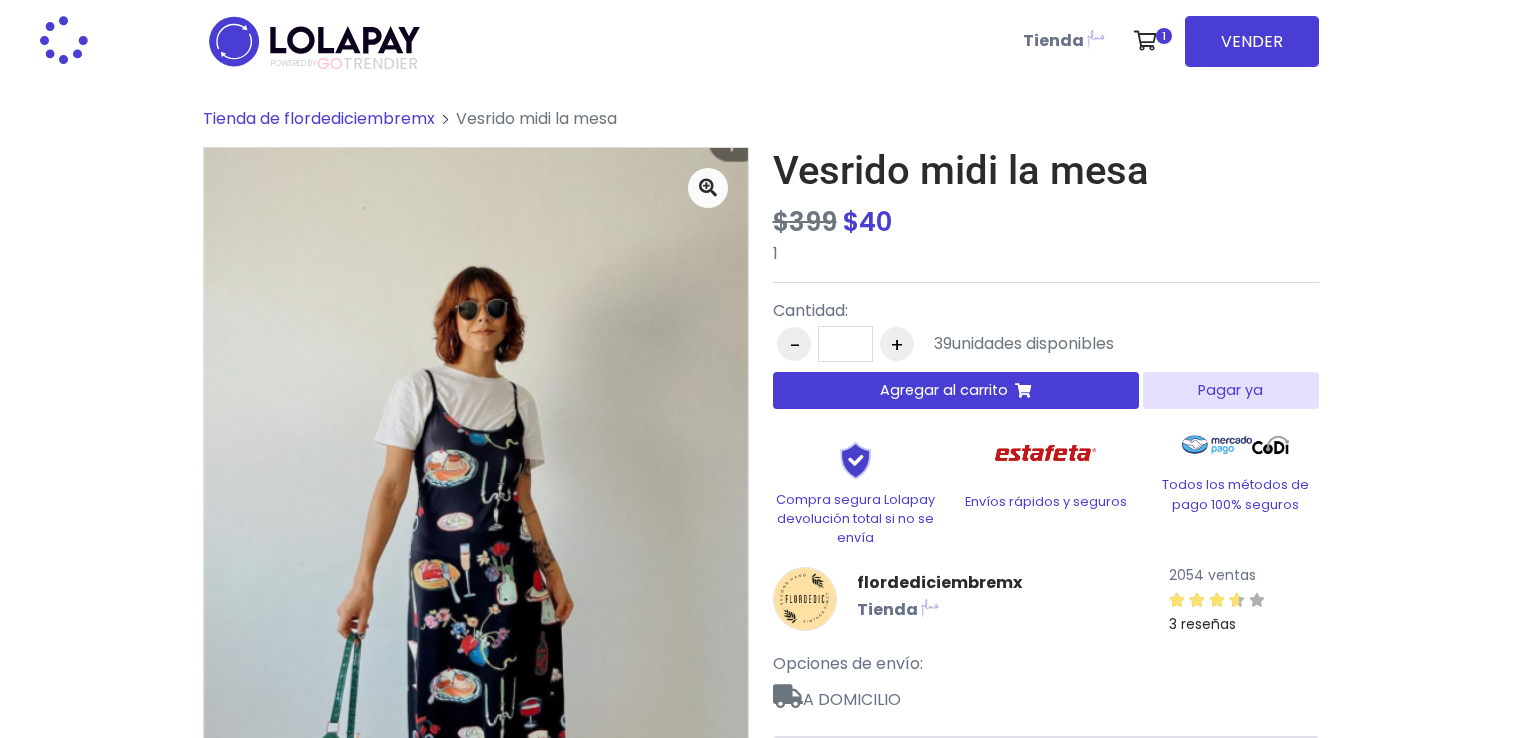 scroll, scrollTop: 0, scrollLeft: 0, axis: both 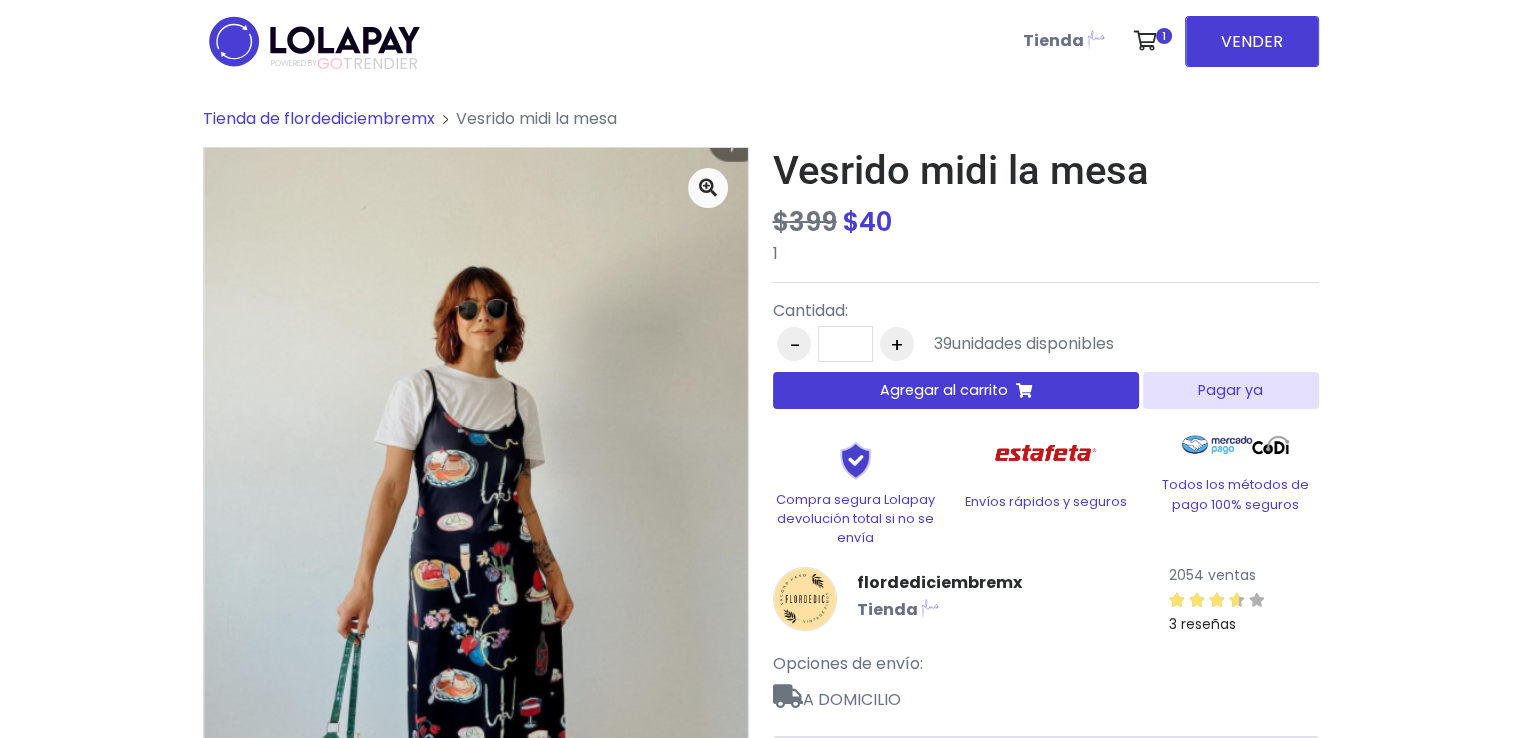 click on "Pagar ya" at bounding box center [1230, 390] 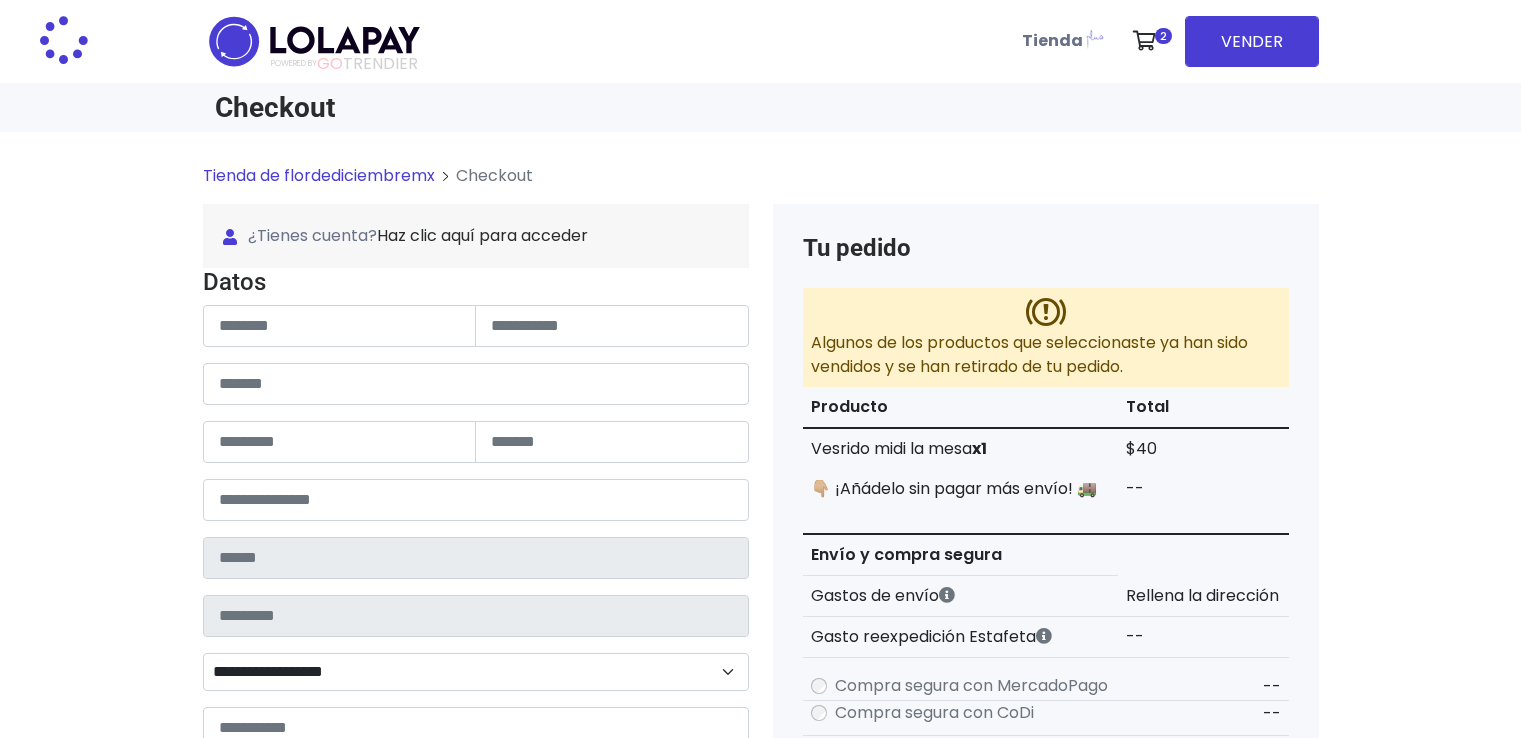 scroll, scrollTop: 0, scrollLeft: 0, axis: both 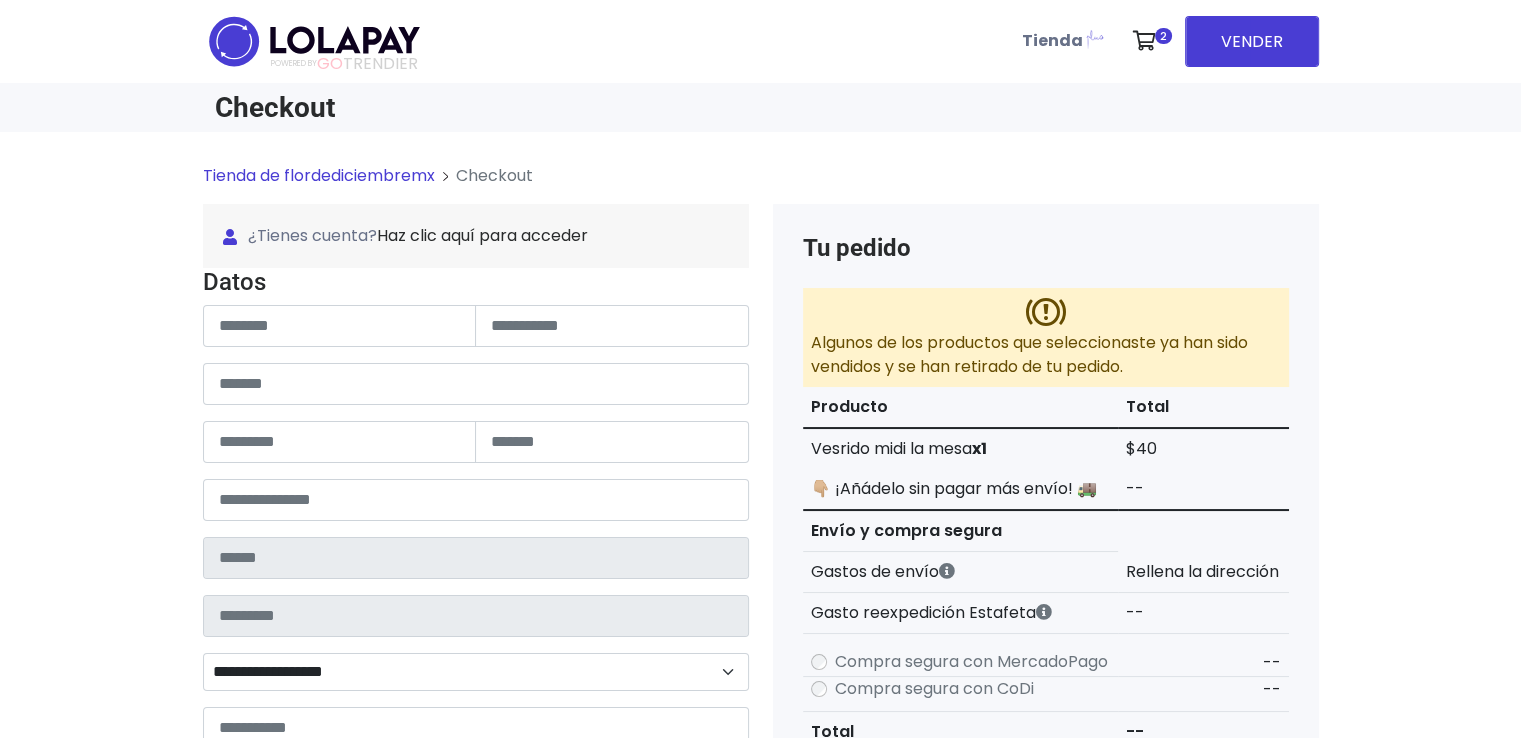 type on "**********" 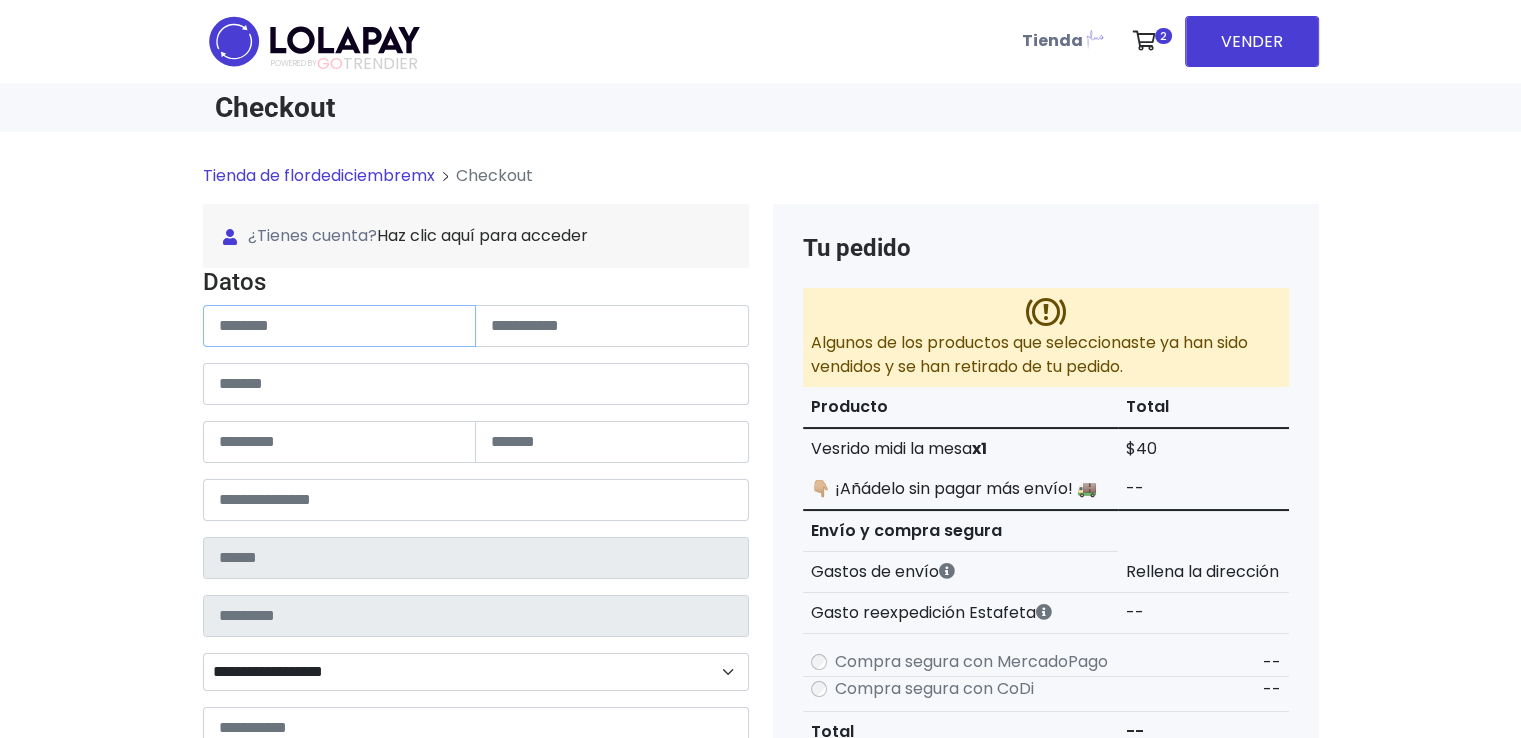 click at bounding box center (340, 326) 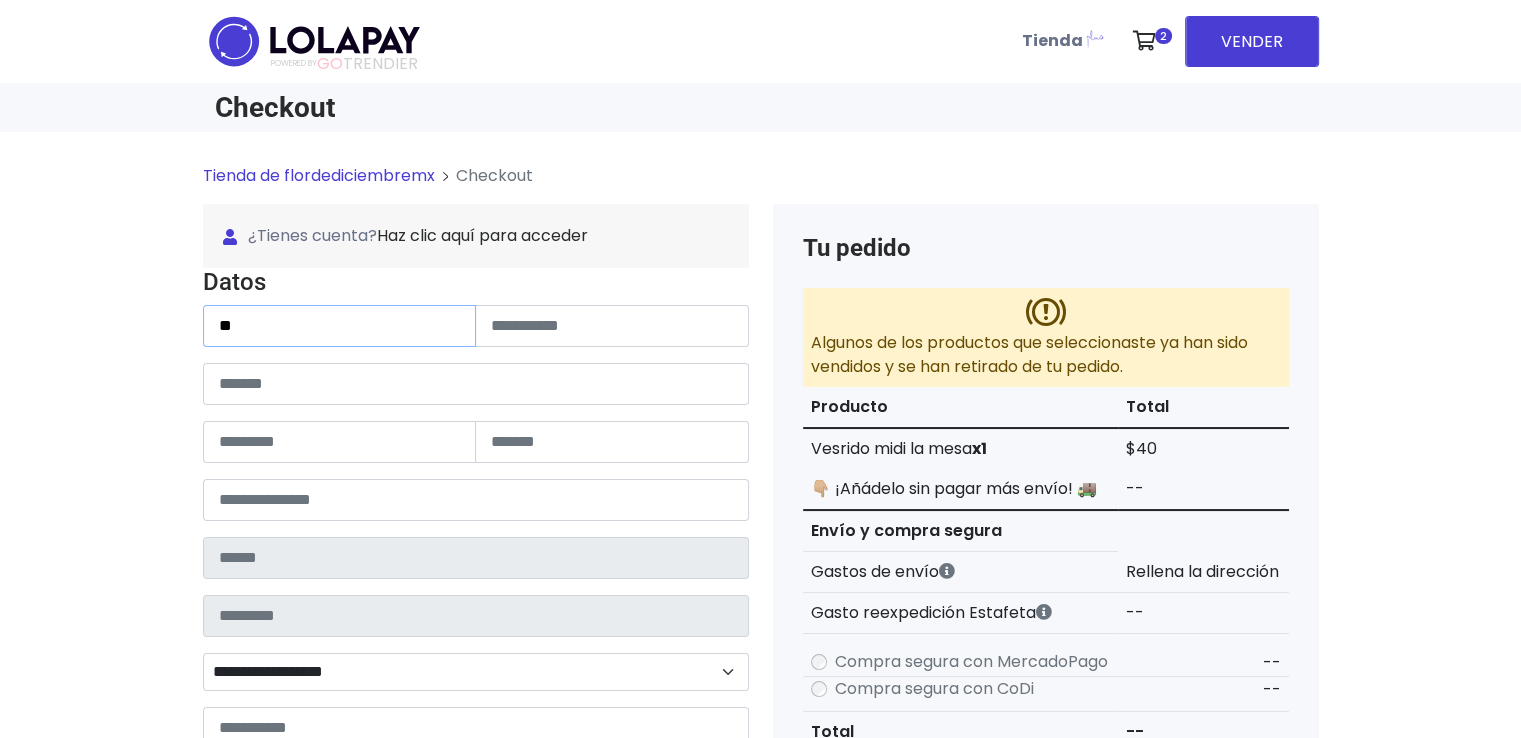 type on "*" 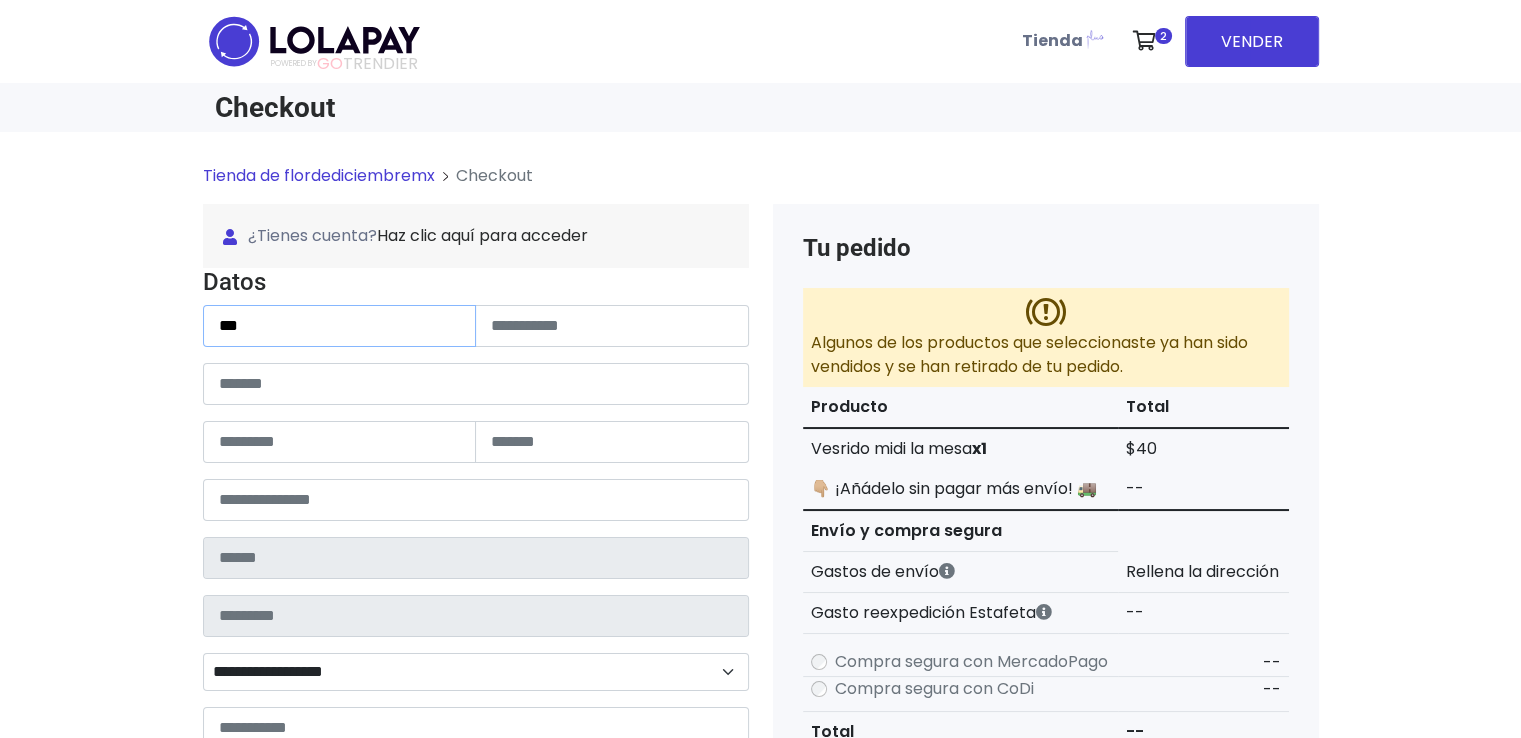 type on "**********" 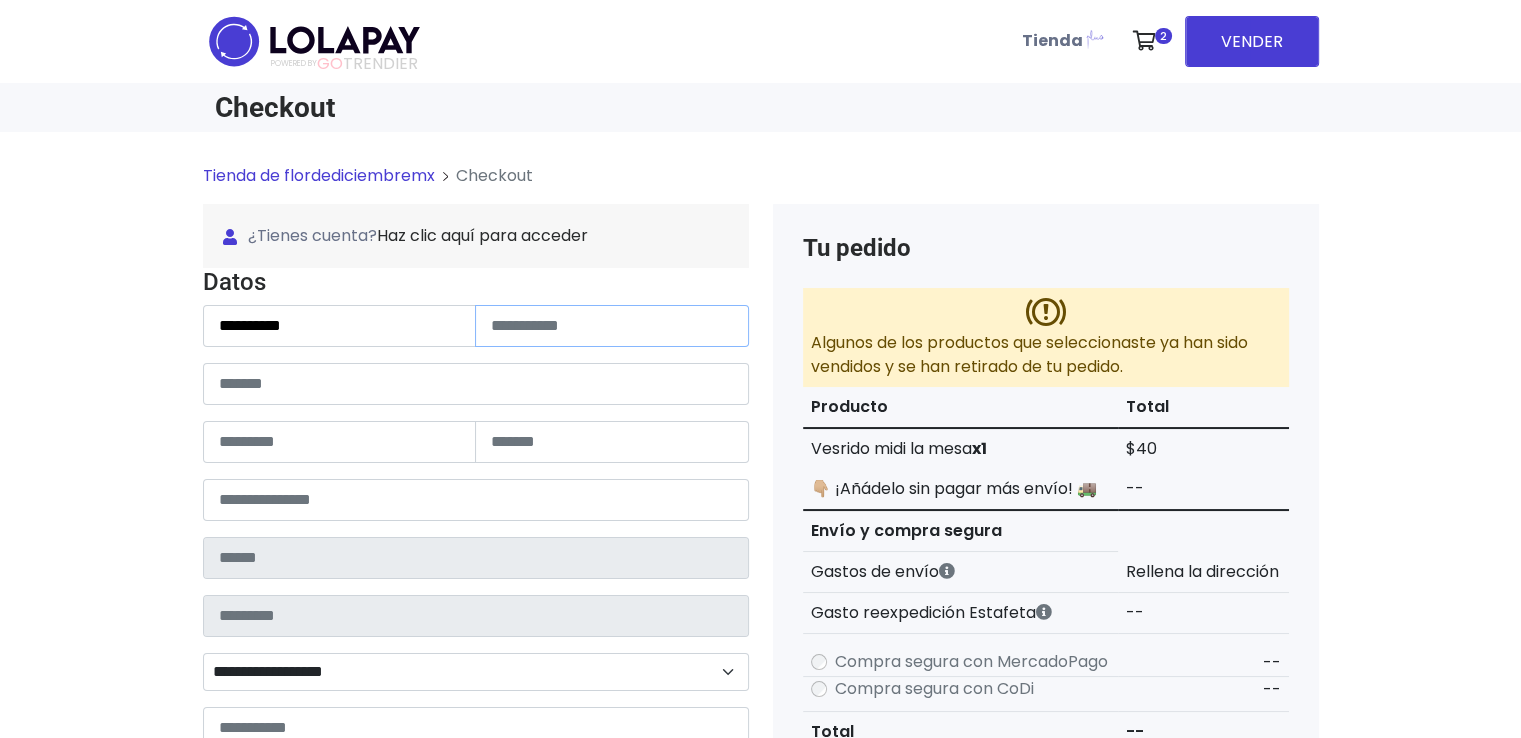type on "*********" 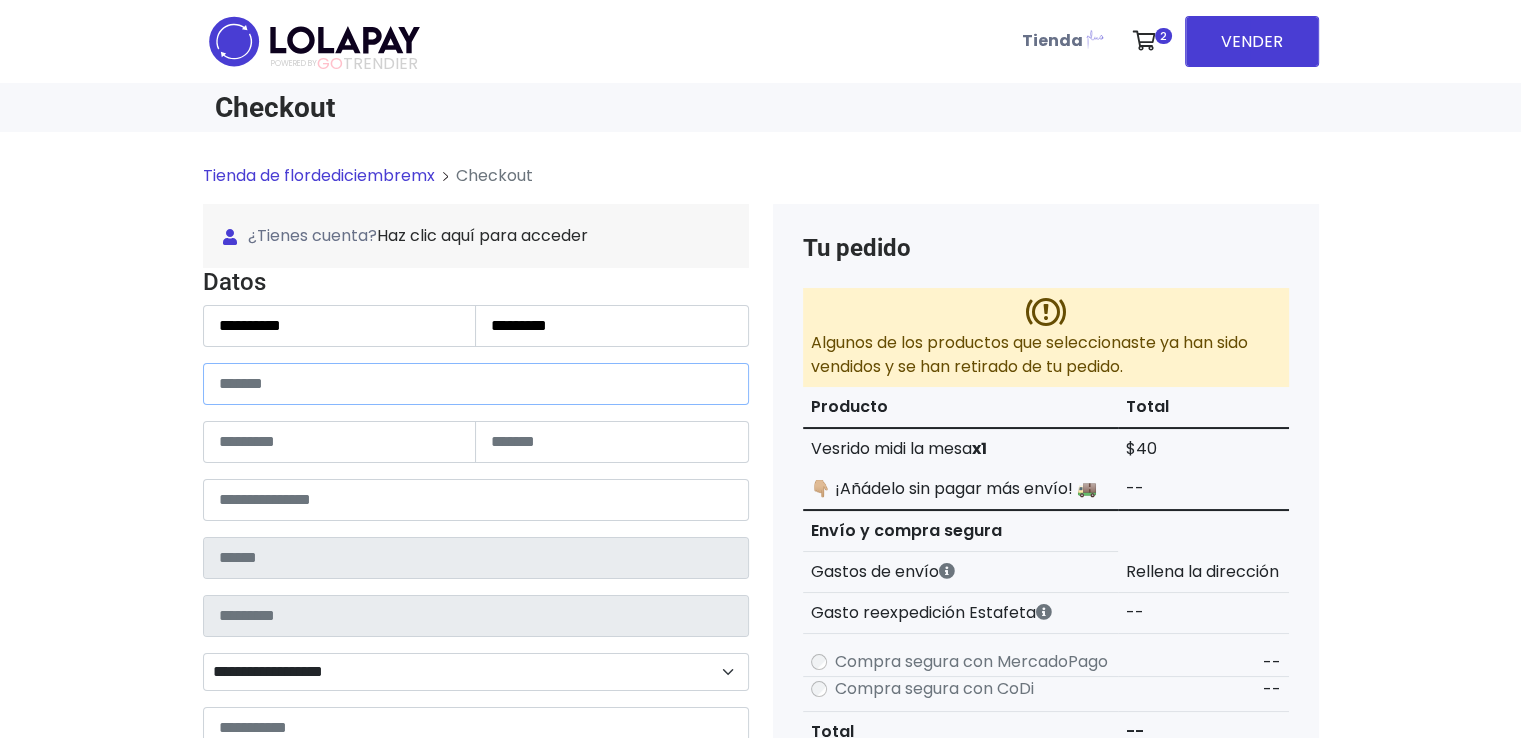 type on "**********" 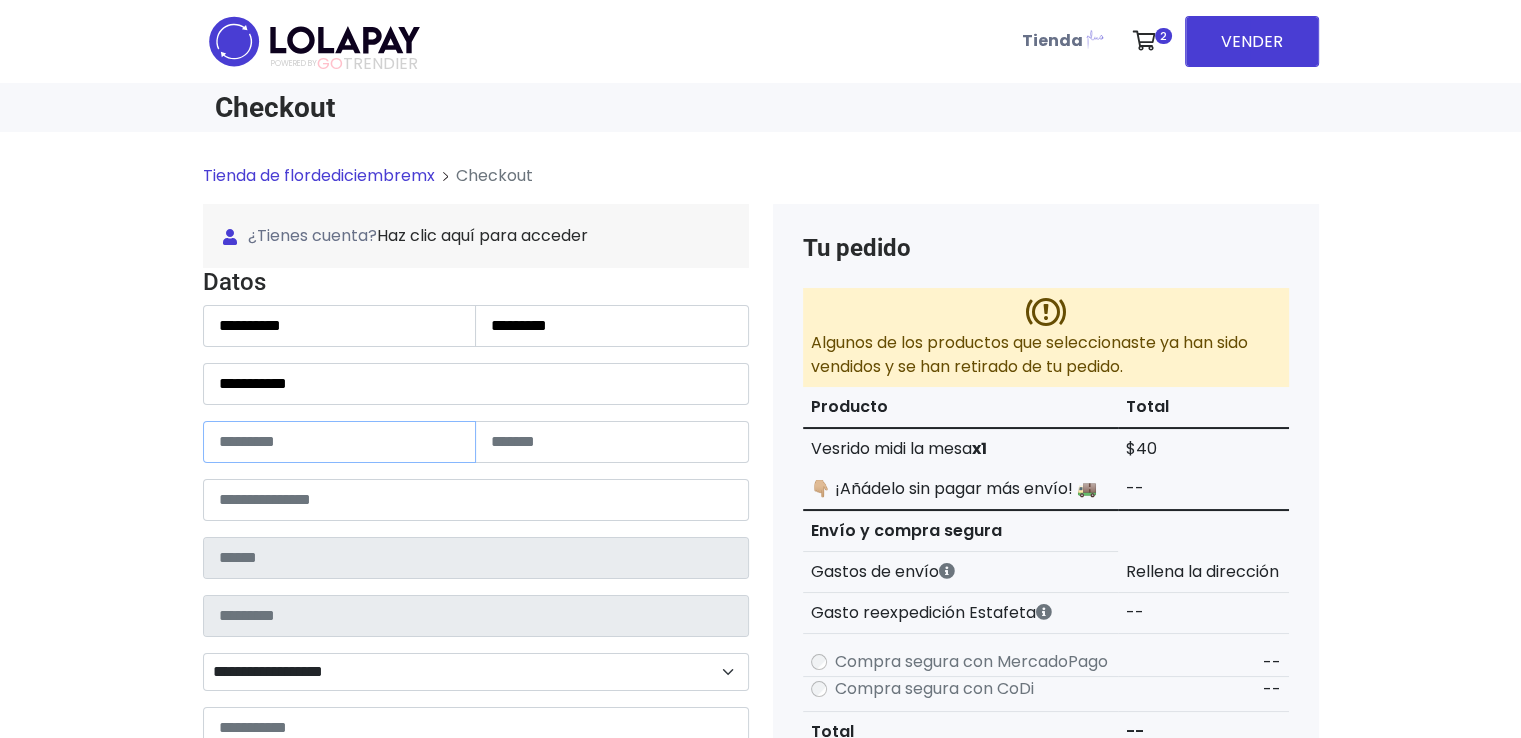 type on "***" 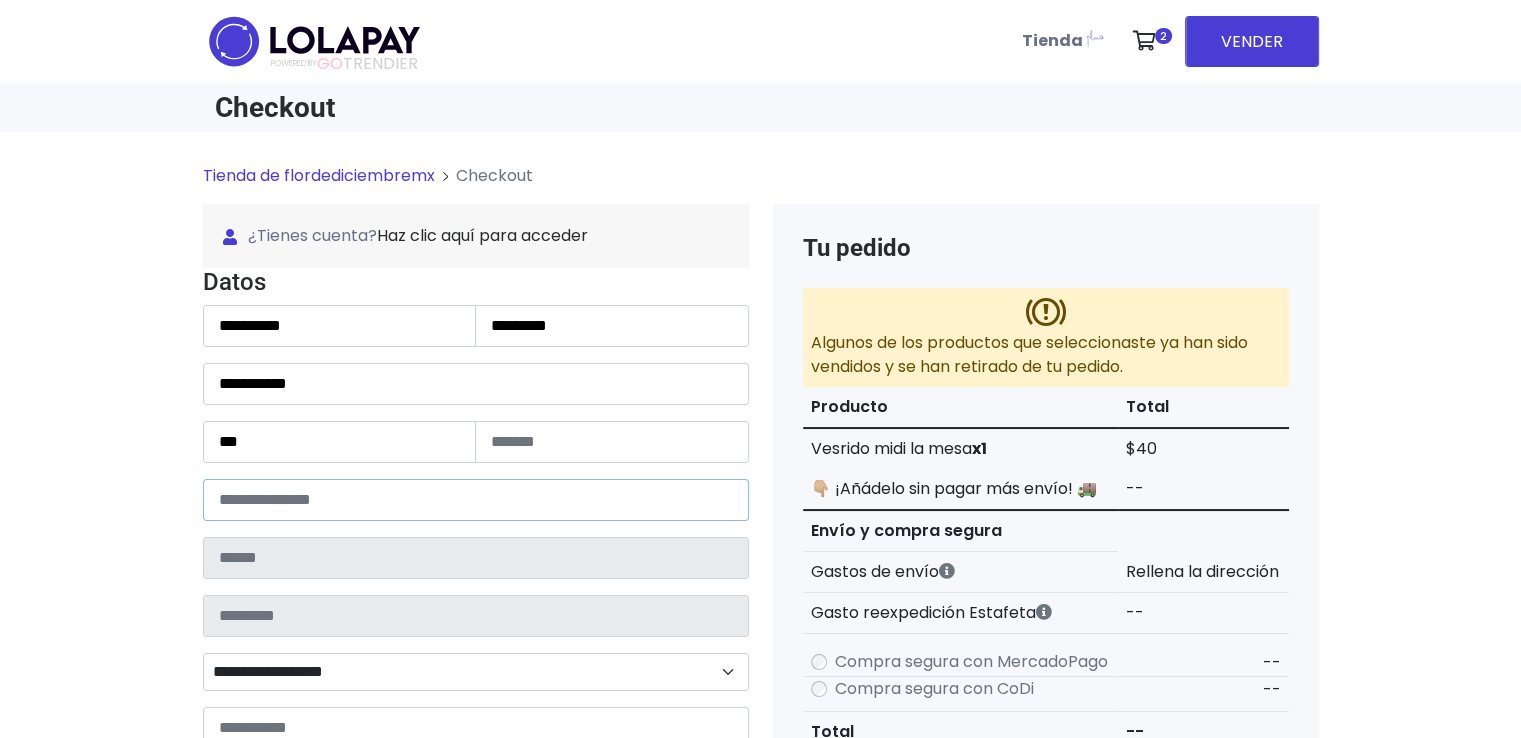 type on "*****" 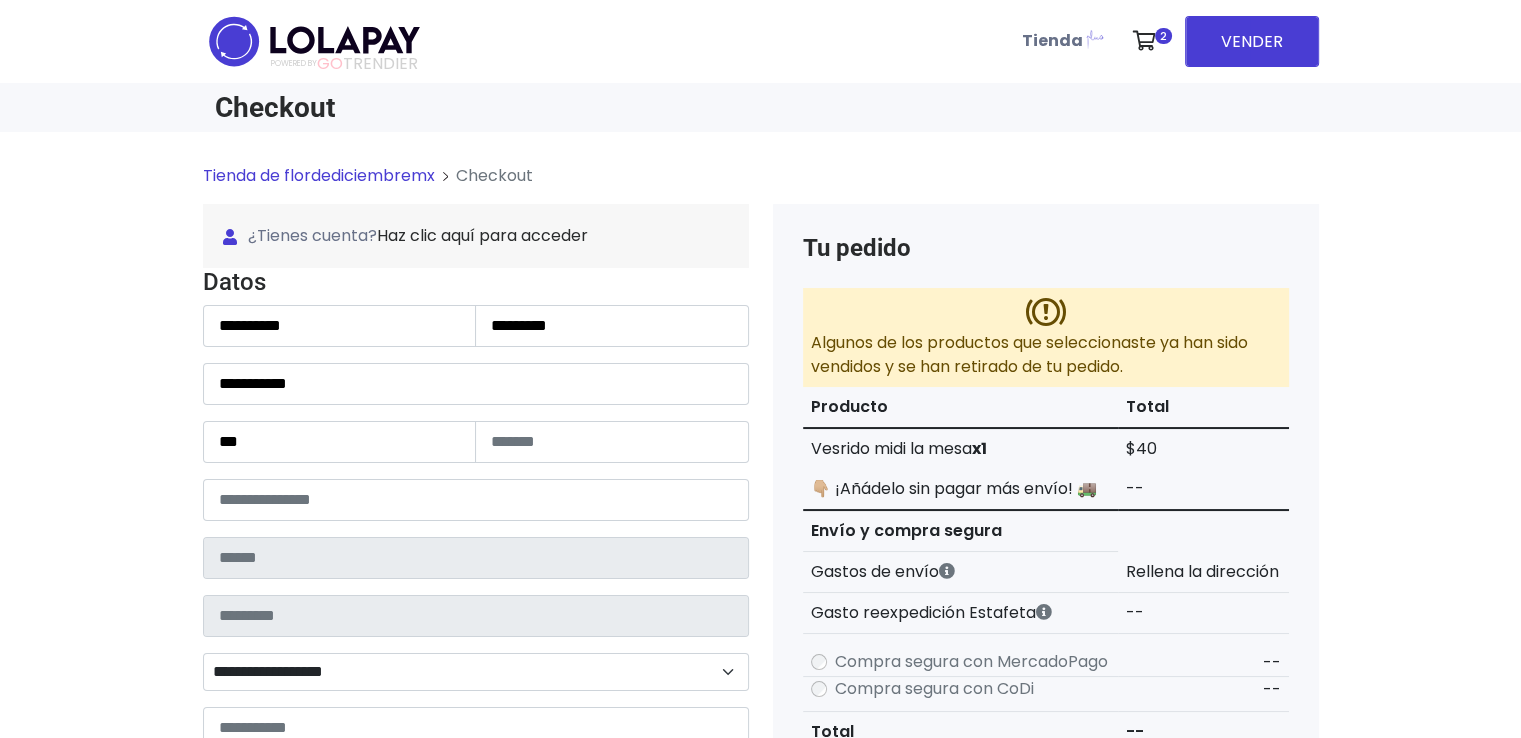 type on "**********" 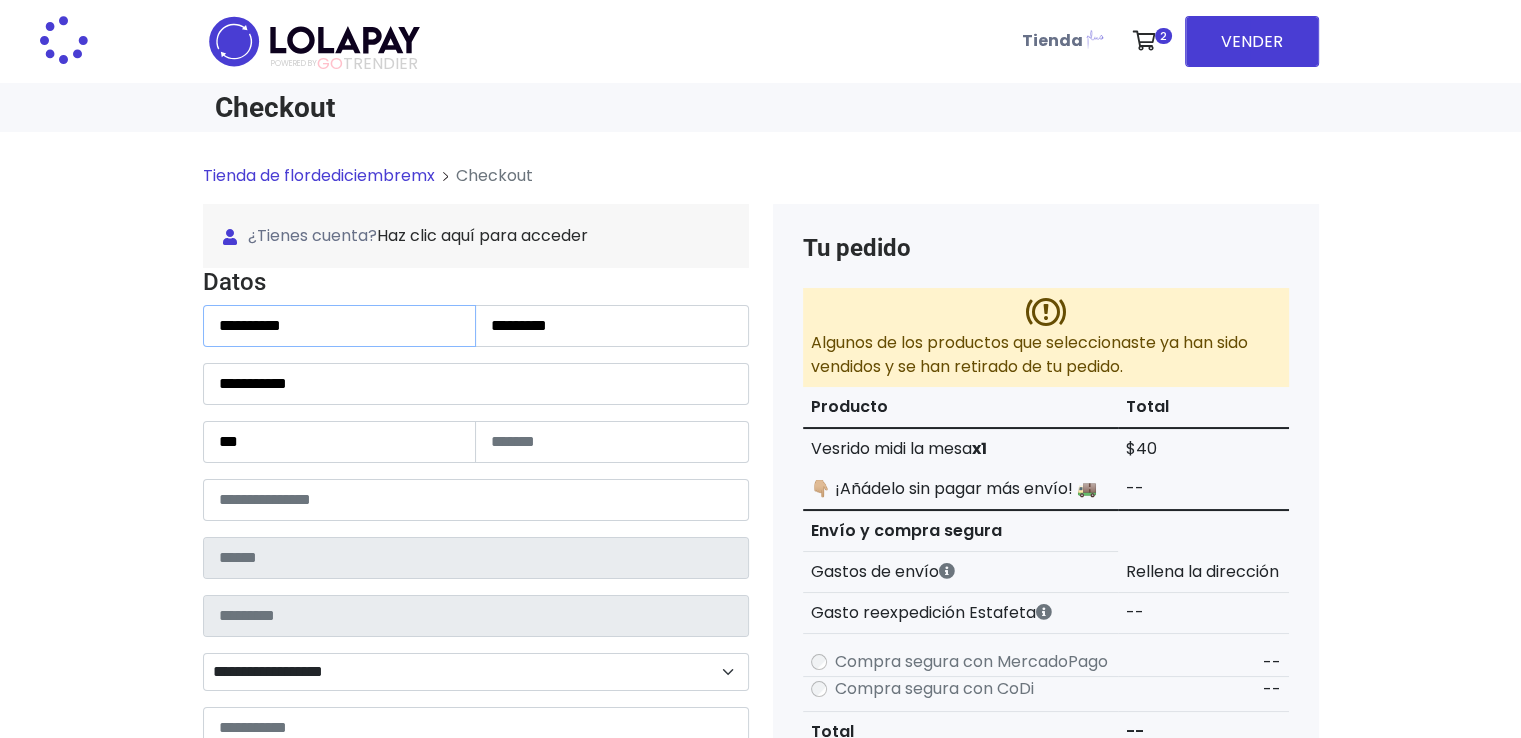 type on "**********" 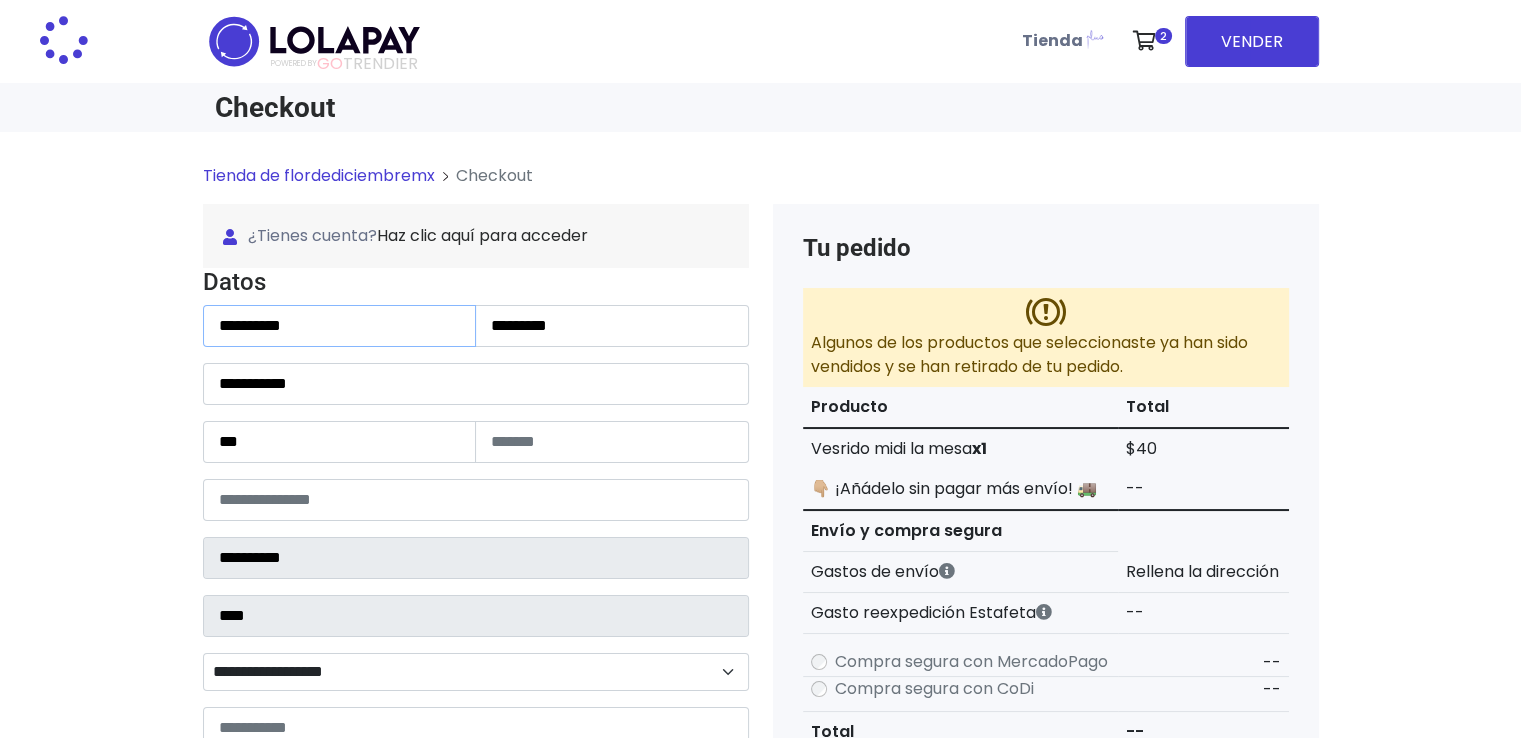 select 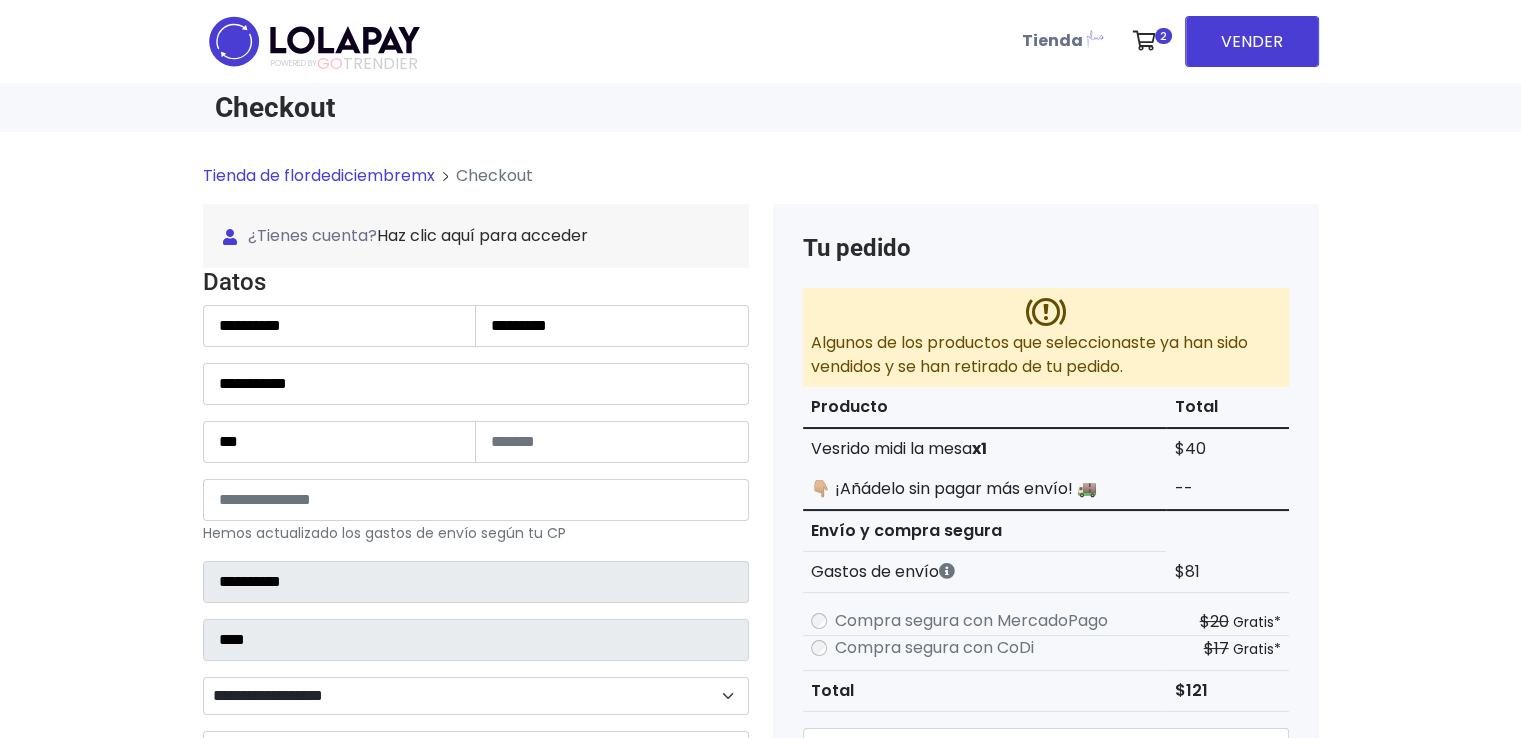 click on "**********" at bounding box center [476, 863] 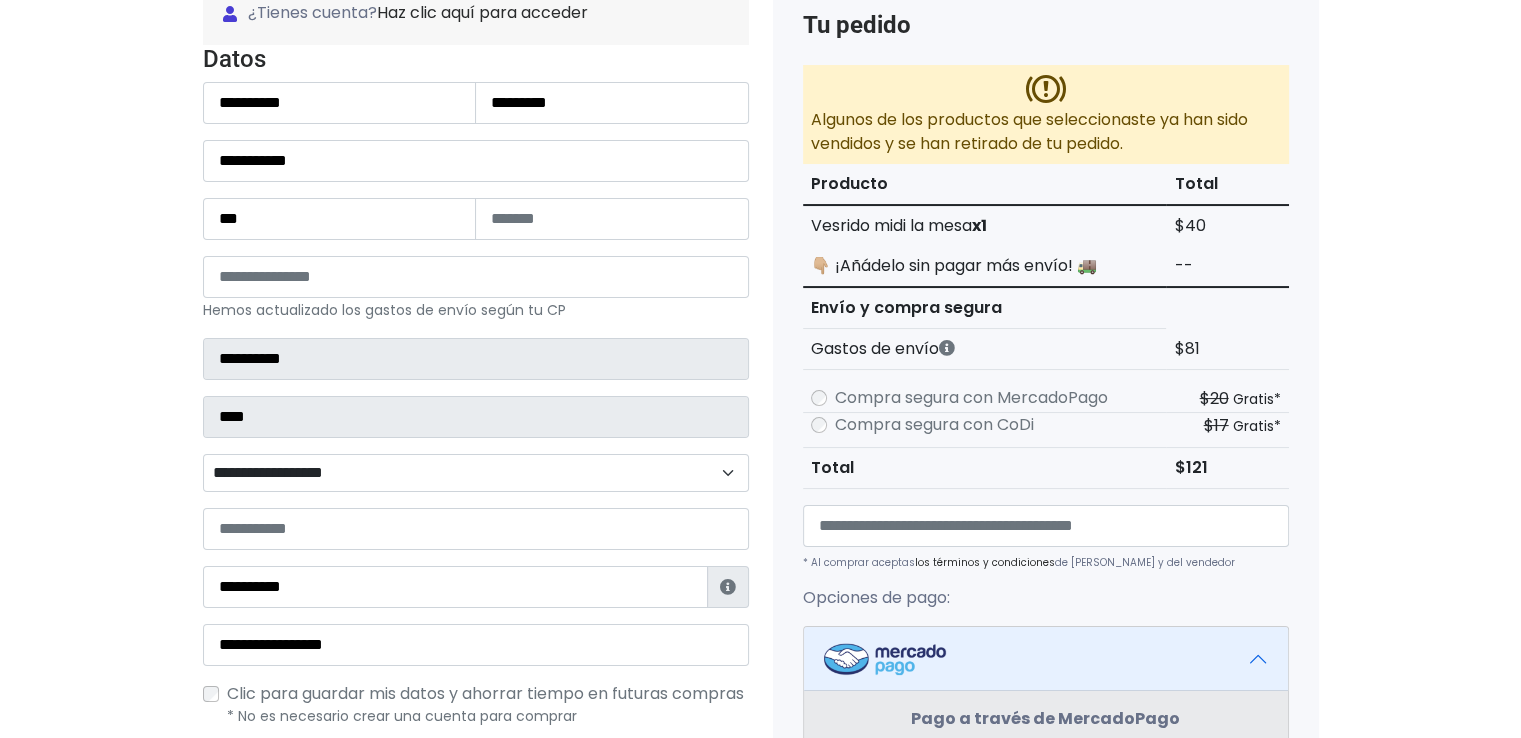 scroll, scrollTop: 320, scrollLeft: 0, axis: vertical 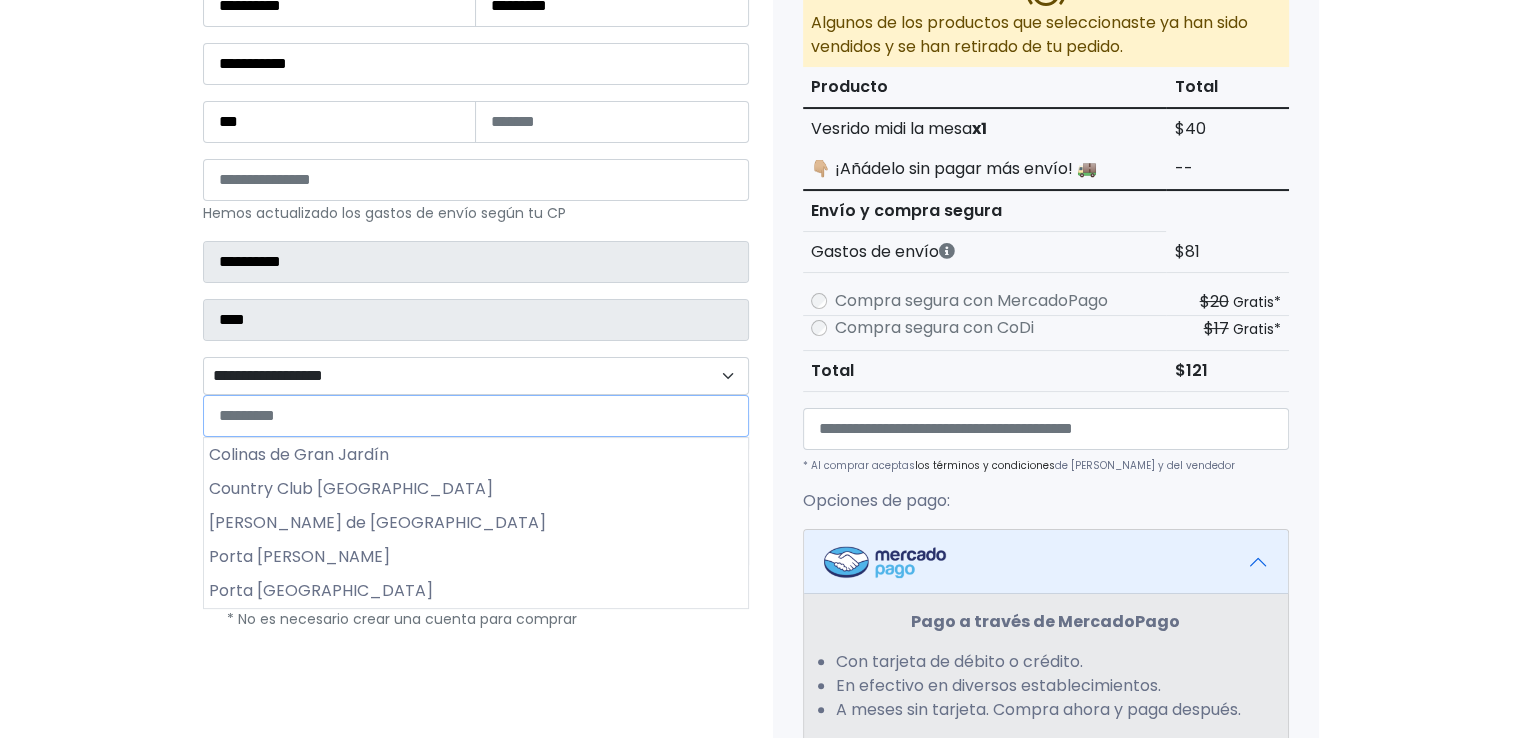 click on "**********" at bounding box center [476, 376] 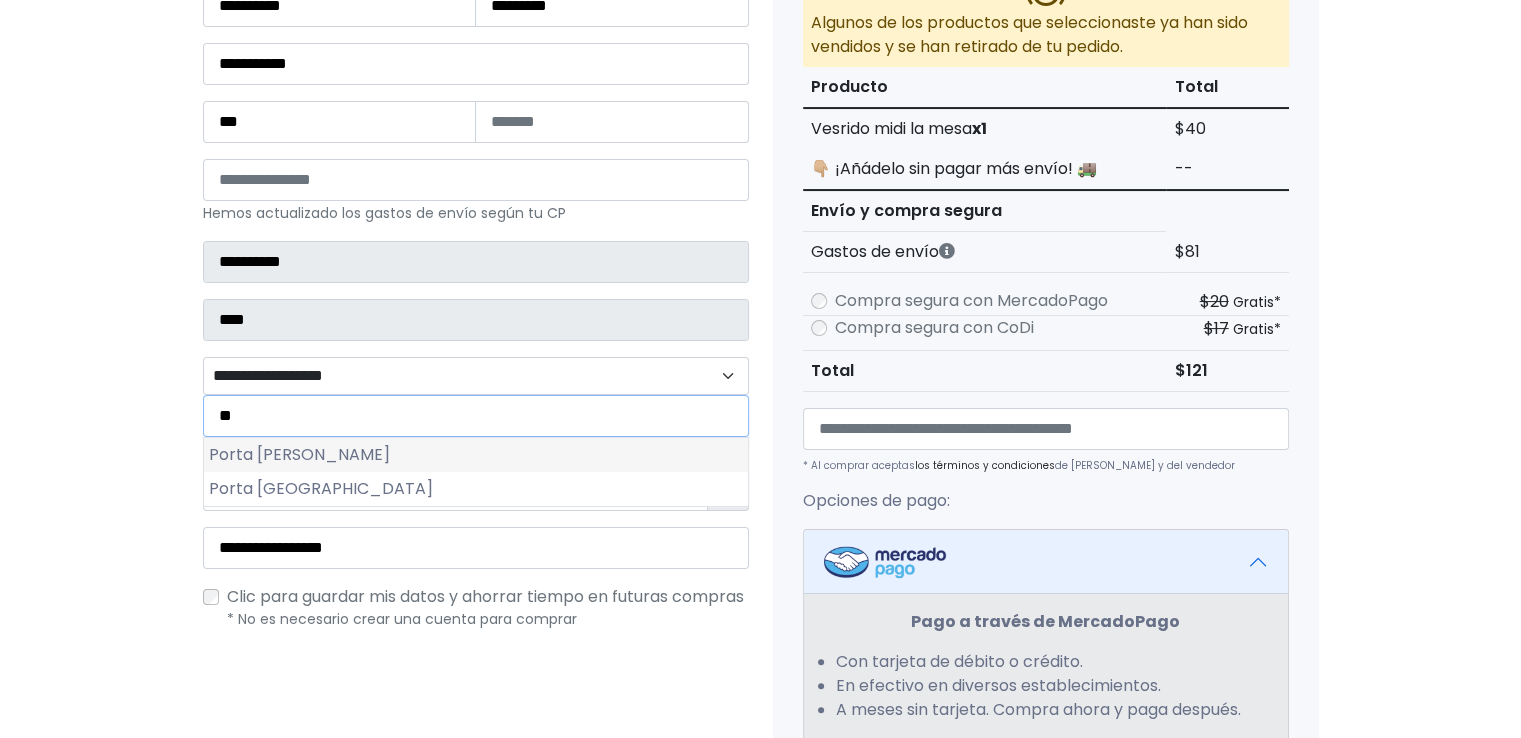 type on "**" 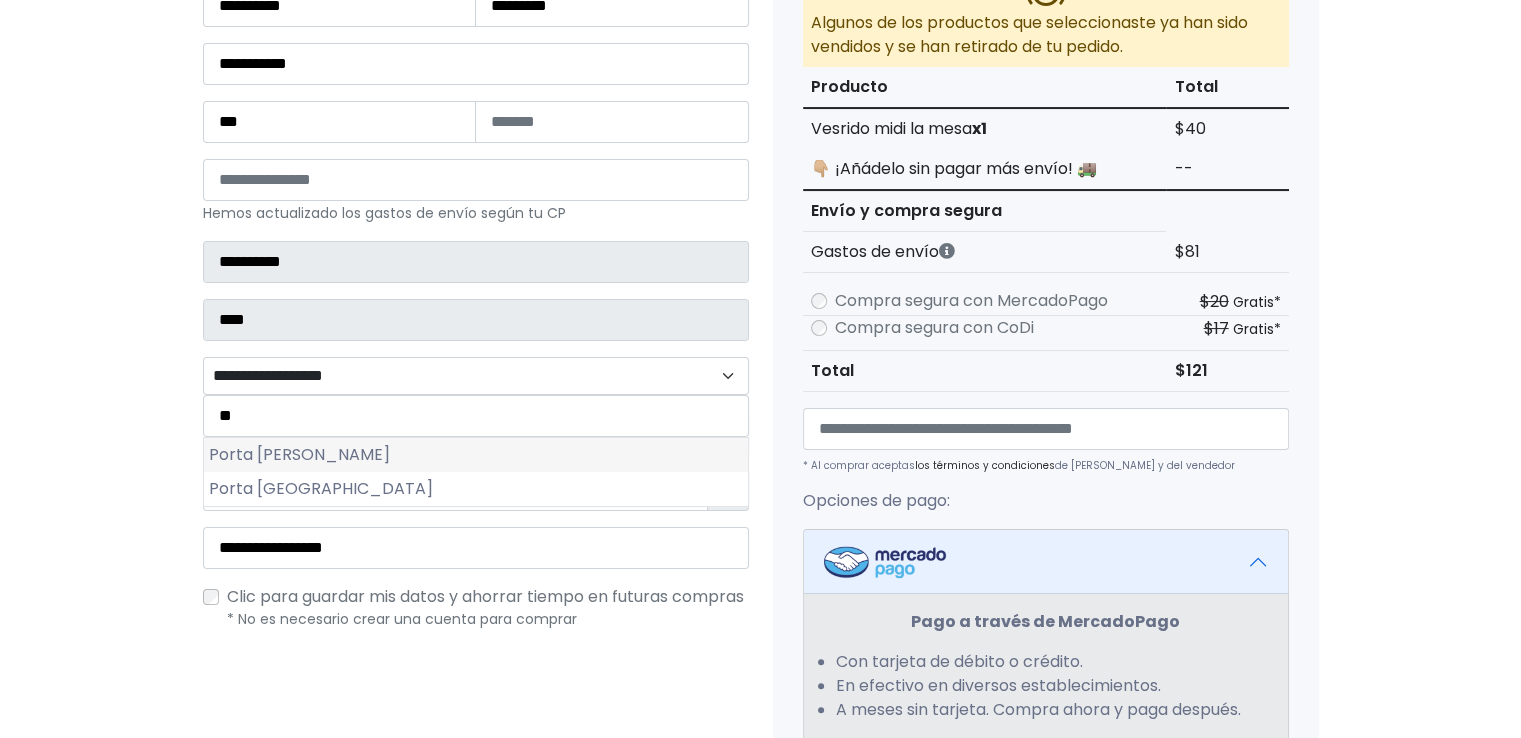 click on "Porta Fontana" at bounding box center [476, 455] 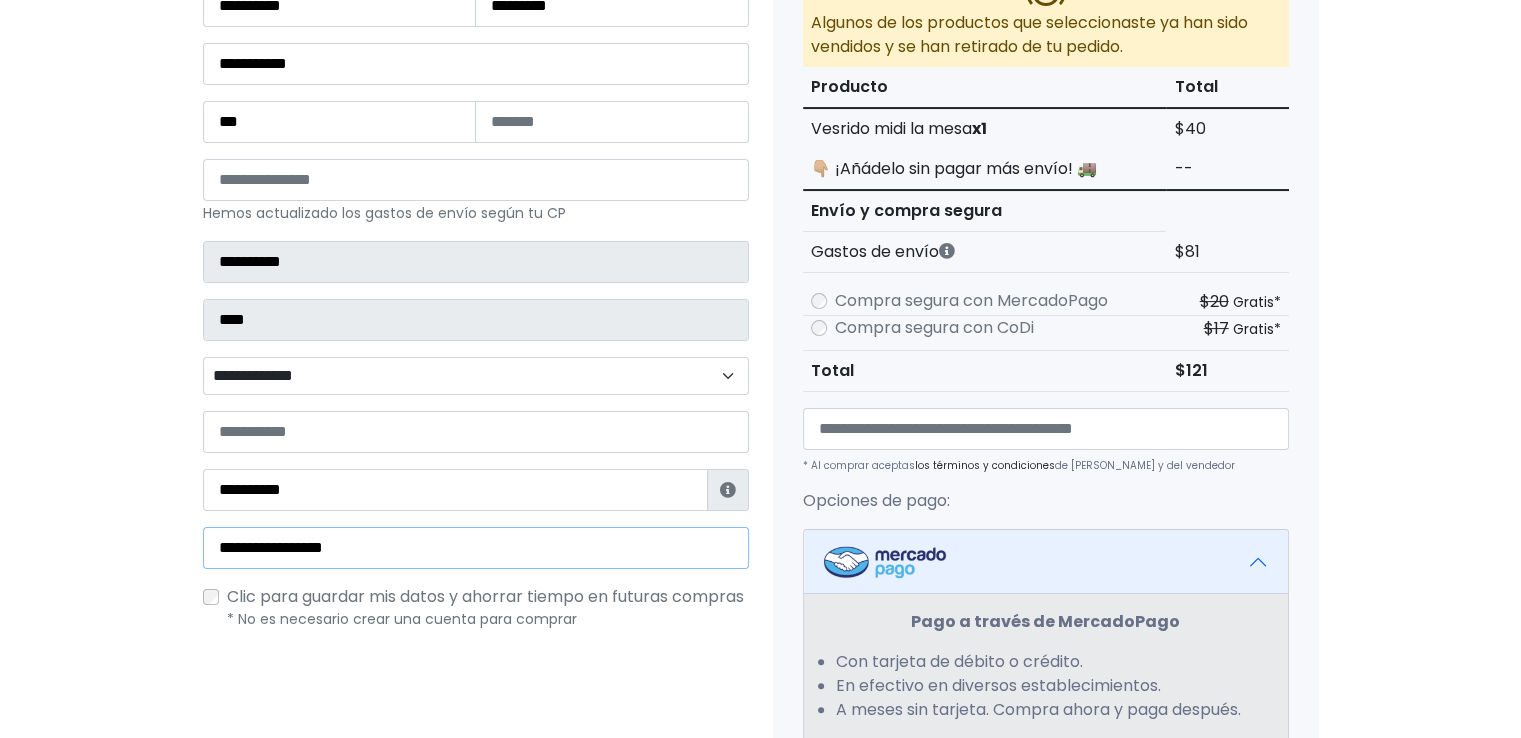 click on "**********" at bounding box center [476, 548] 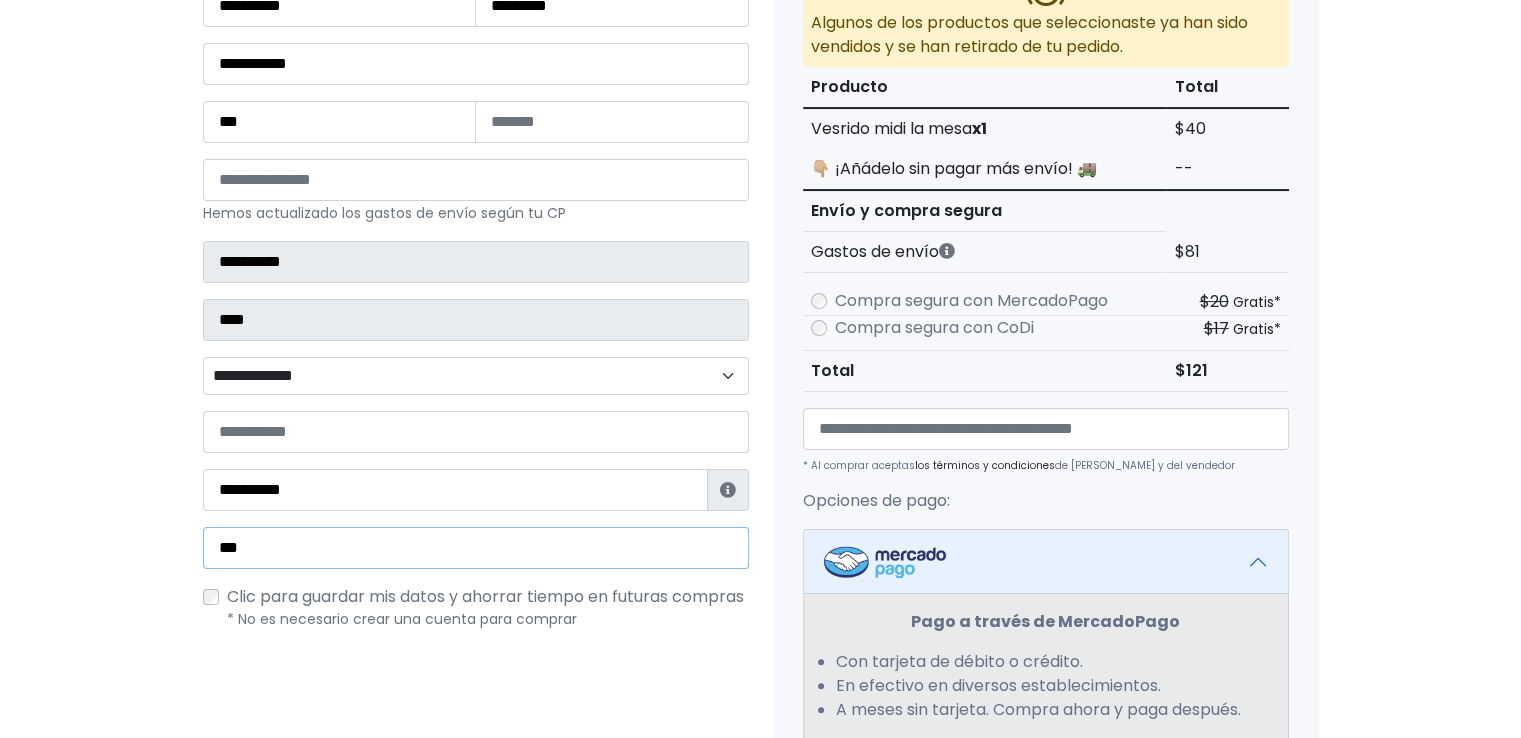 type on "**********" 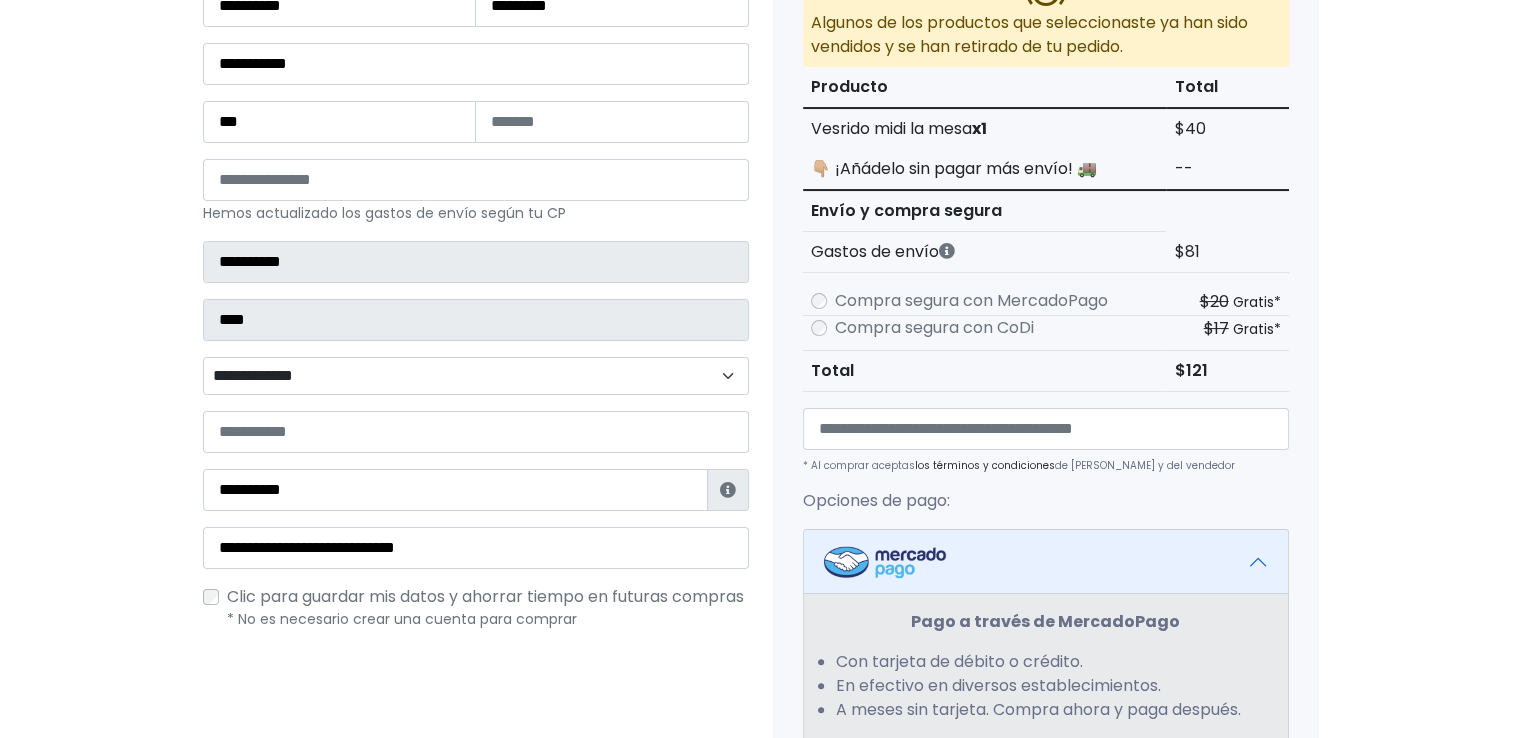 click on "**********" at bounding box center (760, 523) 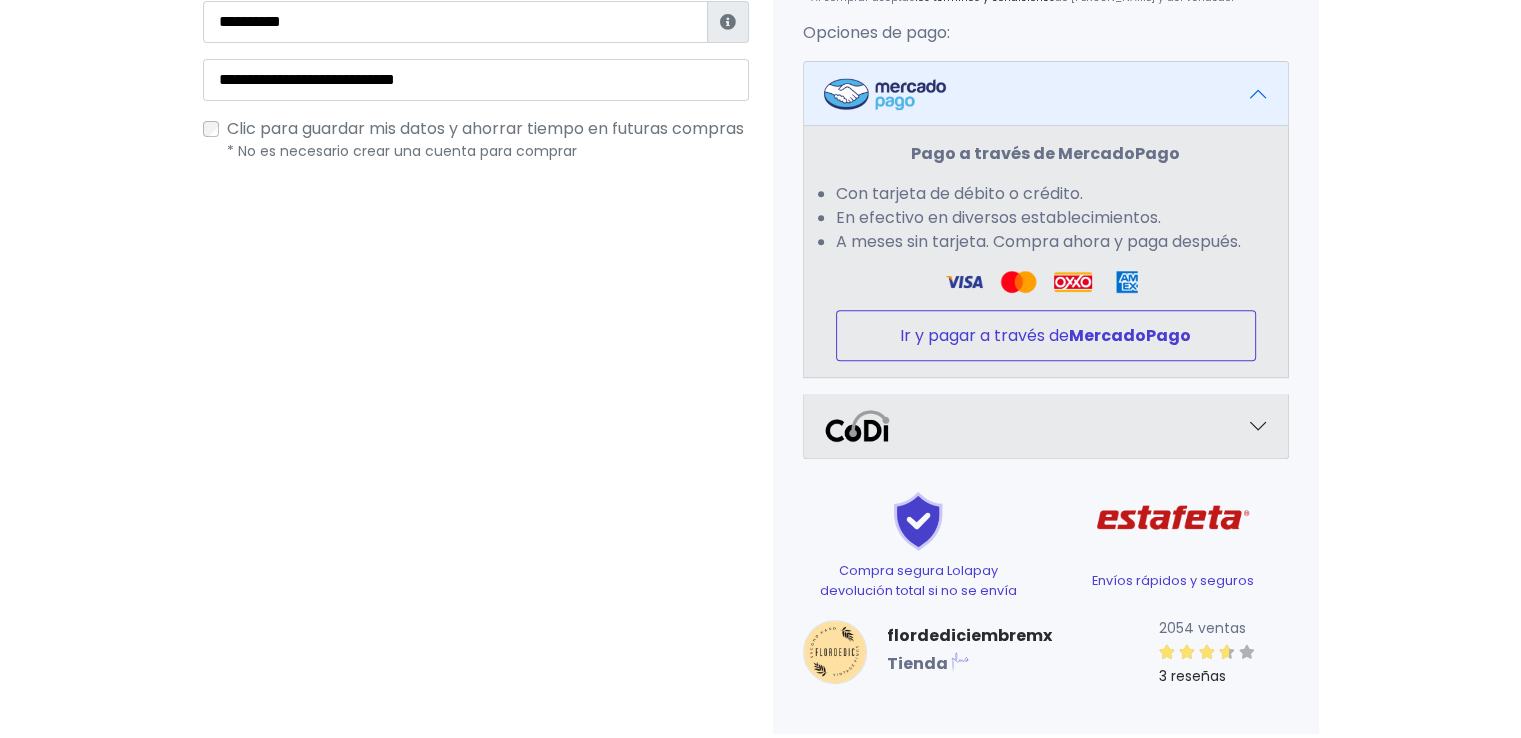 click on "Ir y pagar a través de  MercadoPago" at bounding box center [1046, 335] 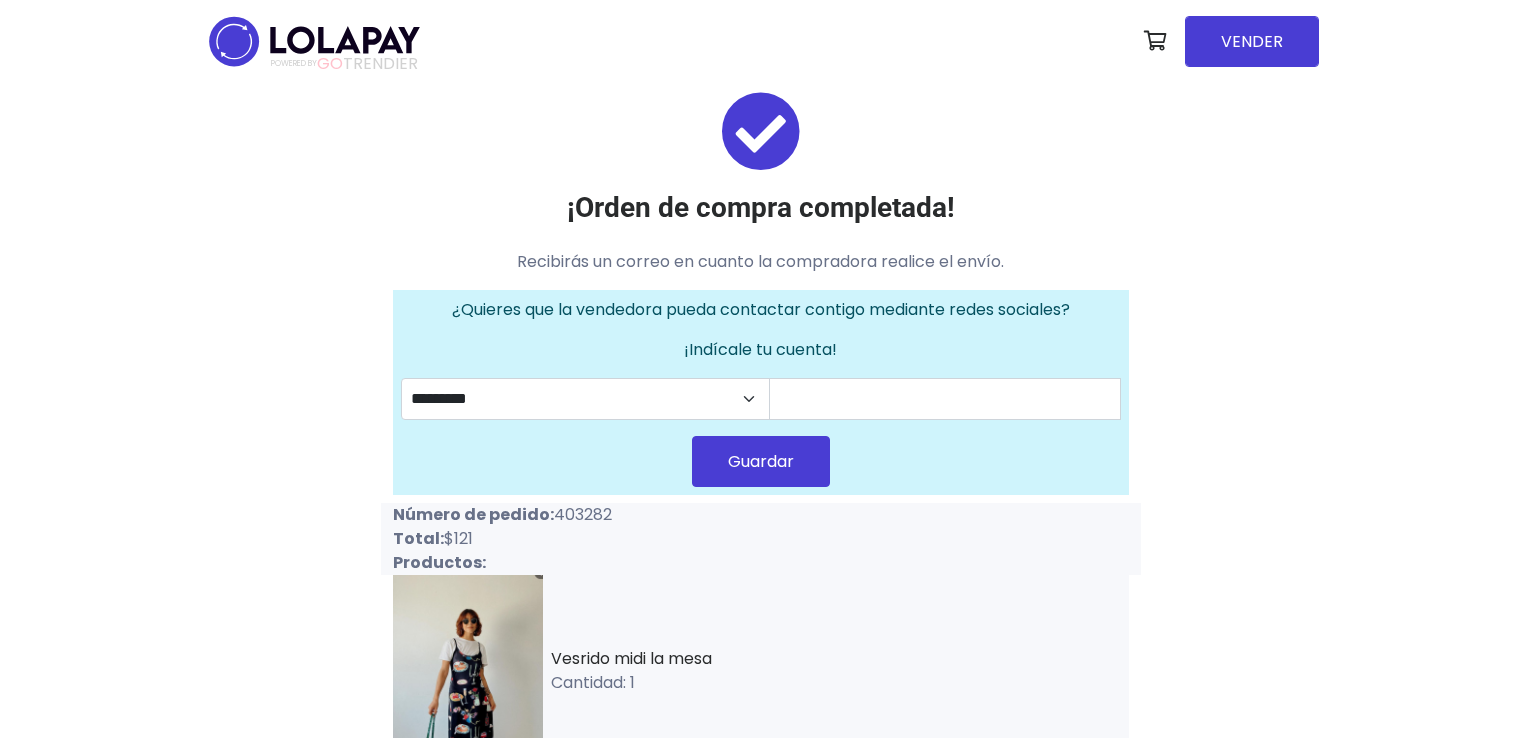 scroll, scrollTop: 0, scrollLeft: 0, axis: both 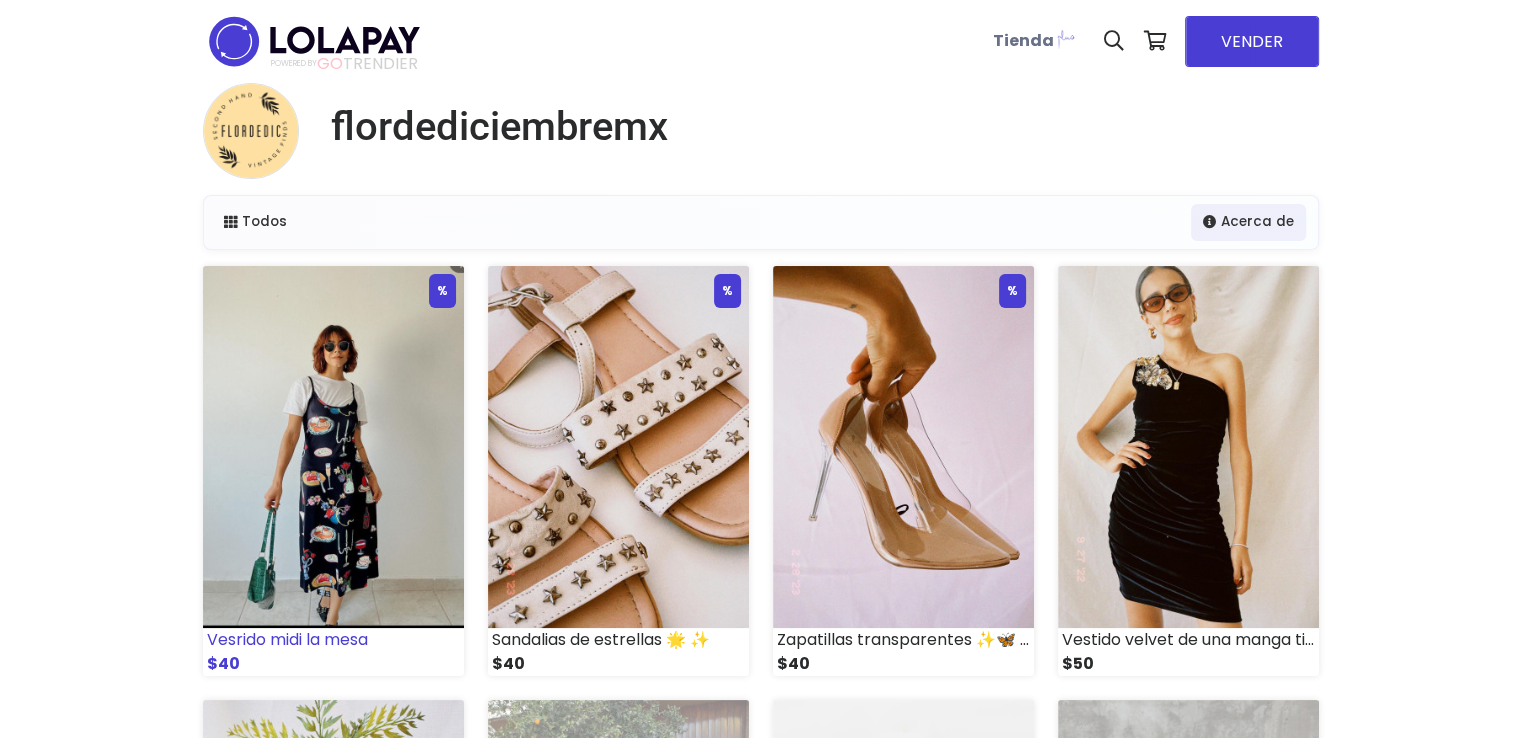 click at bounding box center (333, 447) 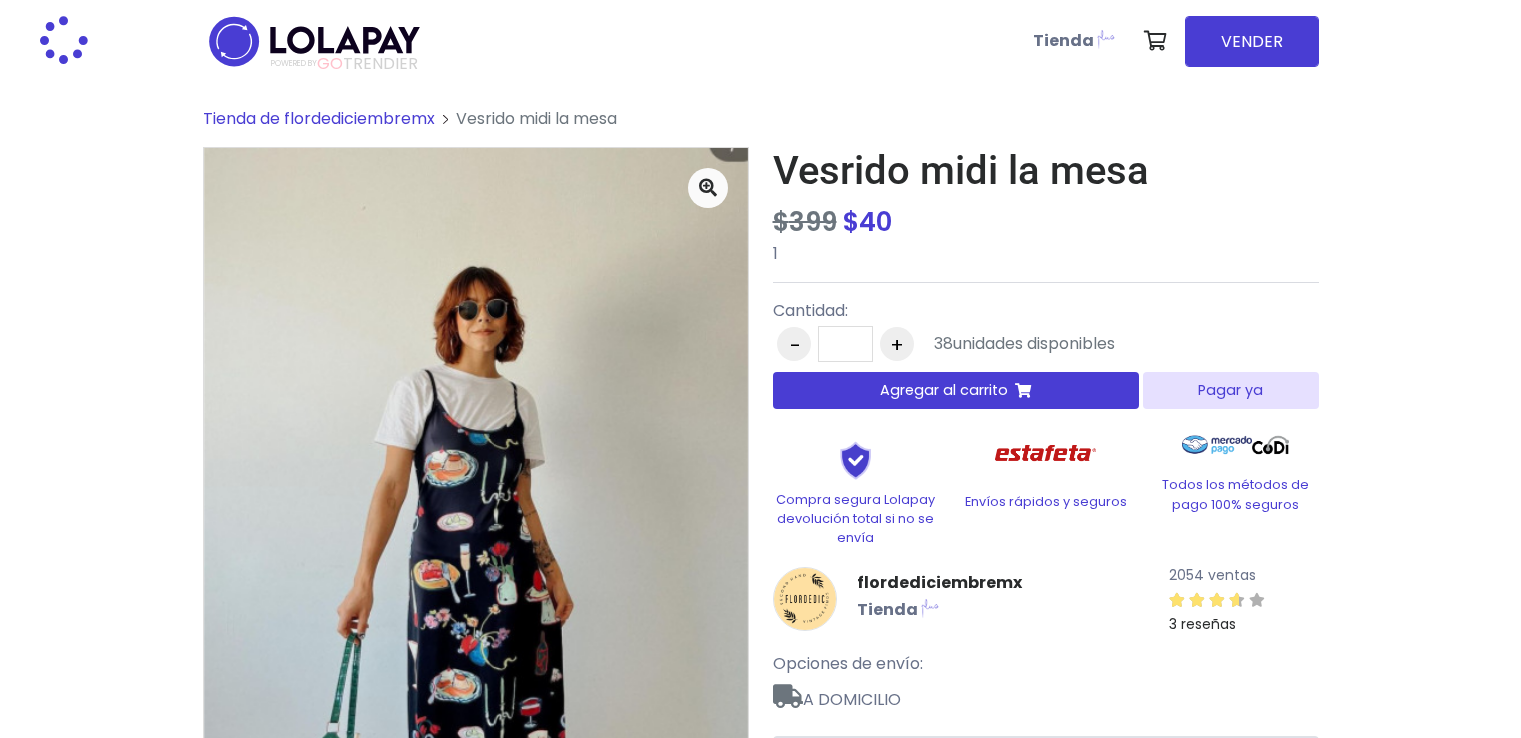 scroll, scrollTop: 0, scrollLeft: 0, axis: both 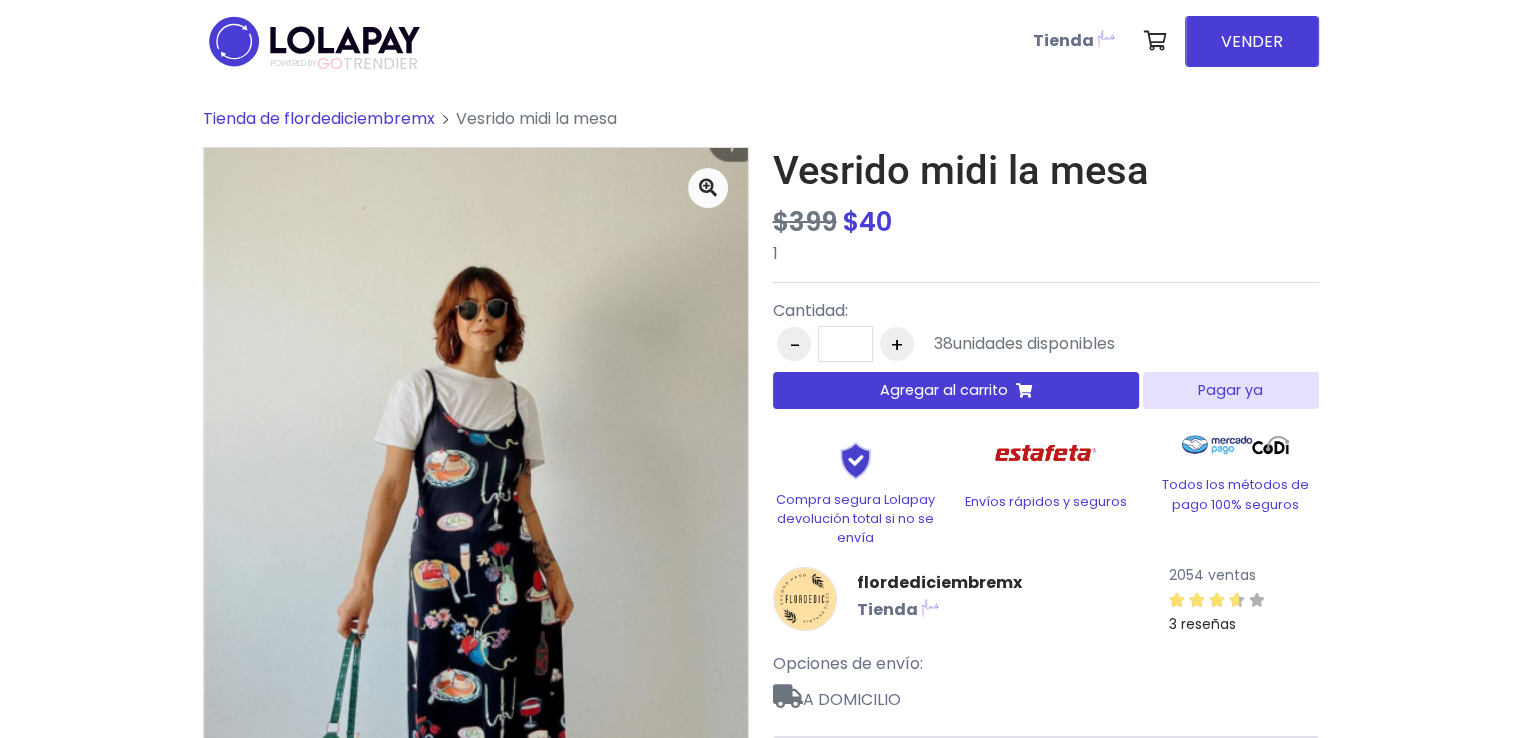 click on "Pagar ya" at bounding box center [1230, 390] 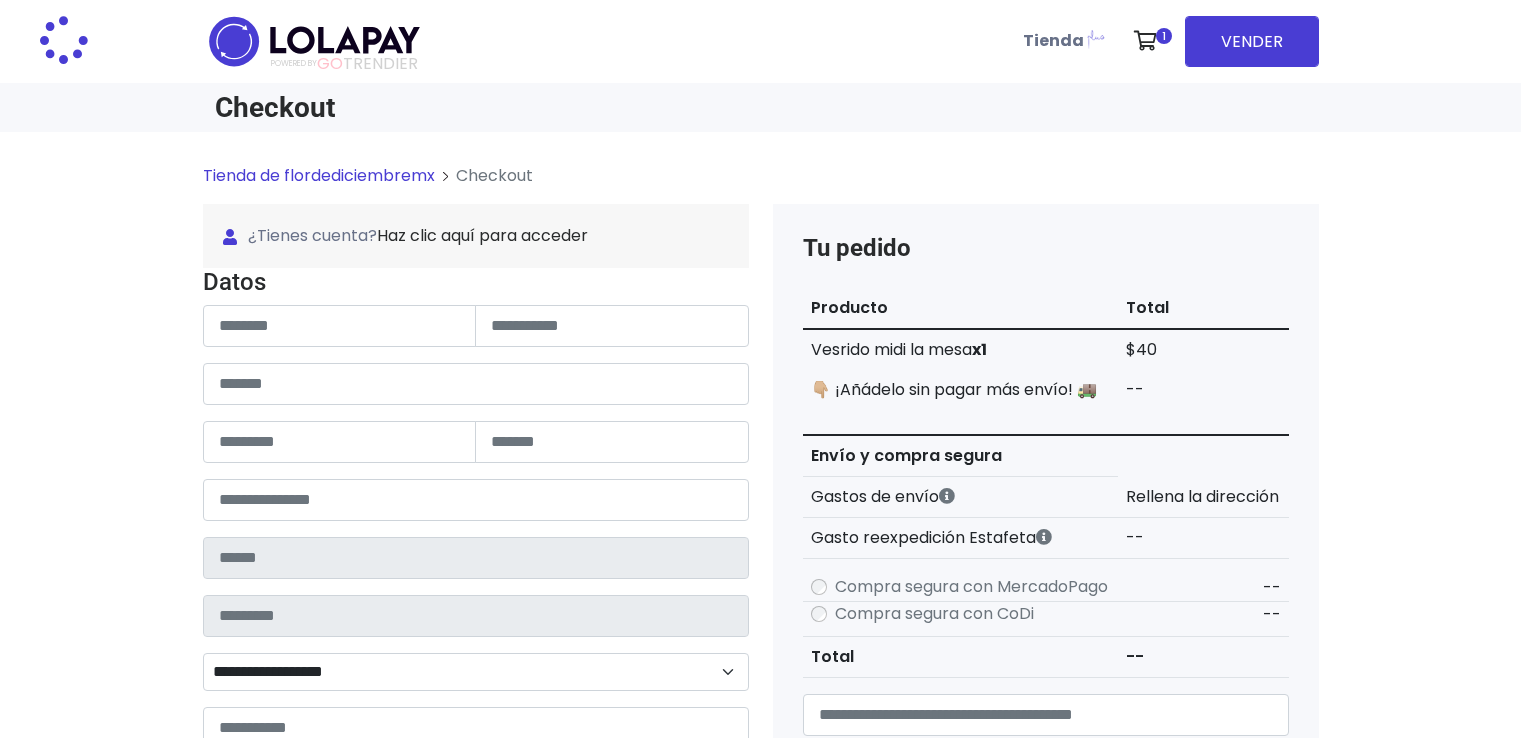 scroll, scrollTop: 0, scrollLeft: 0, axis: both 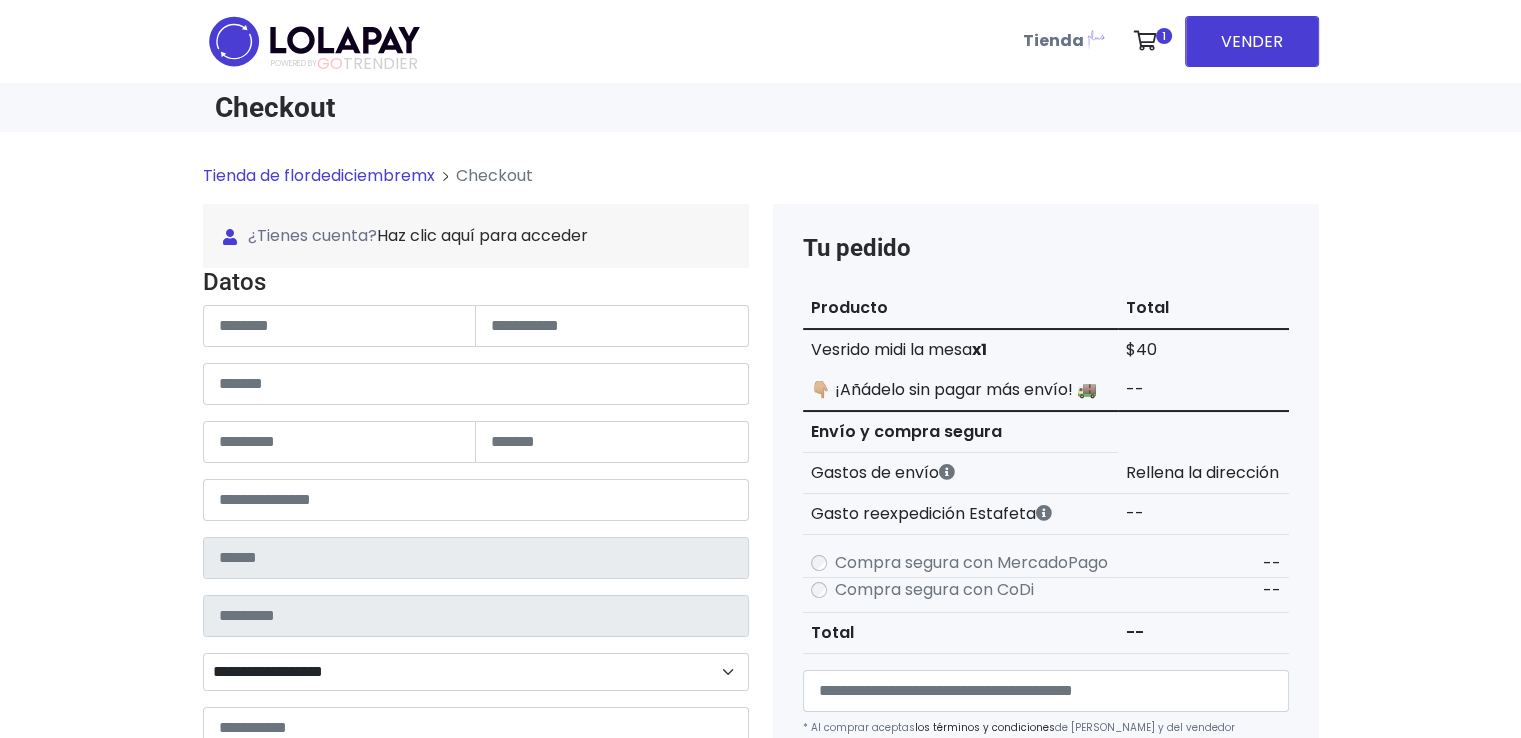 type on "**********" 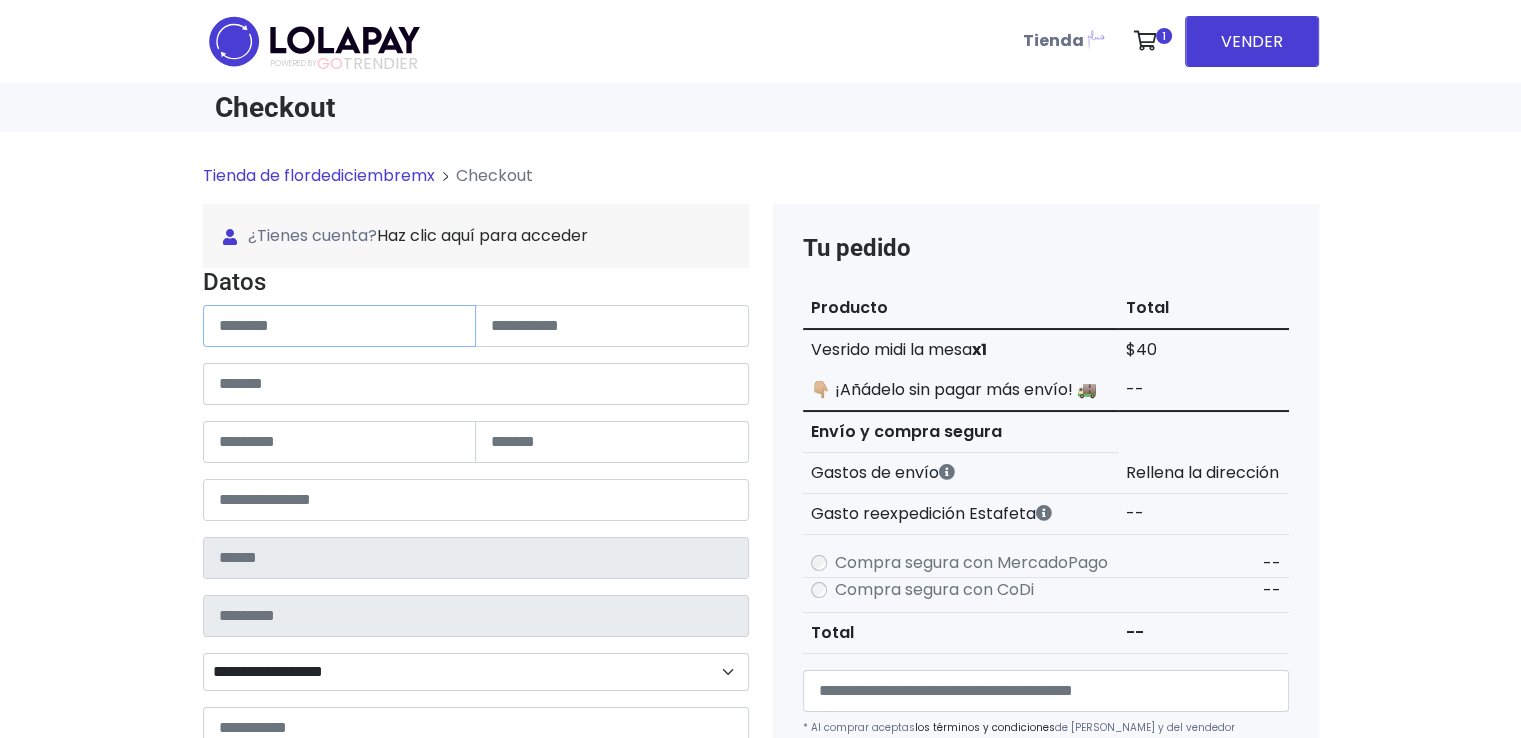 click at bounding box center (340, 326) 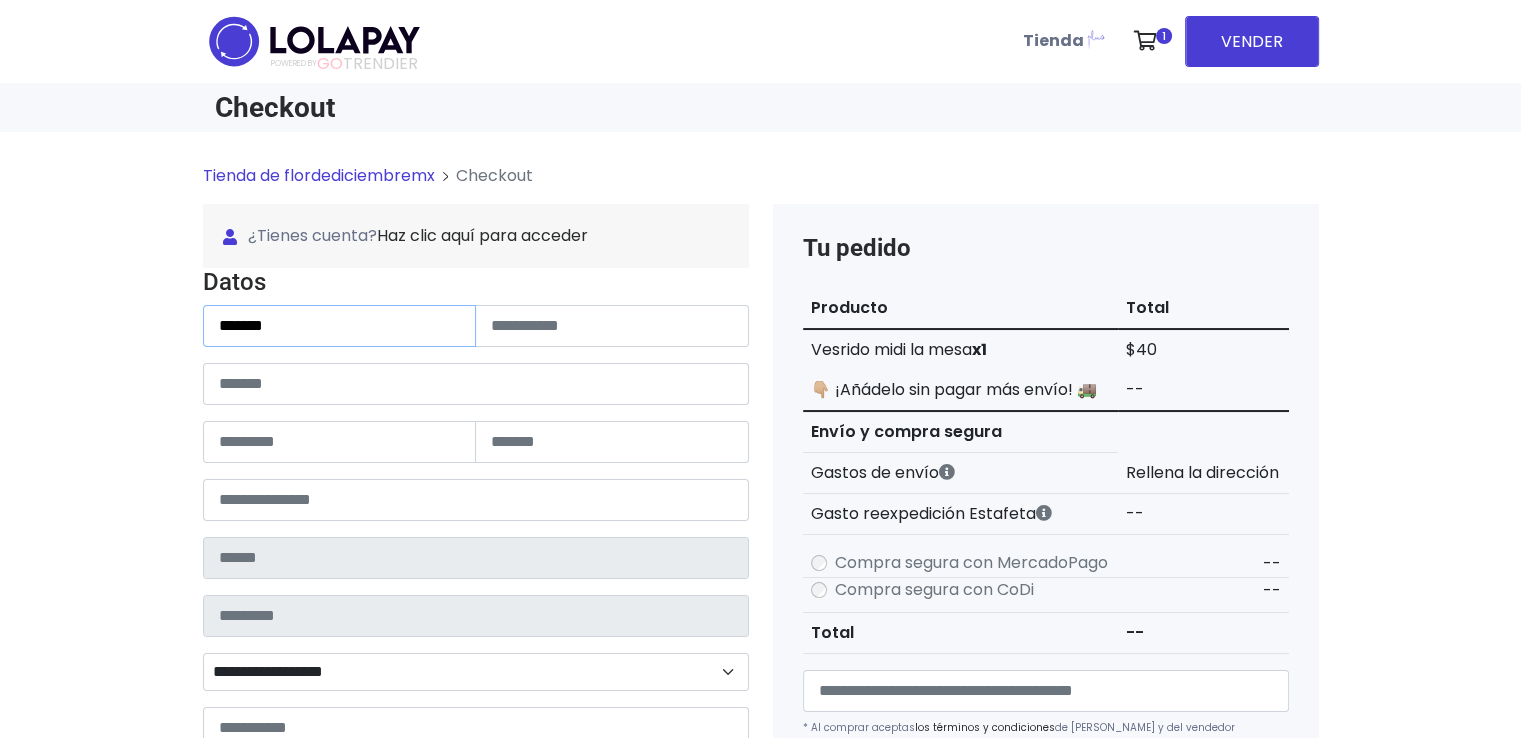 type on "******" 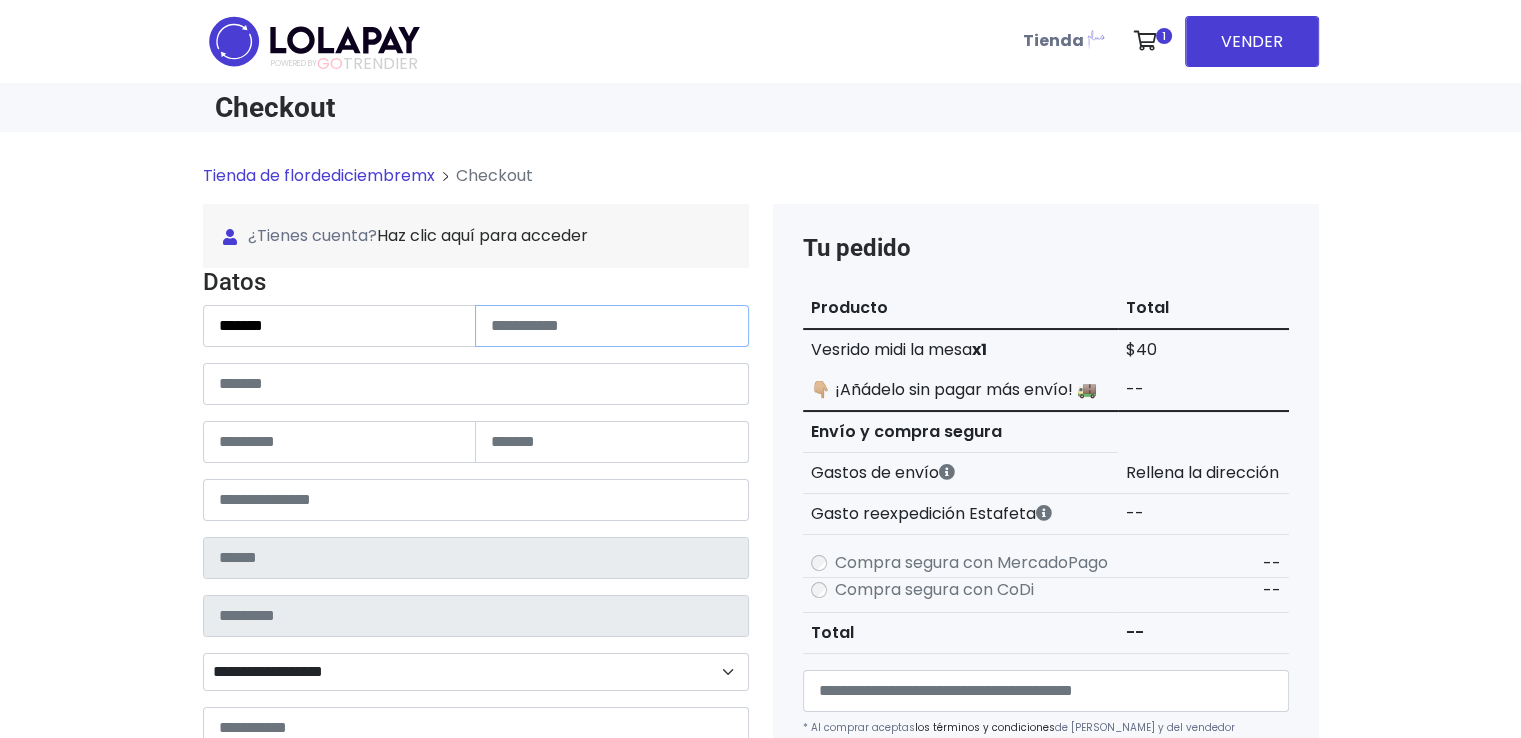click at bounding box center [612, 326] 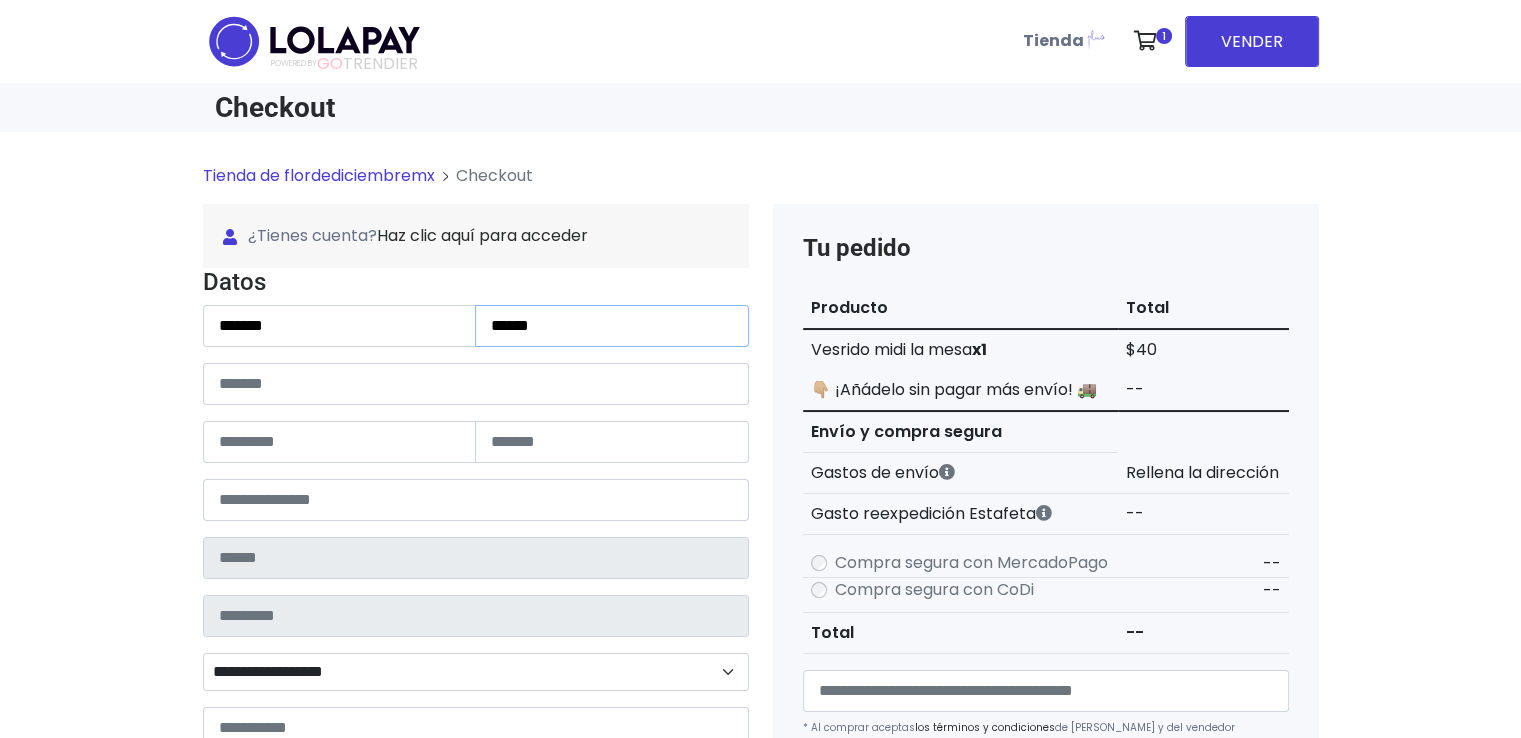 type on "******" 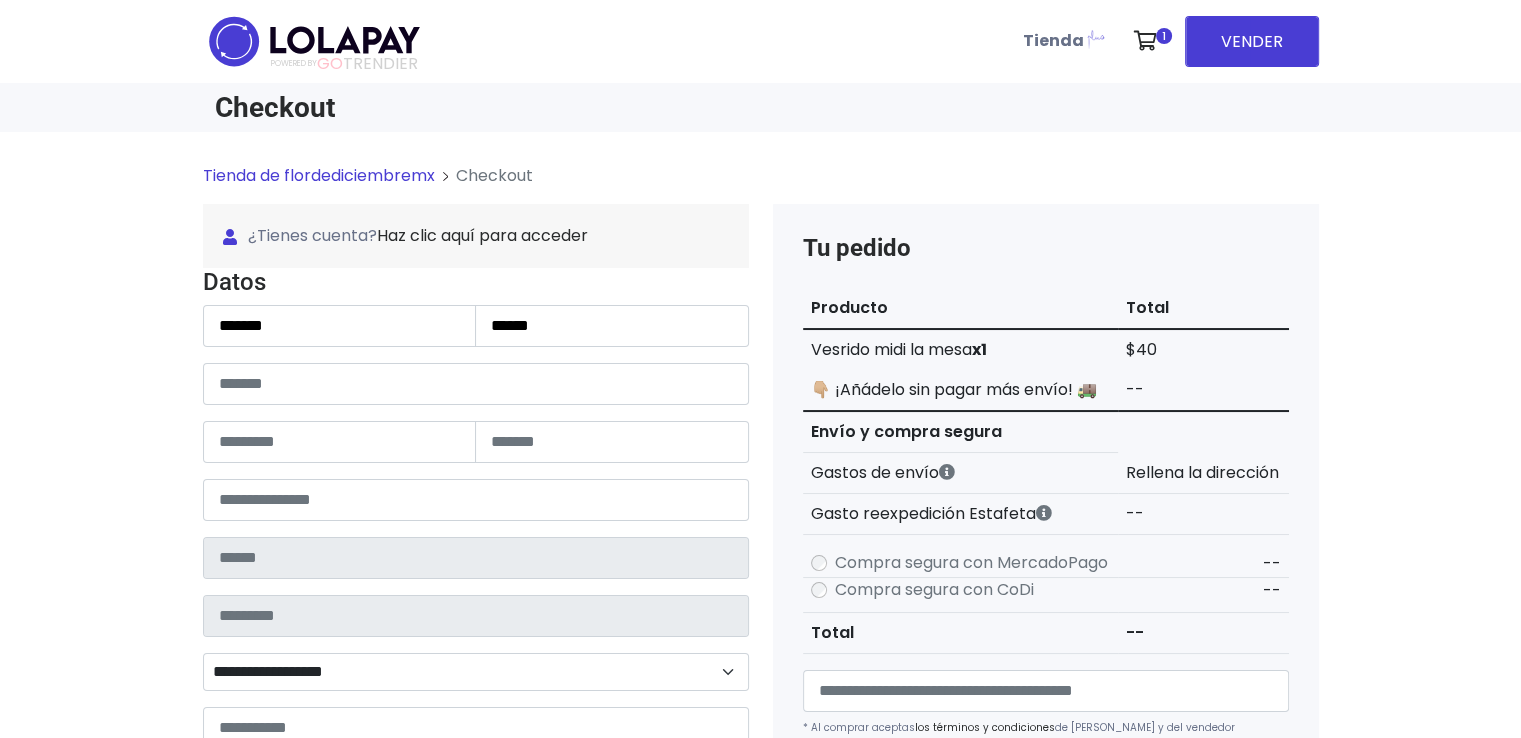 drag, startPoint x: 506, startPoint y: 412, endPoint x: 505, endPoint y: 401, distance: 11.045361 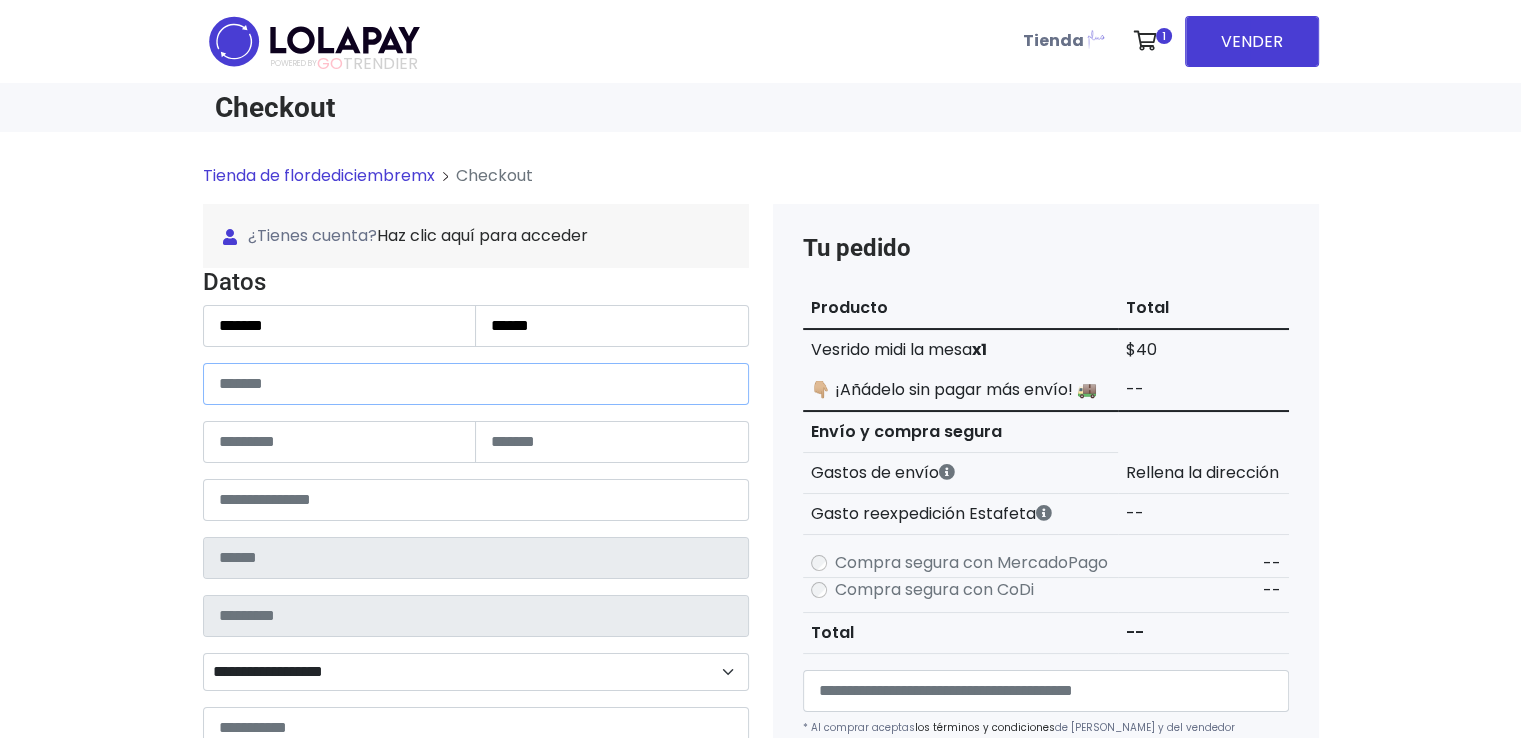 click at bounding box center (476, 384) 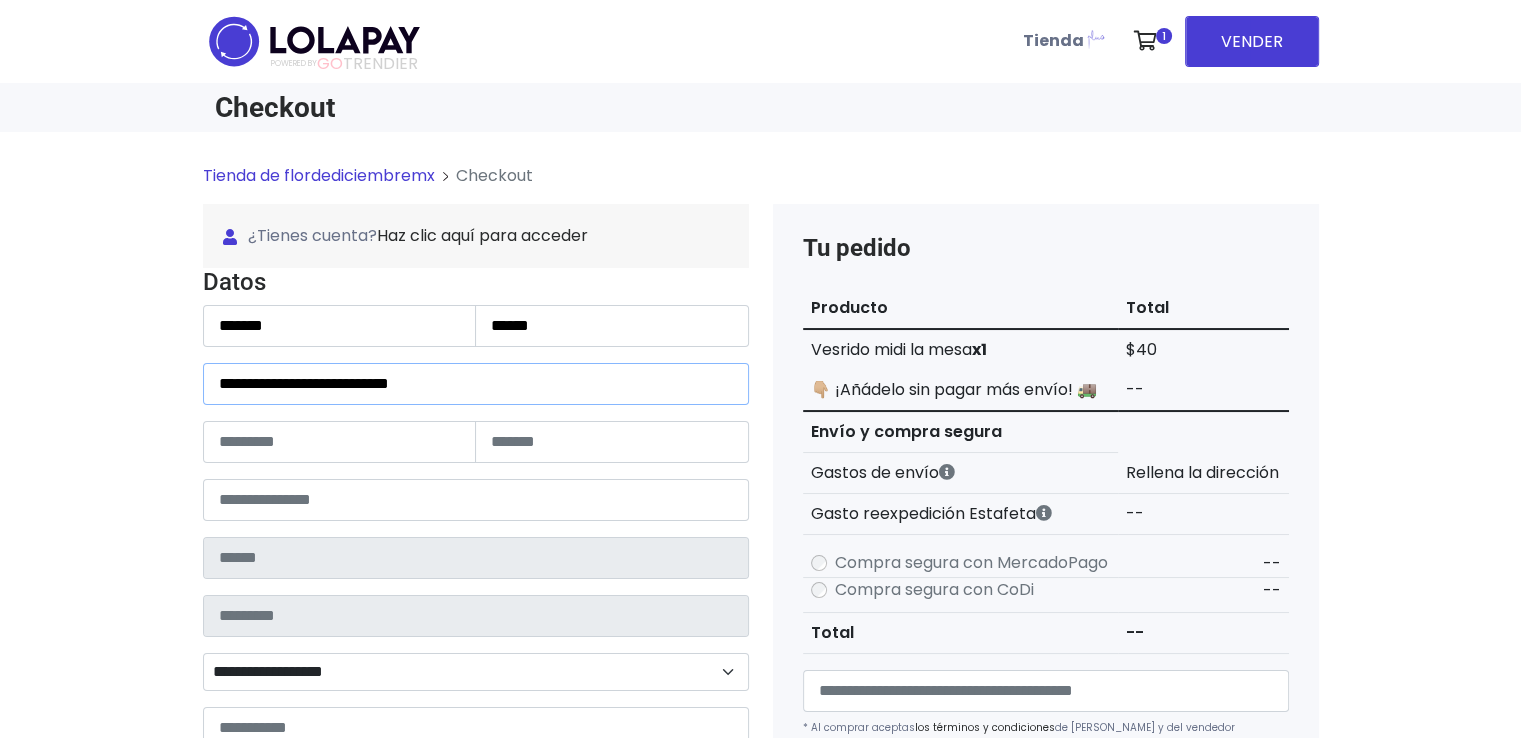 type on "**********" 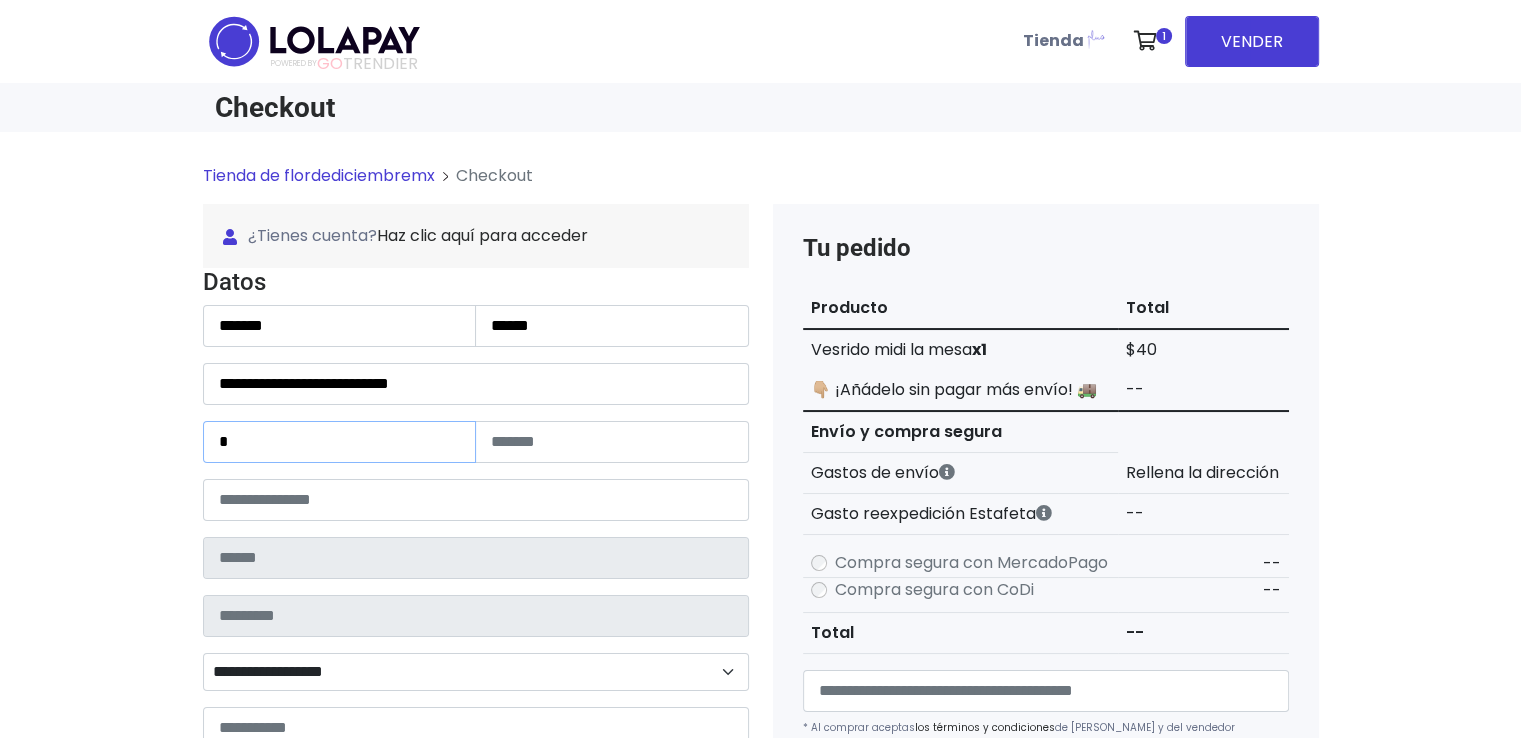 click on "*" at bounding box center [340, 442] 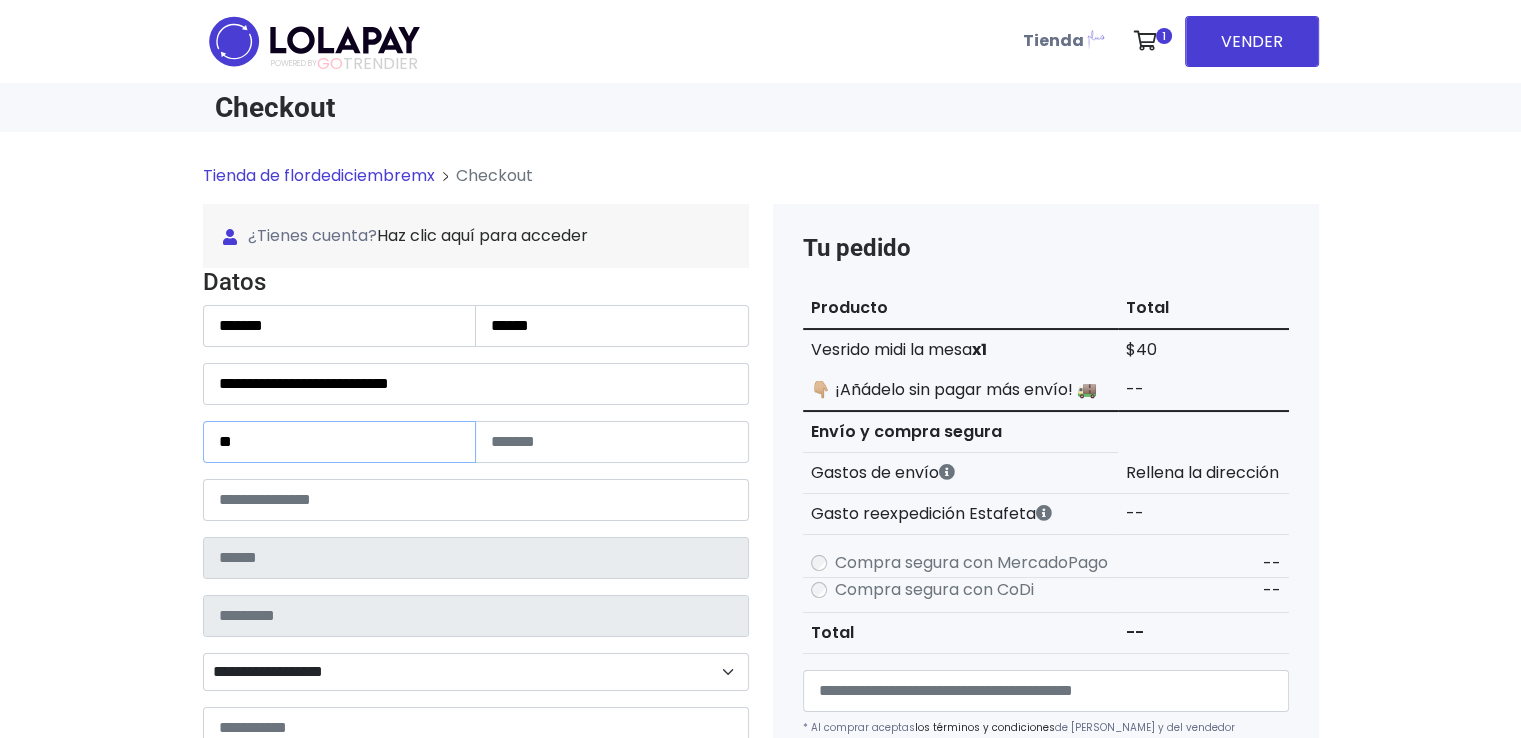 type on "**" 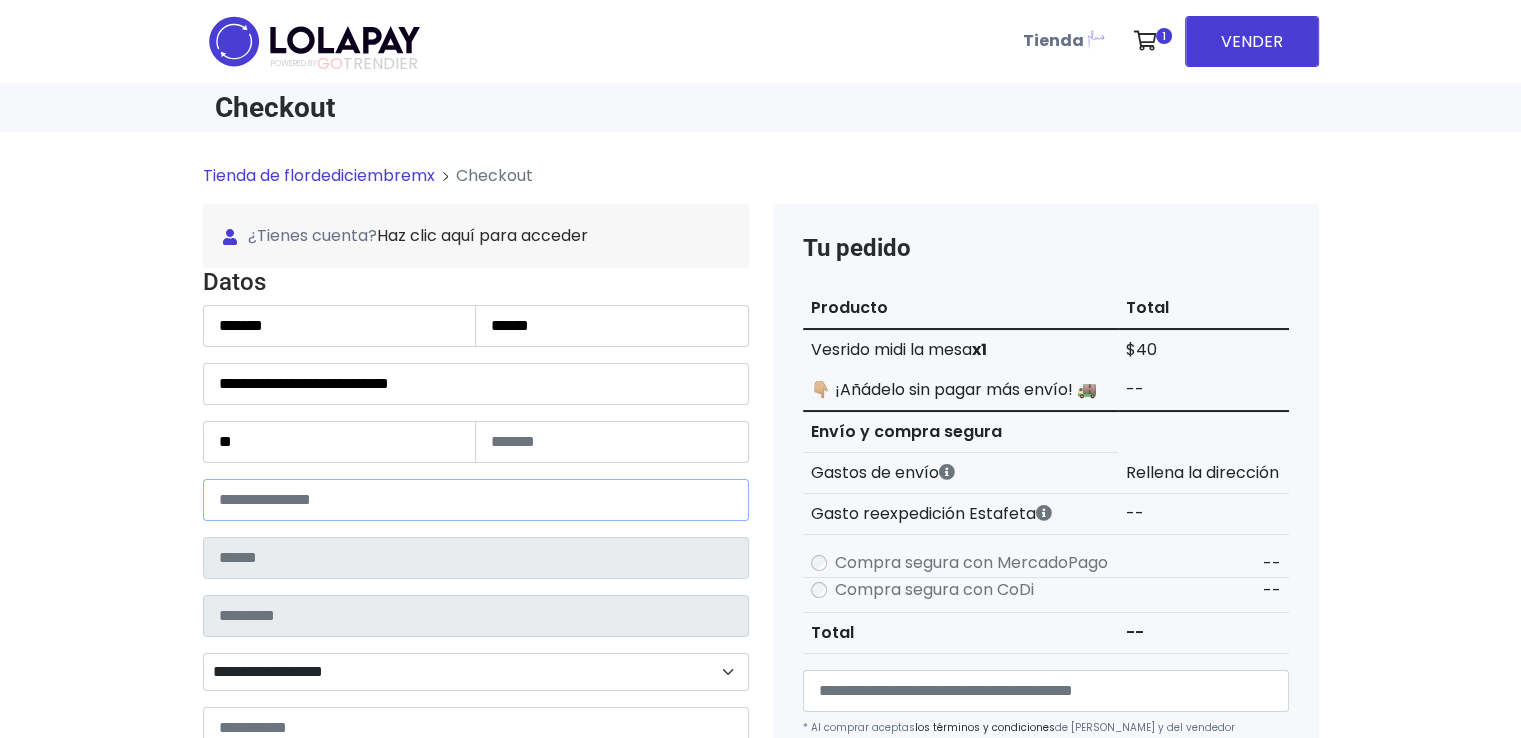 click at bounding box center [476, 500] 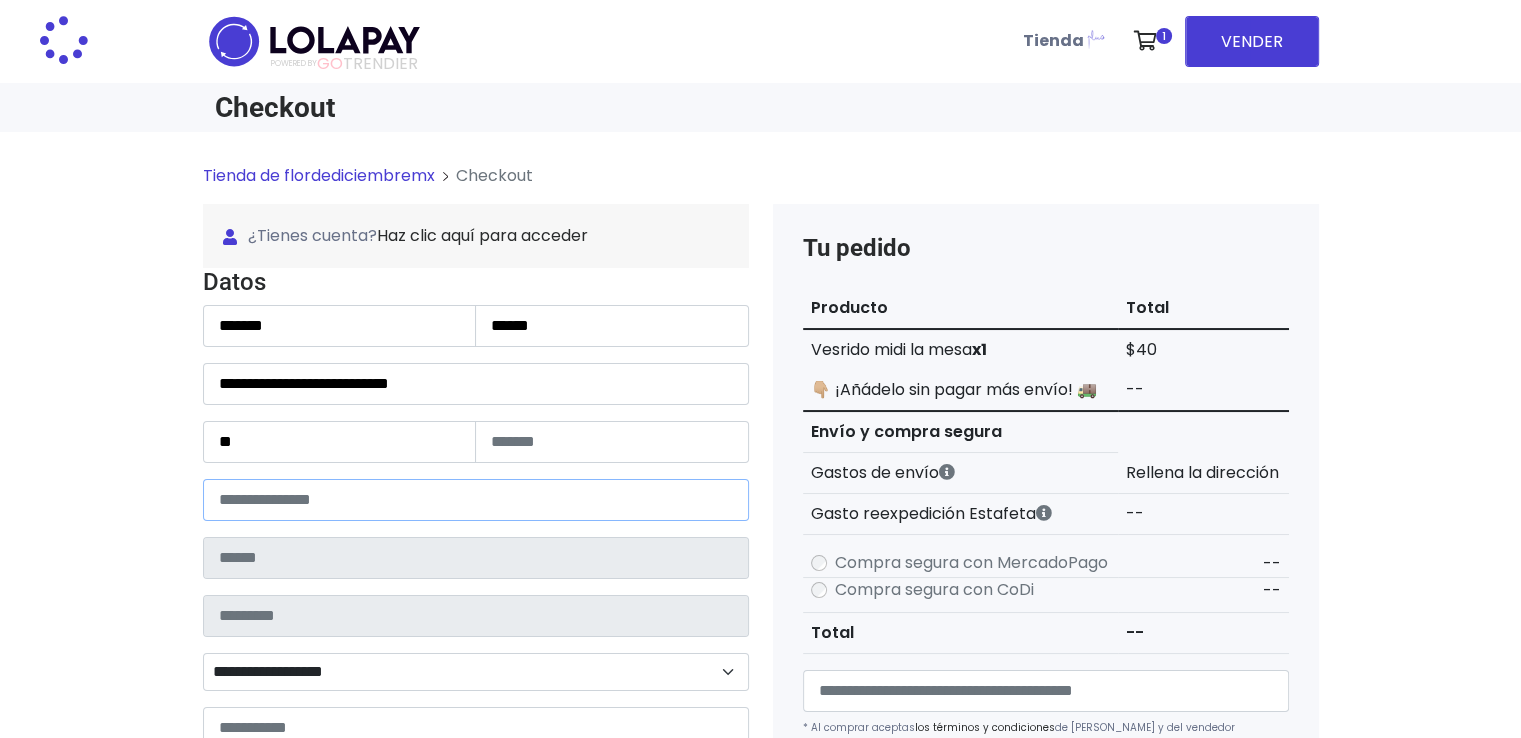 type on "*******" 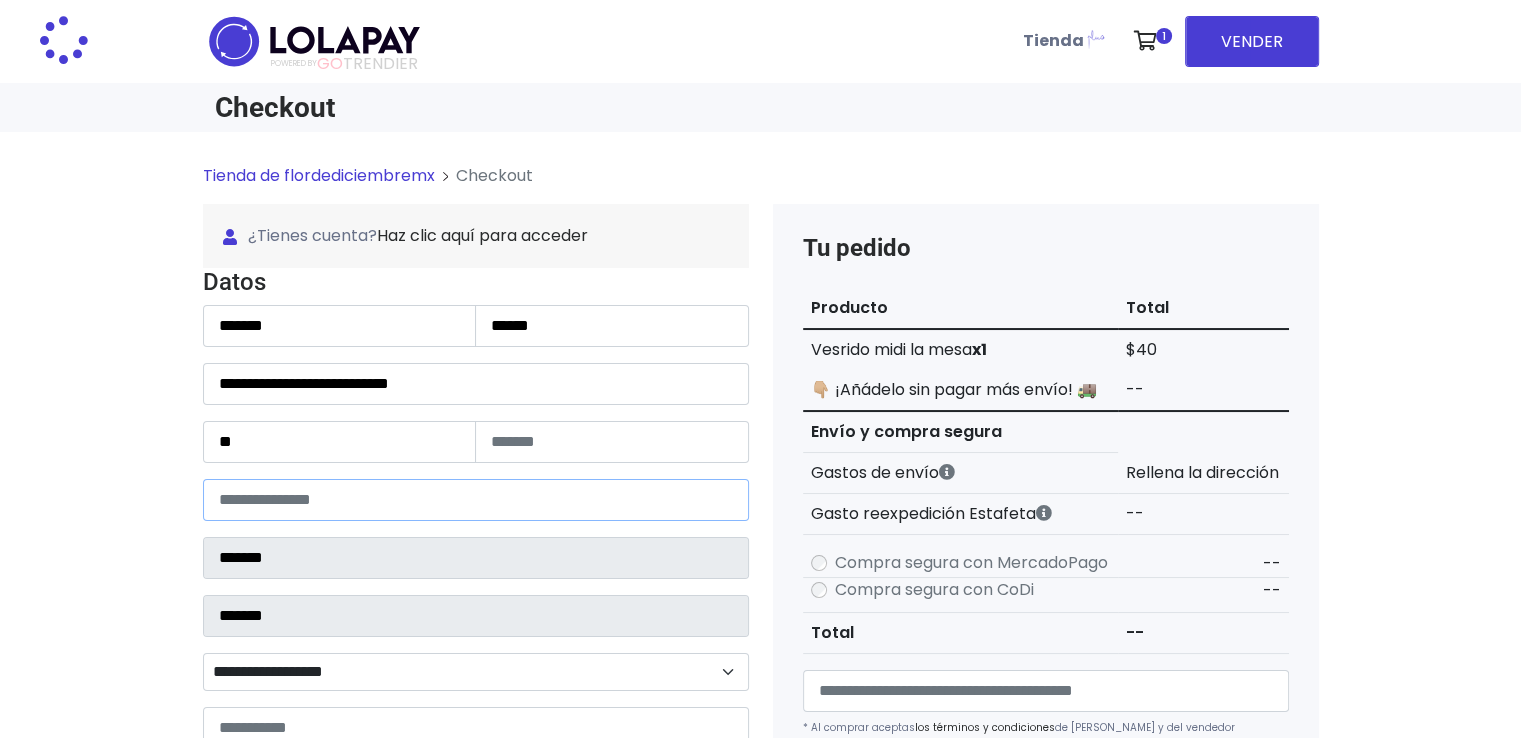 select 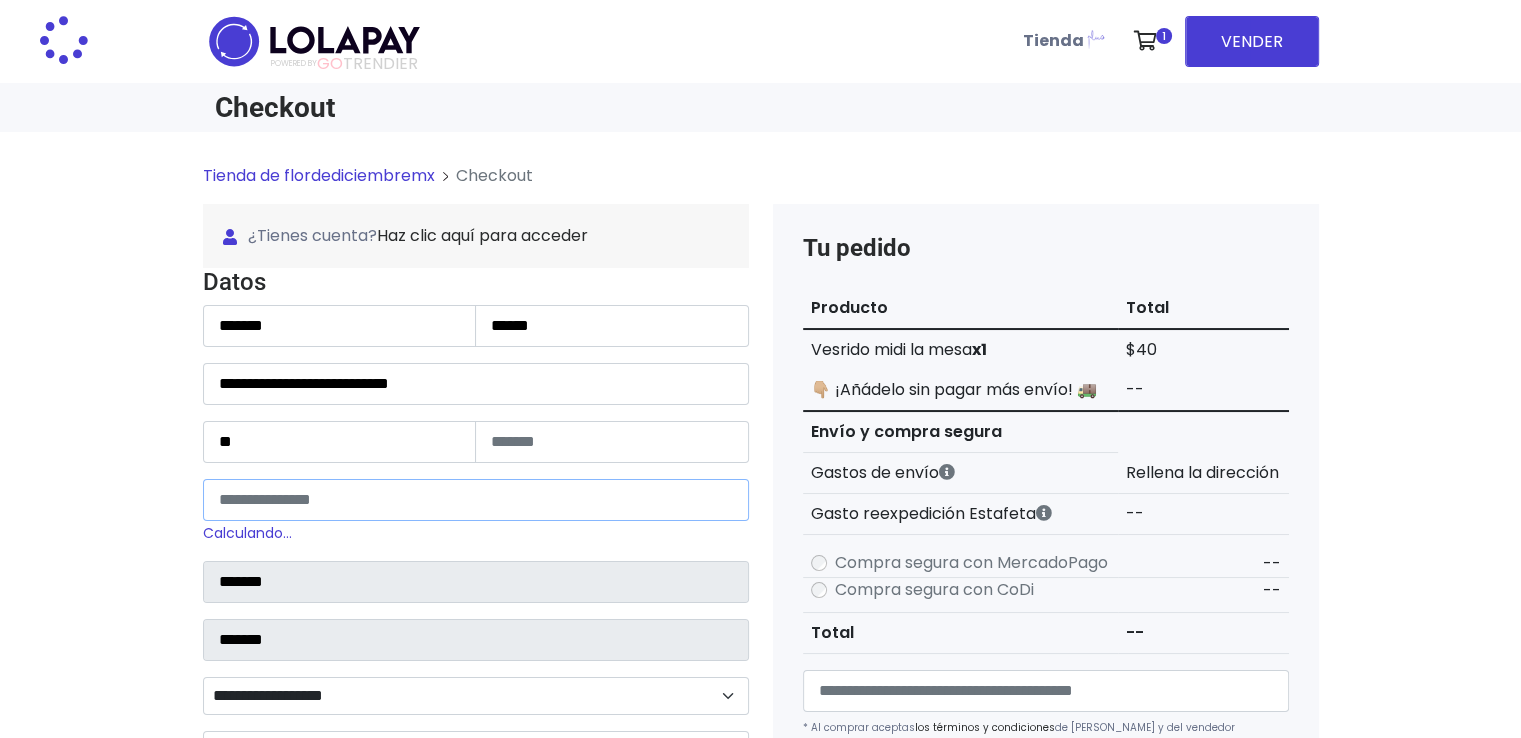 type on "*****" 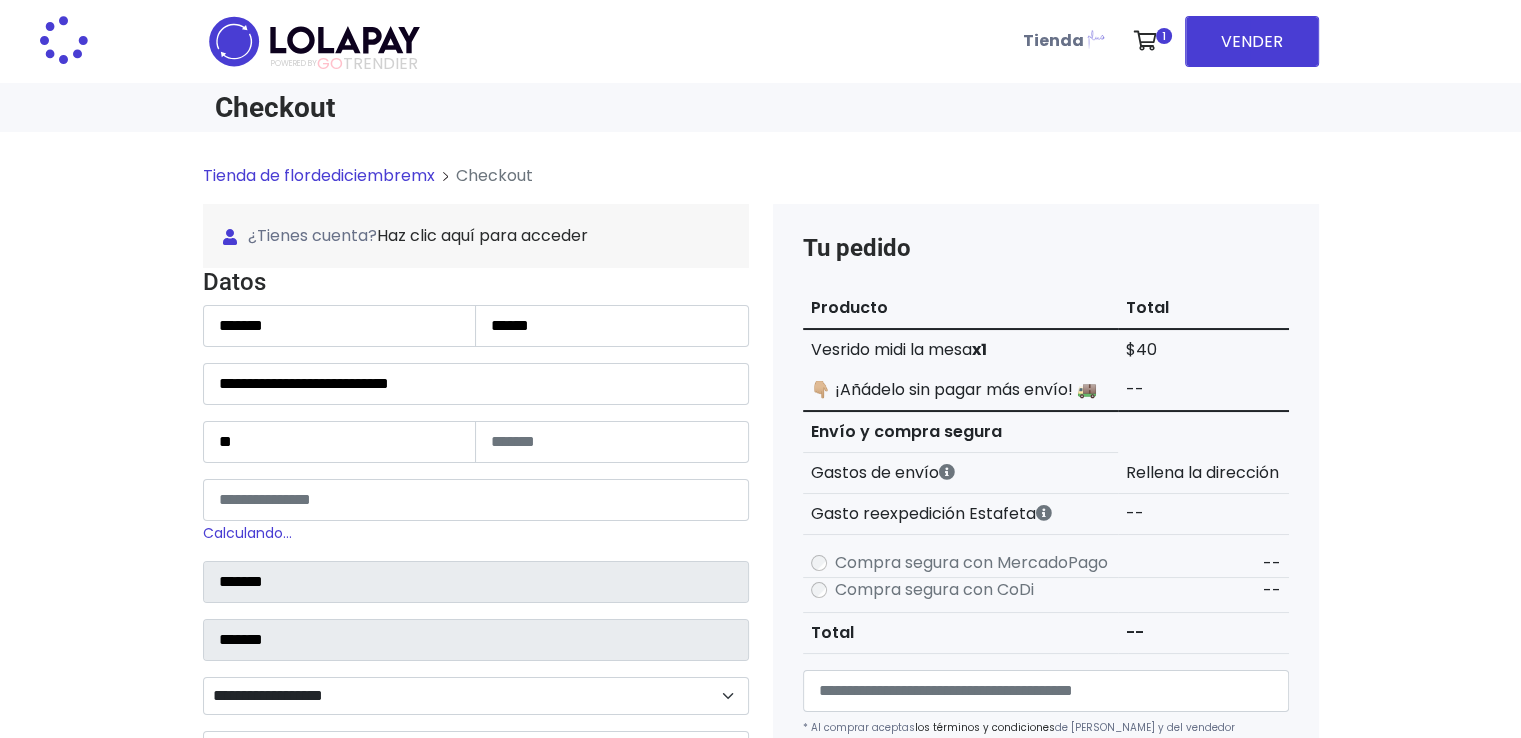 click on "**********" at bounding box center [760, 814] 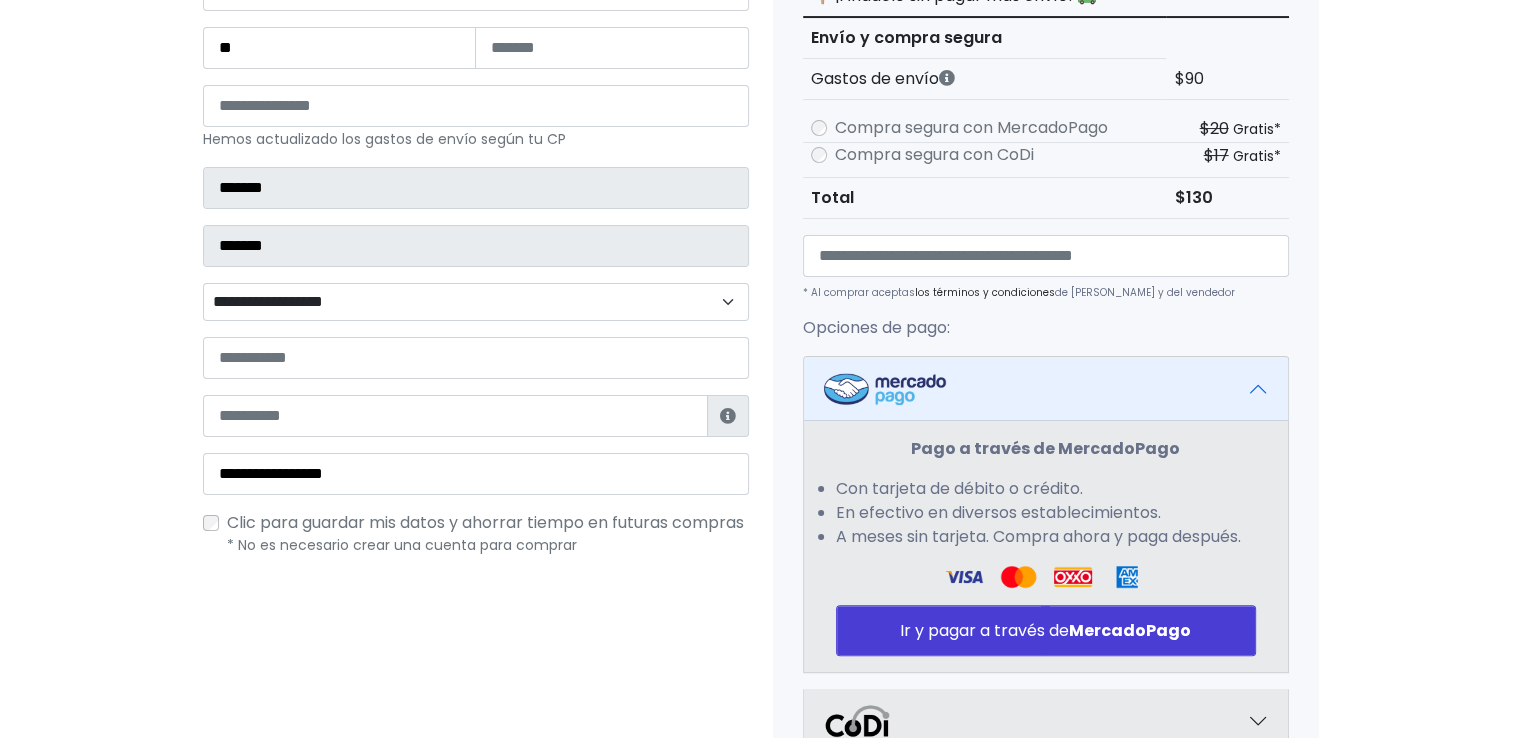 scroll, scrollTop: 400, scrollLeft: 0, axis: vertical 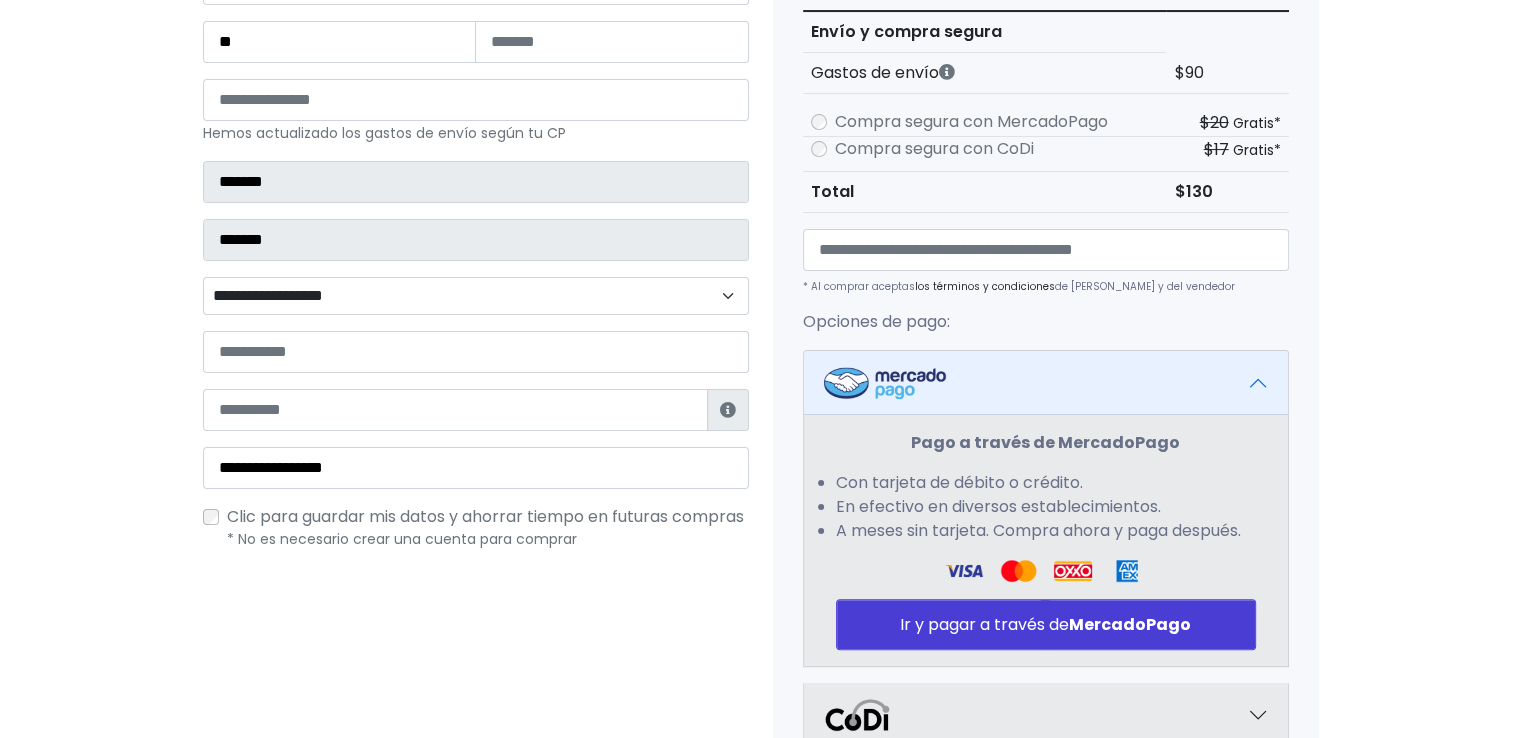 click on "**********" at bounding box center (476, 296) 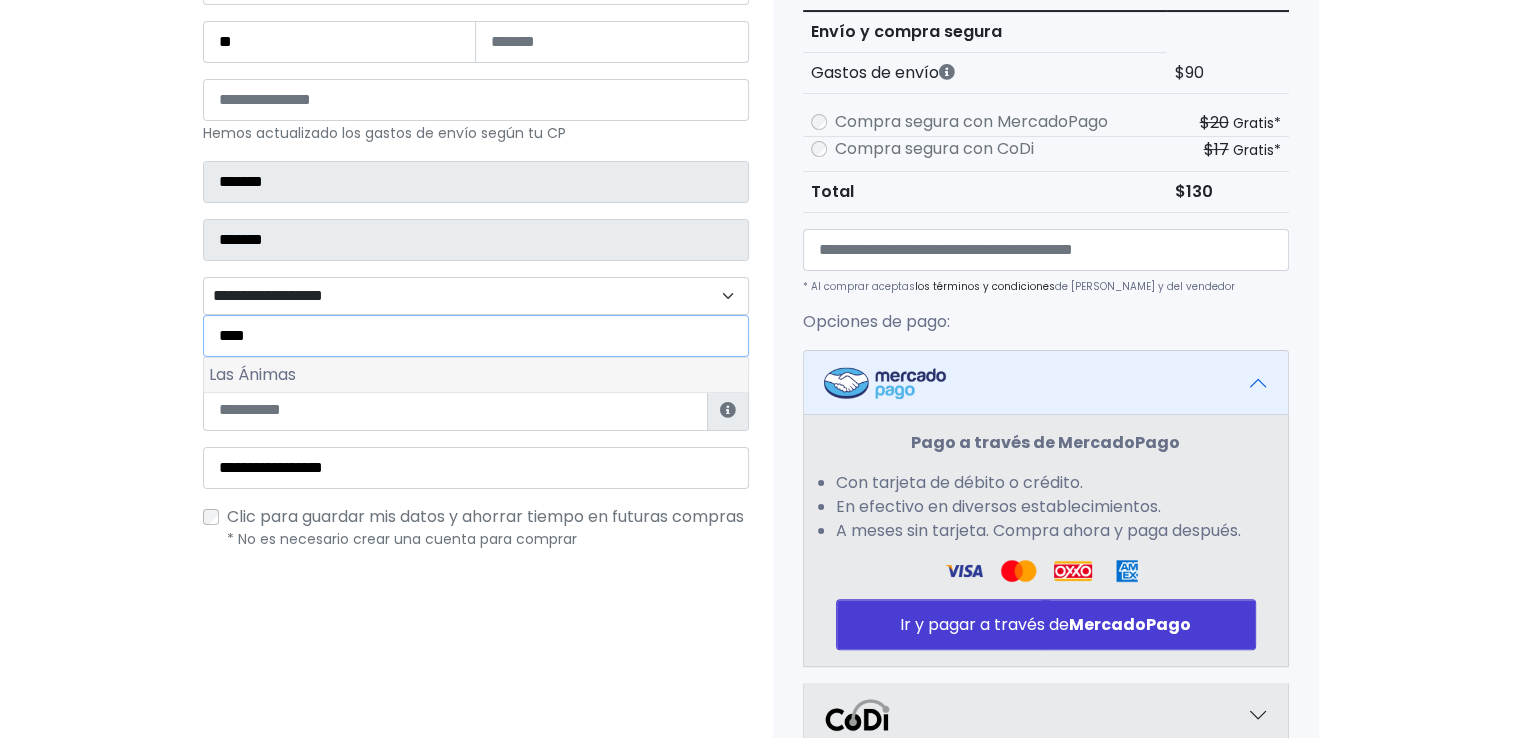 type on "***" 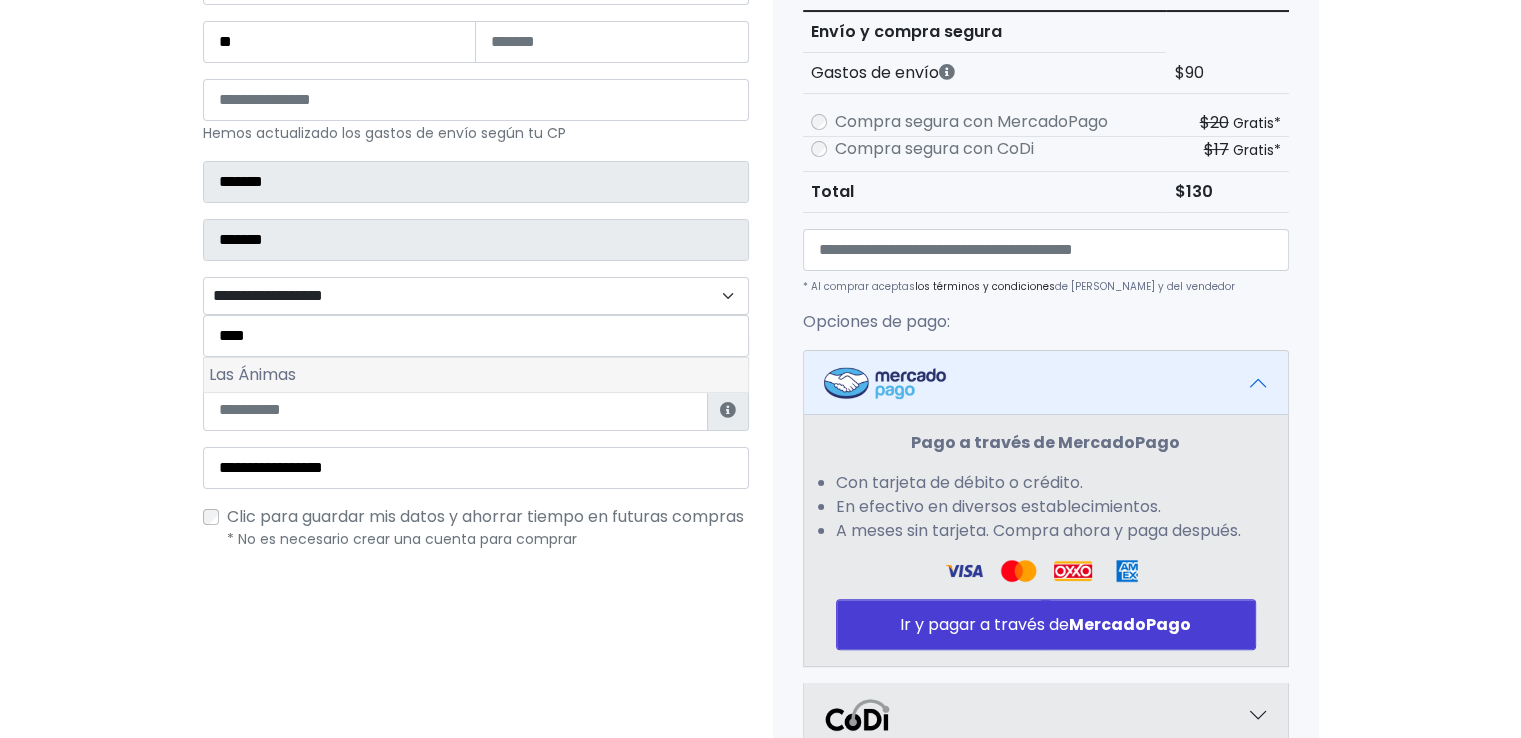 click on "Las Ánimas" at bounding box center [476, 375] 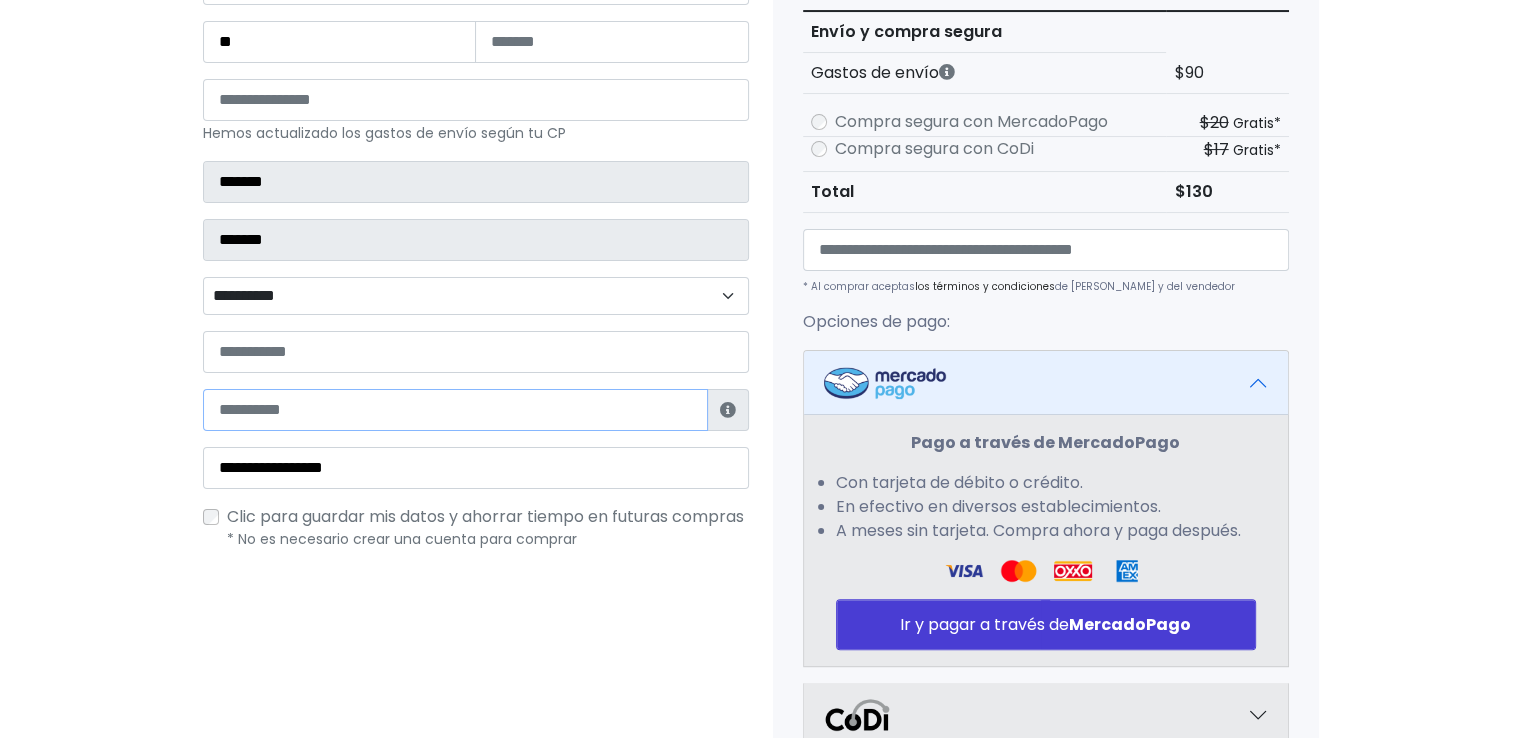 click at bounding box center [455, 410] 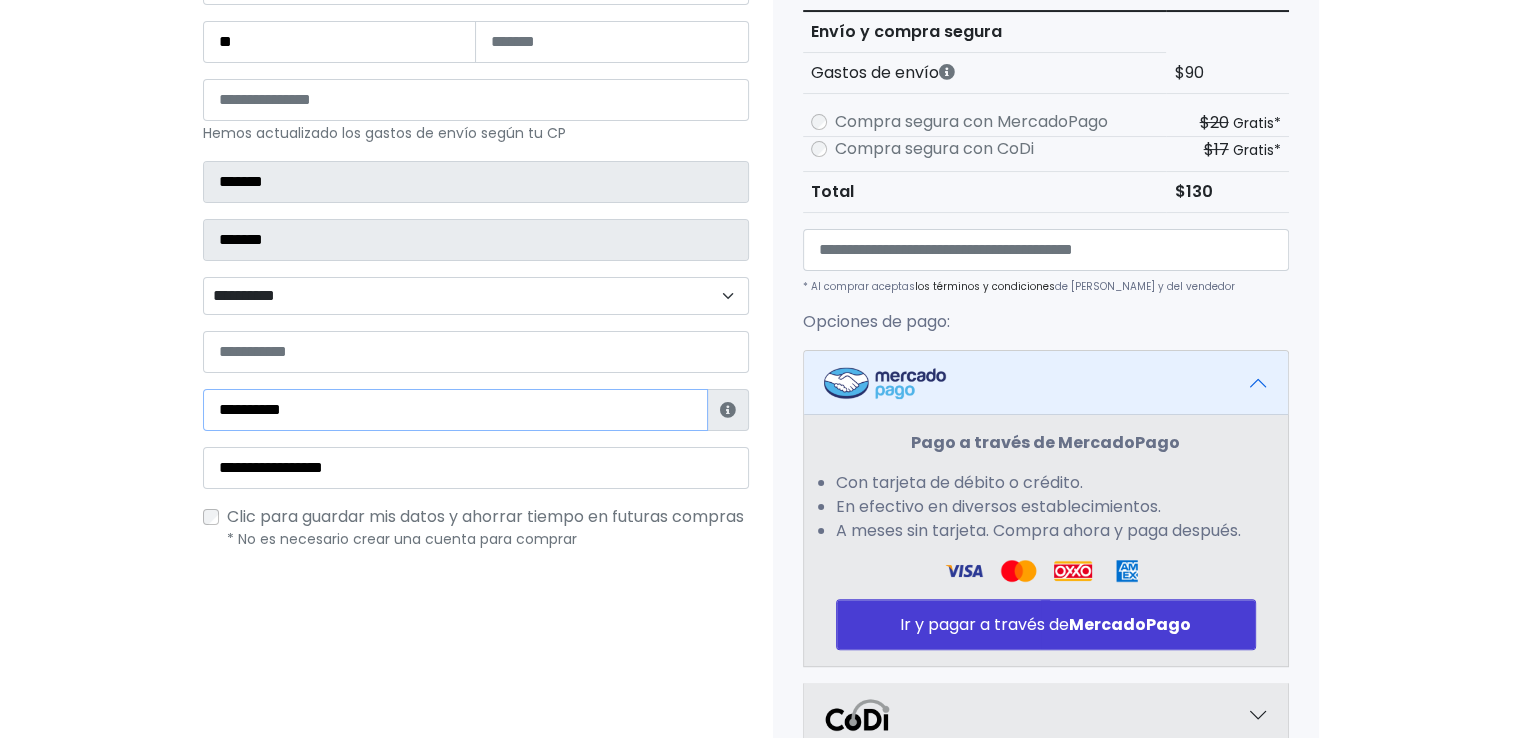 type on "**********" 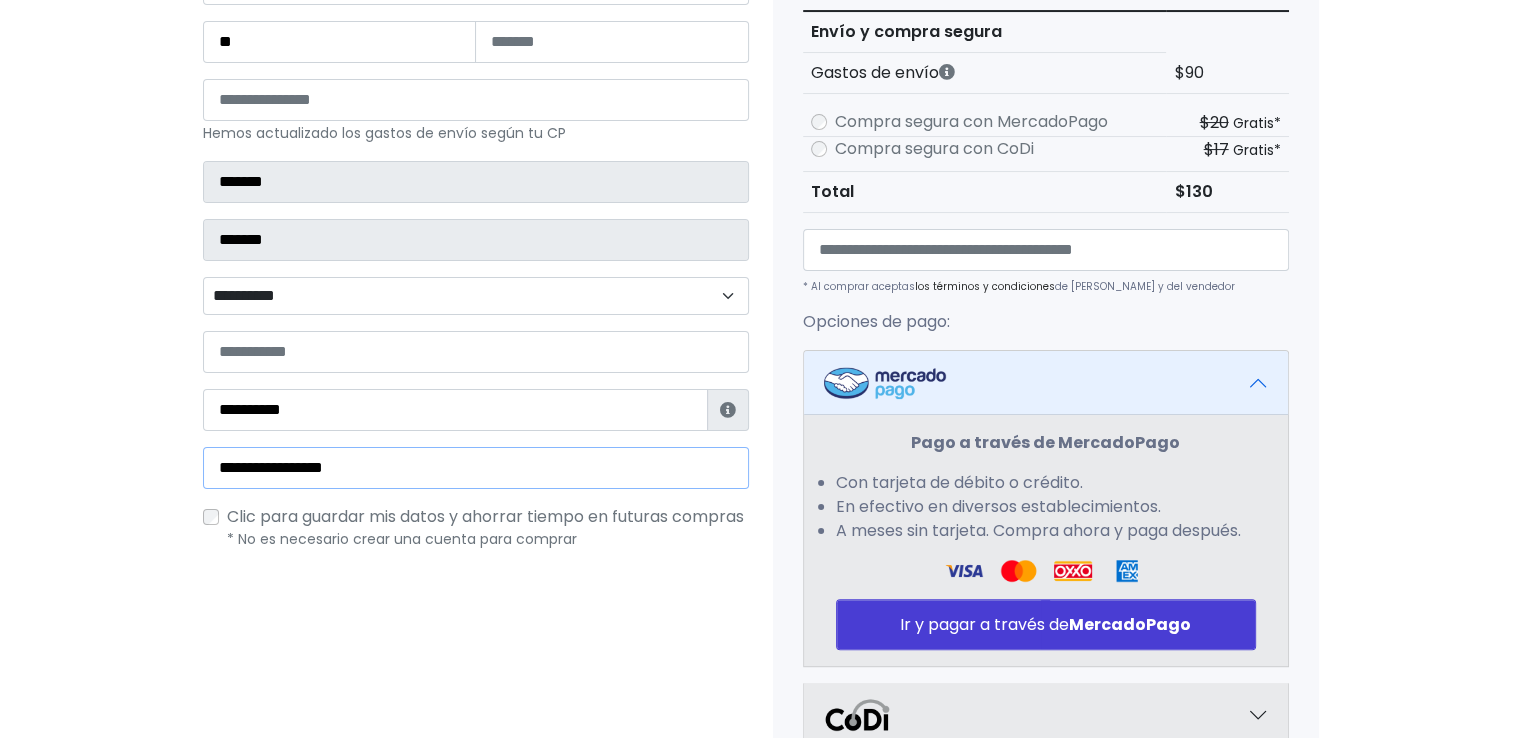 click on "**********" at bounding box center (476, 468) 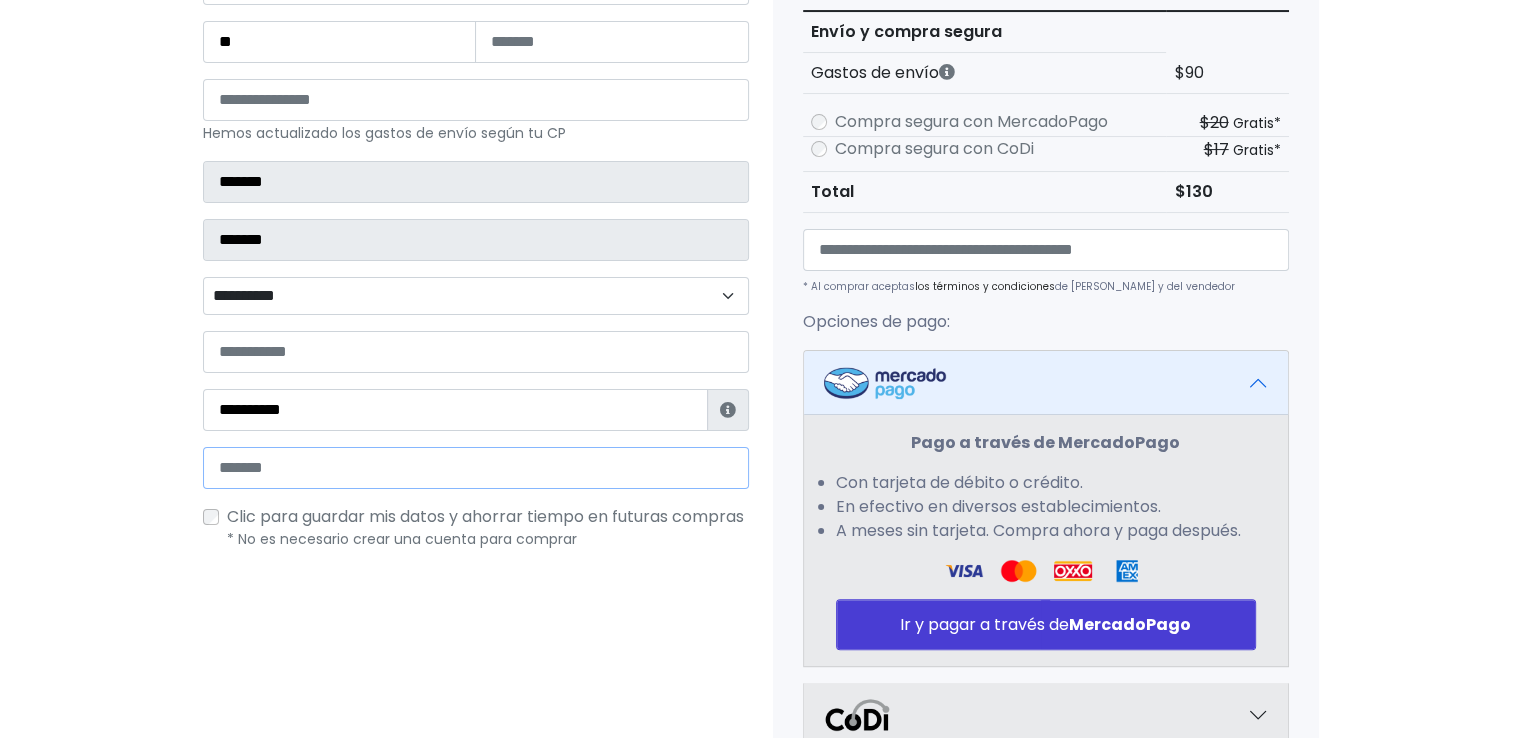 type on "*" 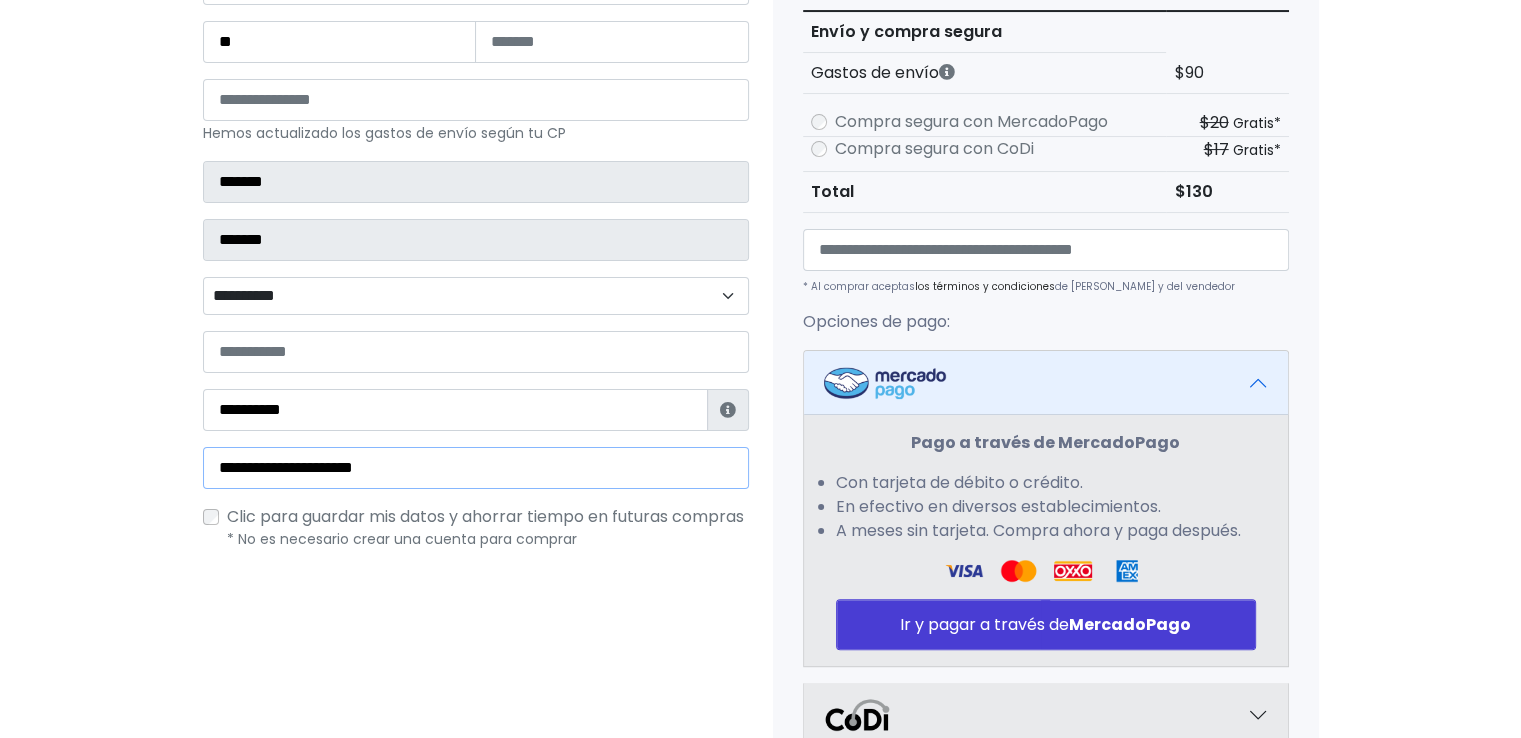 type on "**********" 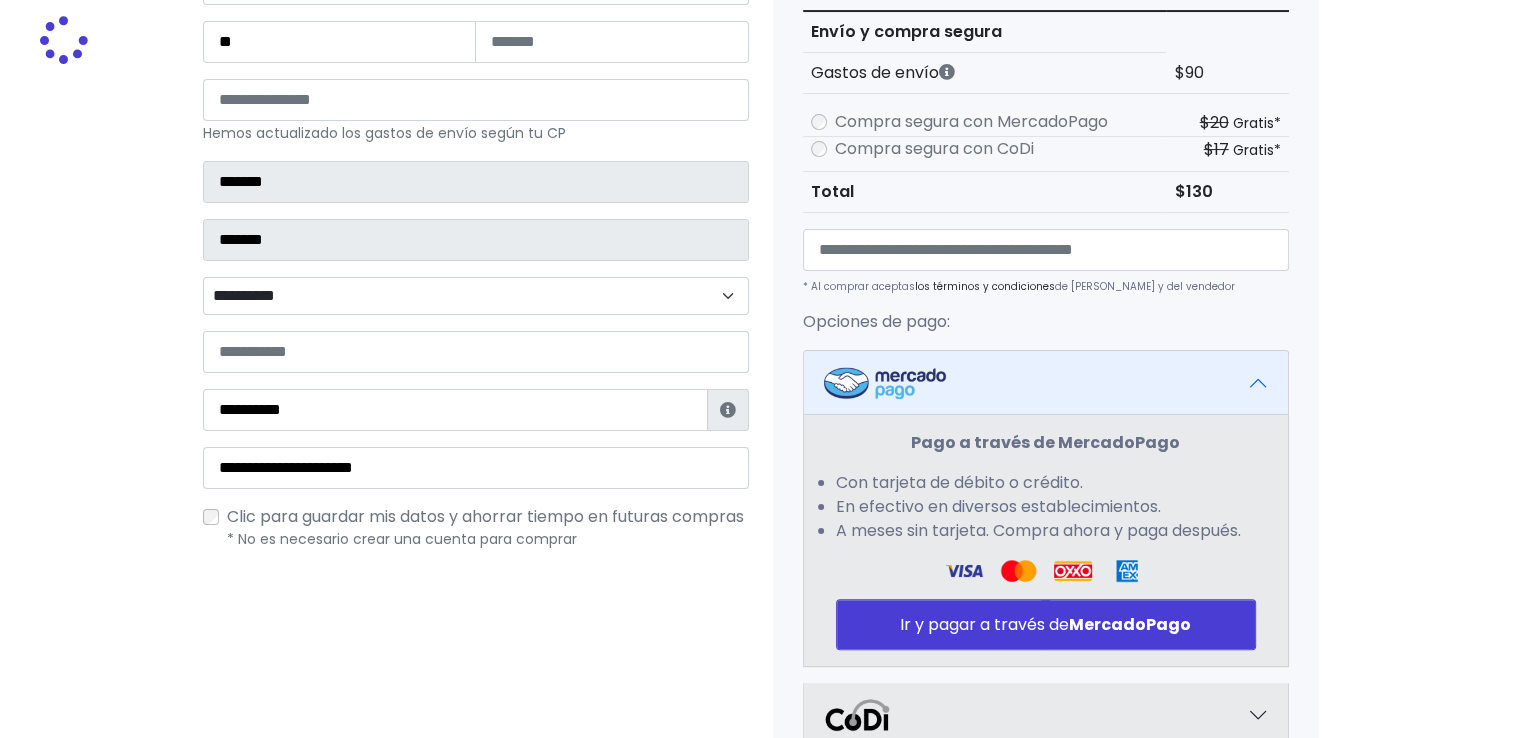 click on "**********" at bounding box center [476, 227] 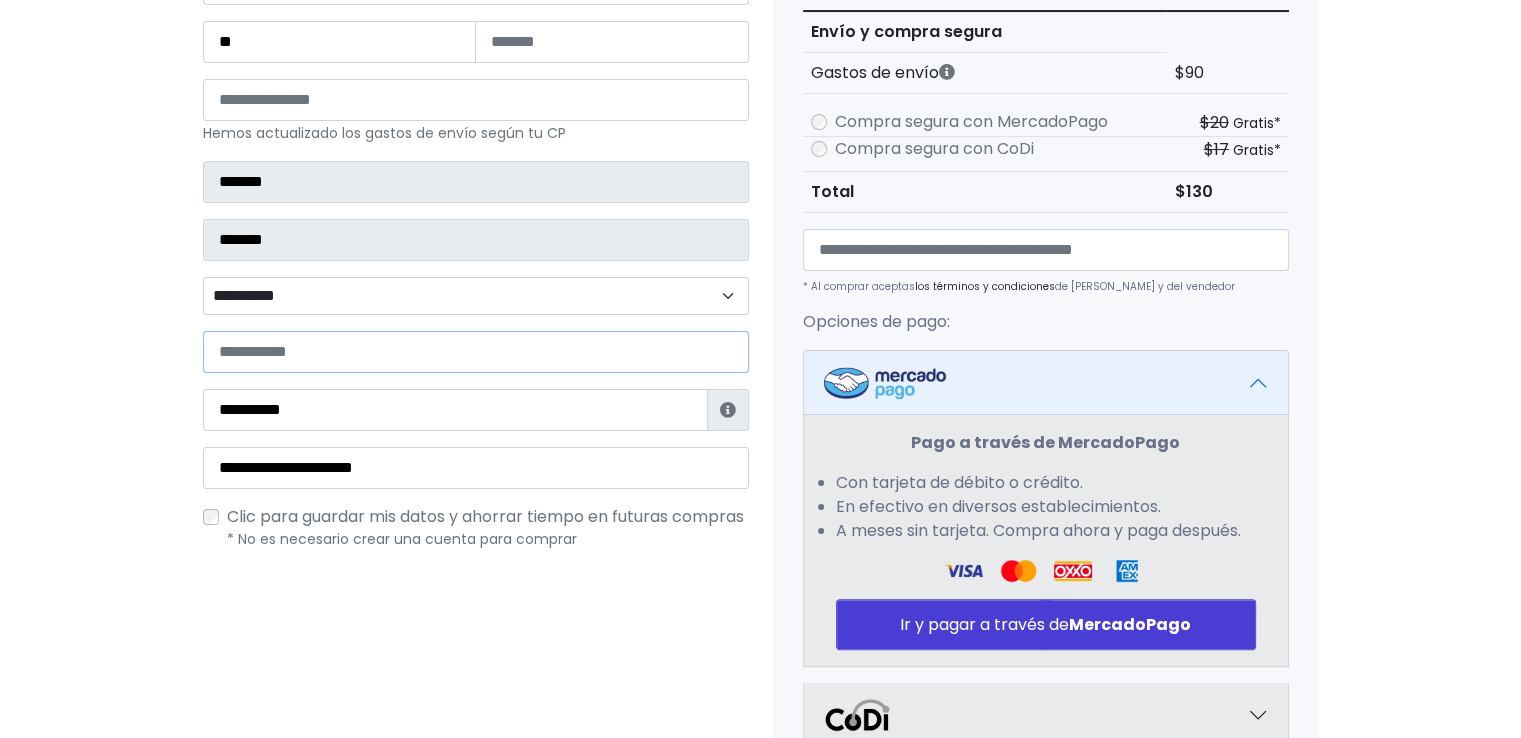 click at bounding box center [476, 352] 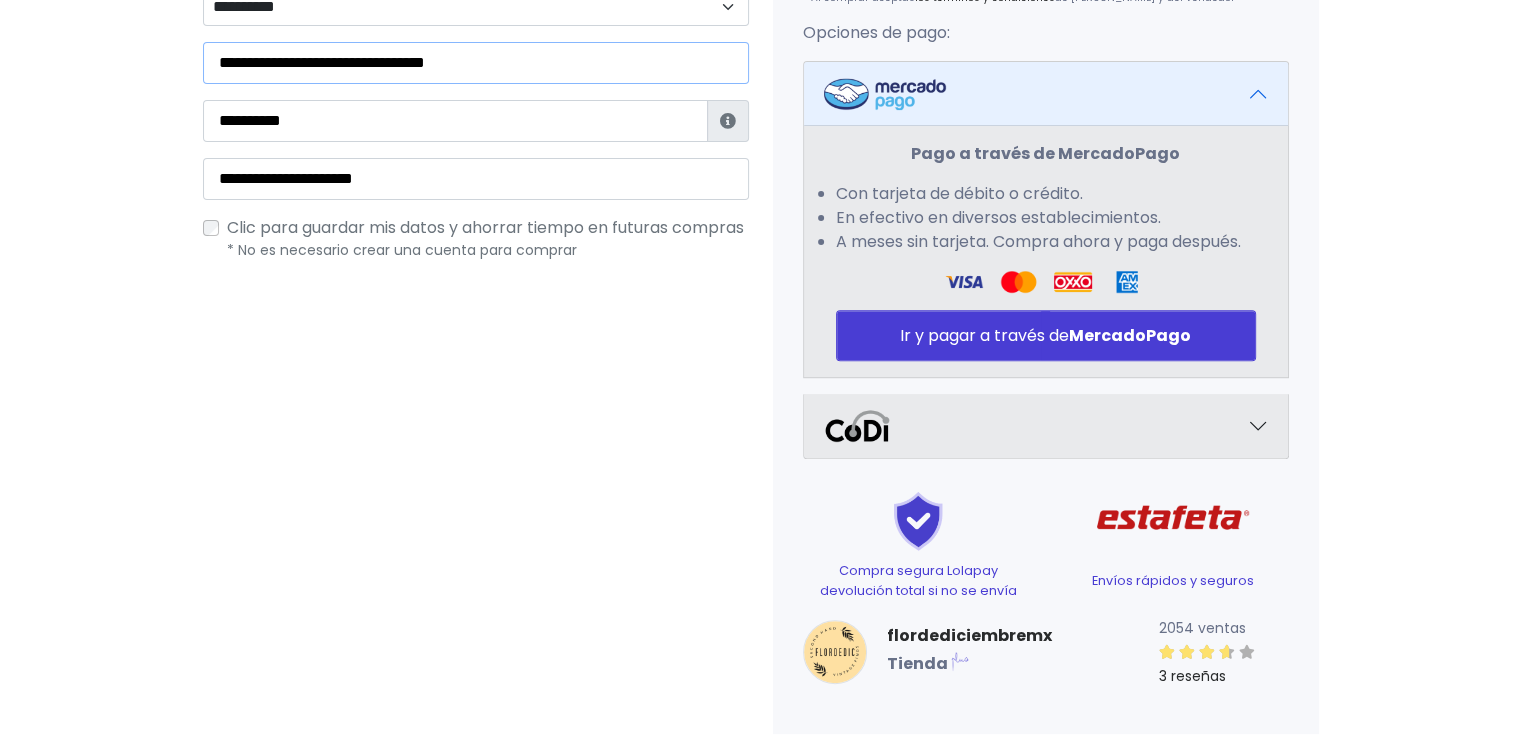scroll, scrollTop: 690, scrollLeft: 0, axis: vertical 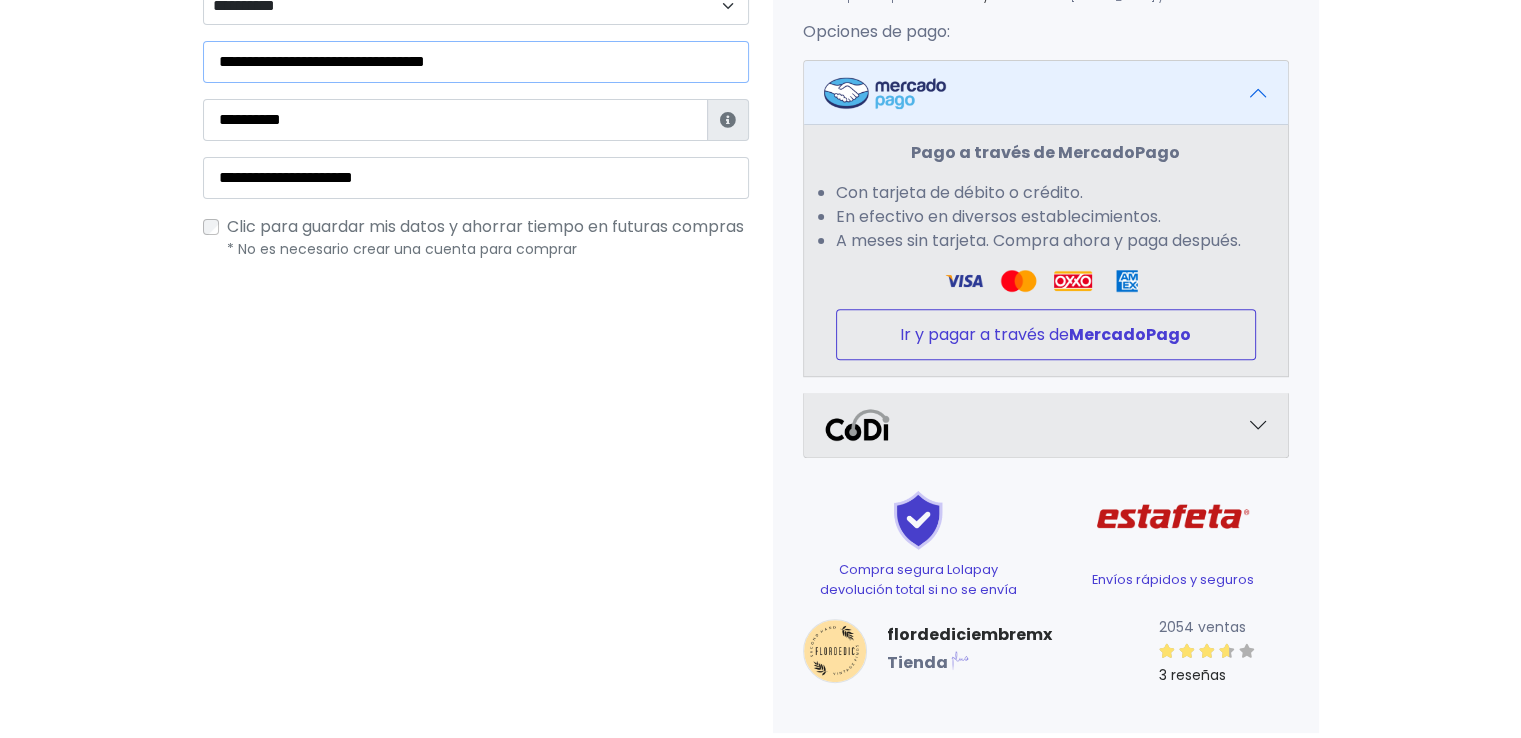 type on "**********" 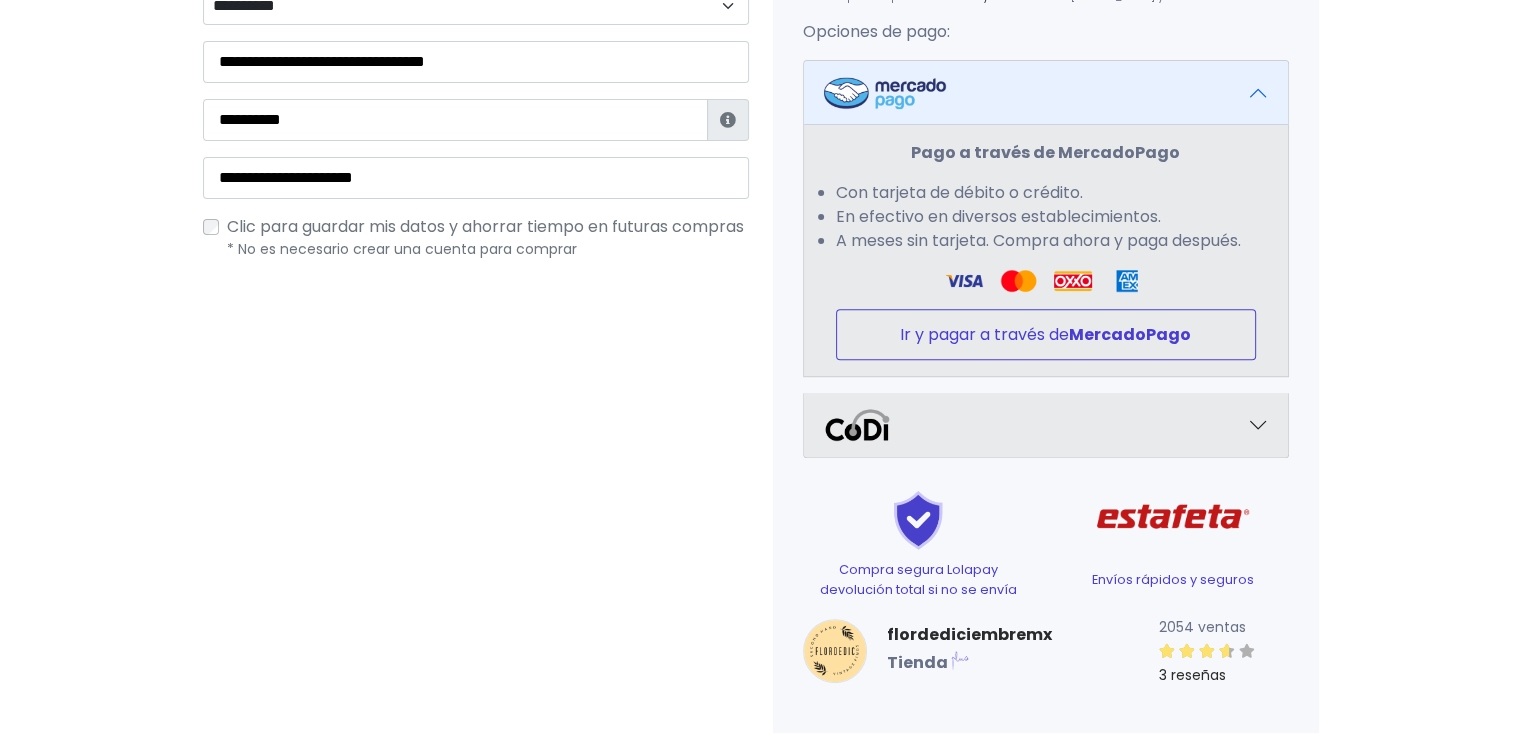 click on "MercadoPago" at bounding box center [1130, 334] 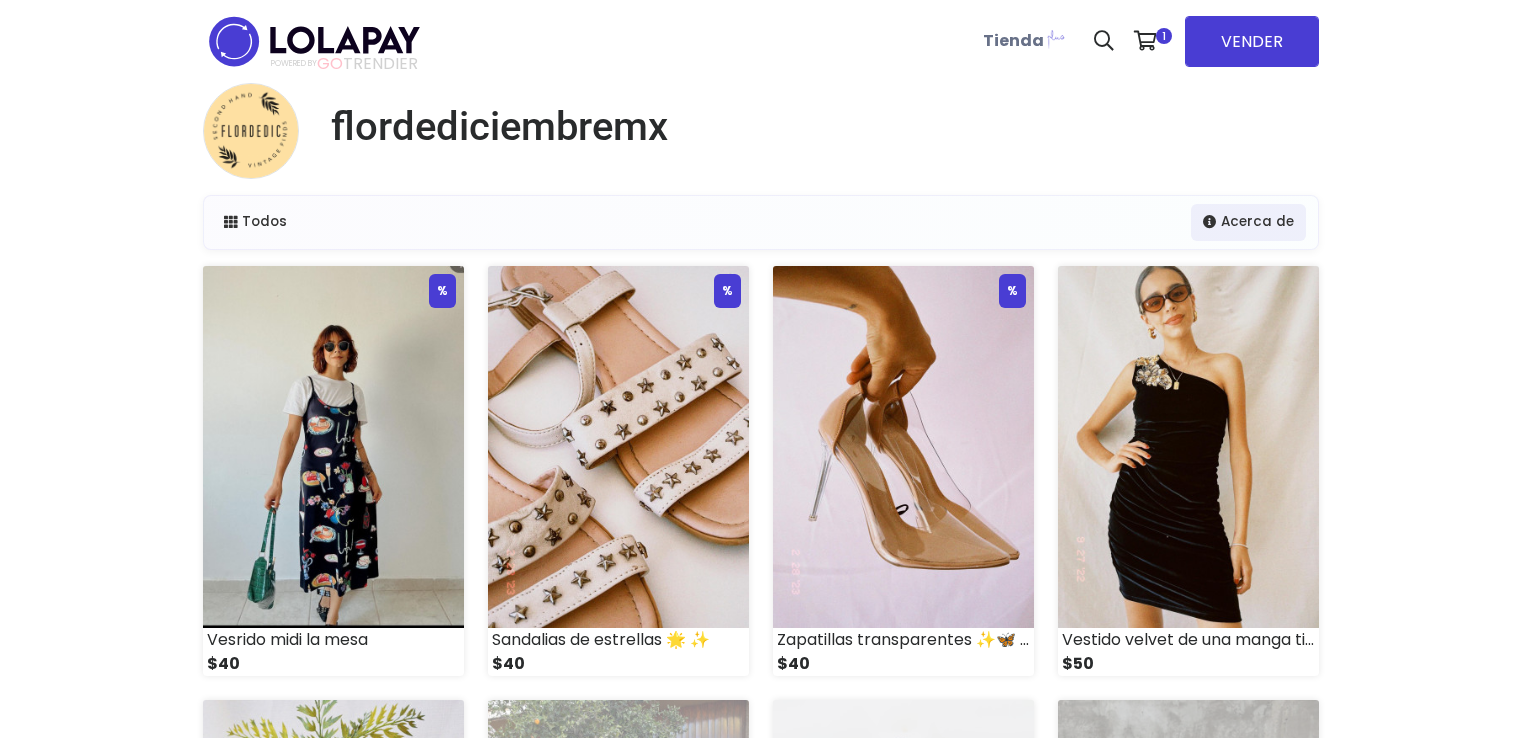 scroll, scrollTop: 0, scrollLeft: 0, axis: both 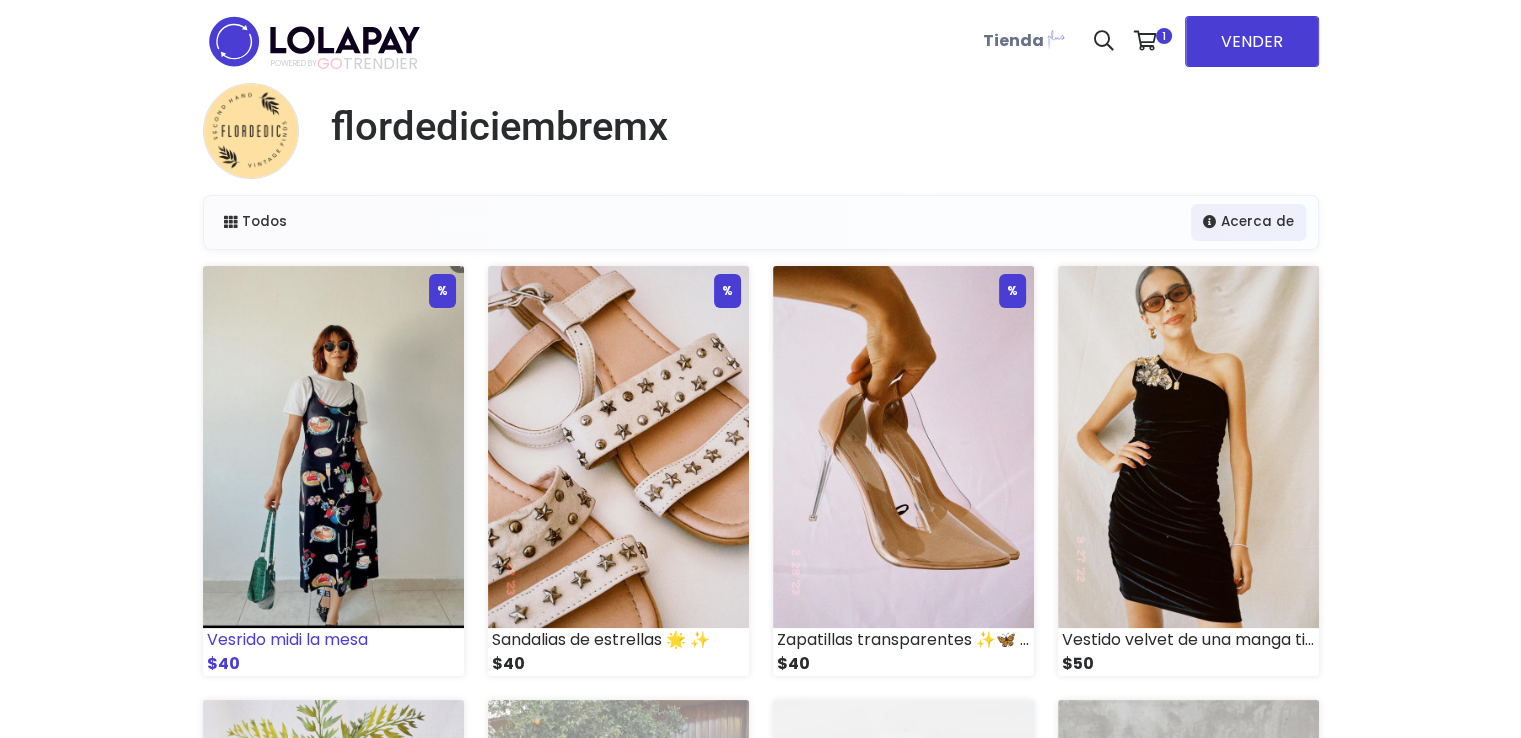 click at bounding box center (333, 447) 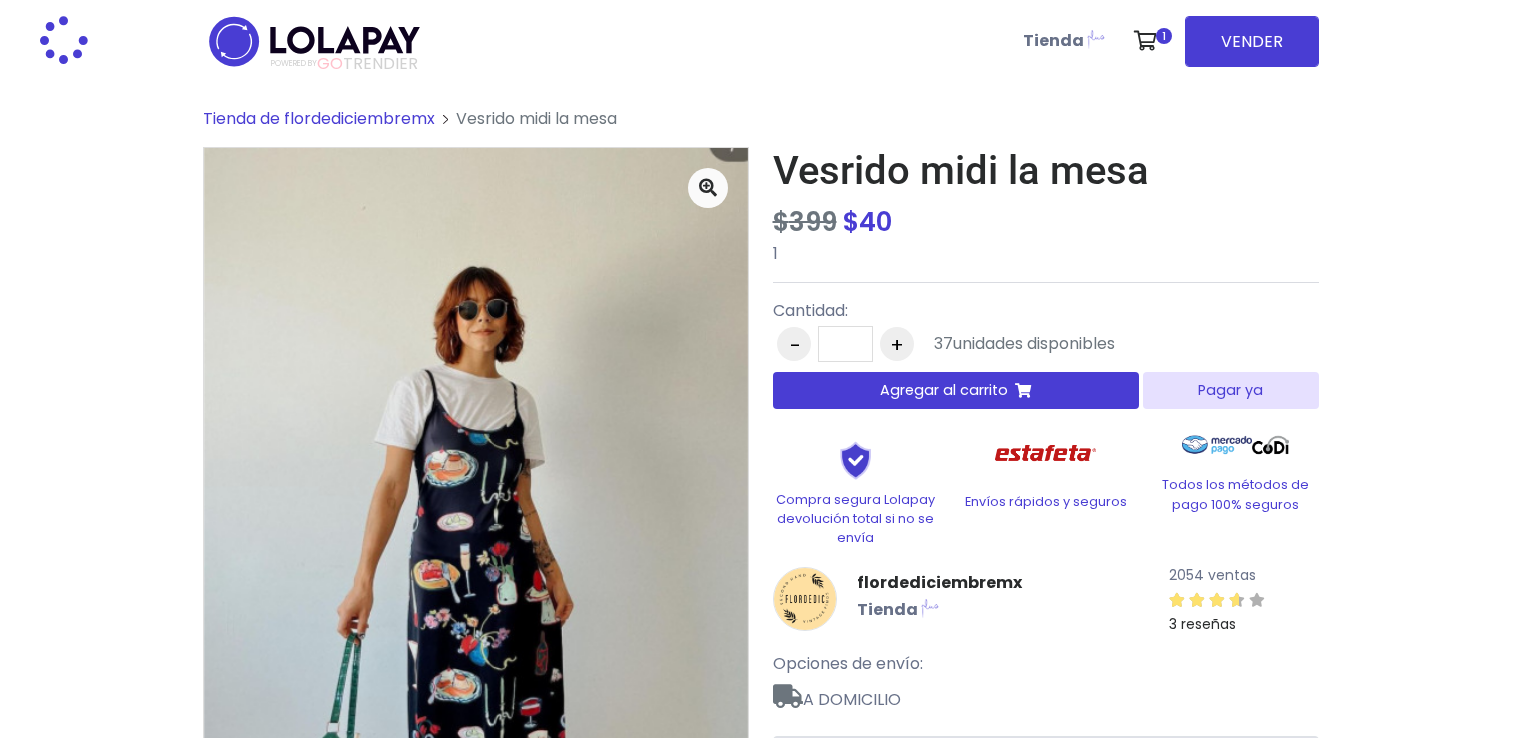 scroll, scrollTop: 0, scrollLeft: 0, axis: both 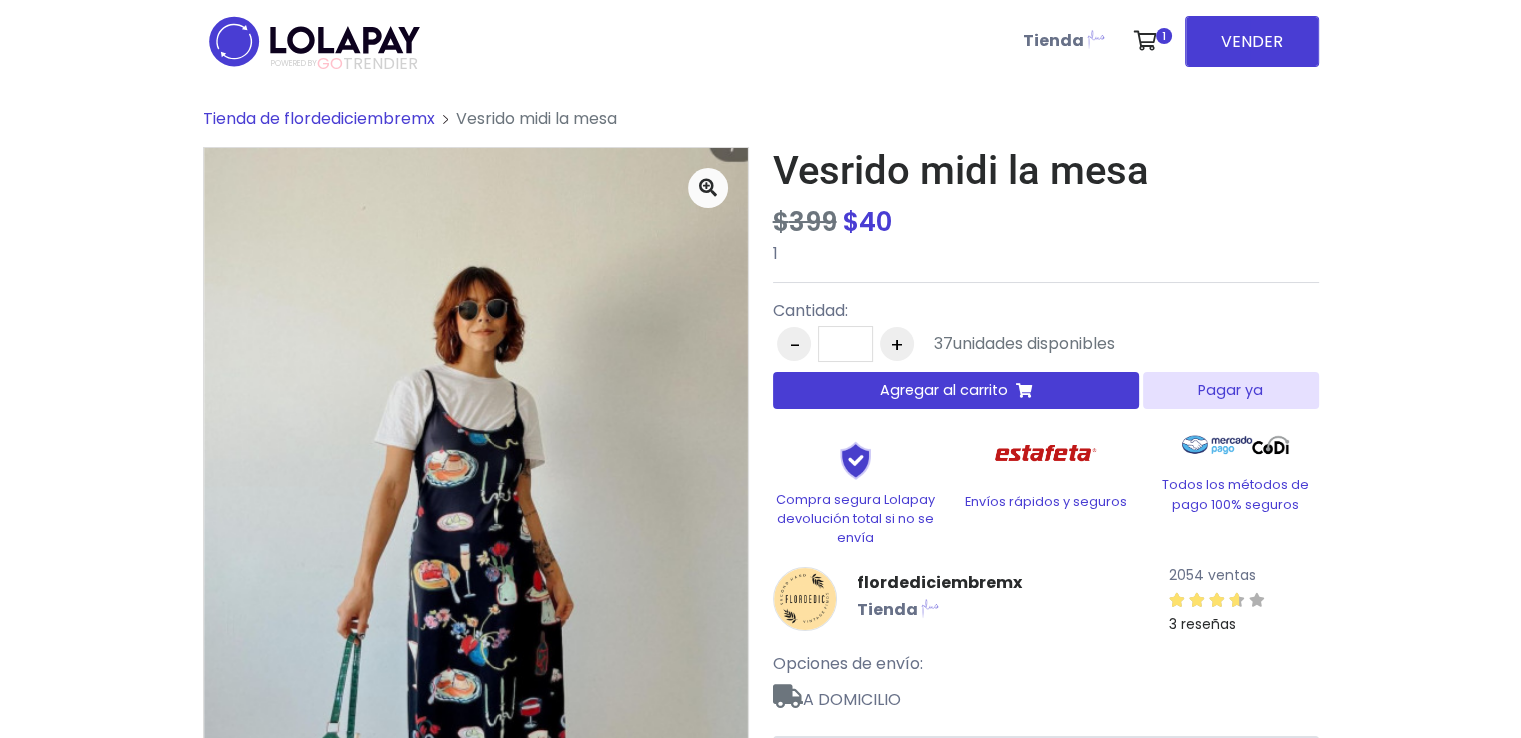 click on "Pagar ya" at bounding box center (1230, 390) 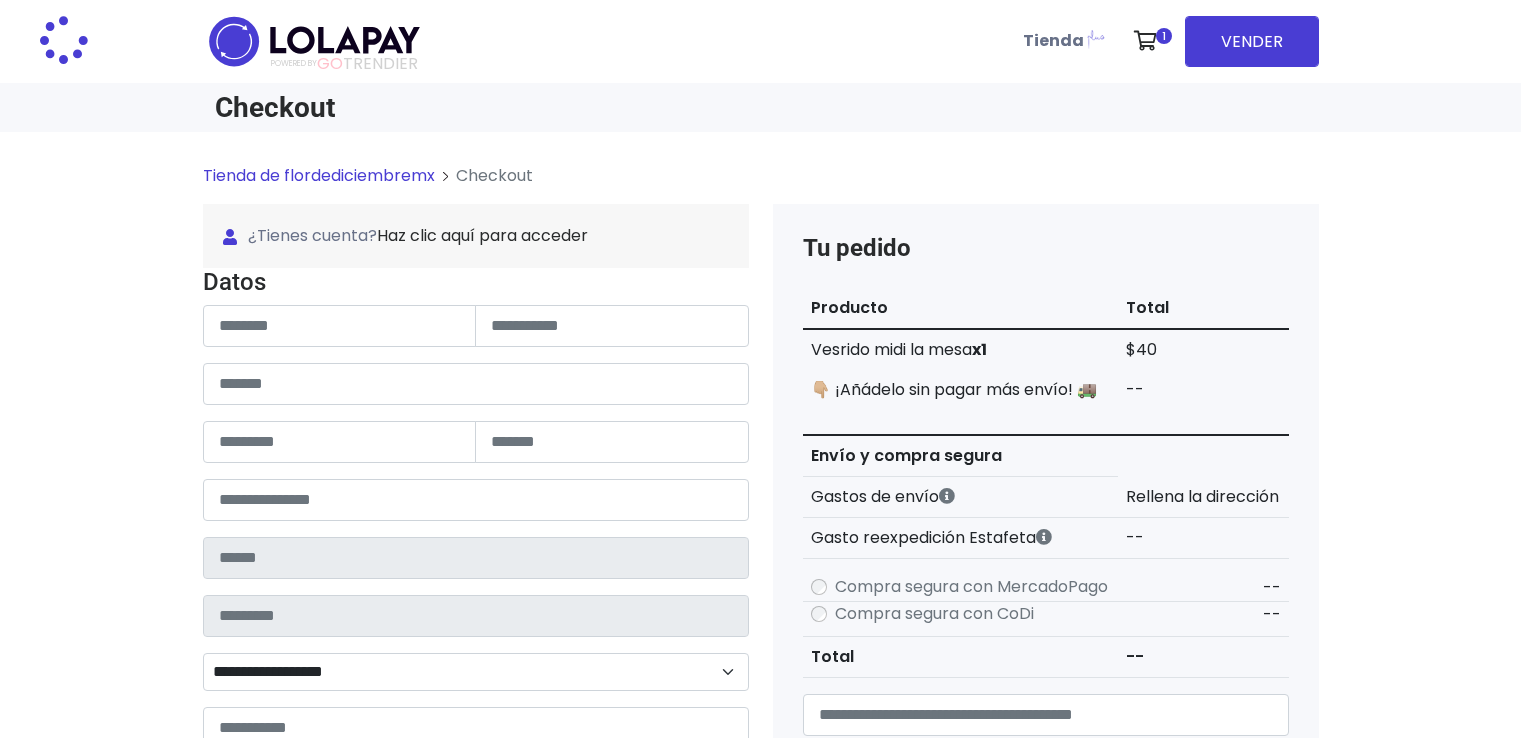 scroll, scrollTop: 0, scrollLeft: 0, axis: both 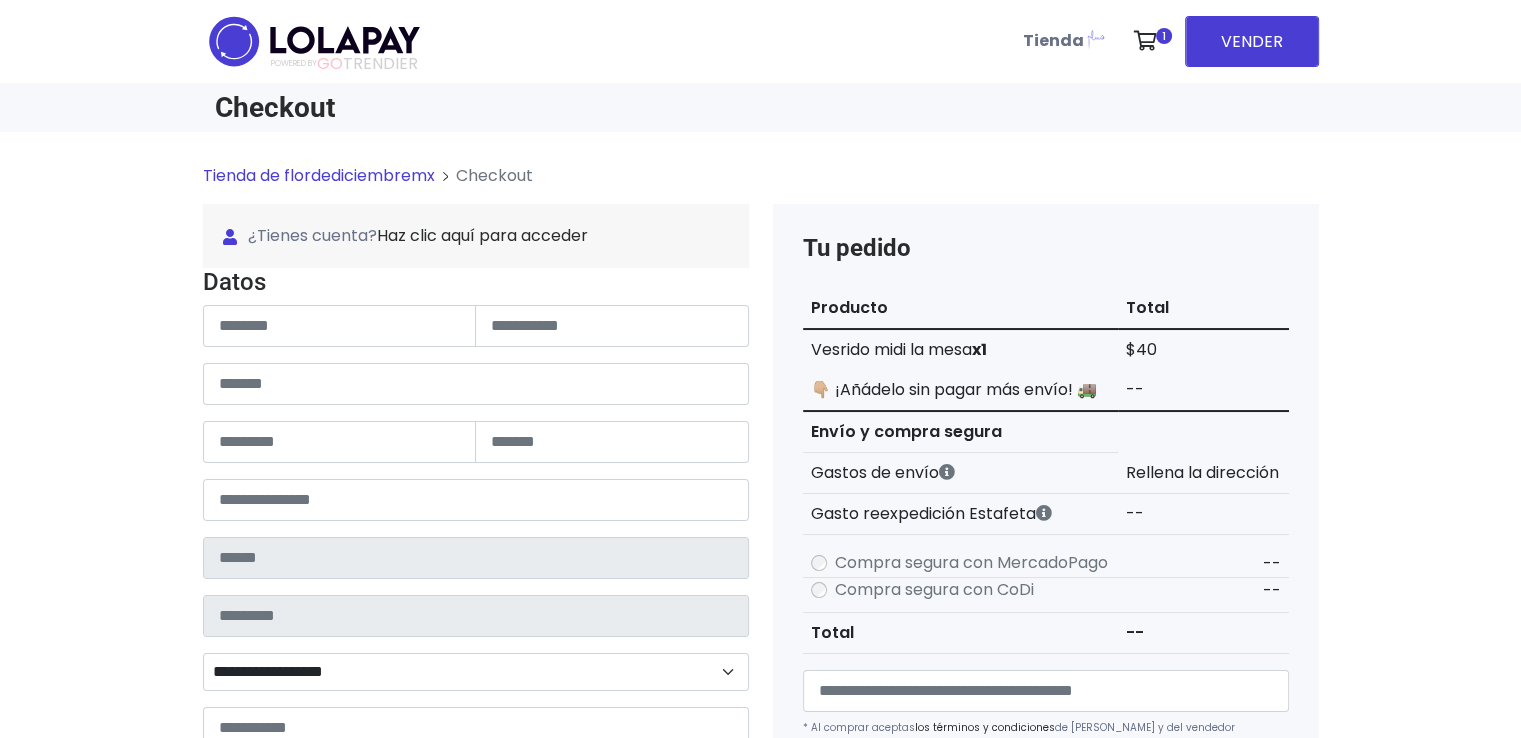 type on "**********" 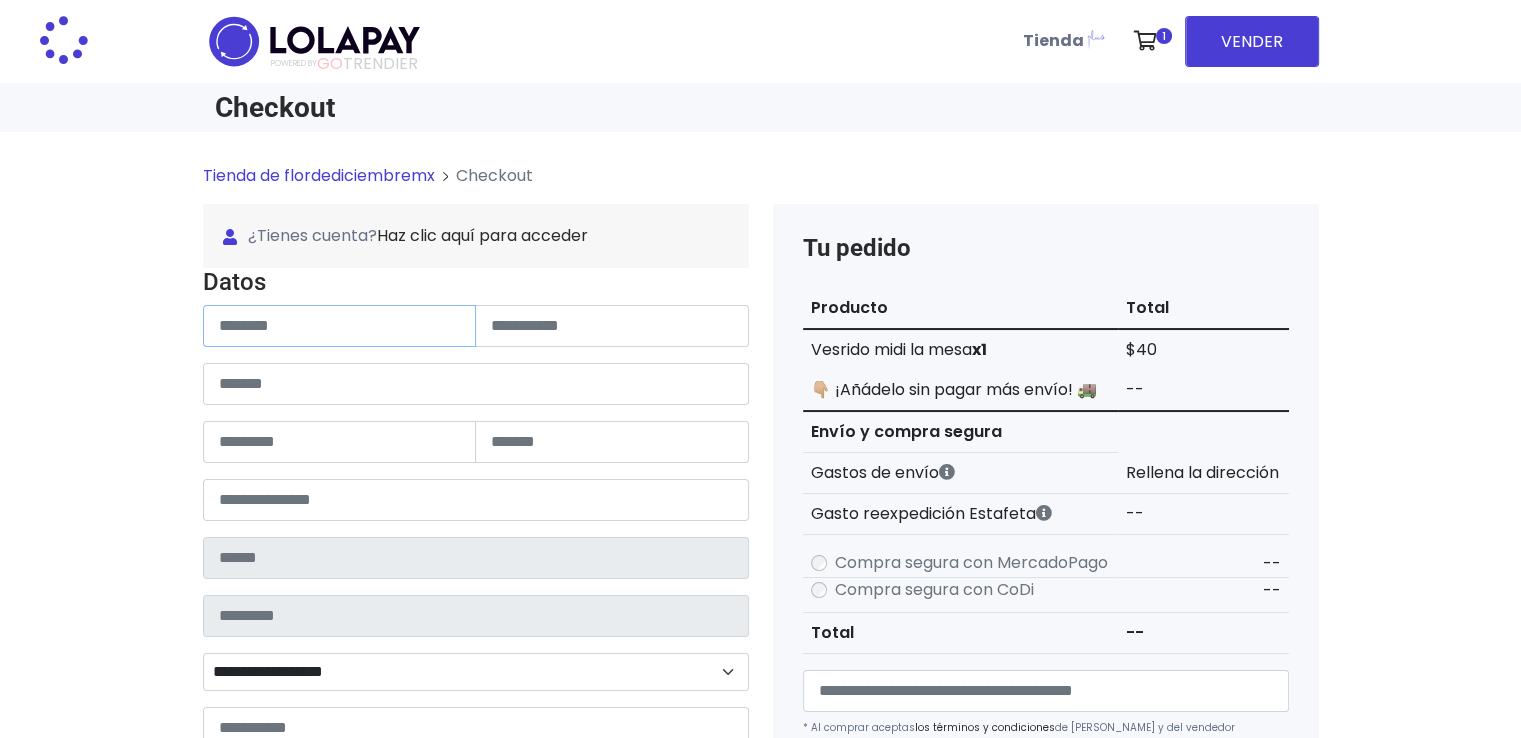 click at bounding box center [340, 326] 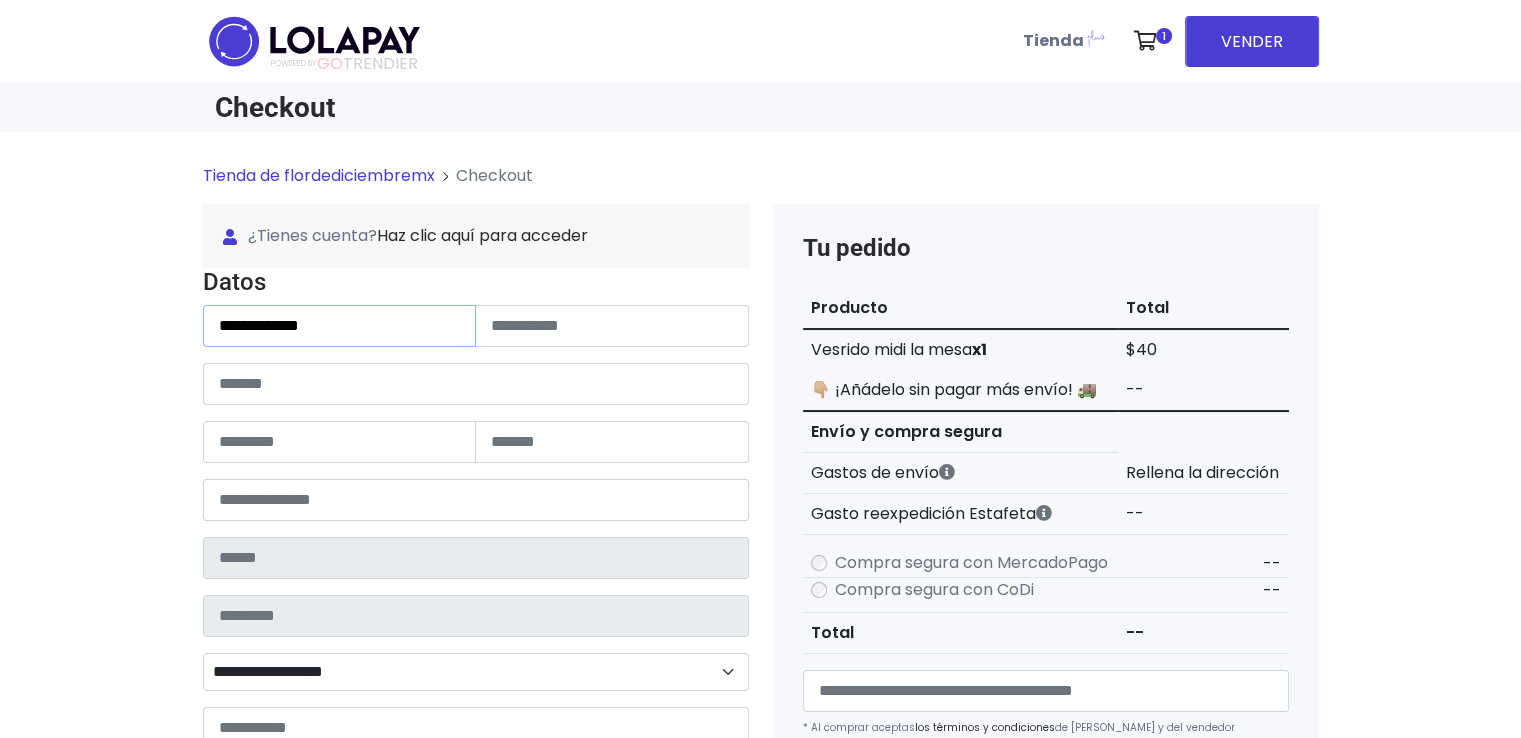 click on "**********" at bounding box center (340, 326) 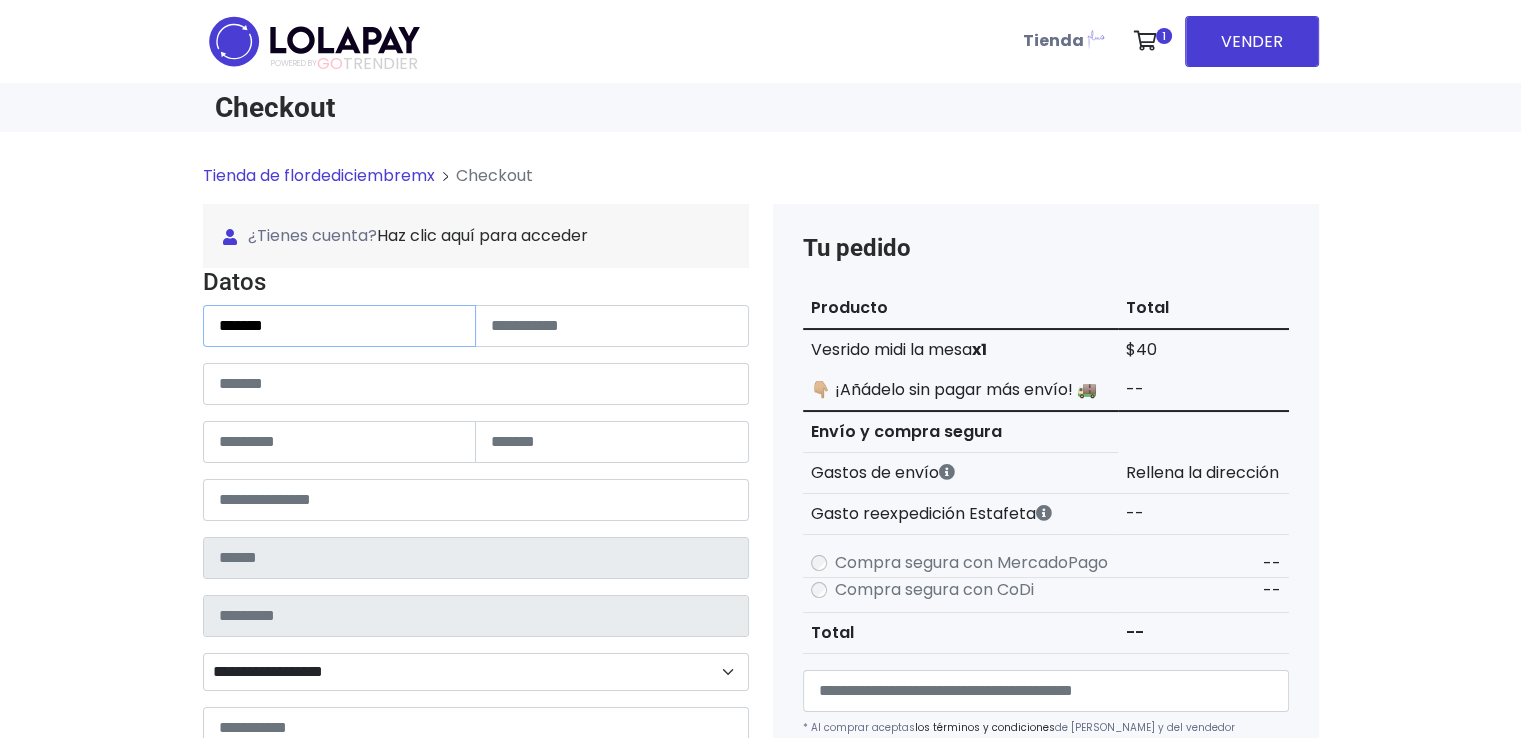 type on "******" 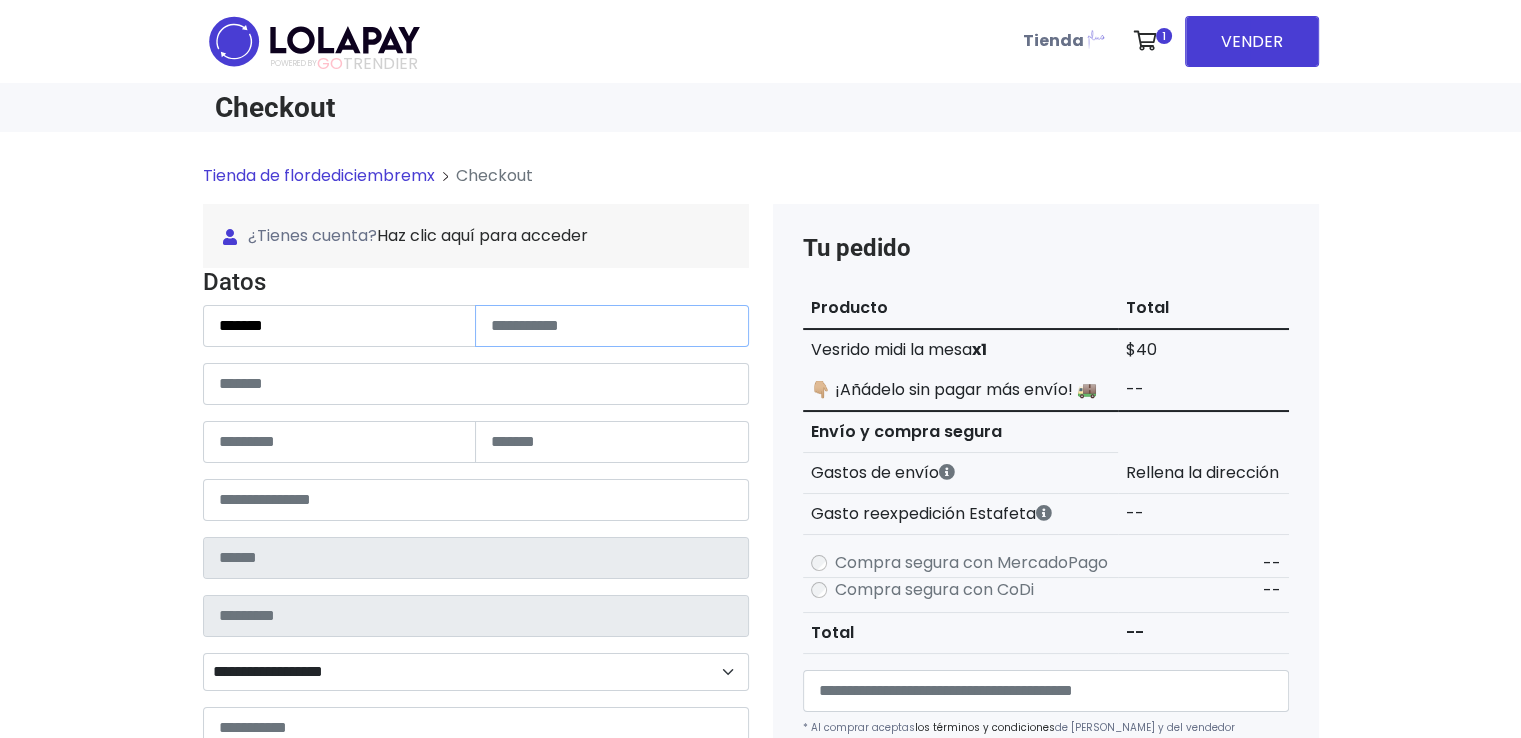 click at bounding box center [612, 326] 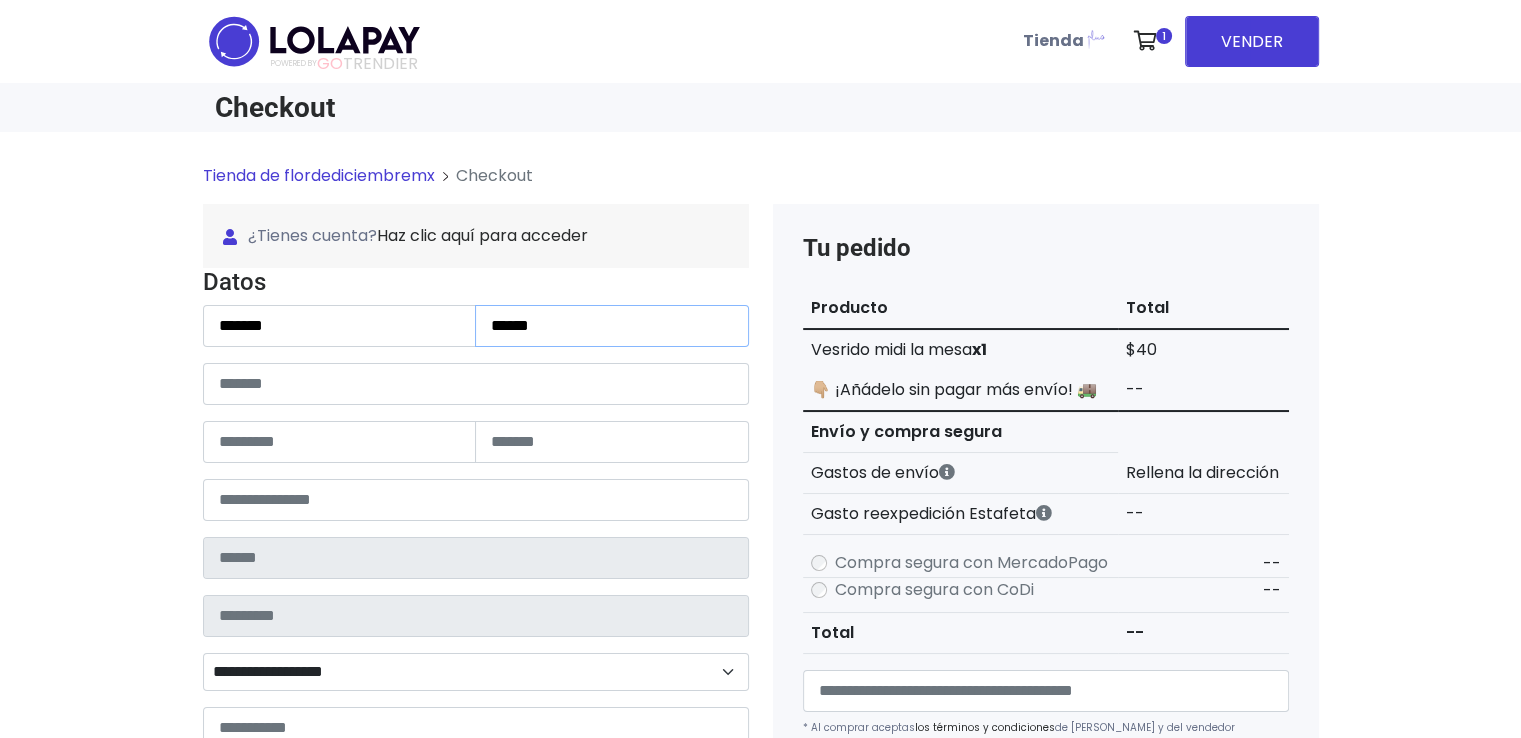 type on "******" 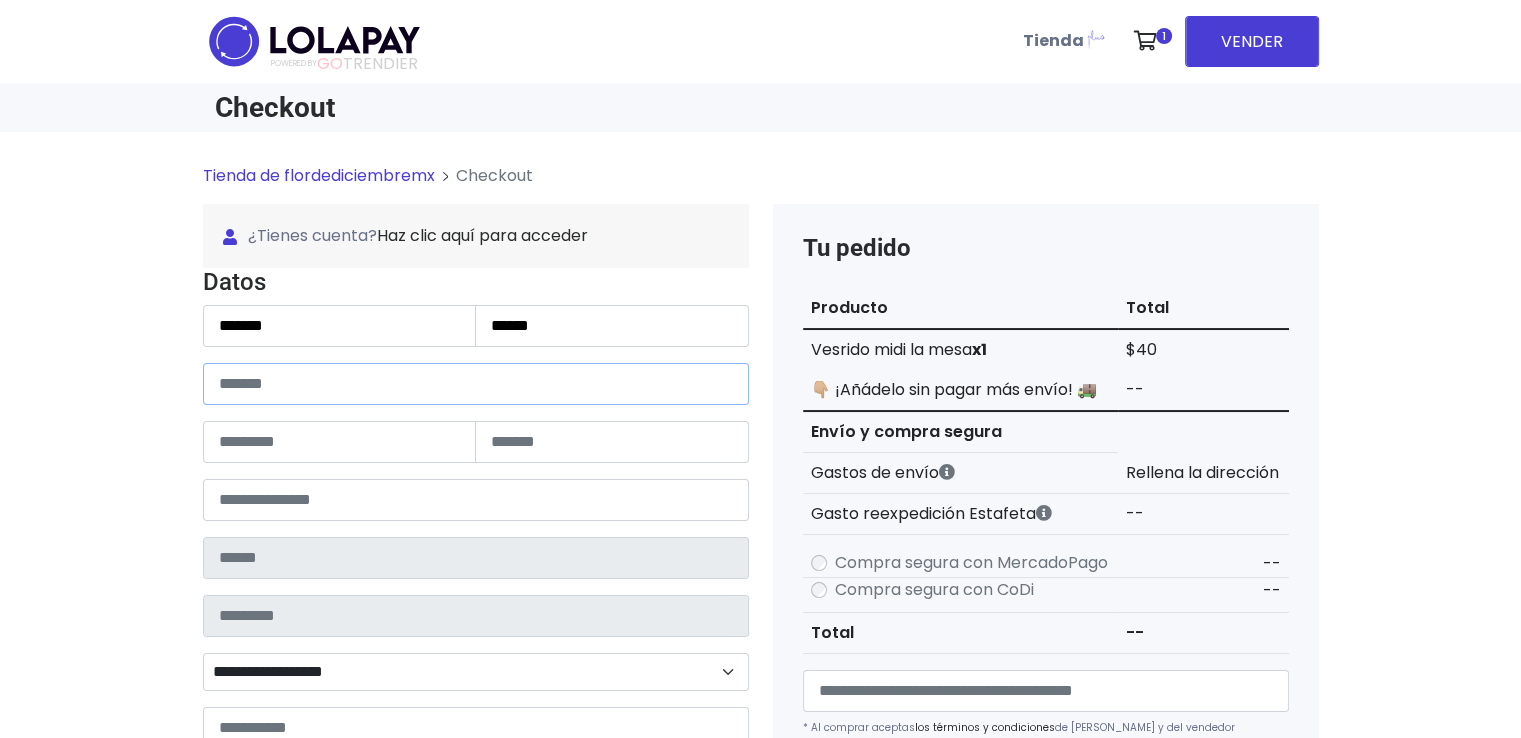 click at bounding box center (476, 384) 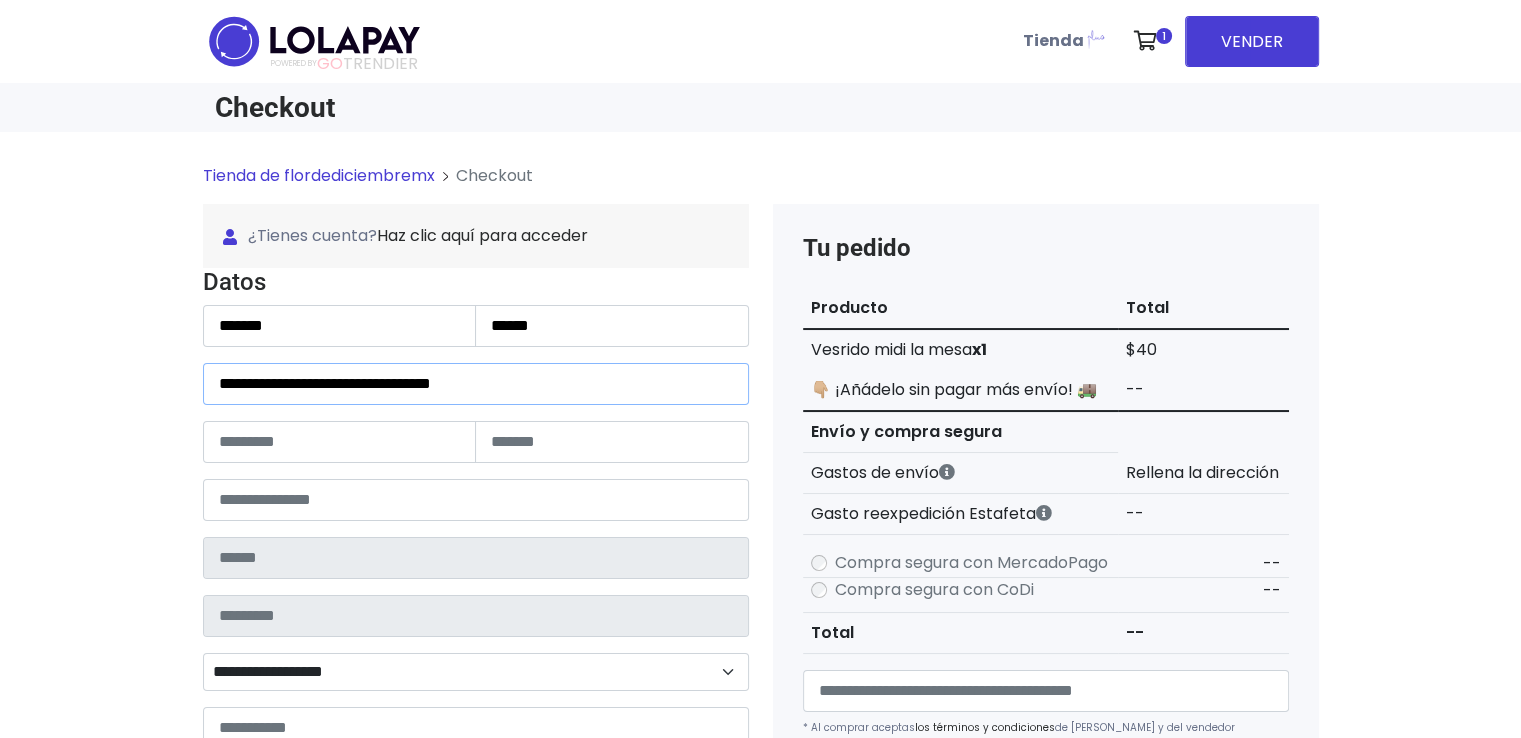 type on "**********" 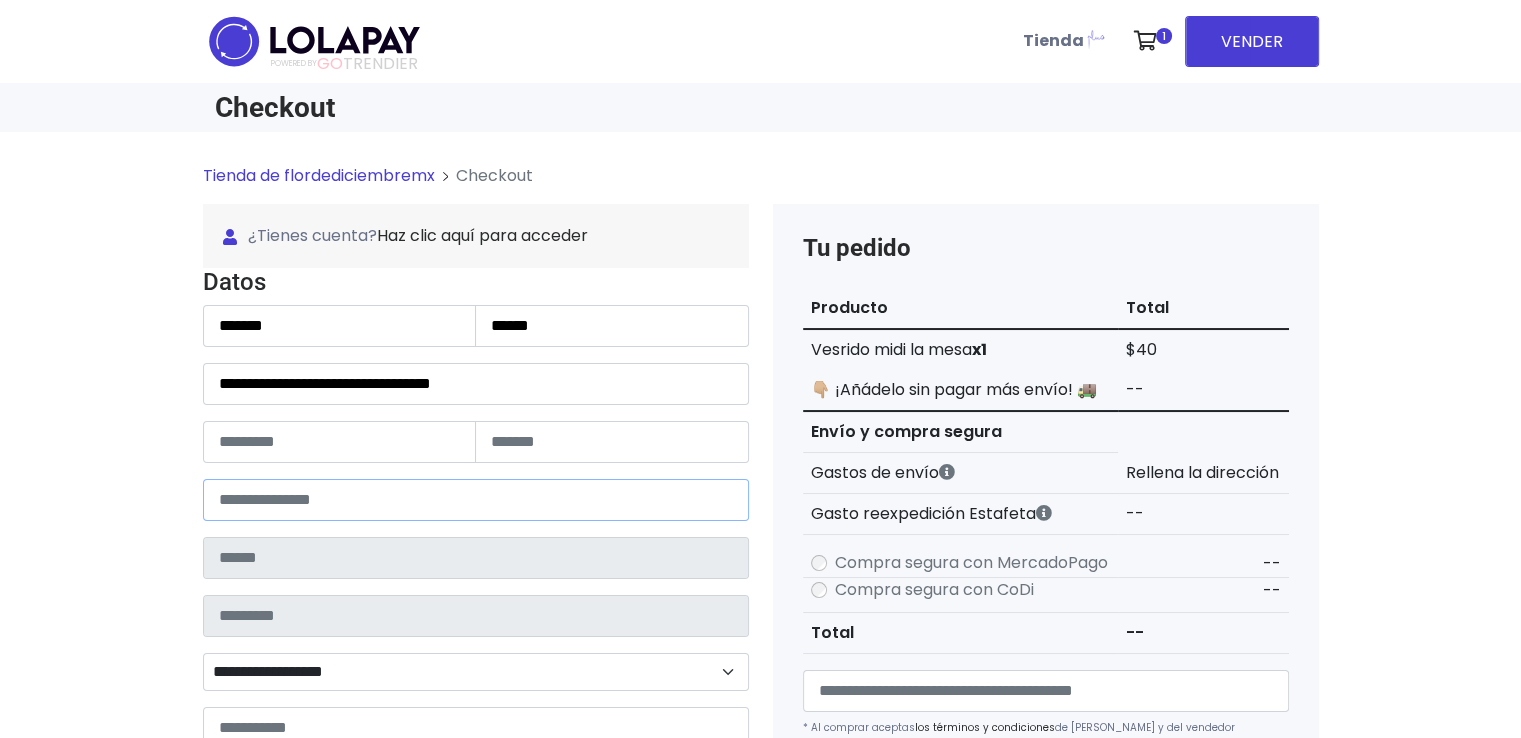 click at bounding box center [476, 500] 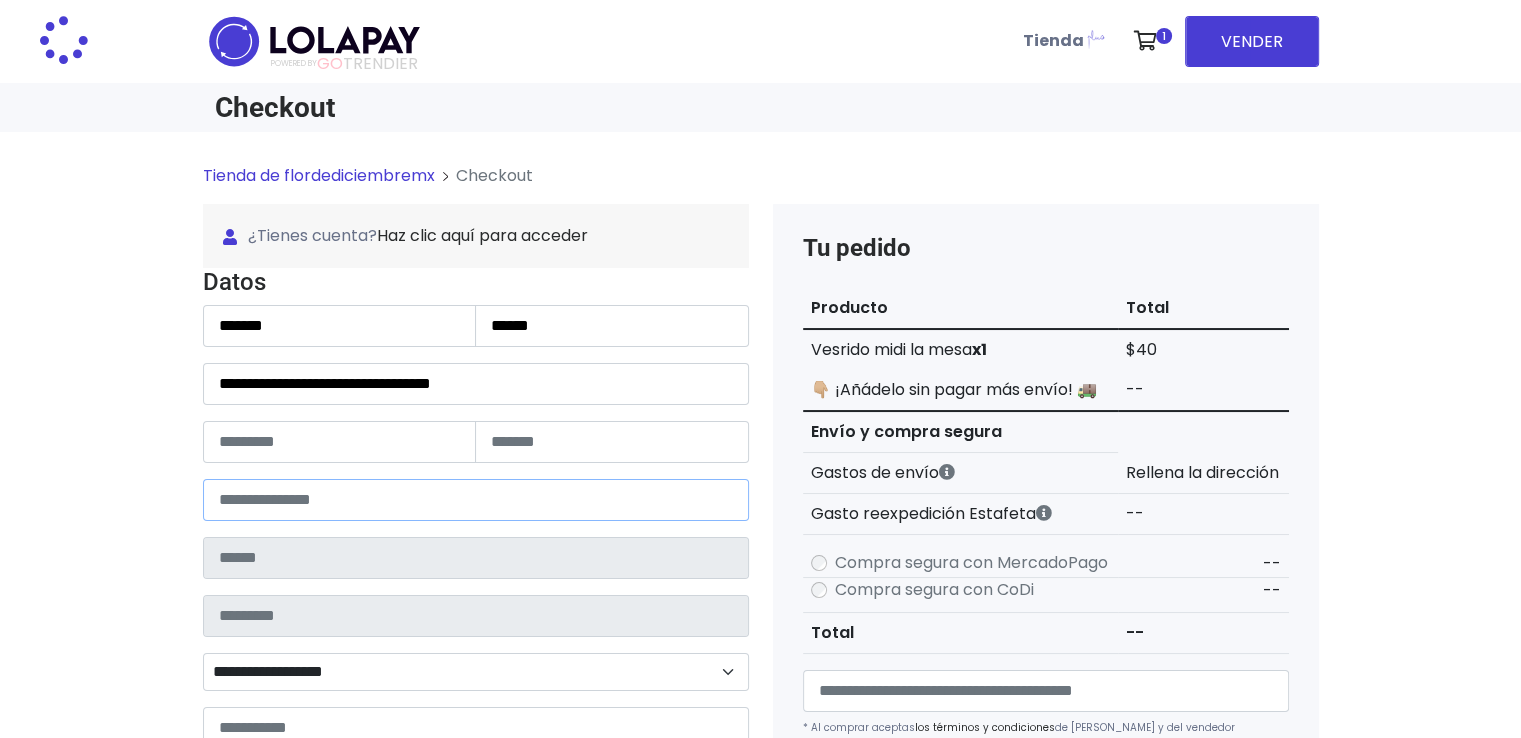 type on "******" 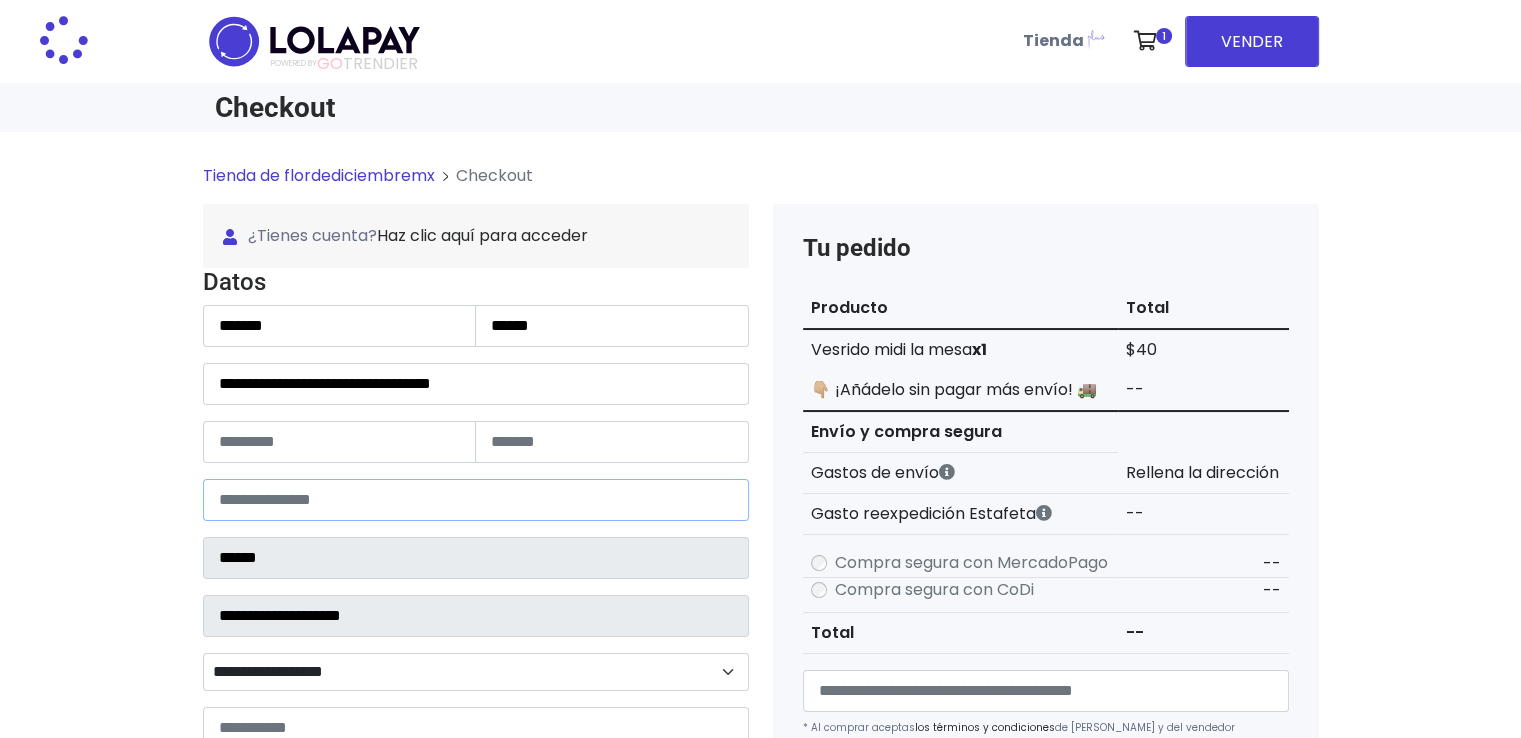 type on "*****" 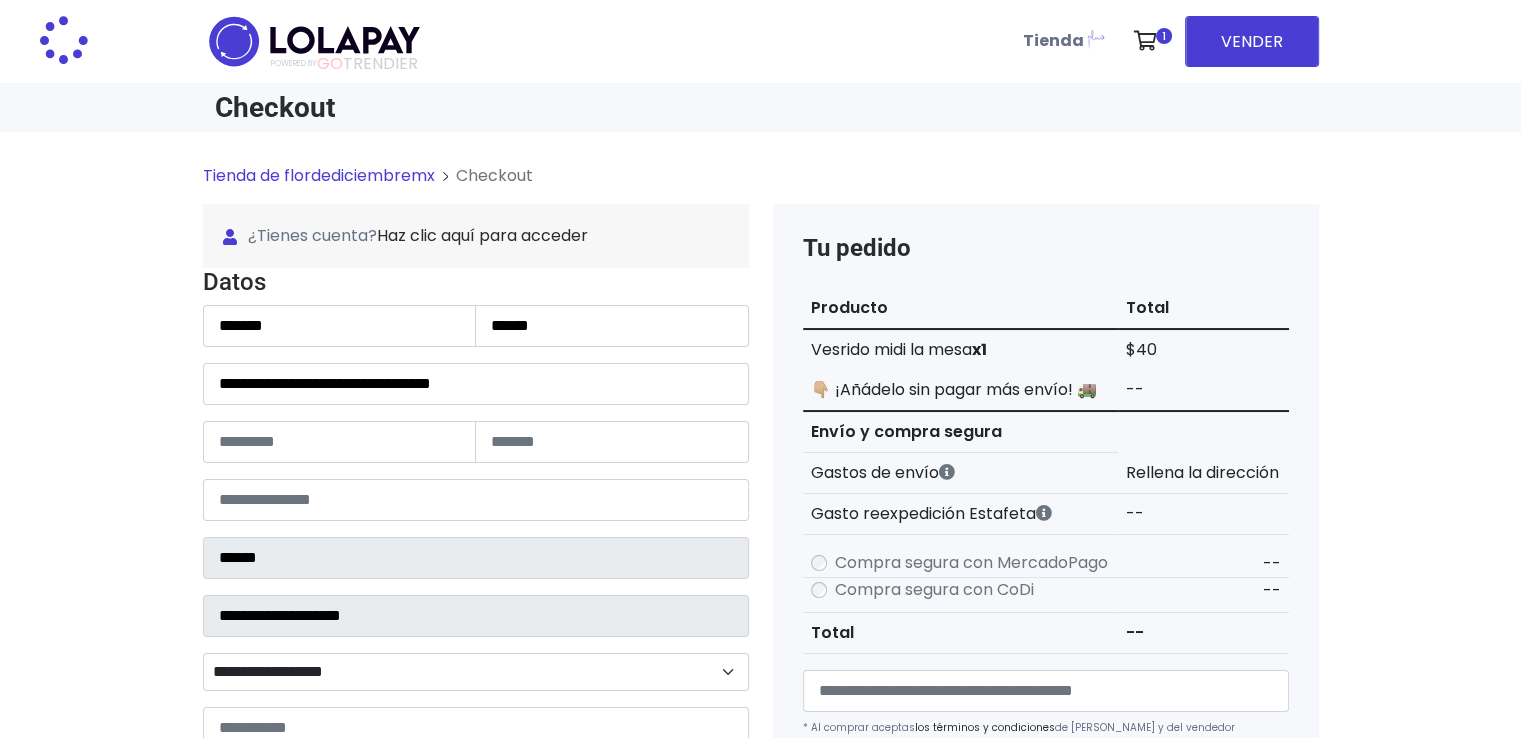 select 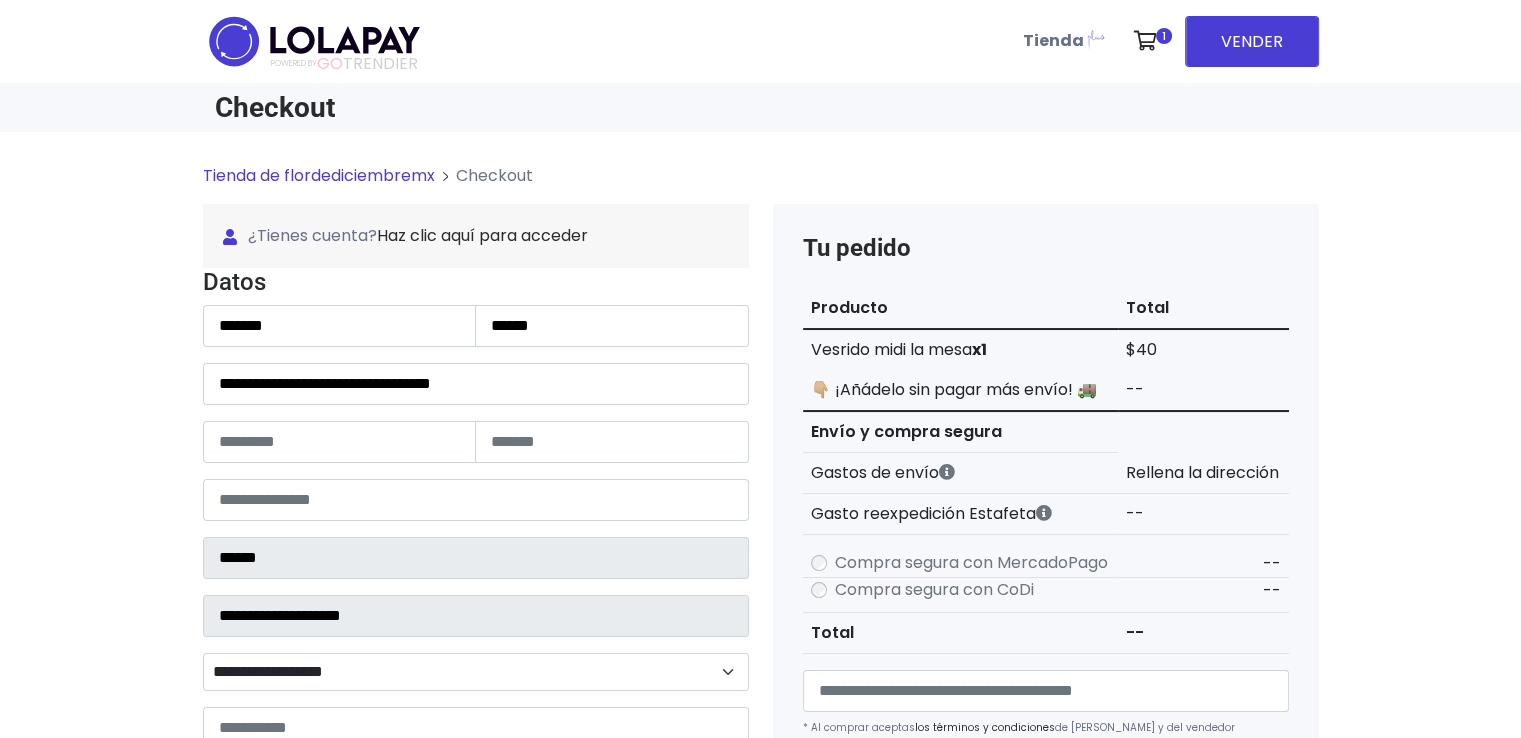 click on "**********" at bounding box center (760, 814) 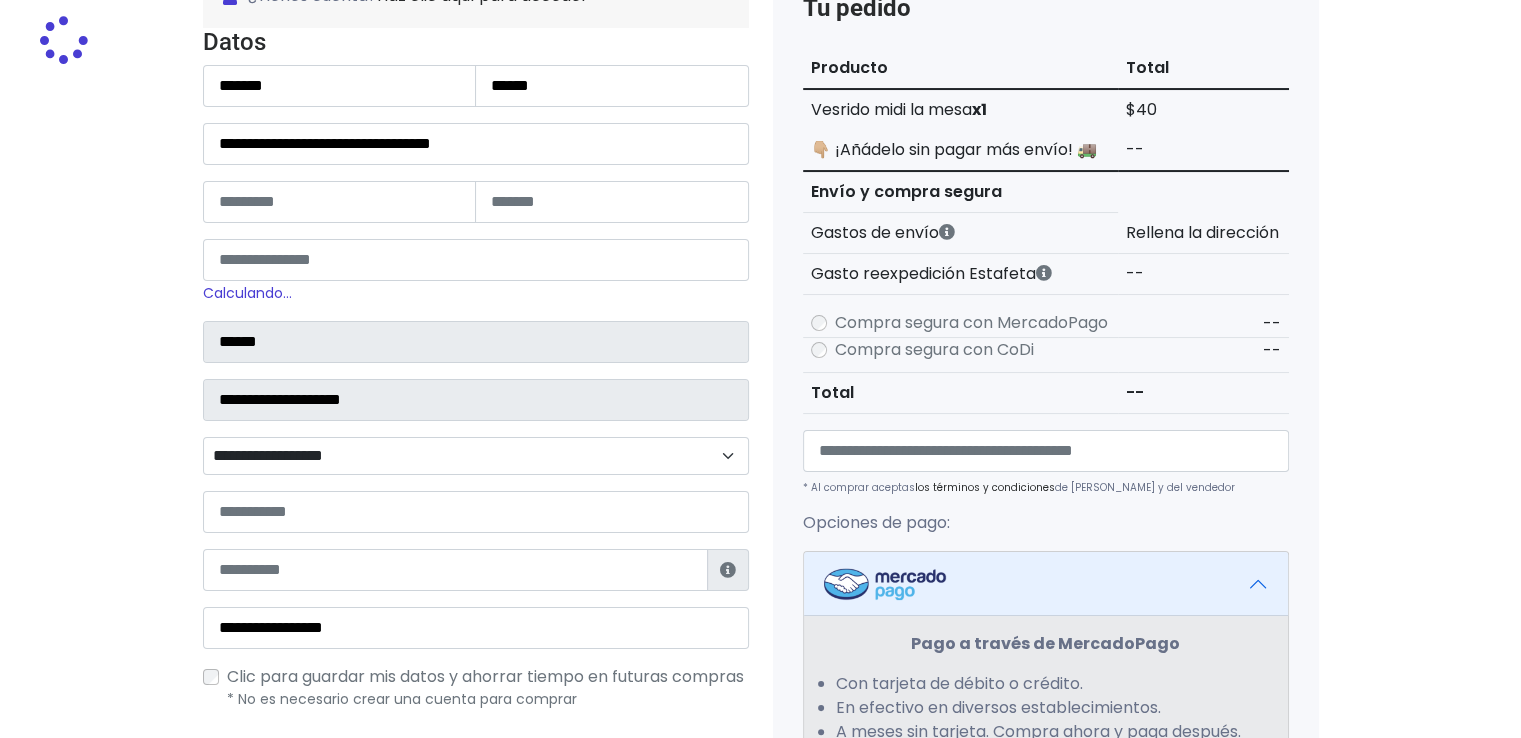 scroll, scrollTop: 320, scrollLeft: 0, axis: vertical 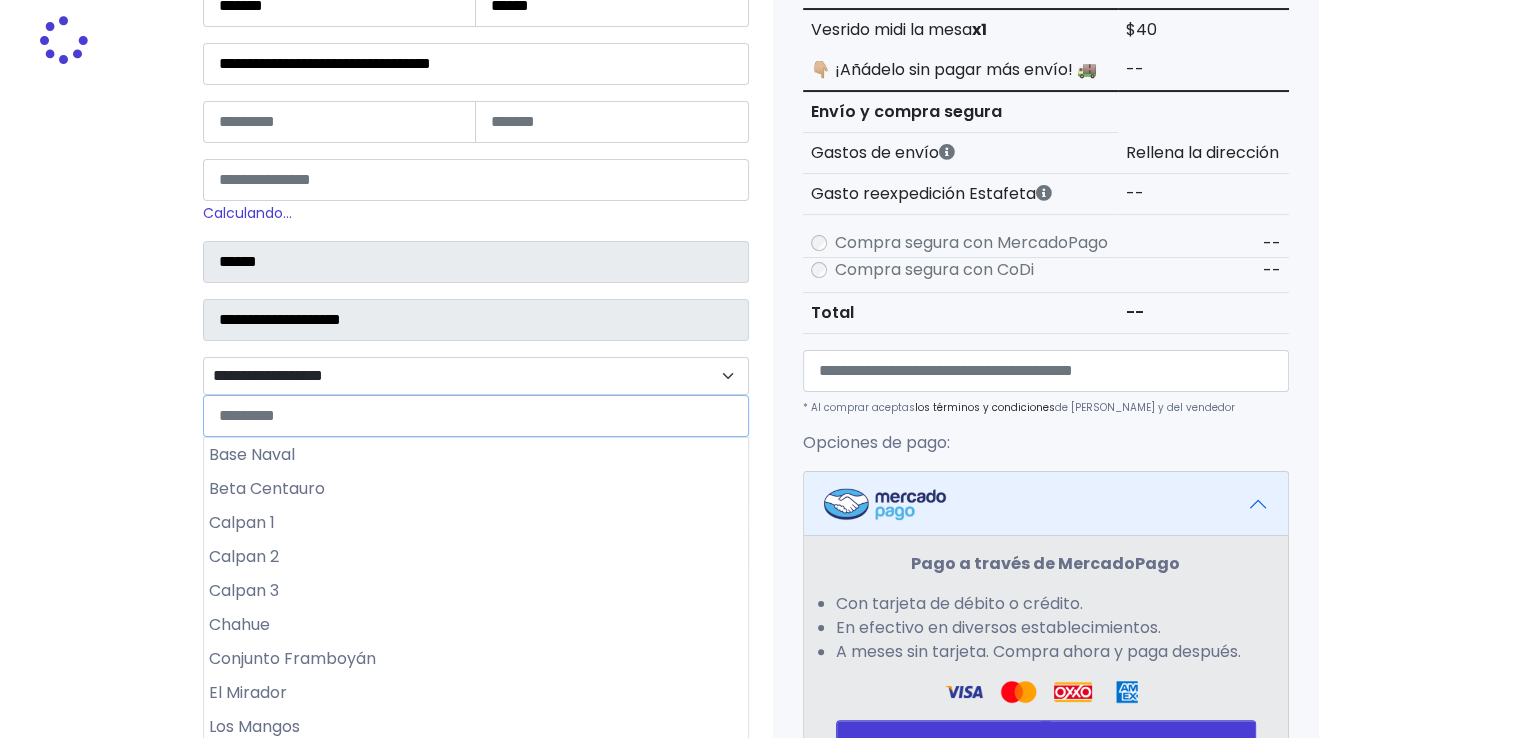 click on "**********" at bounding box center (476, 376) 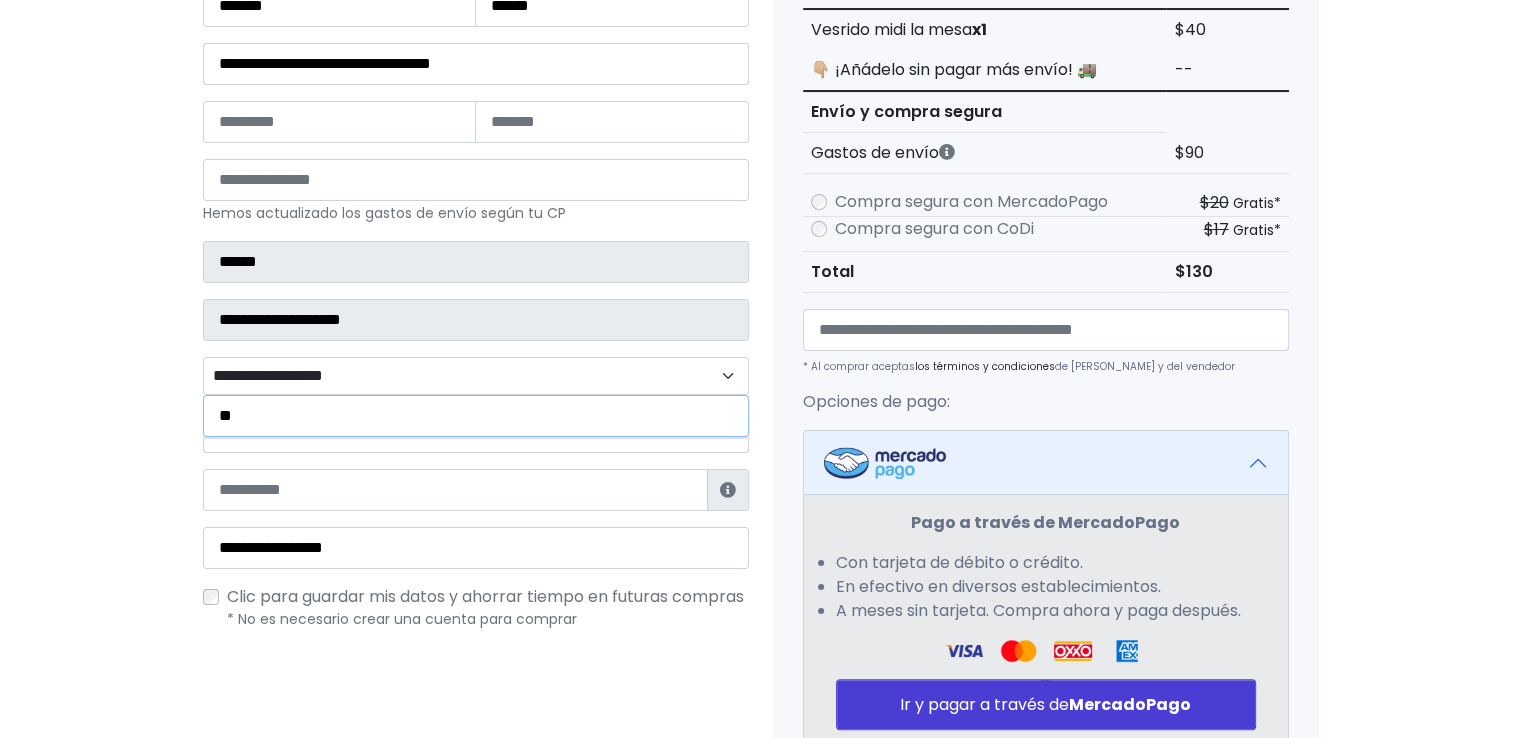 type on "*" 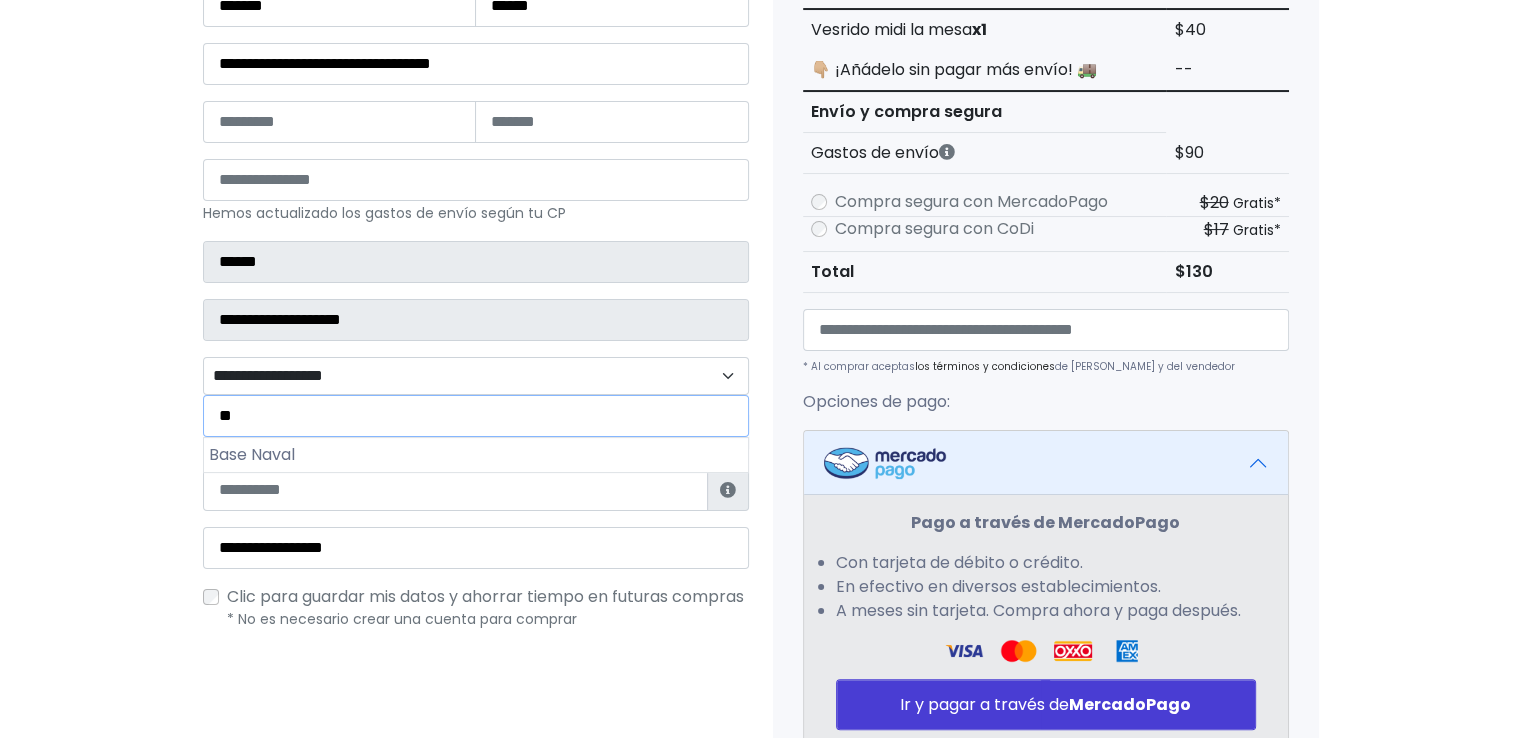 type on "*" 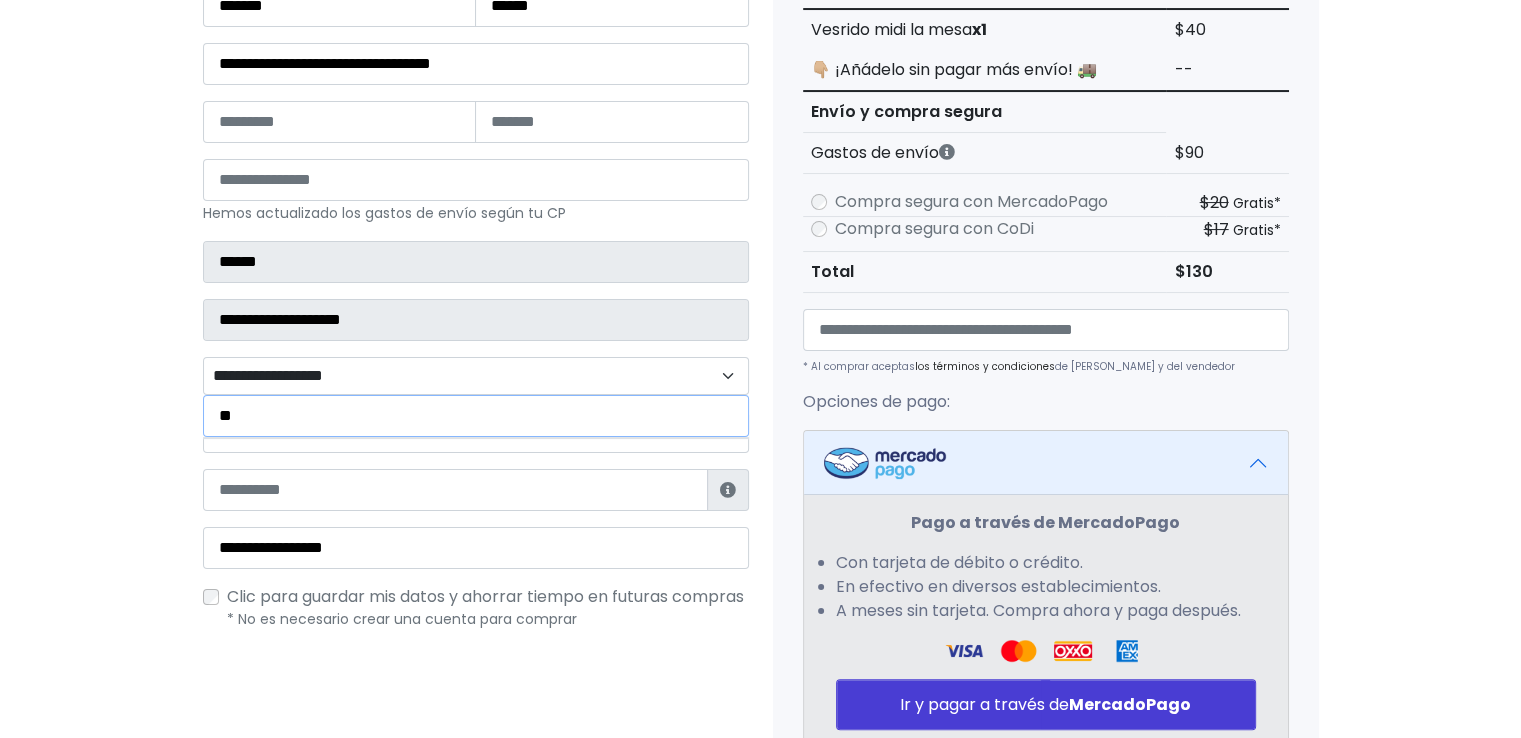 type on "*" 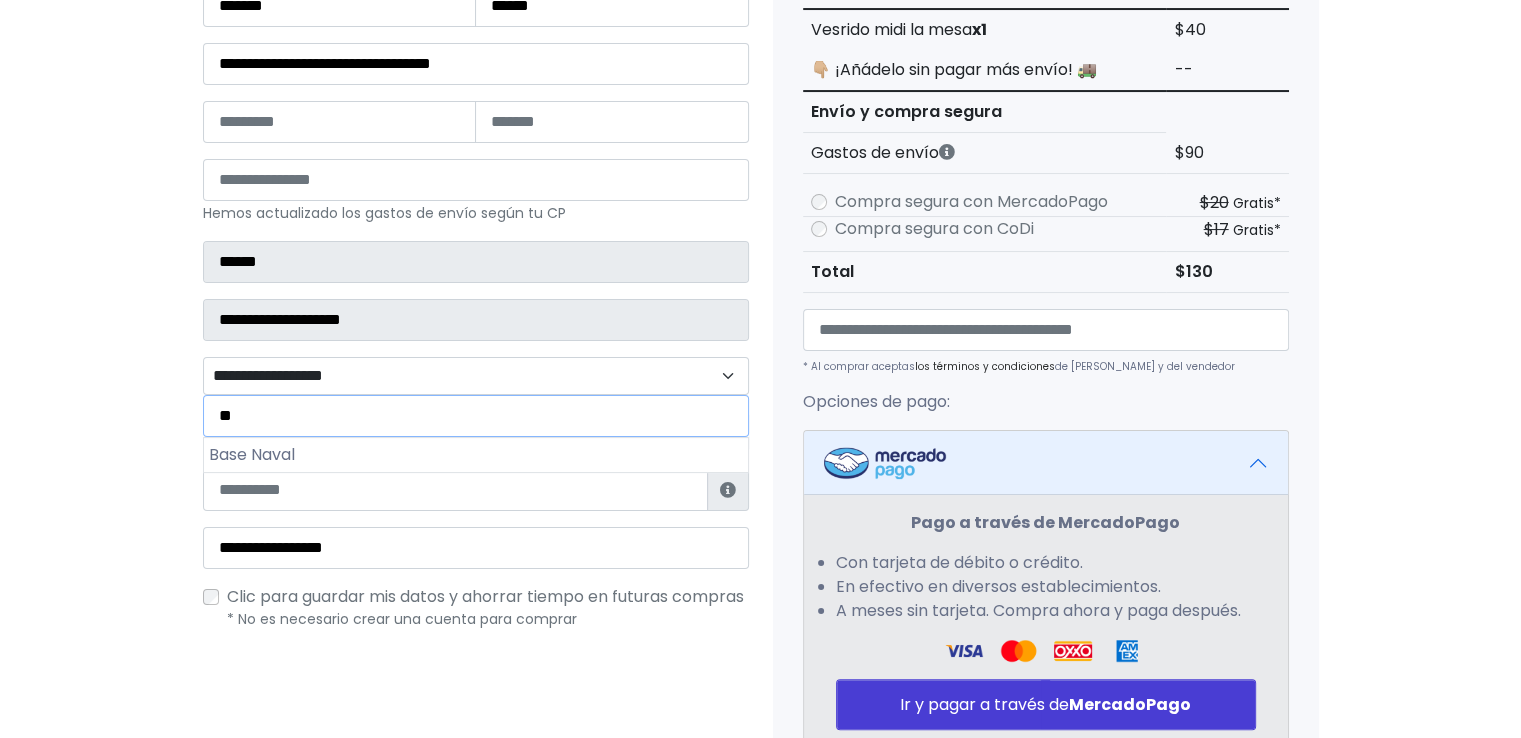 type on "*" 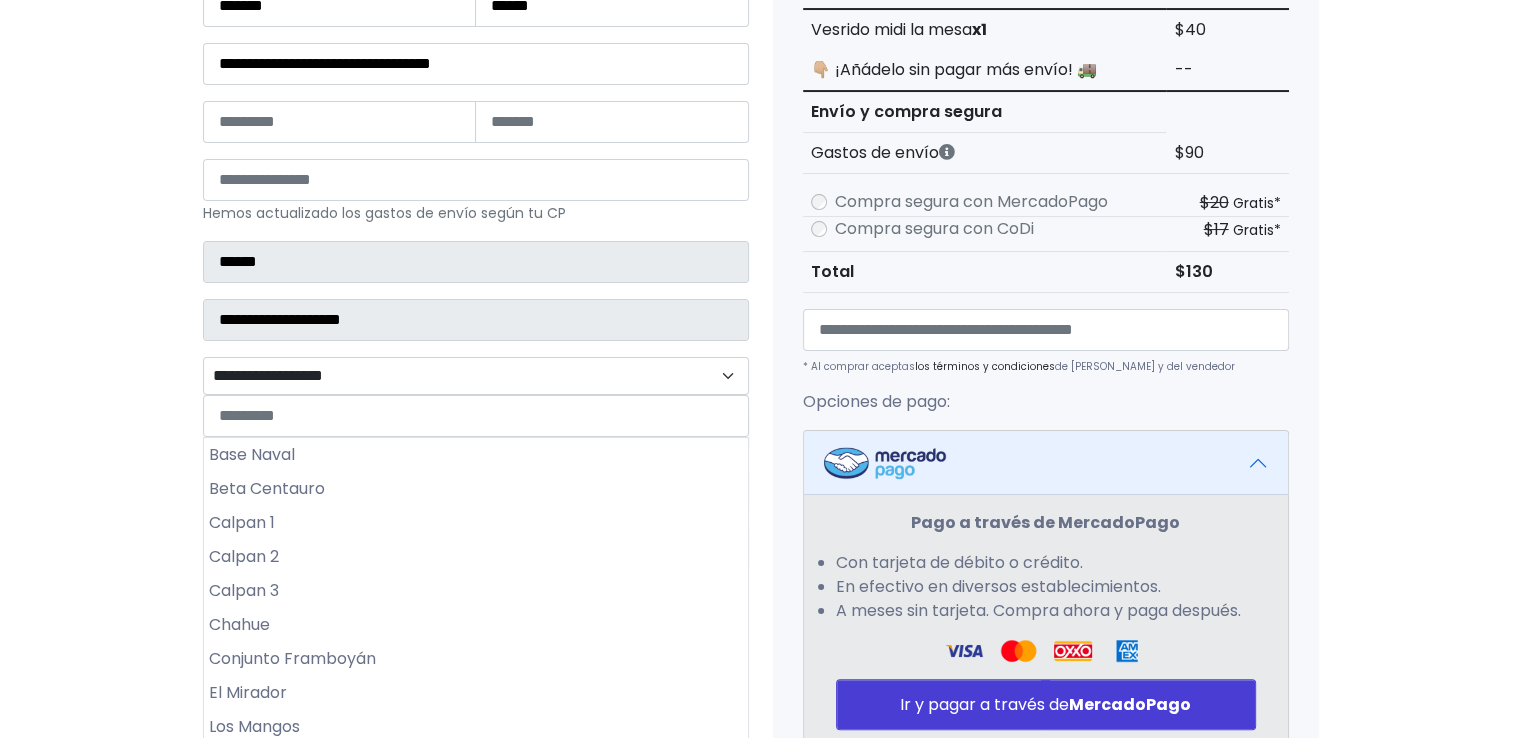 click on "**********" at bounding box center (760, 473) 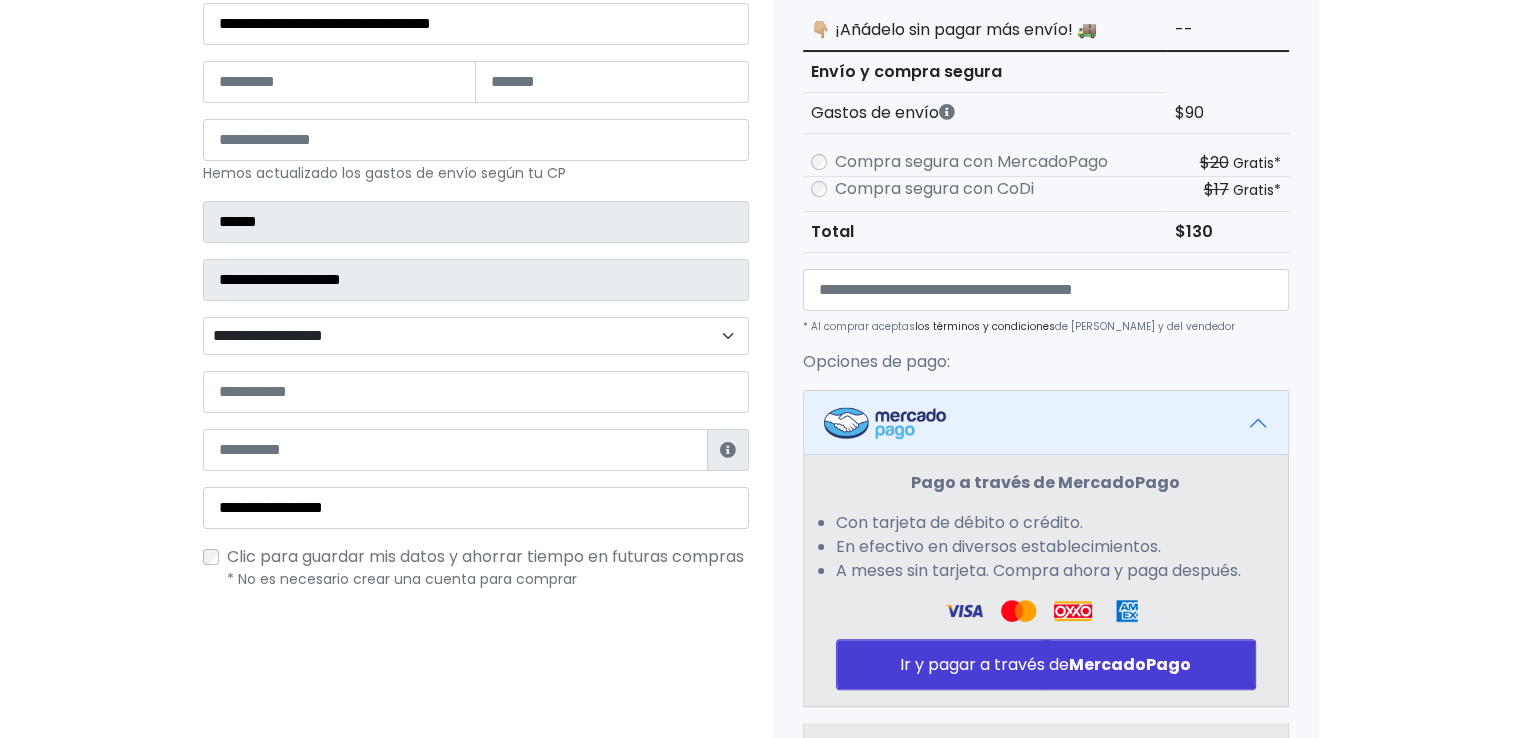 scroll, scrollTop: 480, scrollLeft: 0, axis: vertical 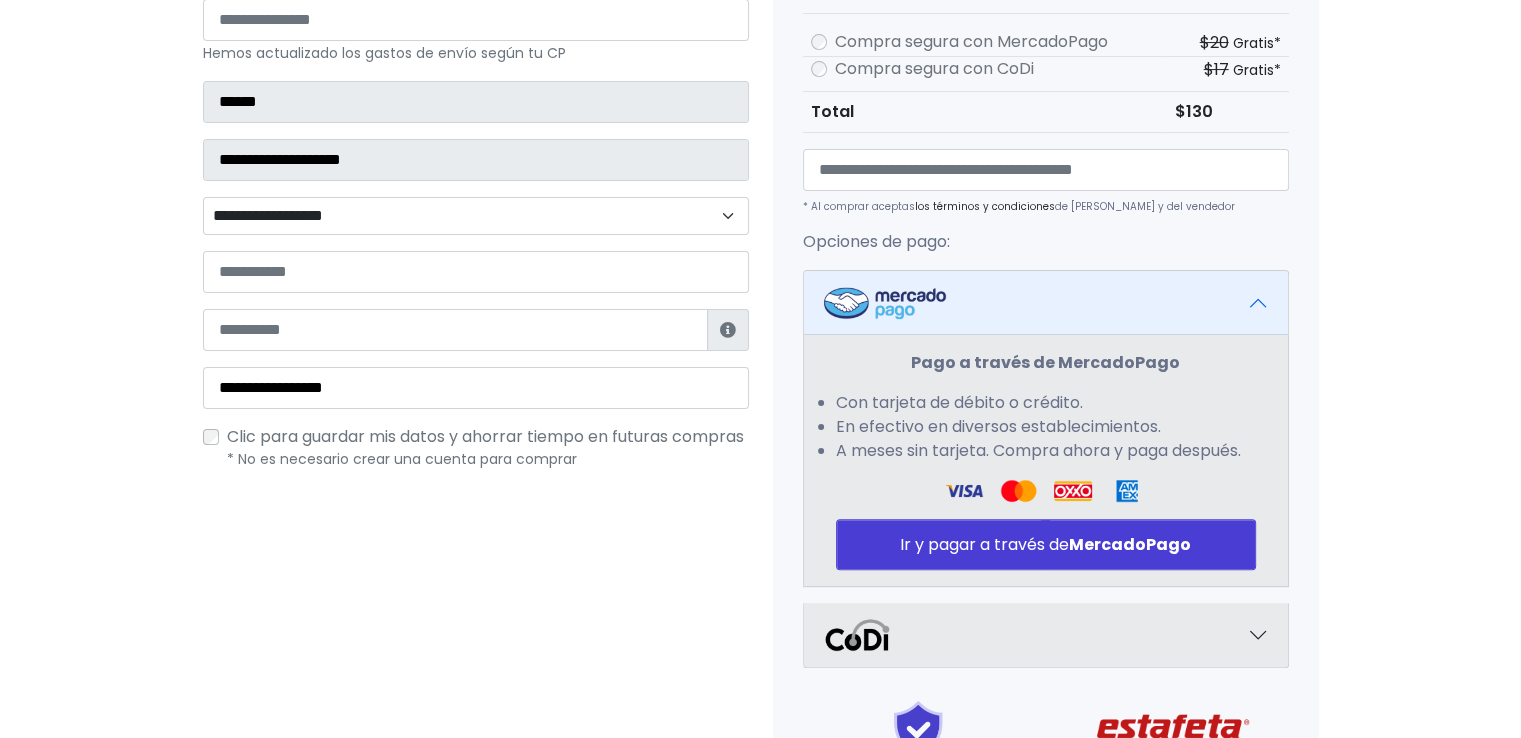 click on "**********" at bounding box center (476, 216) 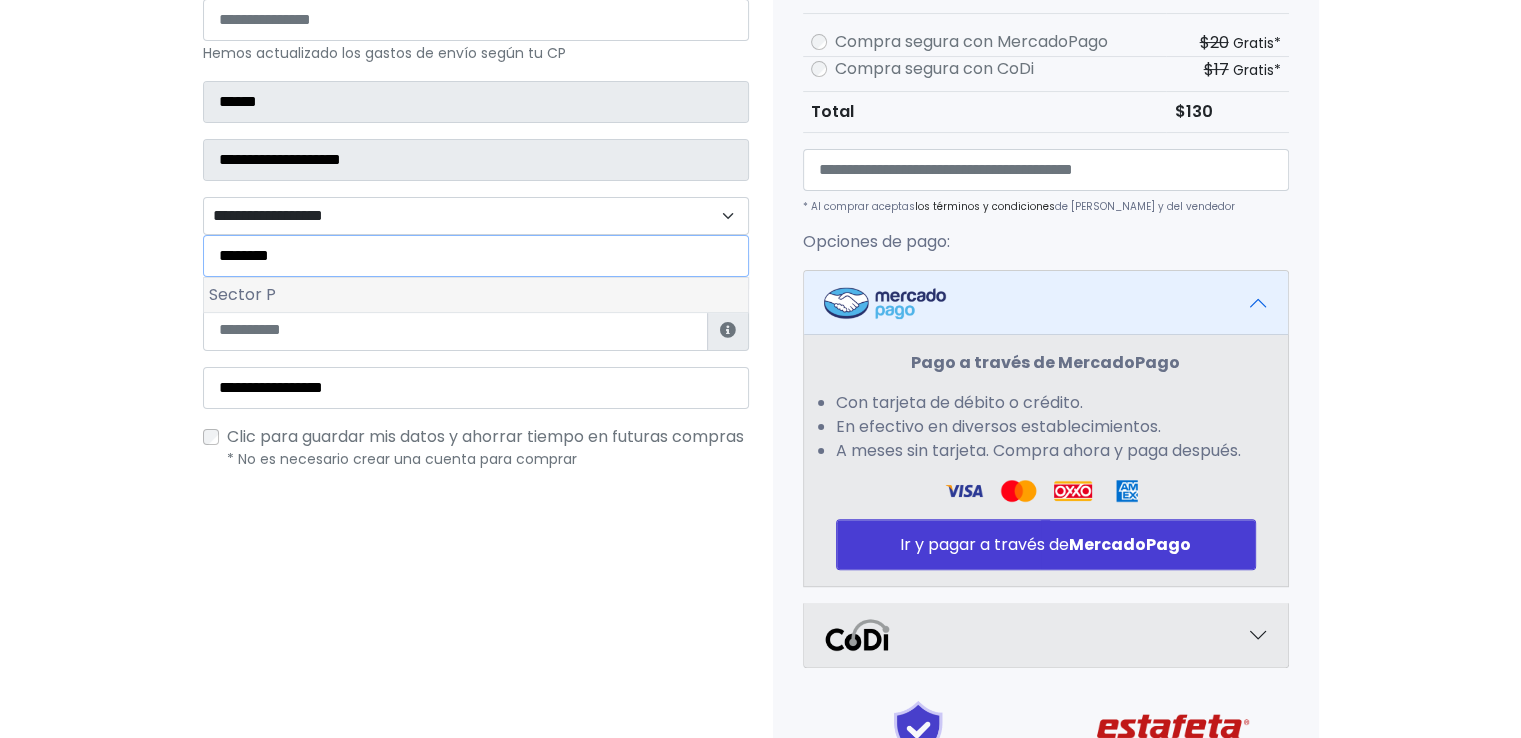 type on "********" 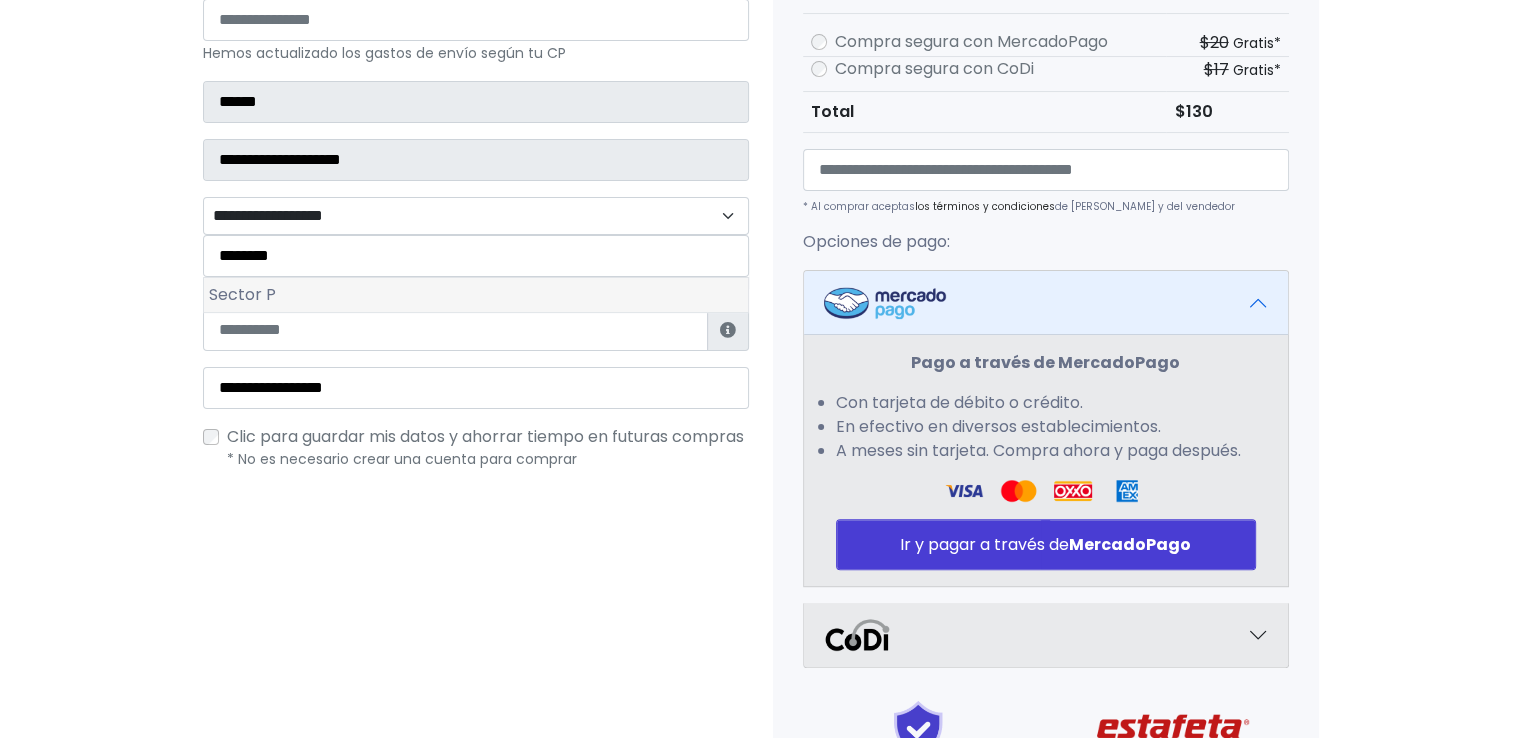 click on "Sector P" at bounding box center [476, 295] 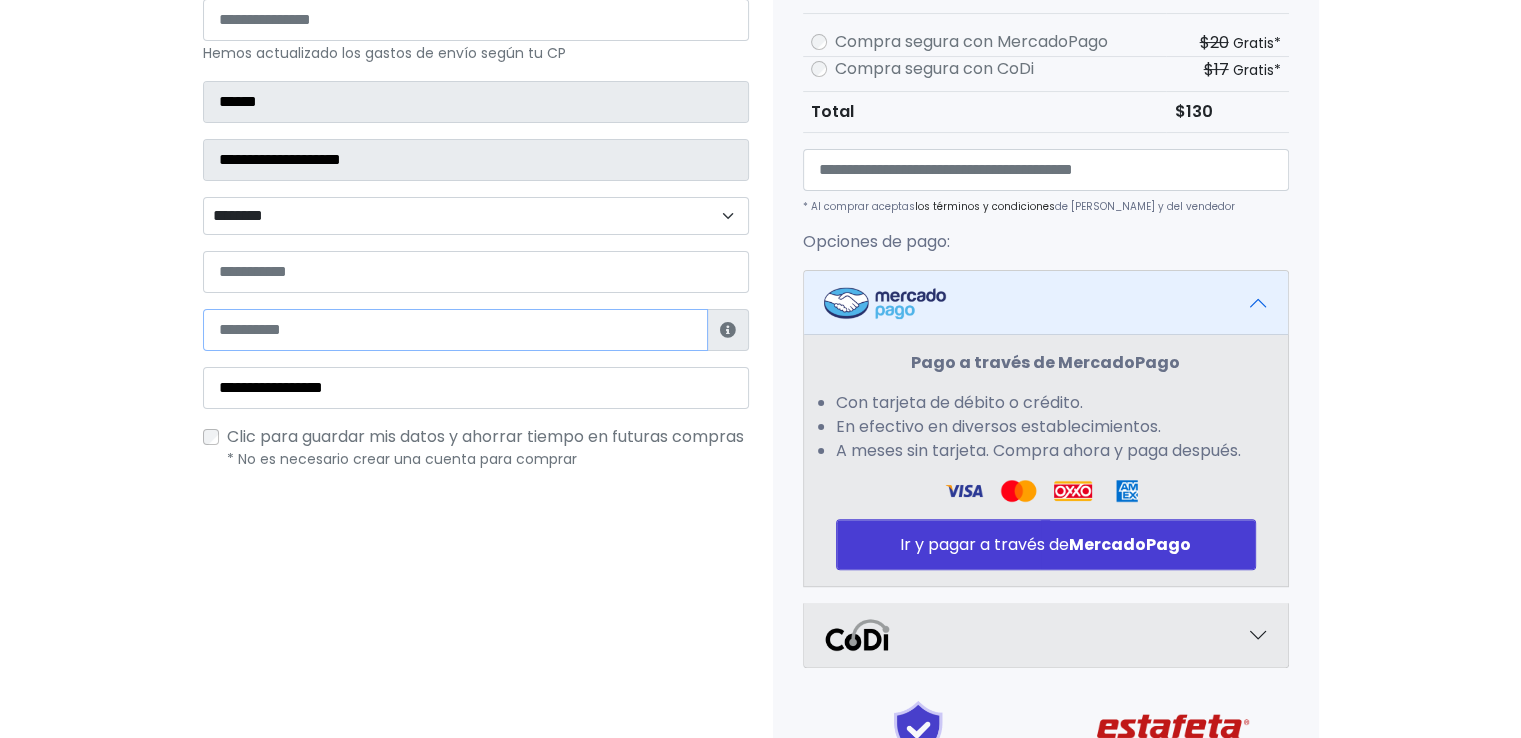 click at bounding box center (455, 330) 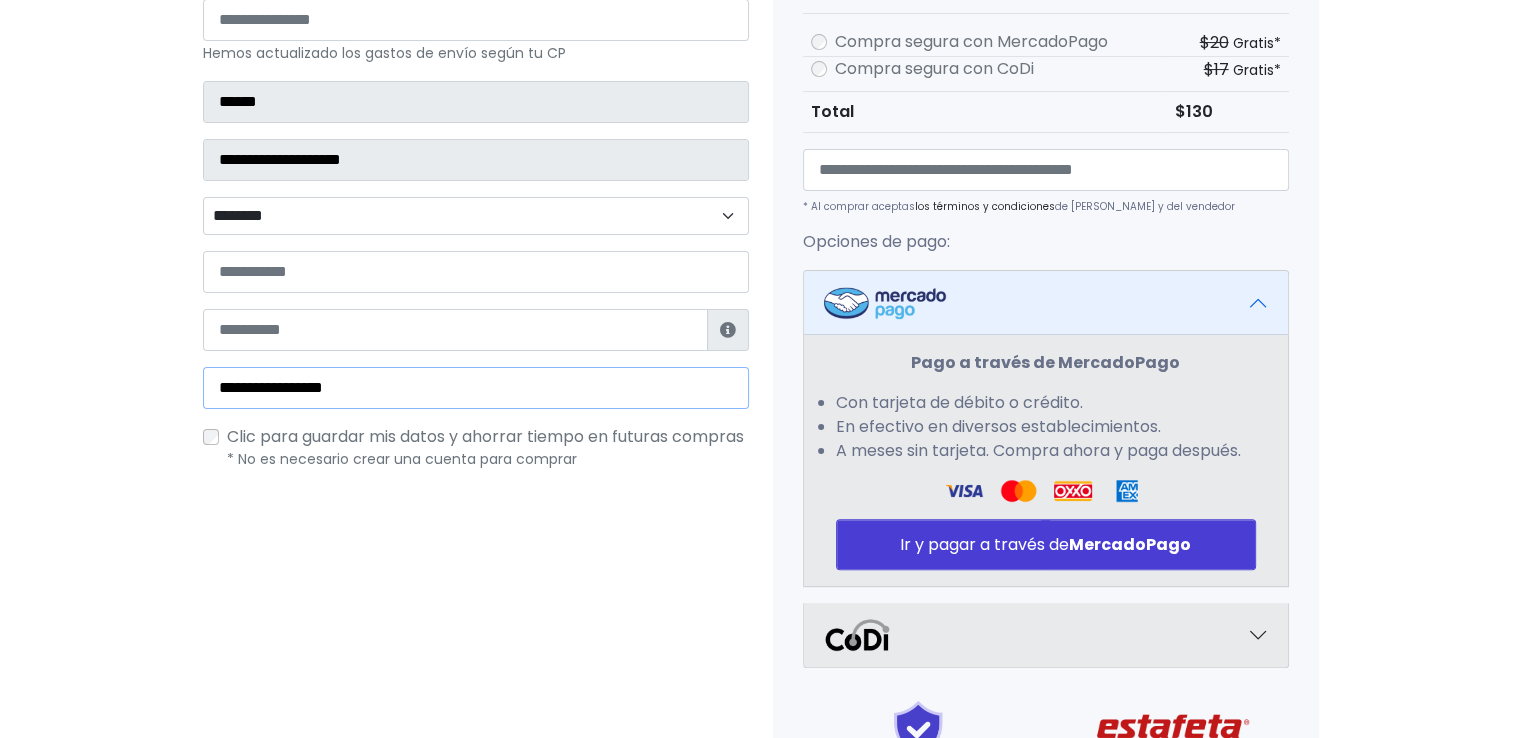 click on "**********" at bounding box center [476, 388] 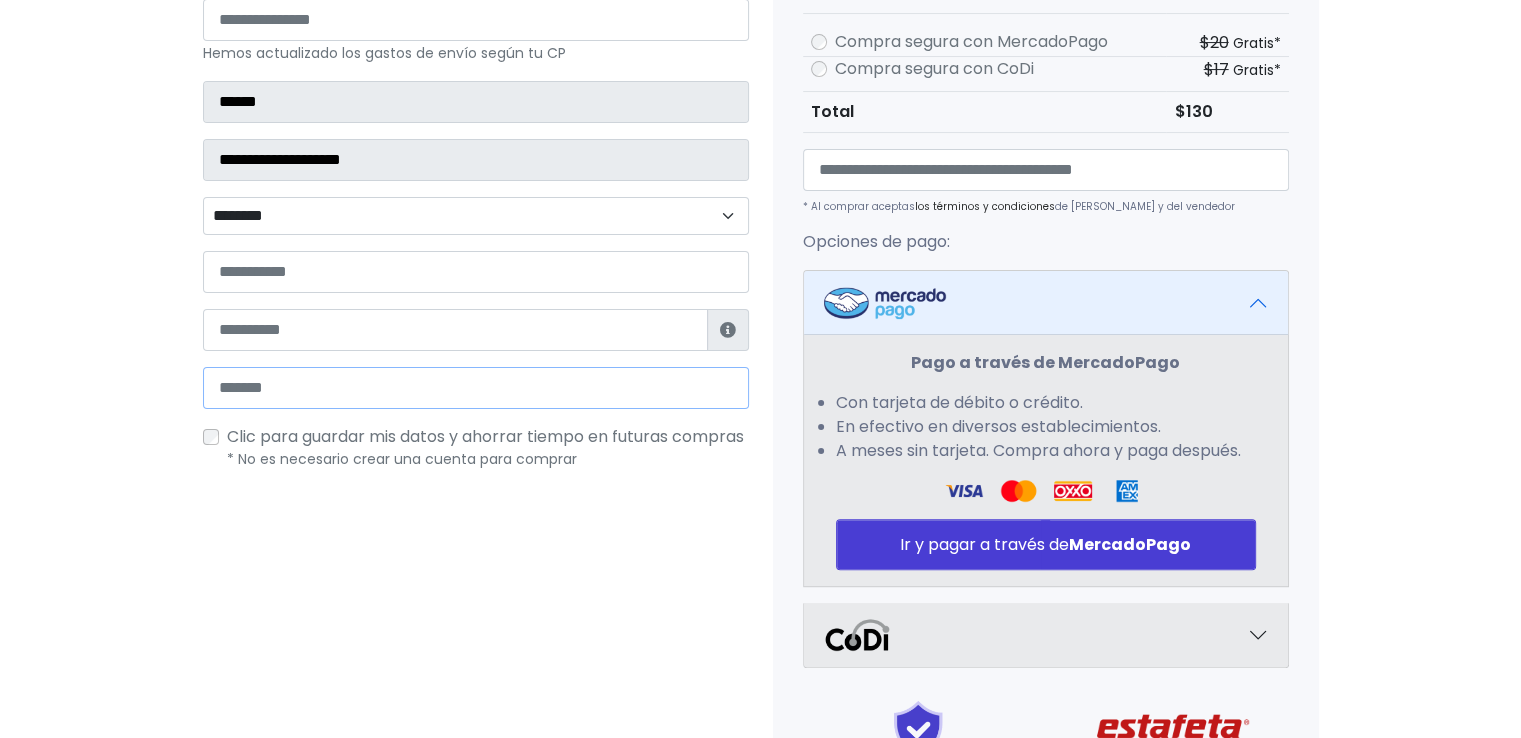 type on "*" 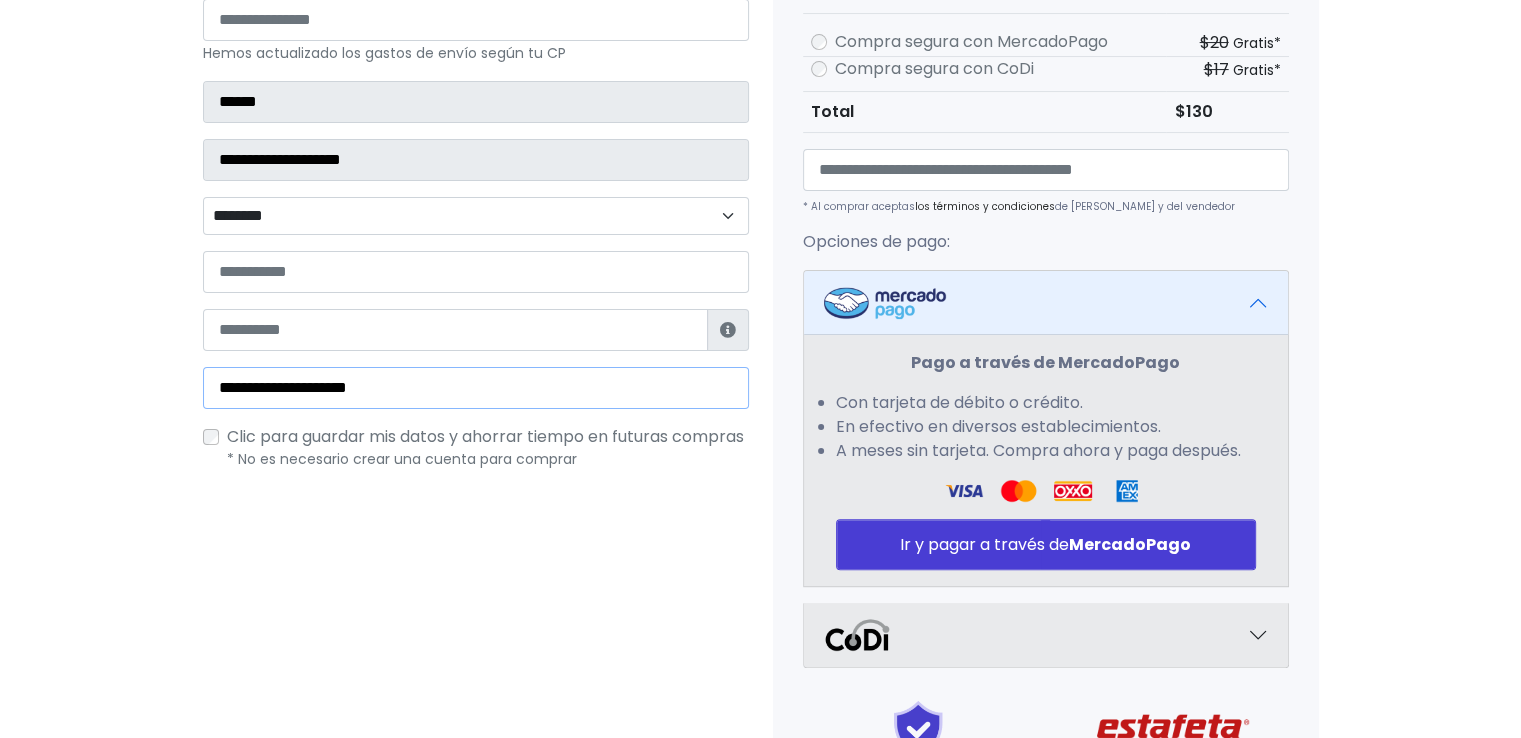 type on "**********" 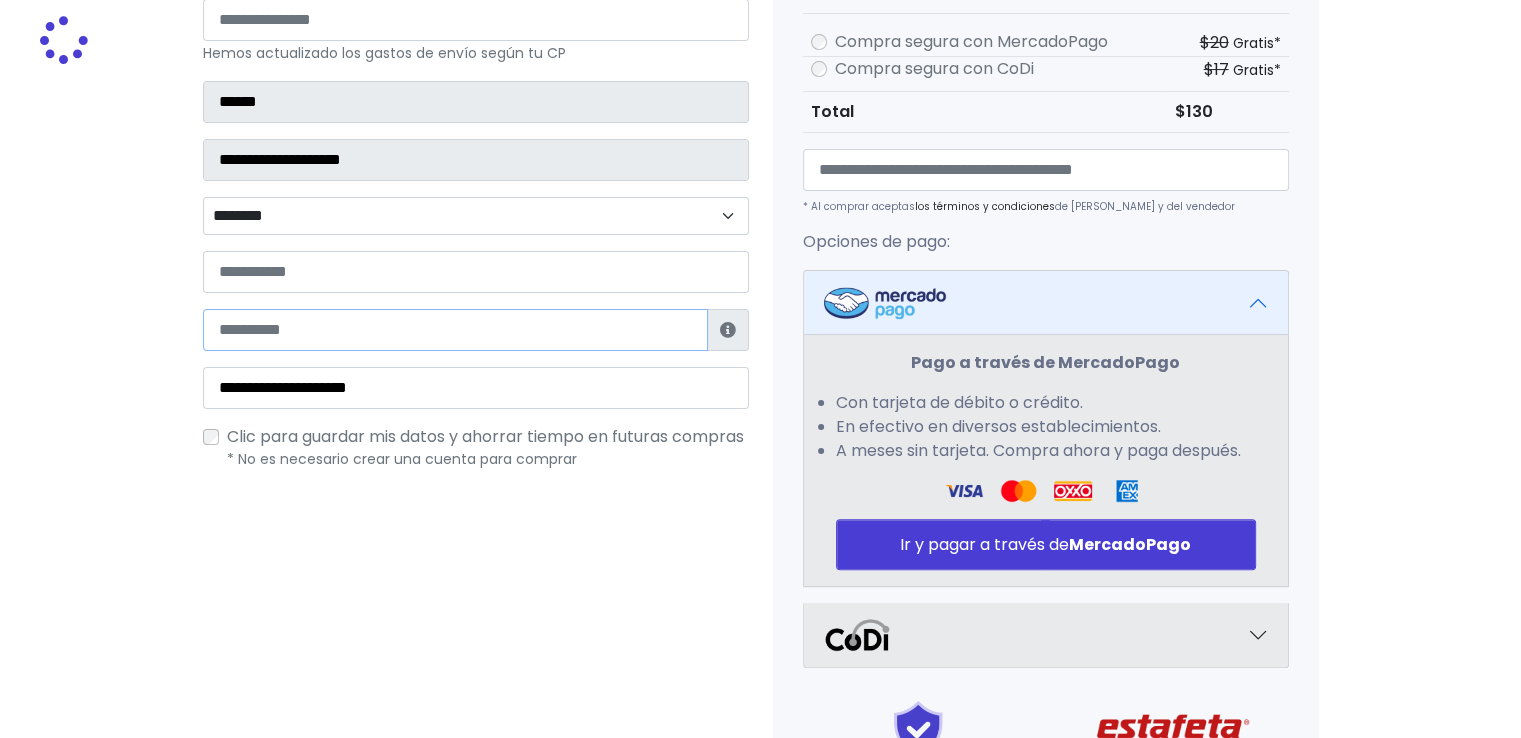 click at bounding box center (455, 330) 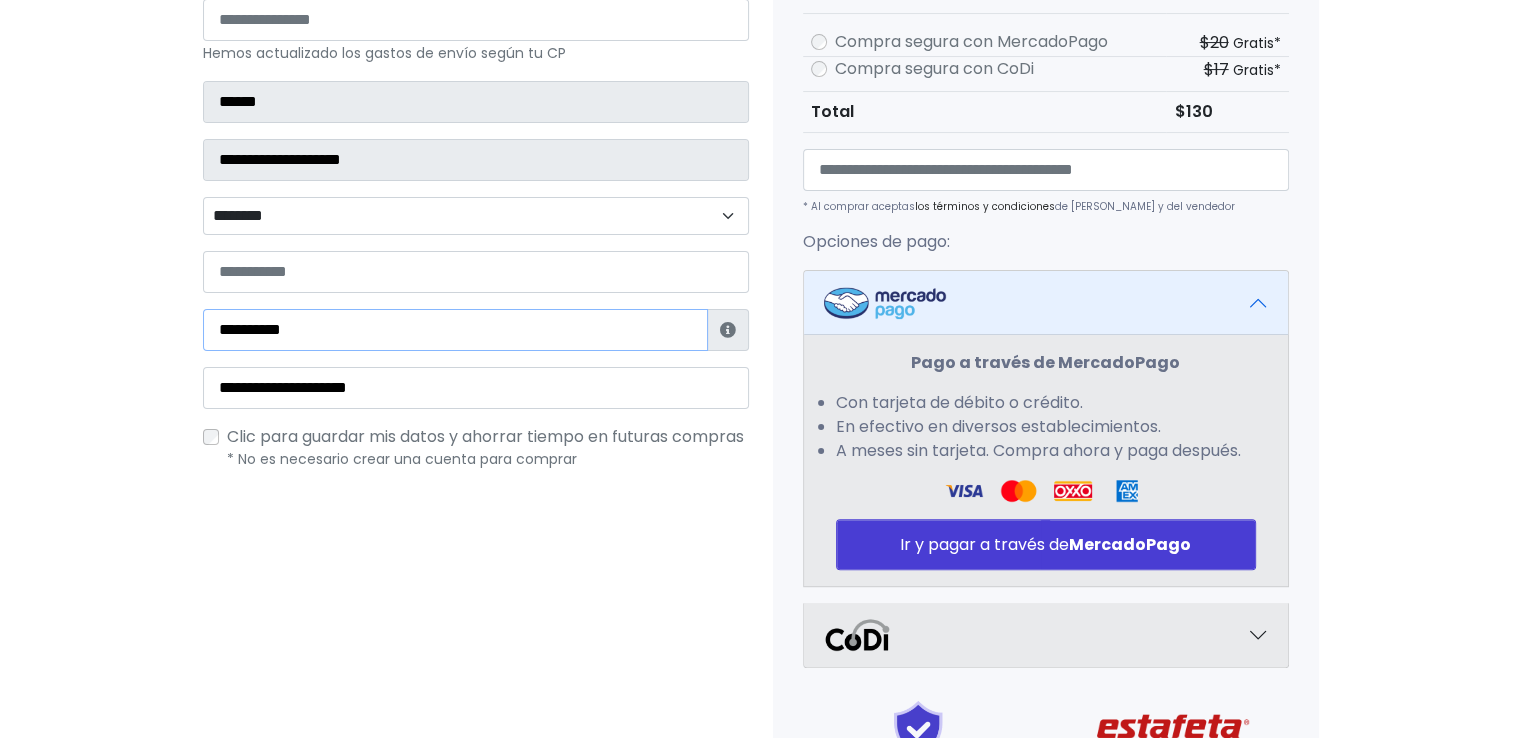 type on "**********" 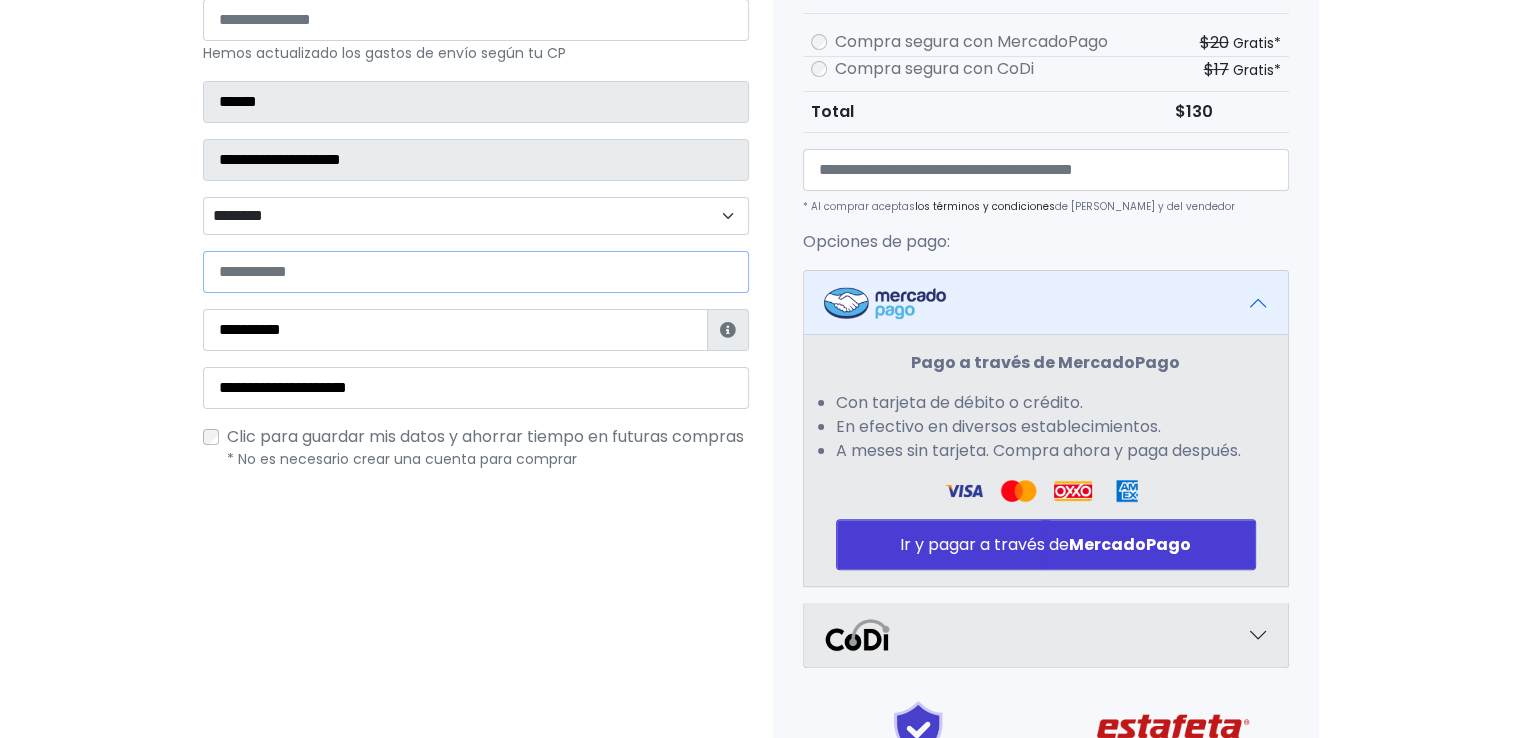click at bounding box center (476, 272) 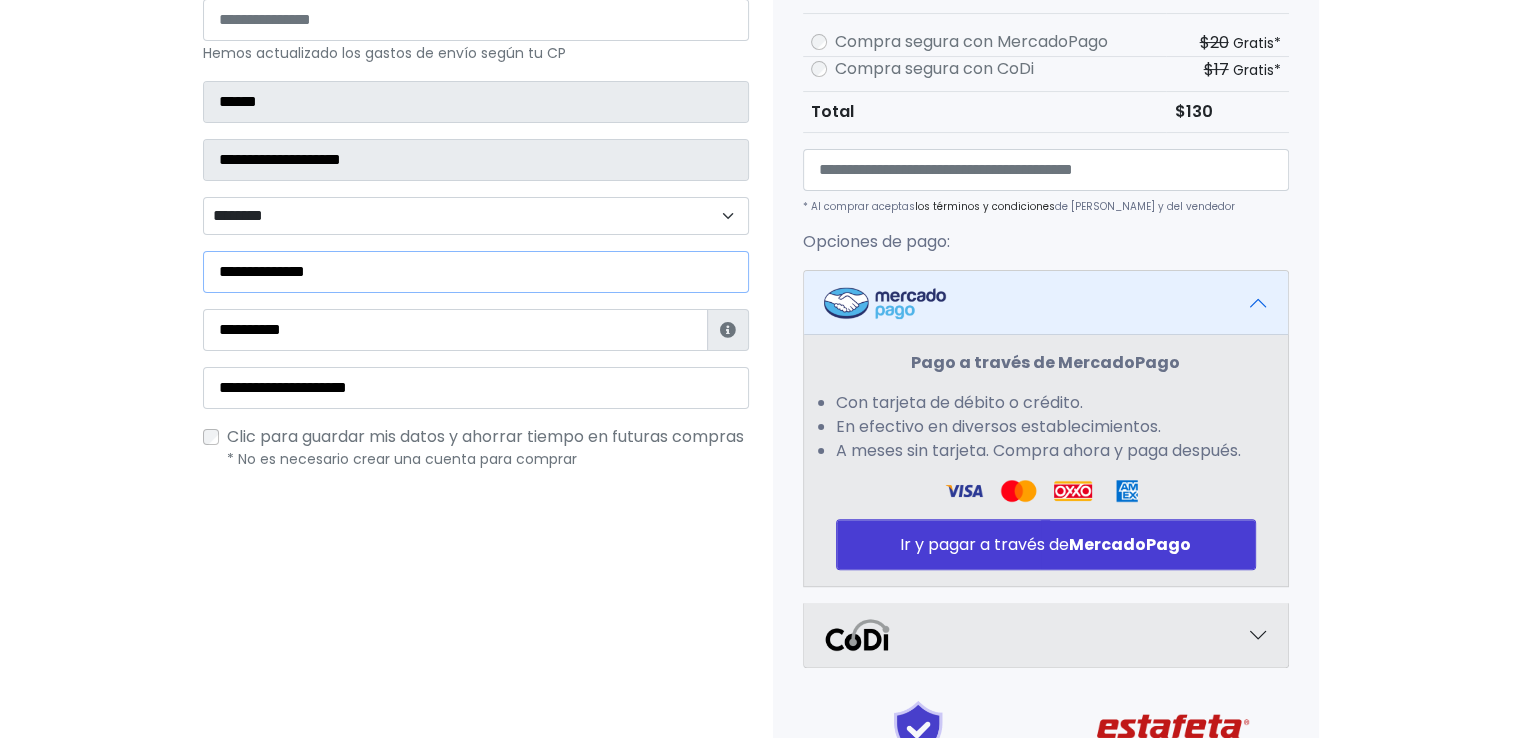 type on "**********" 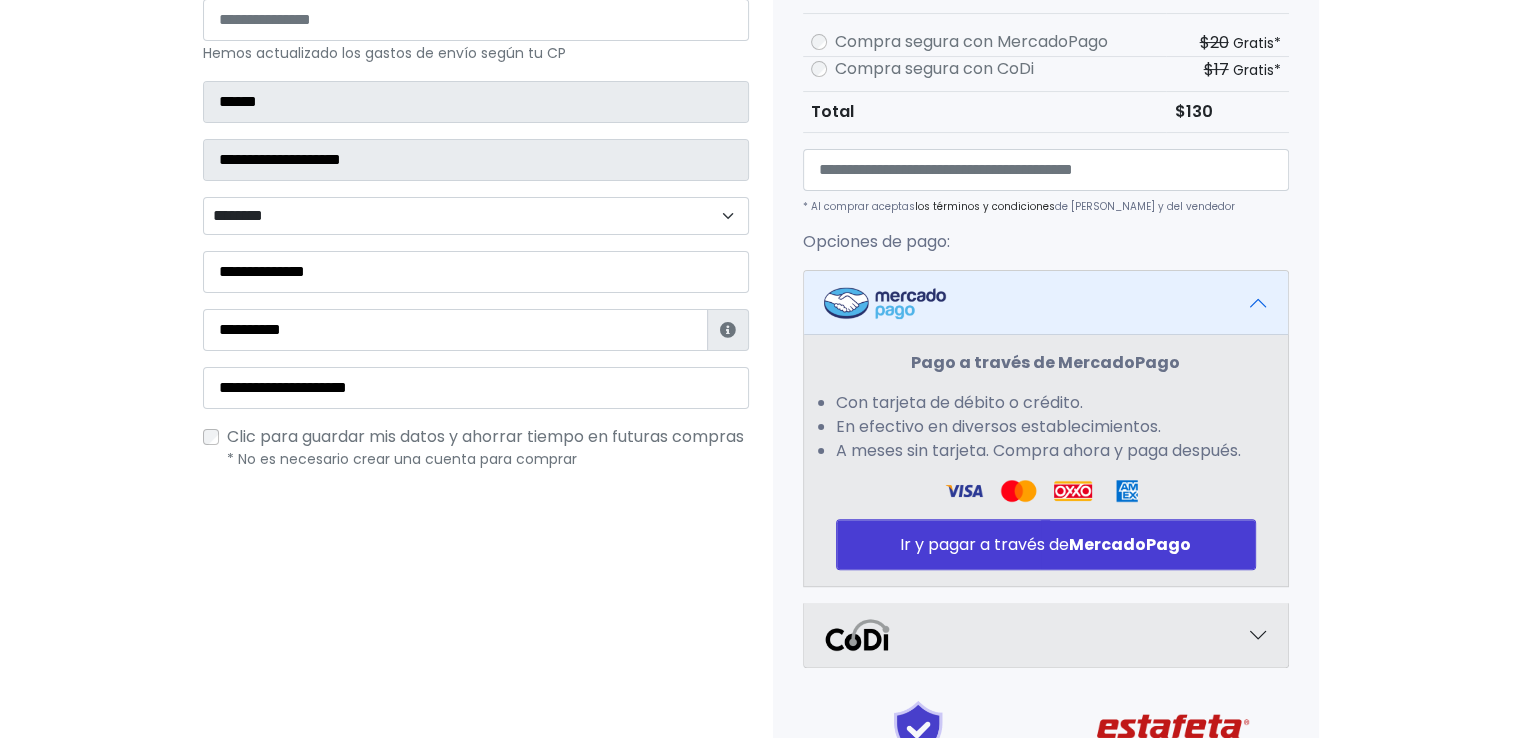 click on "**********" at bounding box center [476, 333] 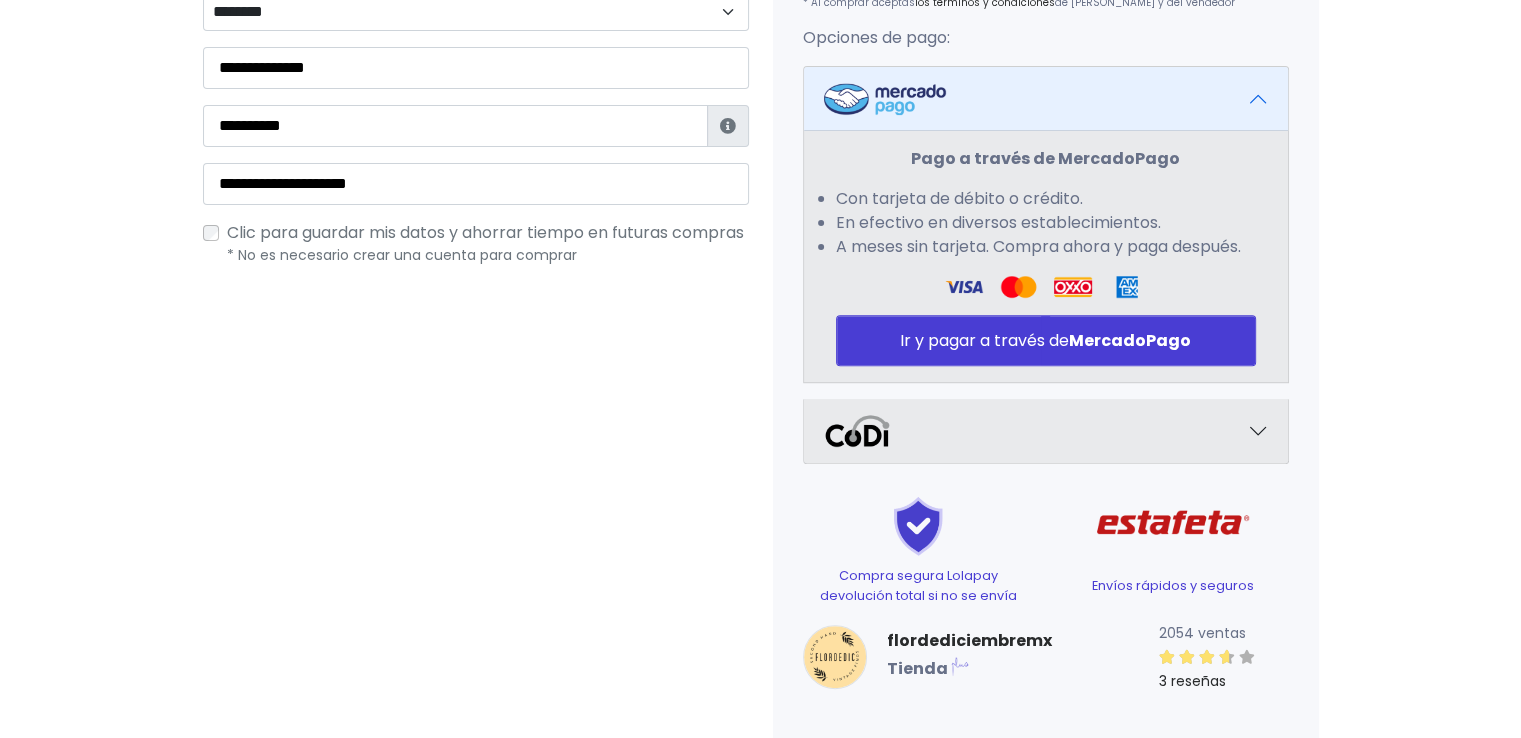 scroll, scrollTop: 690, scrollLeft: 0, axis: vertical 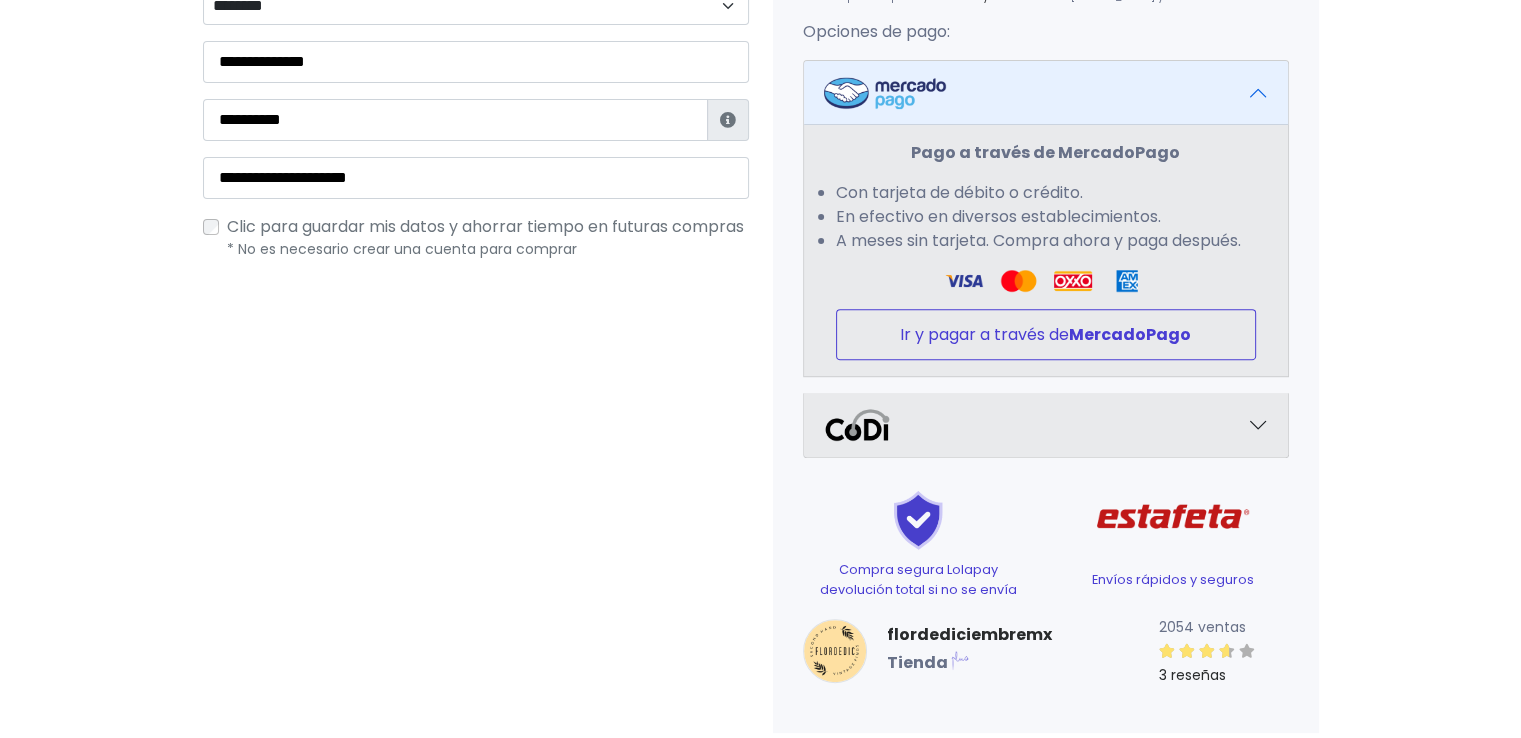 click on "Ir y pagar a través de  MercadoPago" at bounding box center (1046, 334) 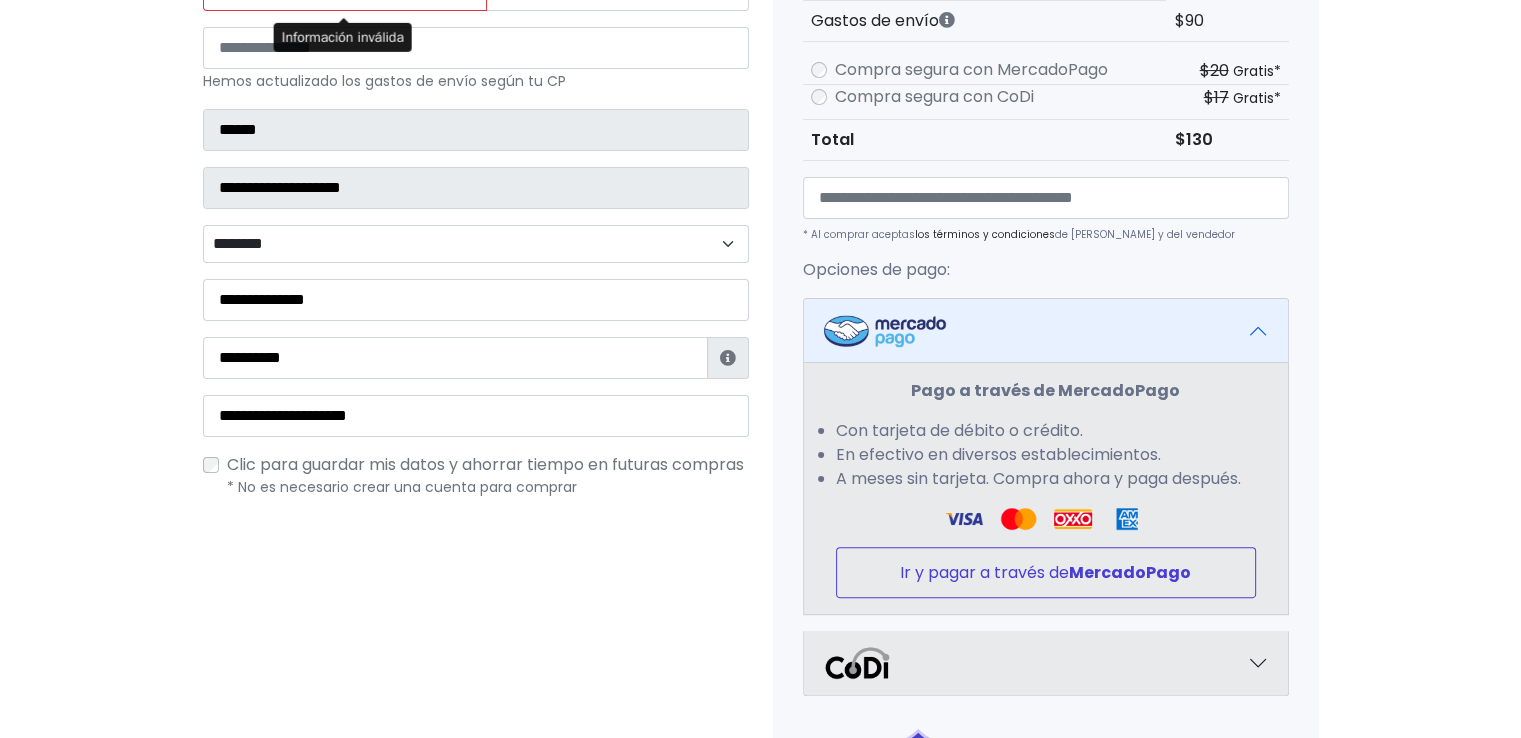 scroll, scrollTop: 420, scrollLeft: 0, axis: vertical 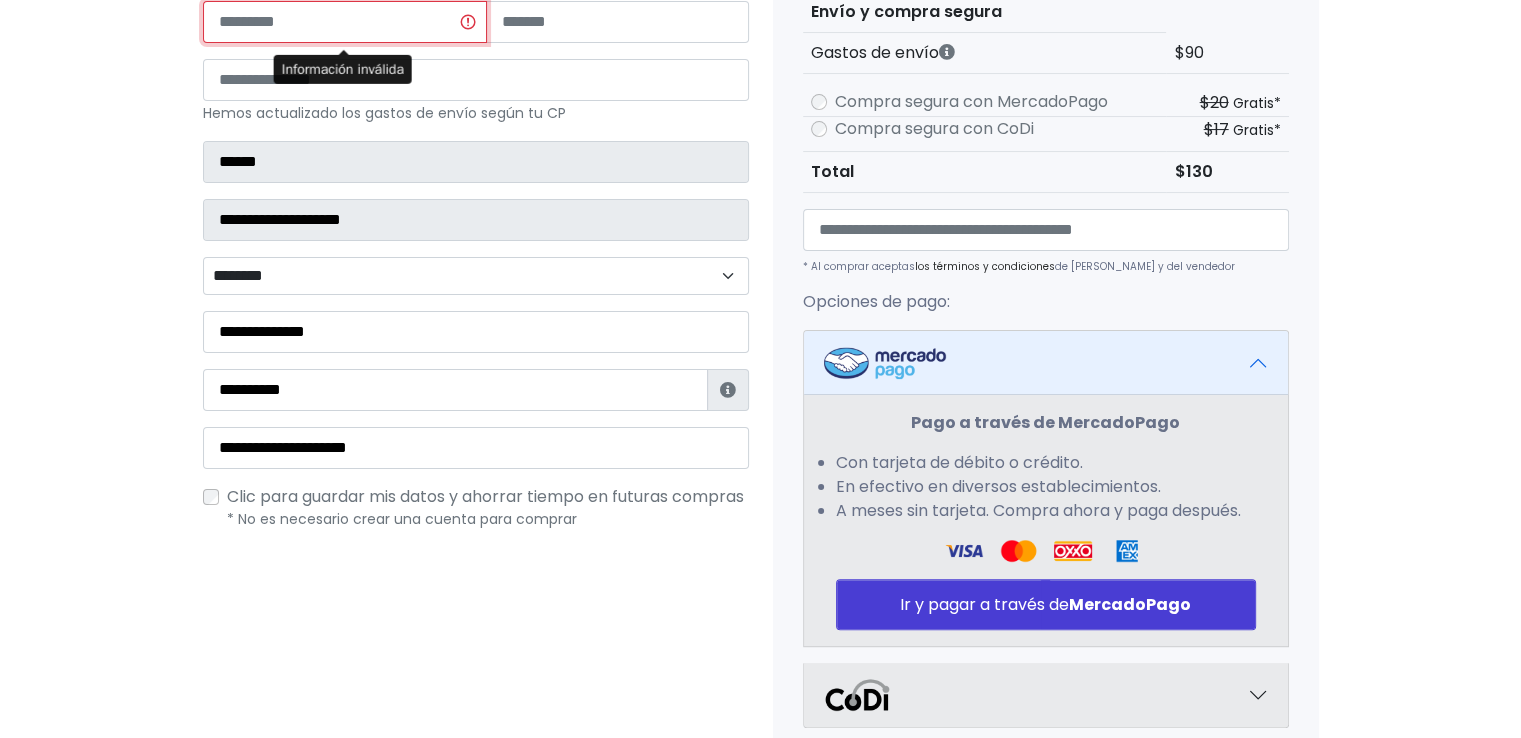 click at bounding box center (345, 22) 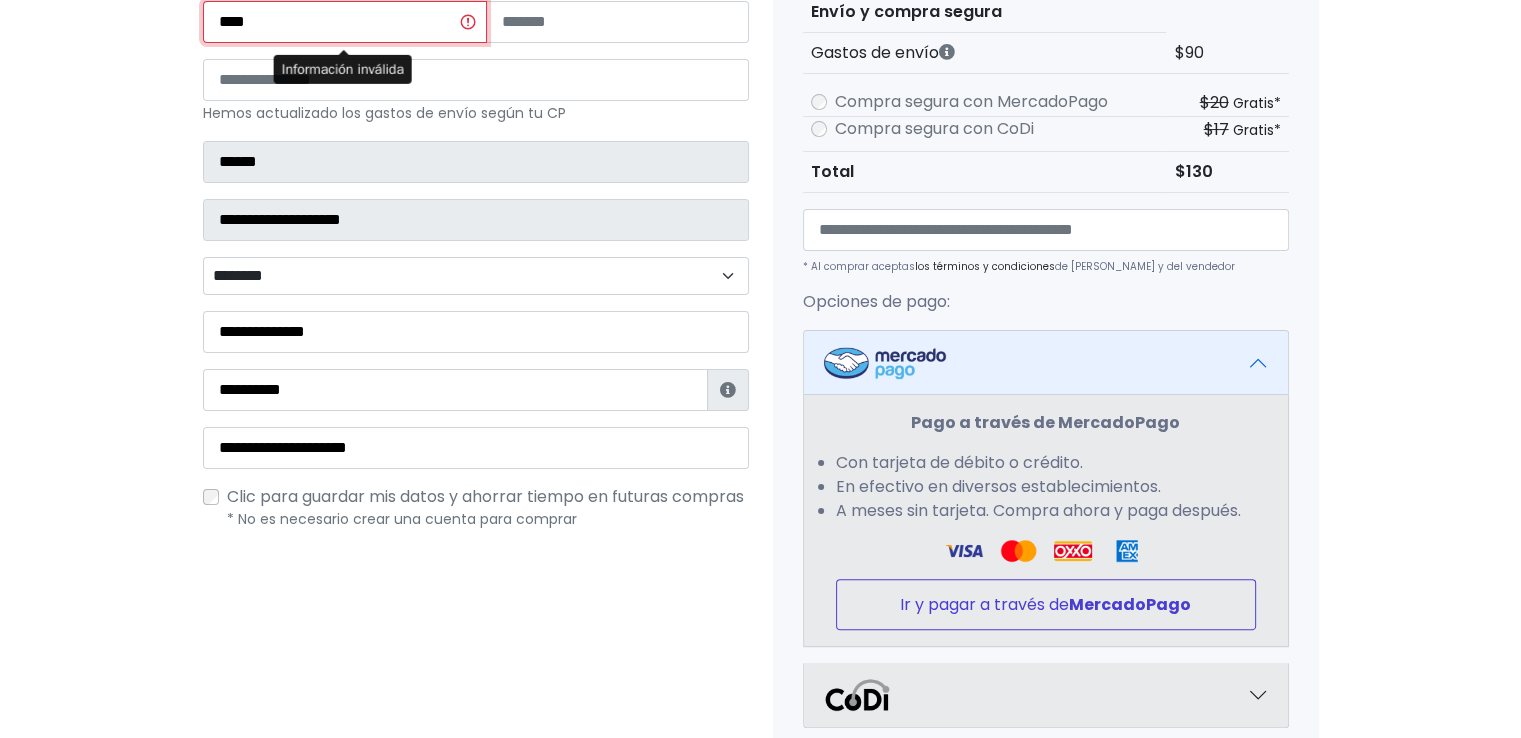 type on "****" 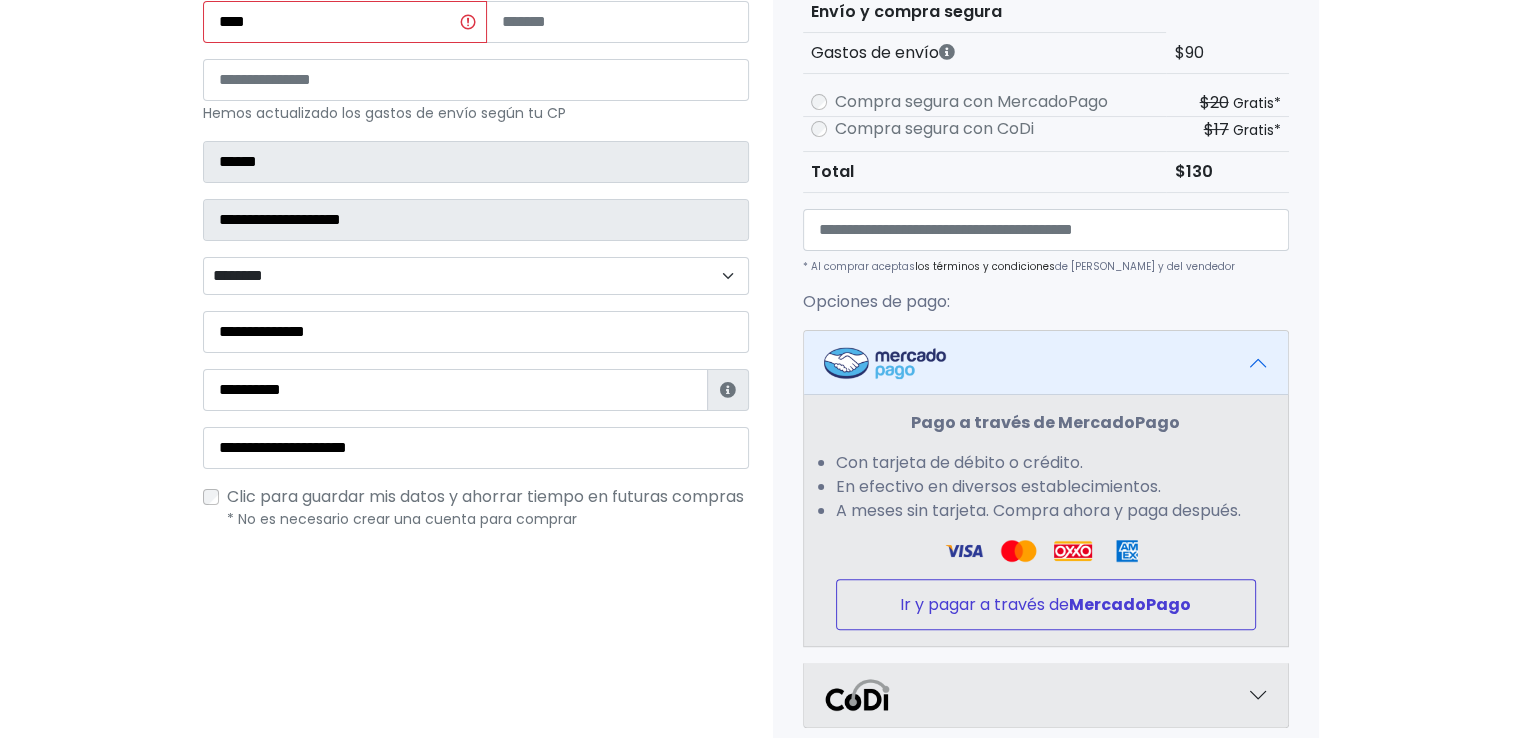 click on "Ir y pagar a través de  MercadoPago" at bounding box center [1046, 604] 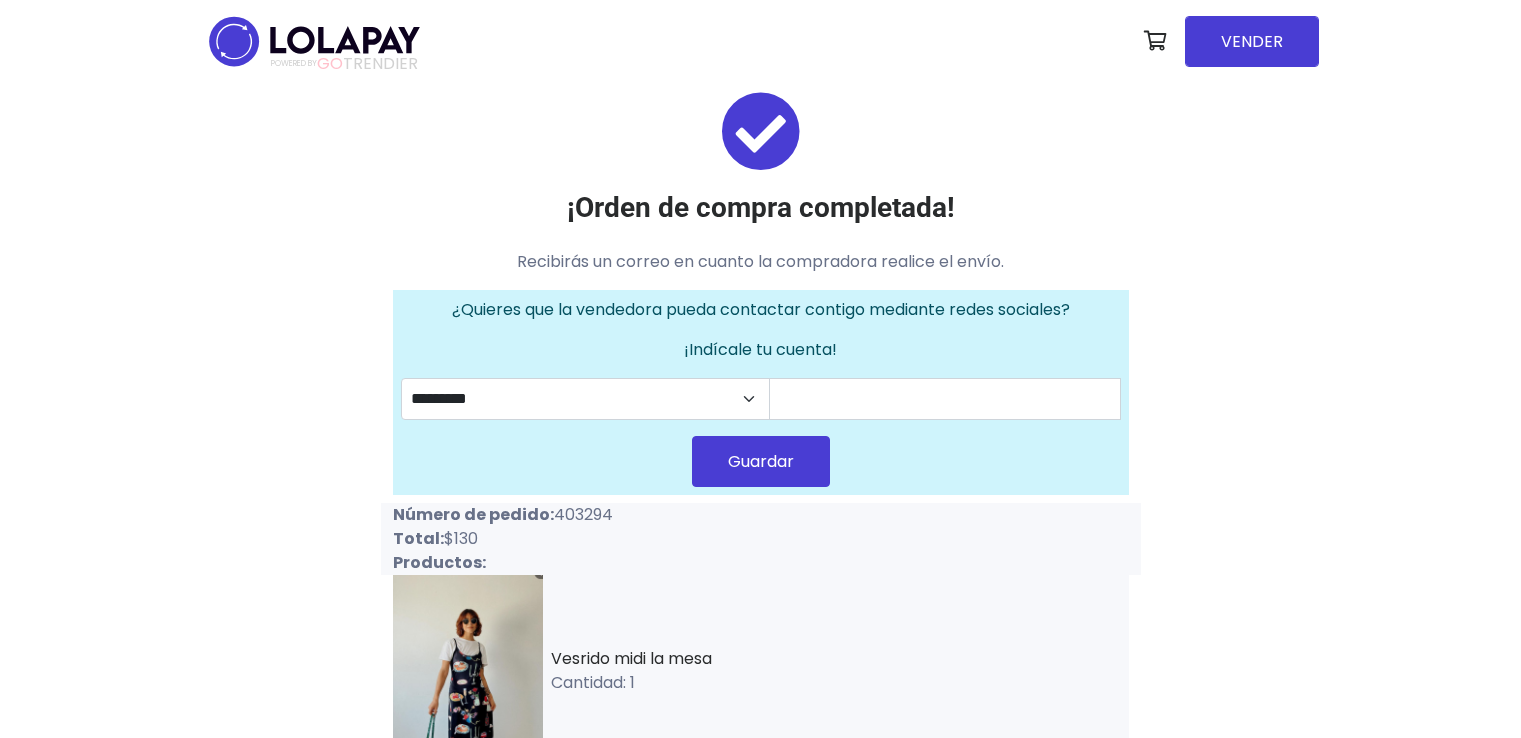 scroll, scrollTop: 0, scrollLeft: 0, axis: both 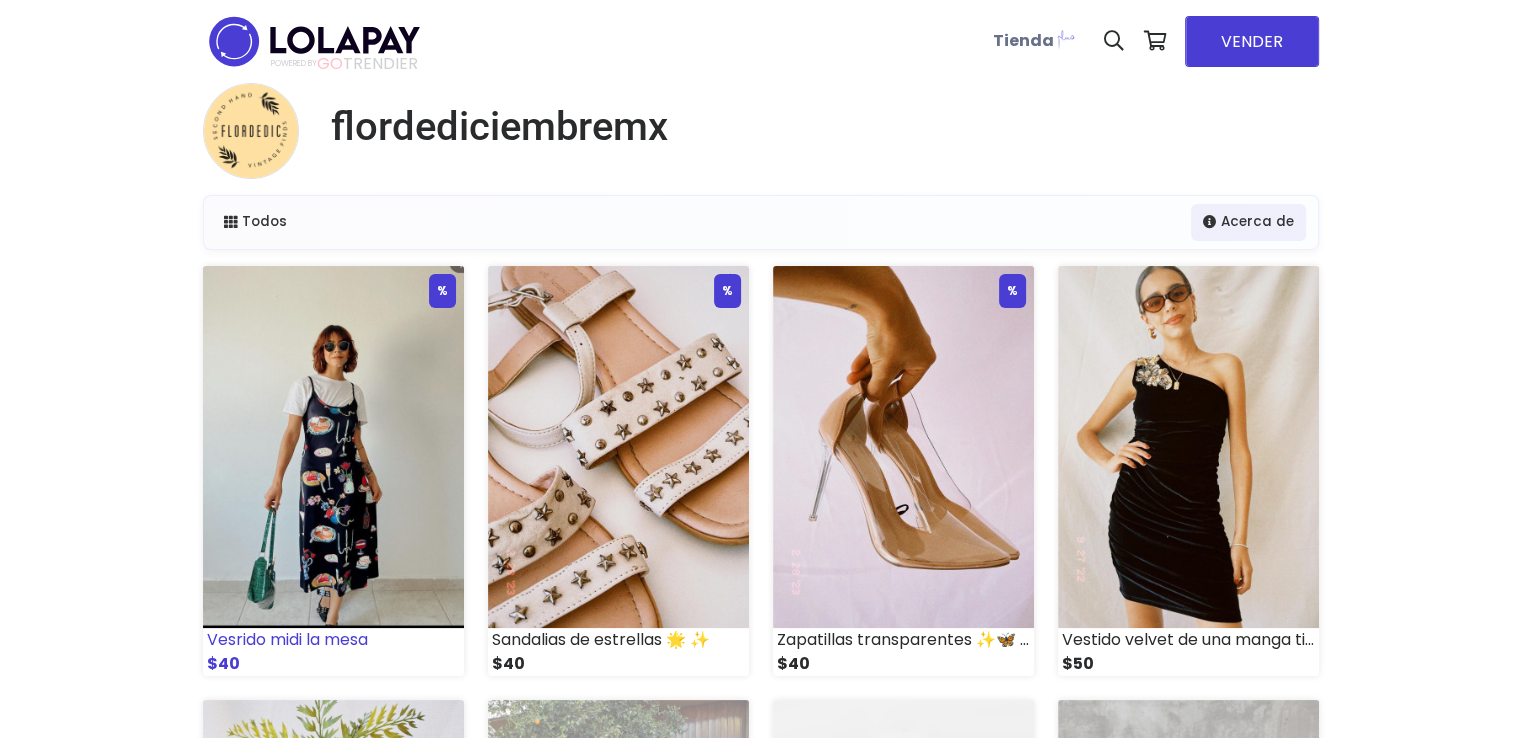 drag, startPoint x: 185, startPoint y: 353, endPoint x: 260, endPoint y: 389, distance: 83.19255 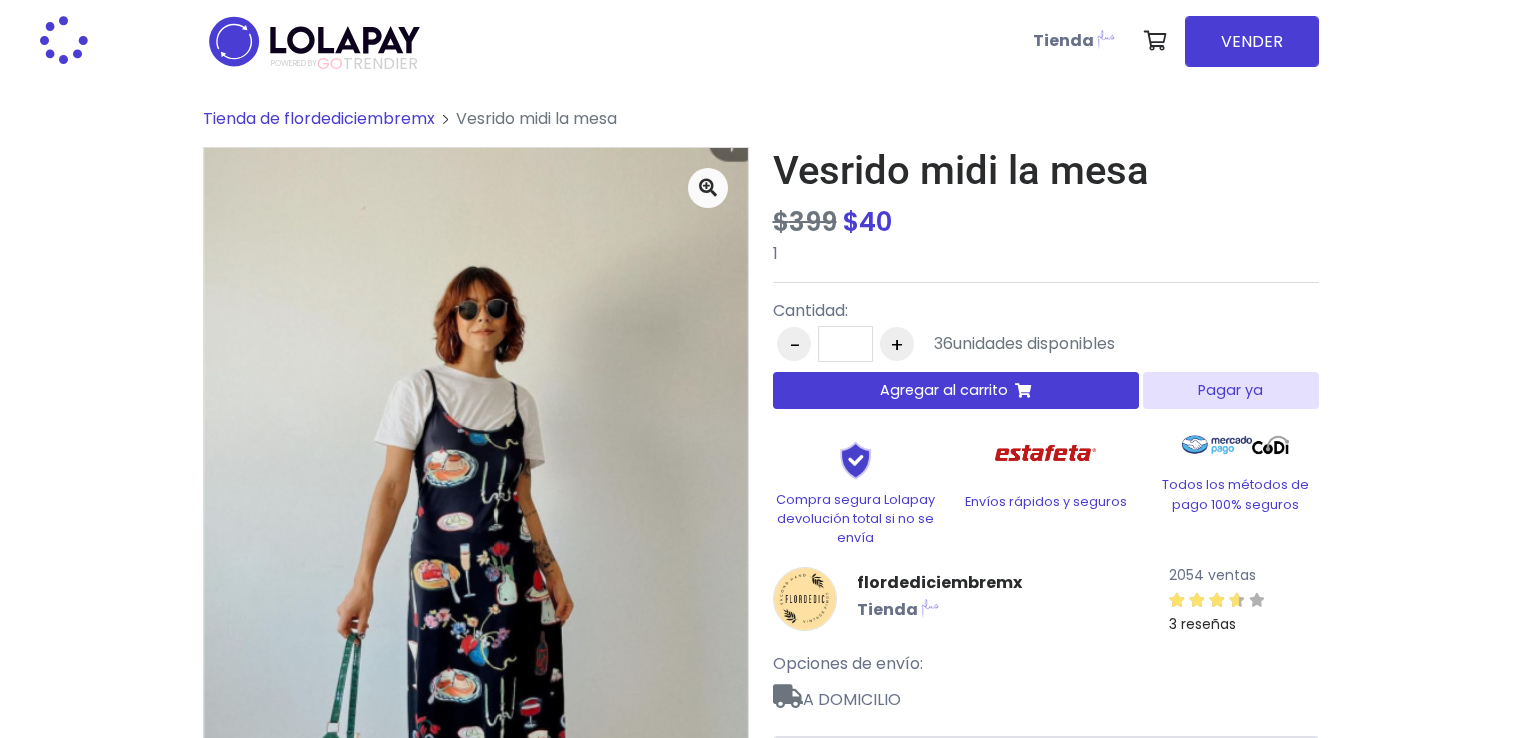 scroll, scrollTop: 0, scrollLeft: 0, axis: both 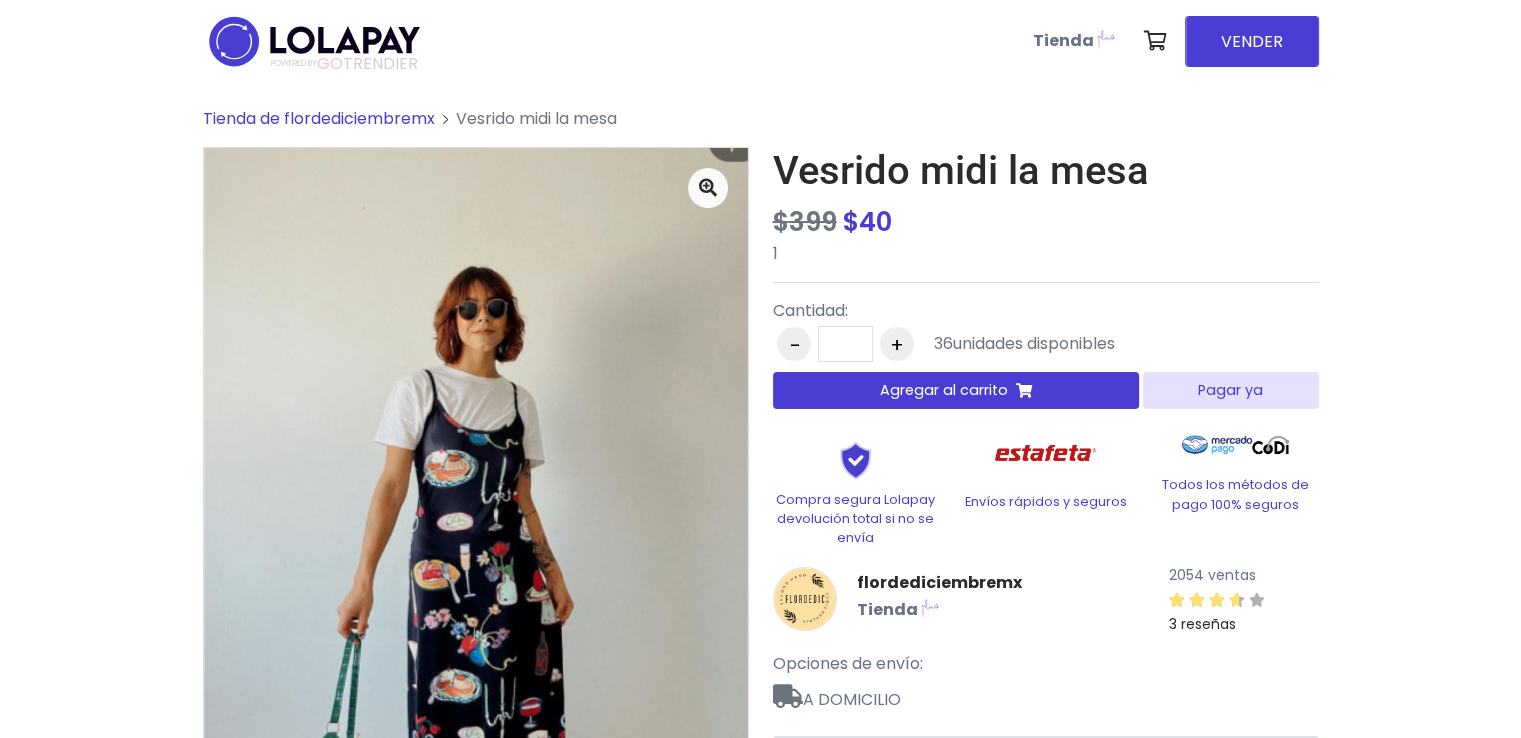 click on "Pagar ya" at bounding box center (1230, 390) 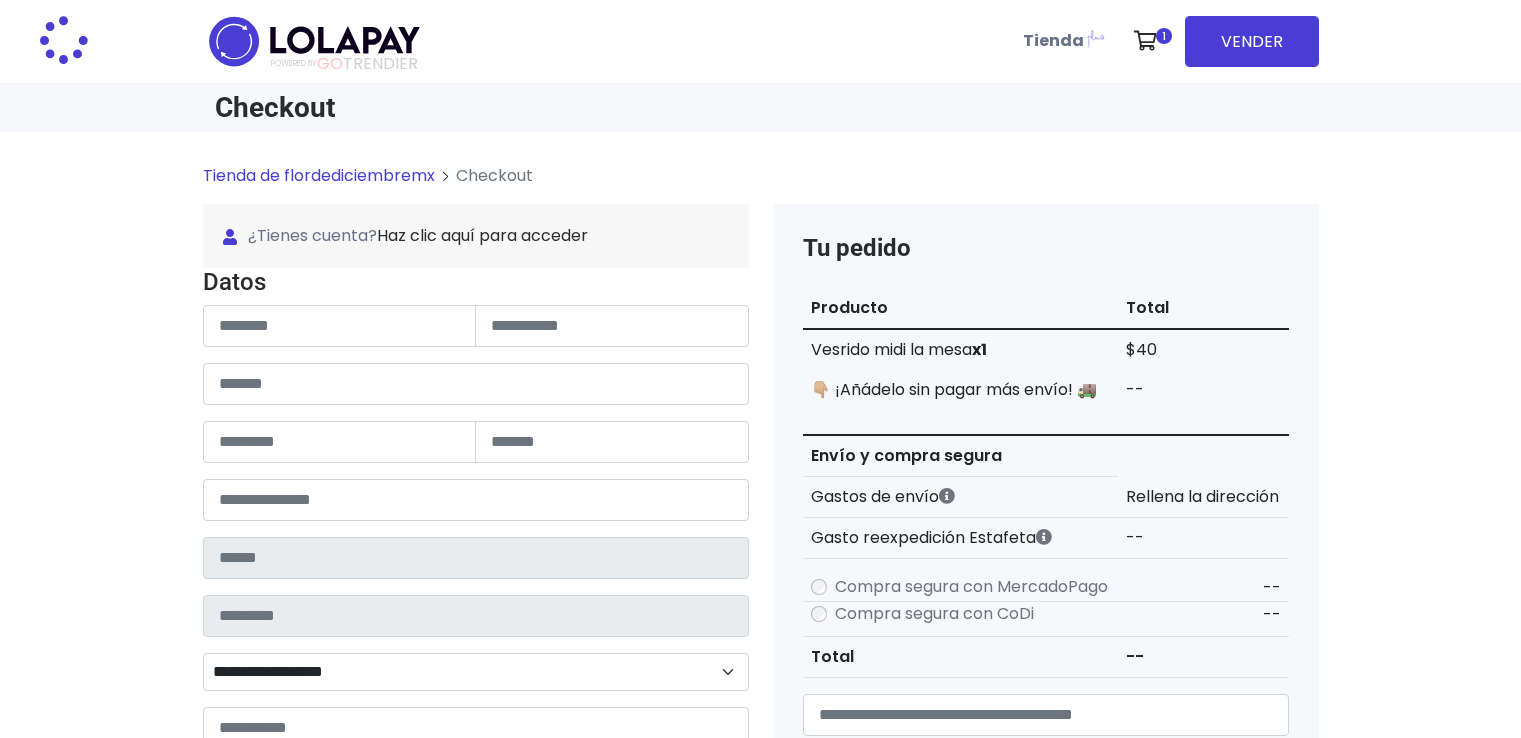 scroll, scrollTop: 0, scrollLeft: 0, axis: both 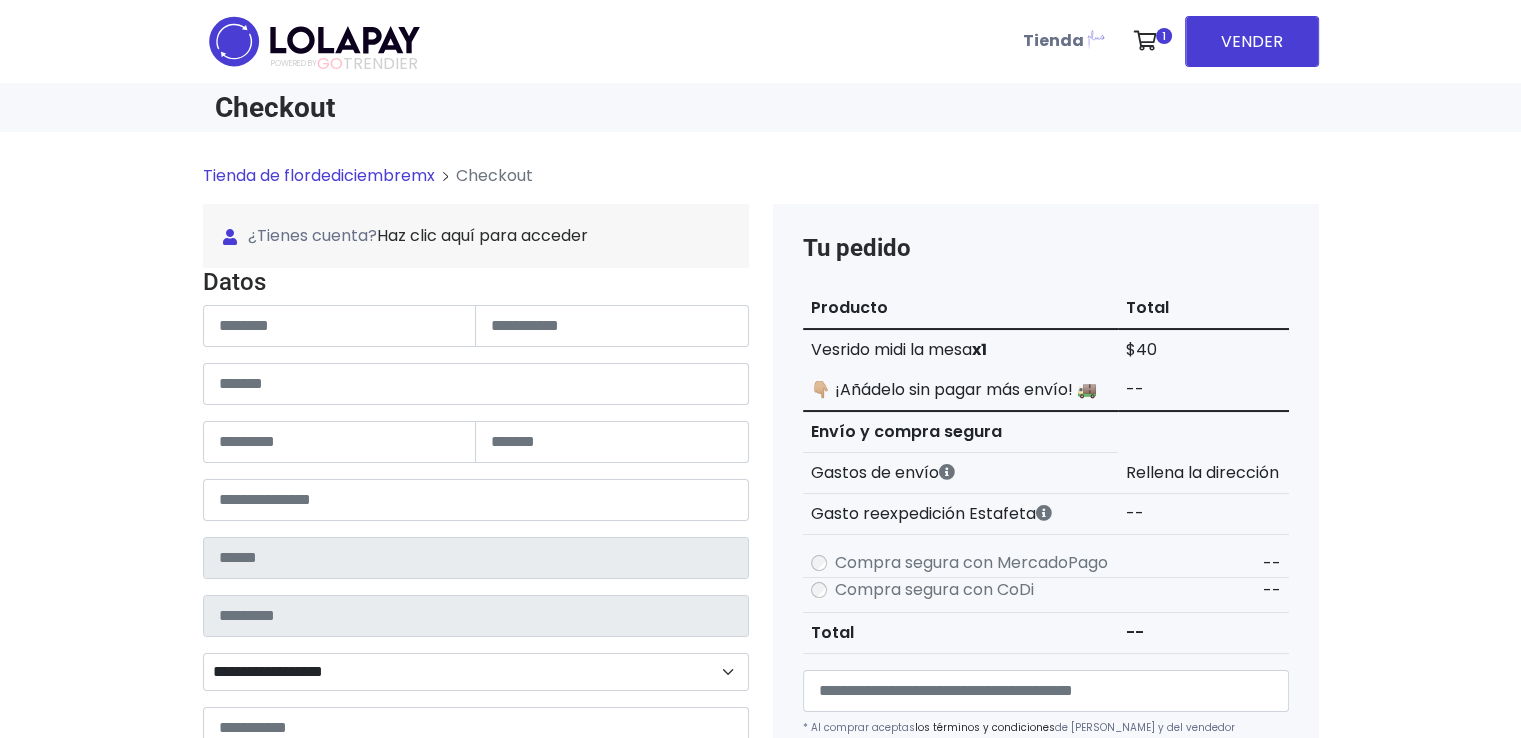 type on "**********" 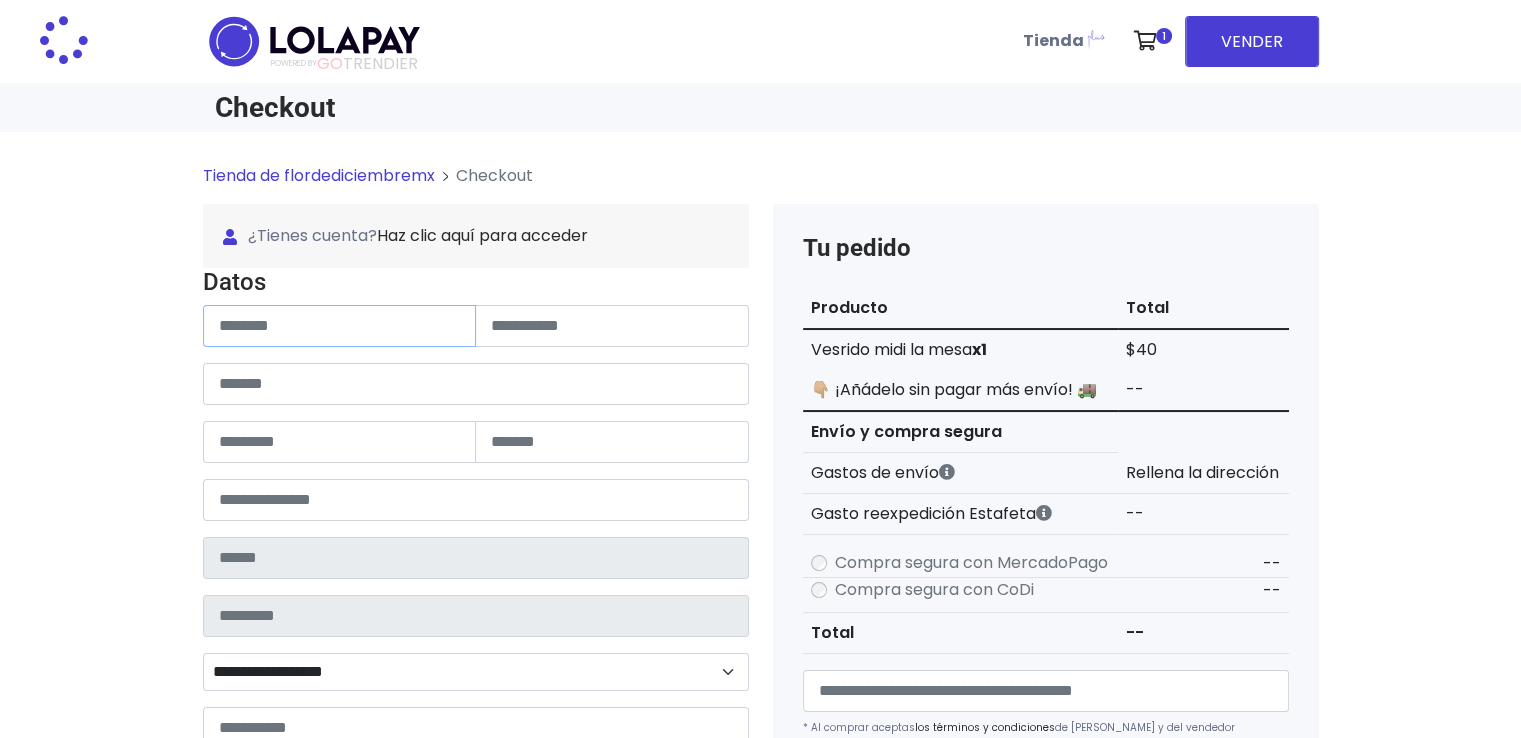 click at bounding box center [340, 326] 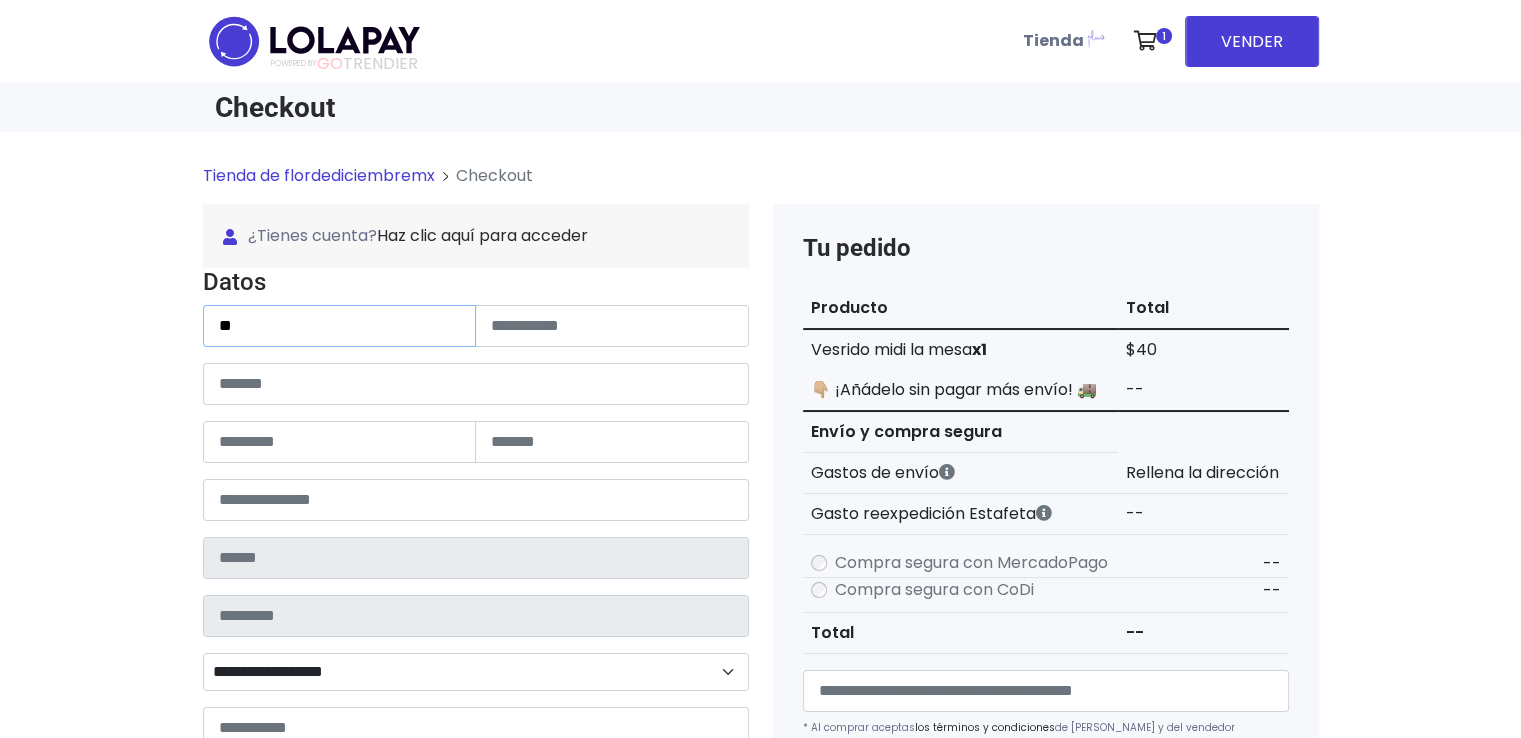 type on "*" 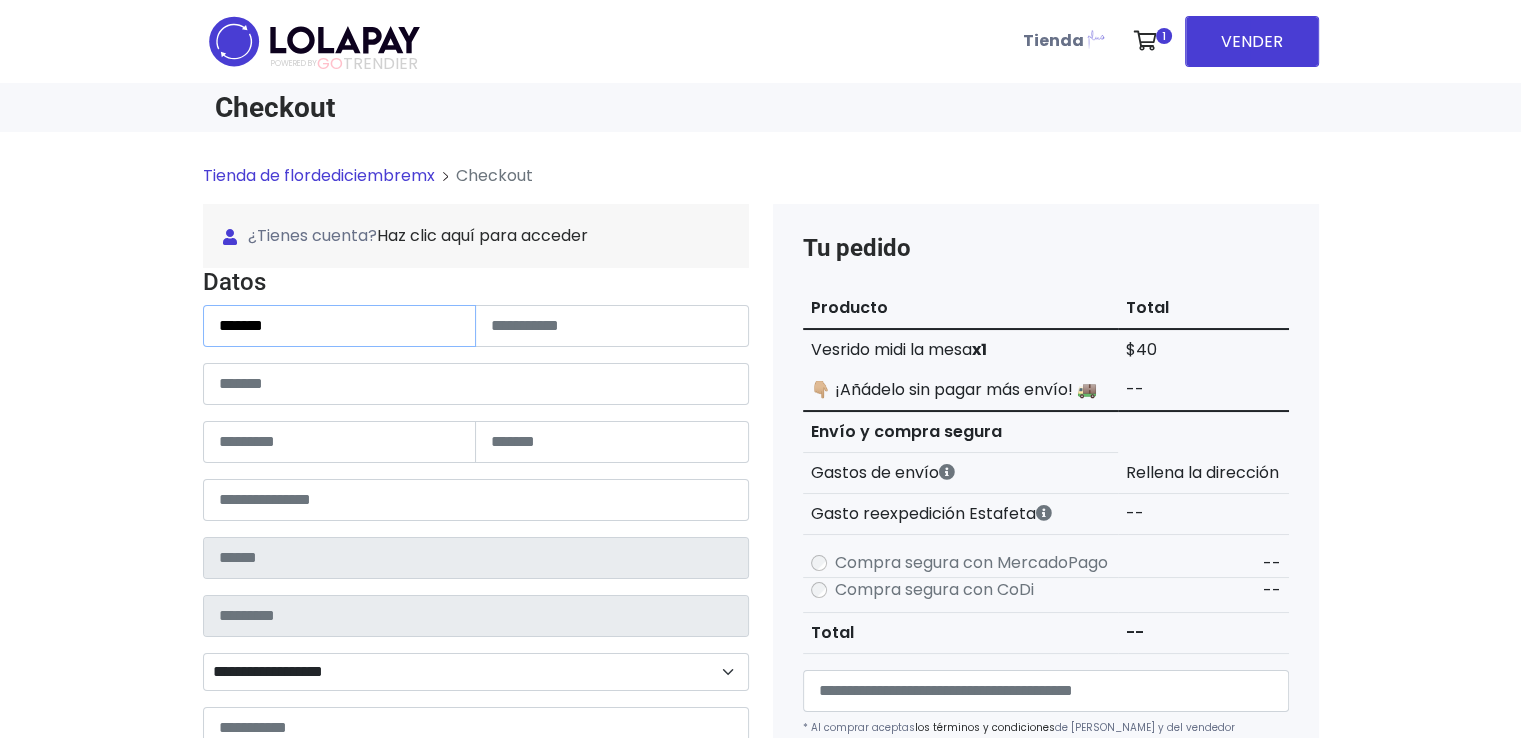 type on "******" 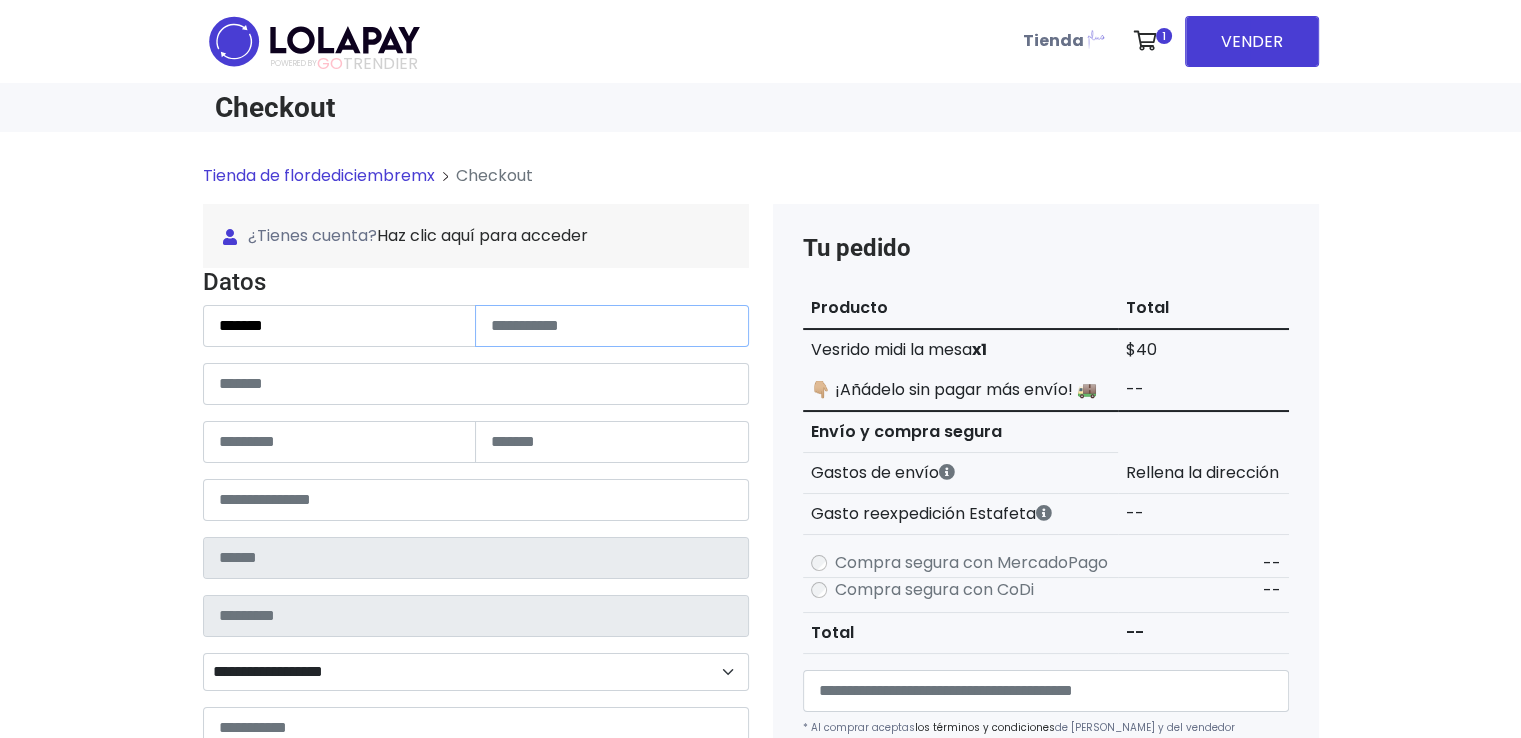 click at bounding box center [612, 326] 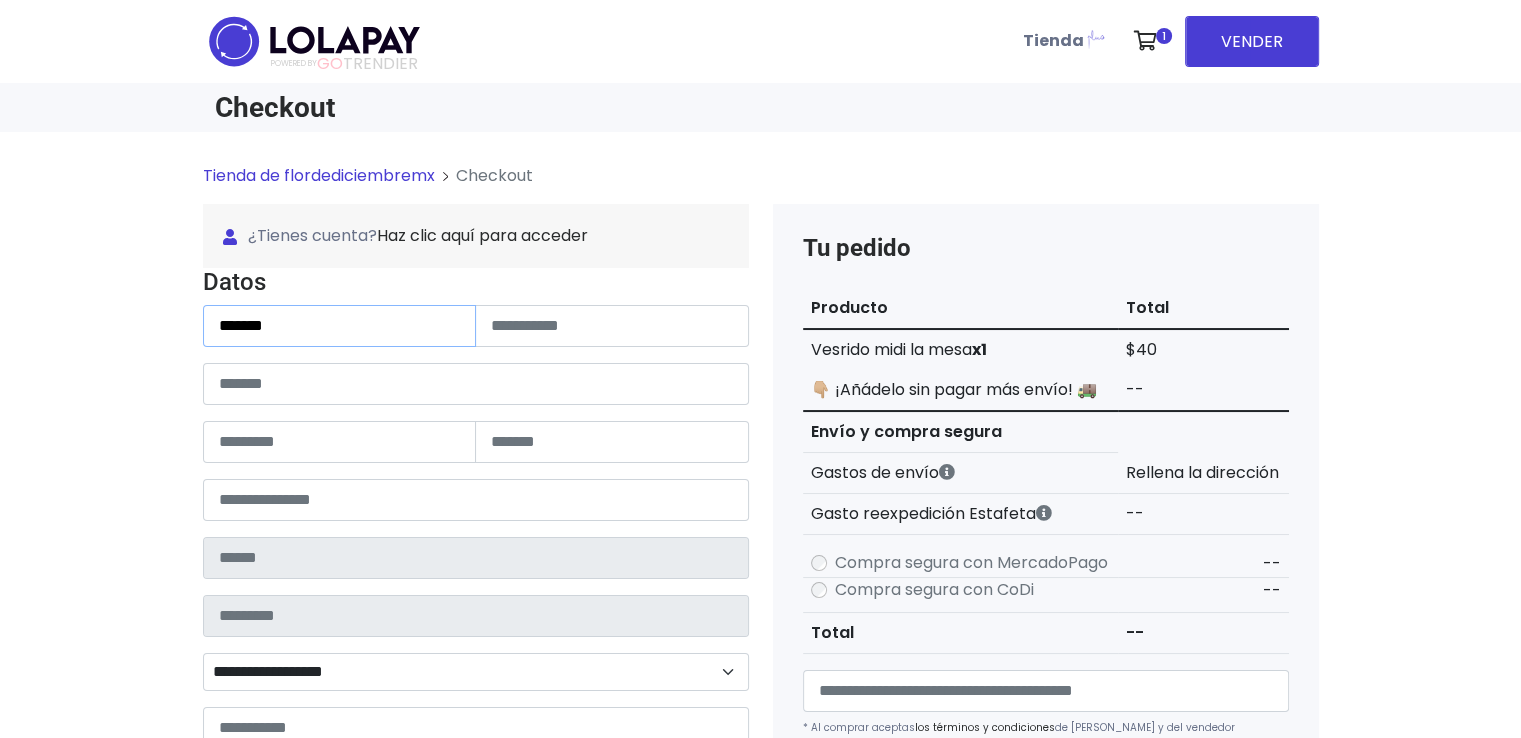 click on "******" at bounding box center (340, 326) 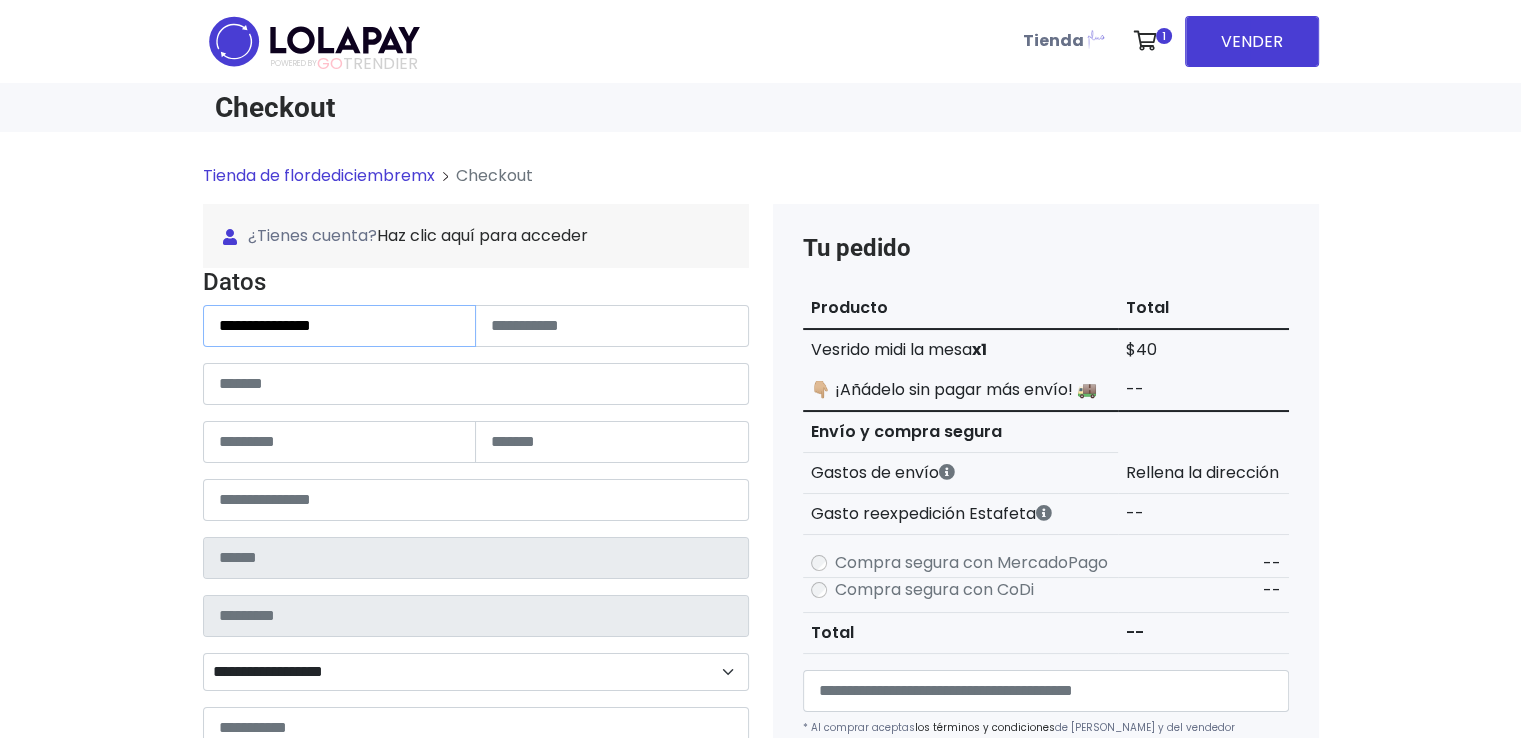 type on "**********" 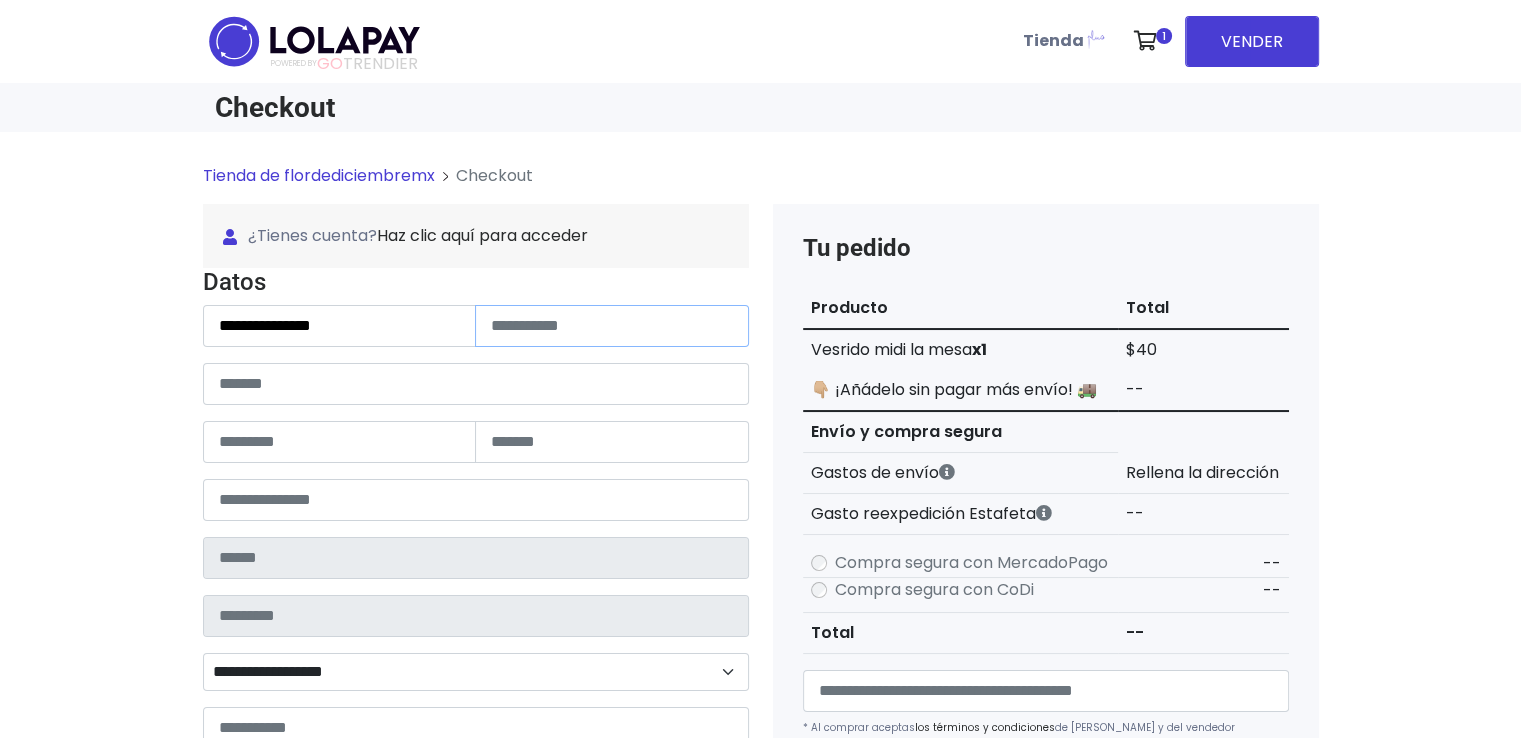 click at bounding box center [612, 326] 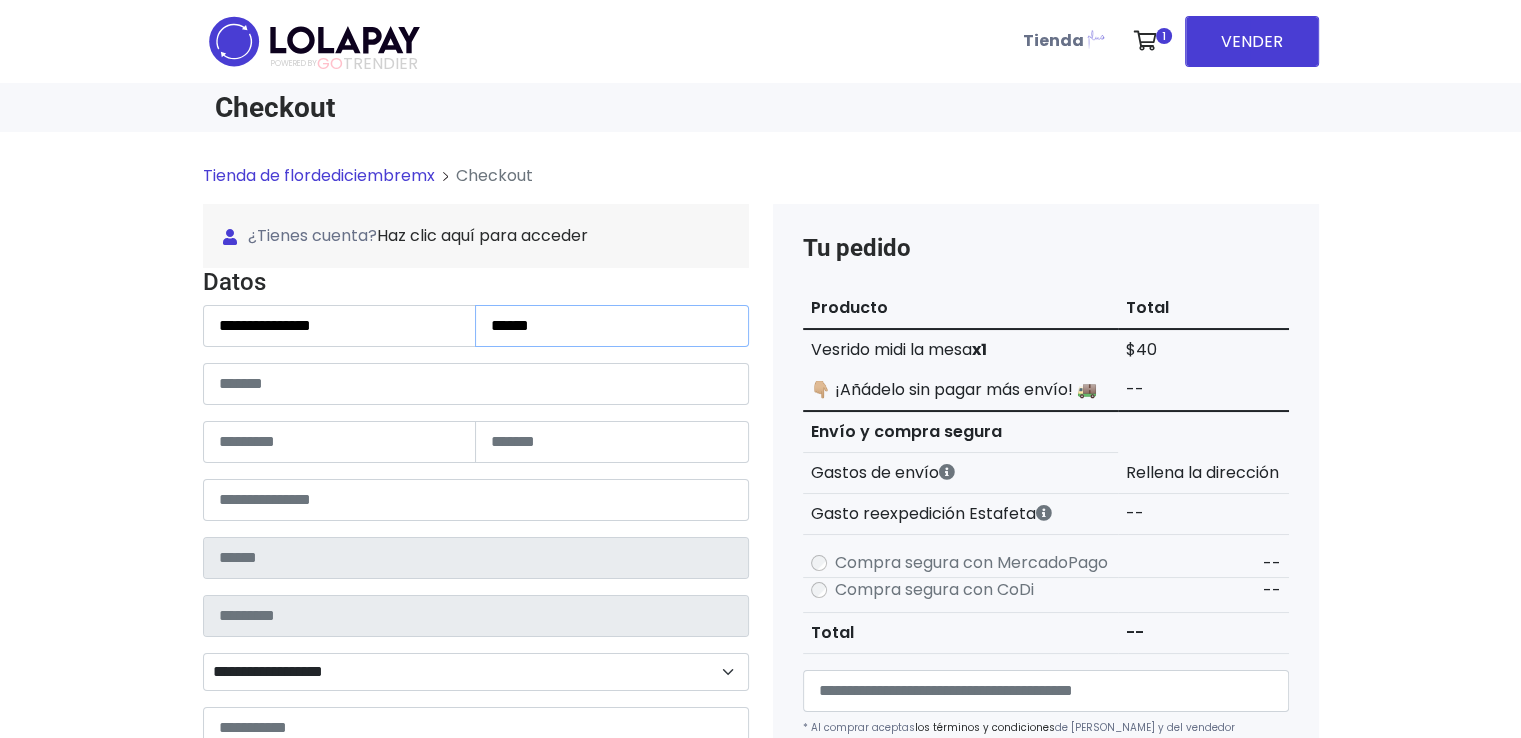 type on "*****" 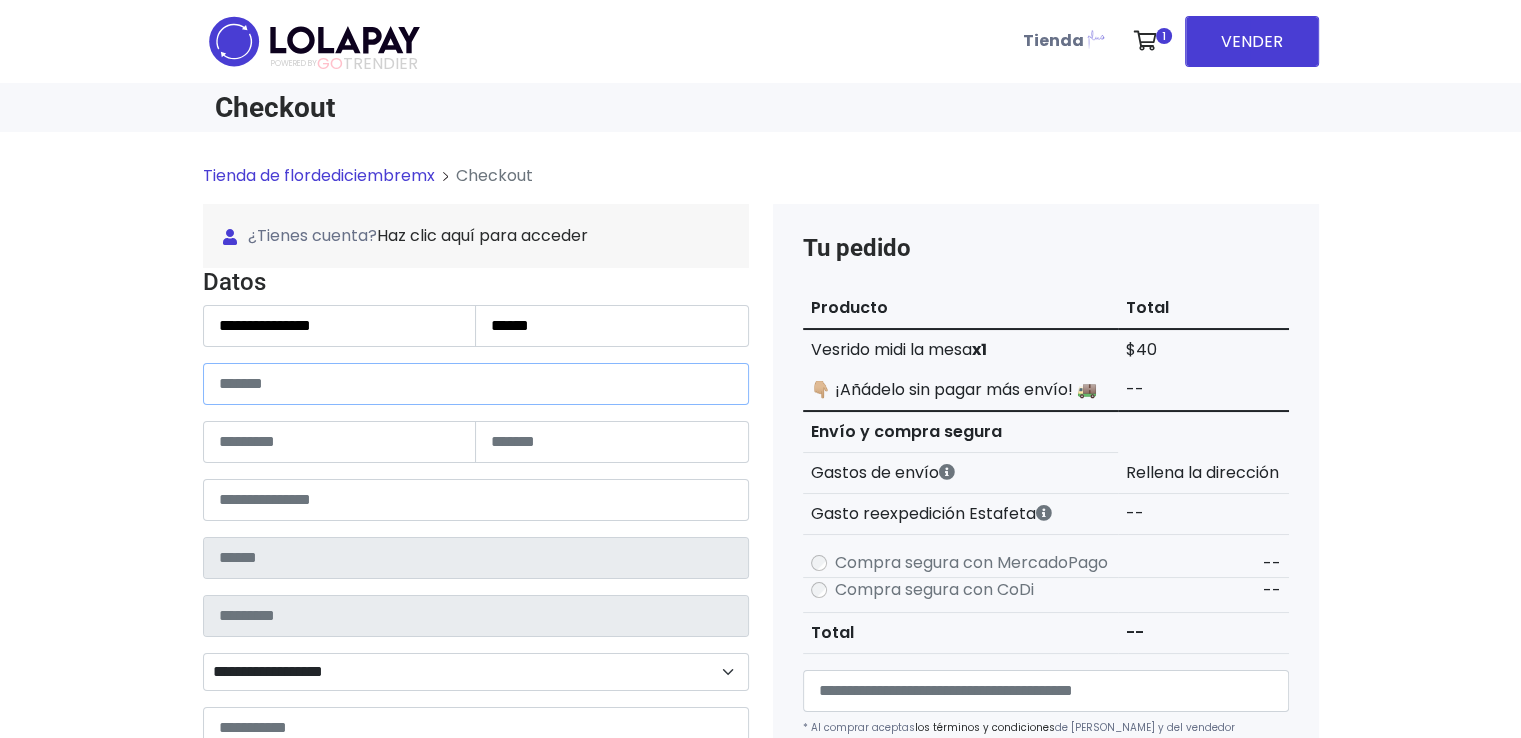 click at bounding box center [476, 384] 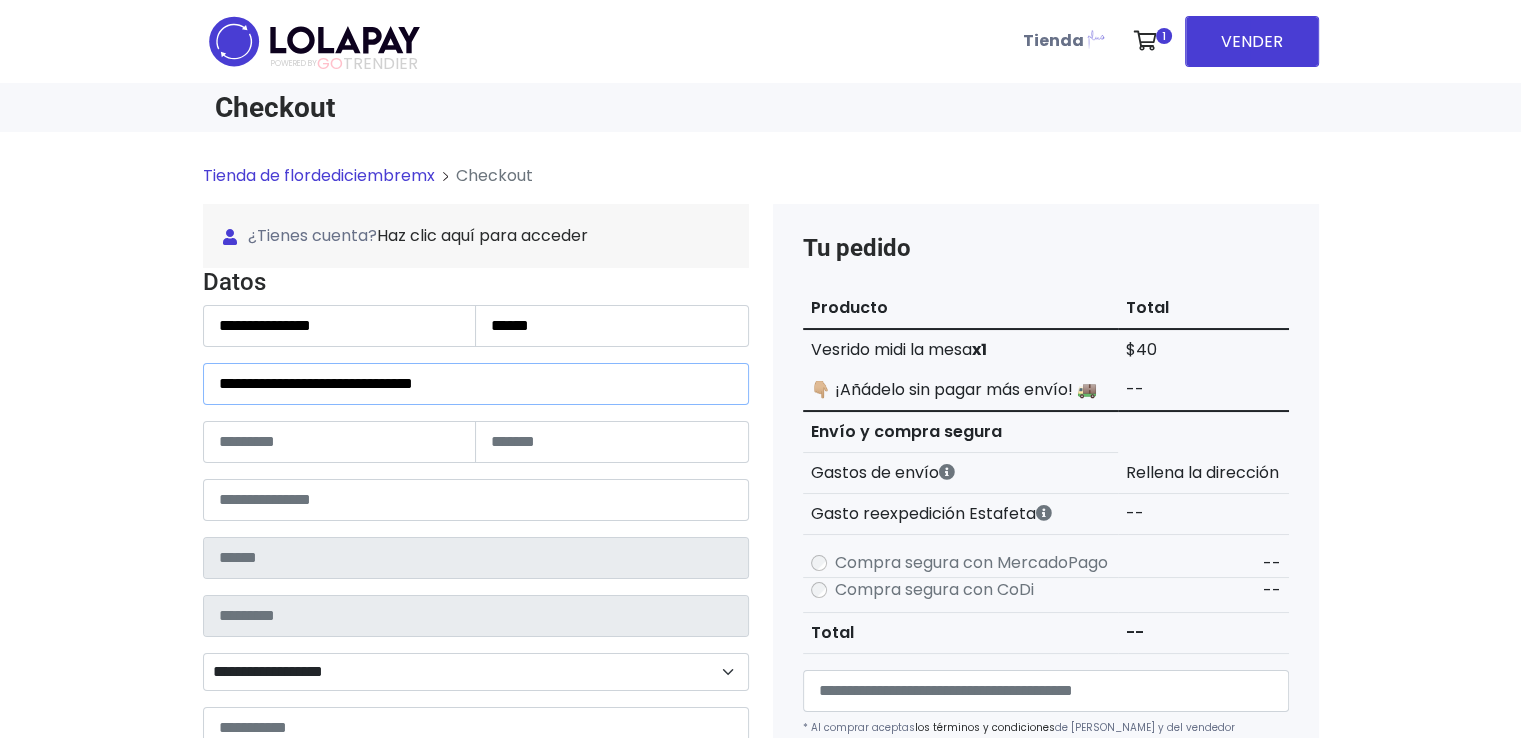 type on "**********" 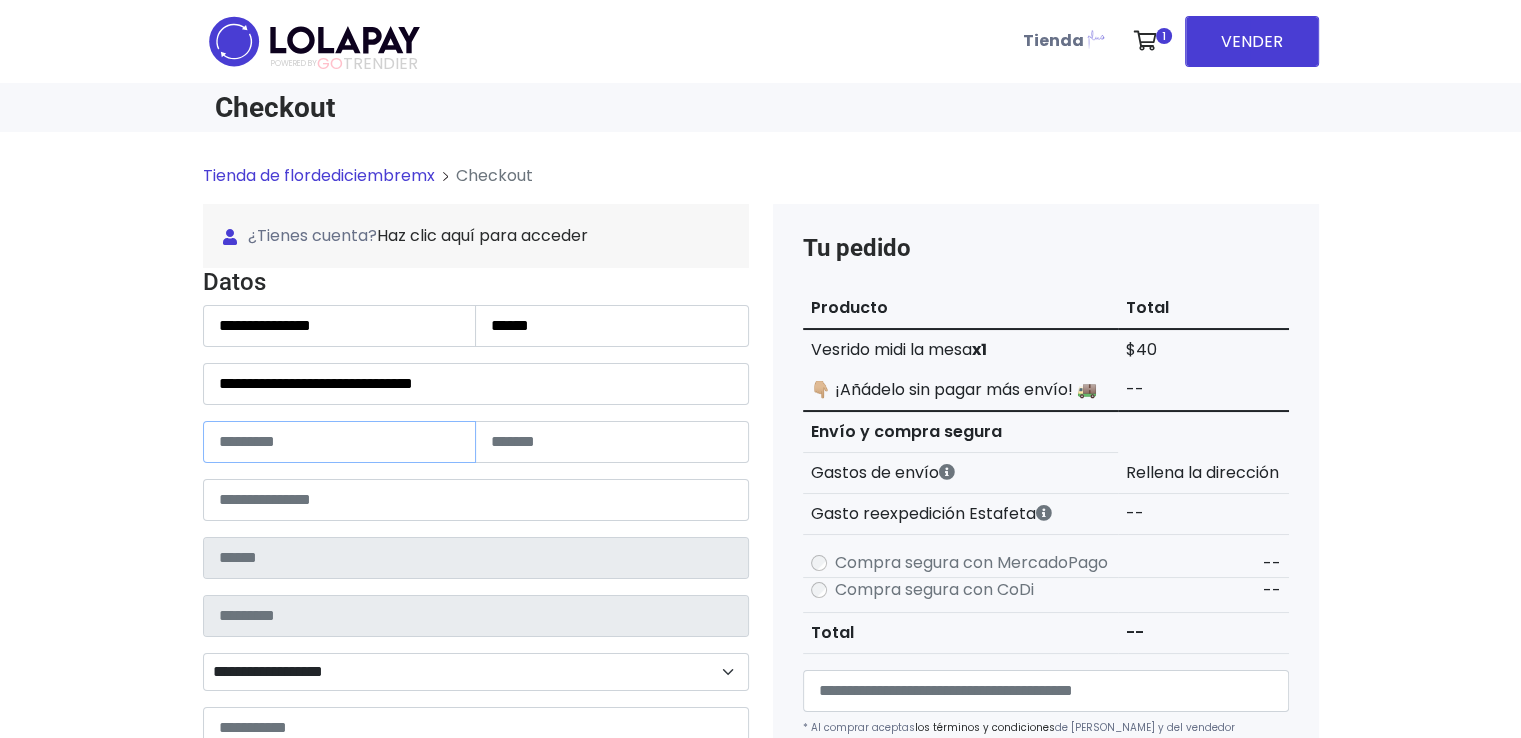 click at bounding box center [340, 442] 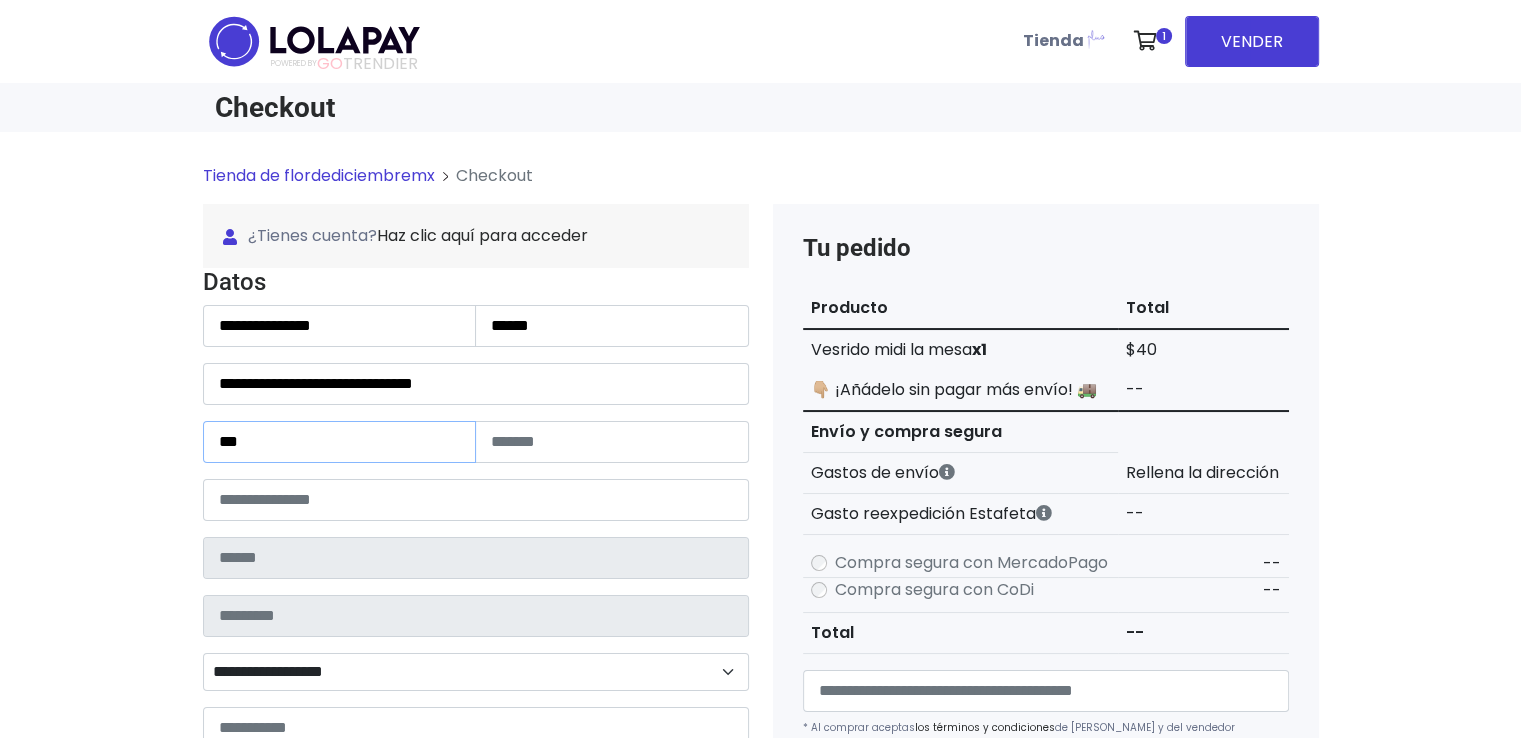 type on "***" 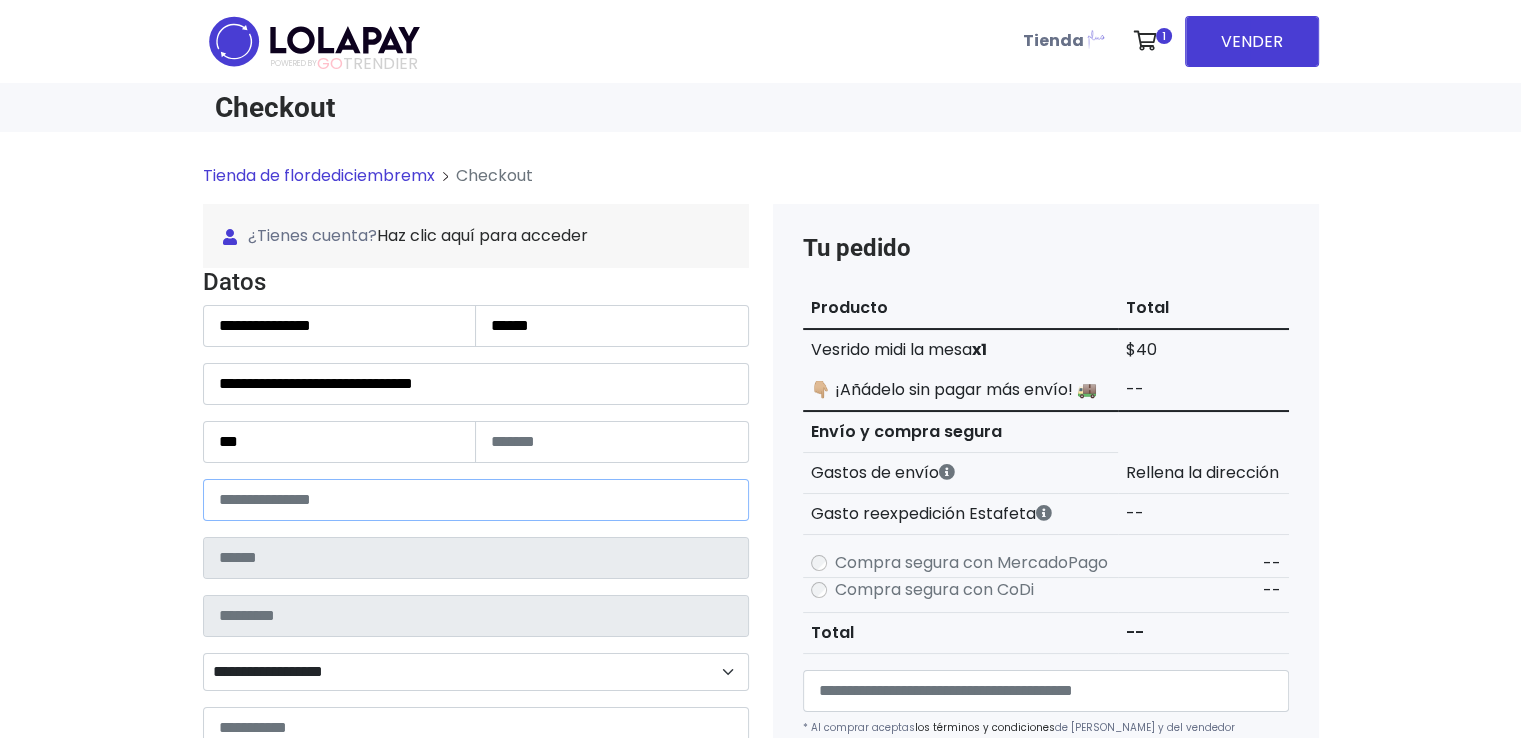 click at bounding box center [476, 500] 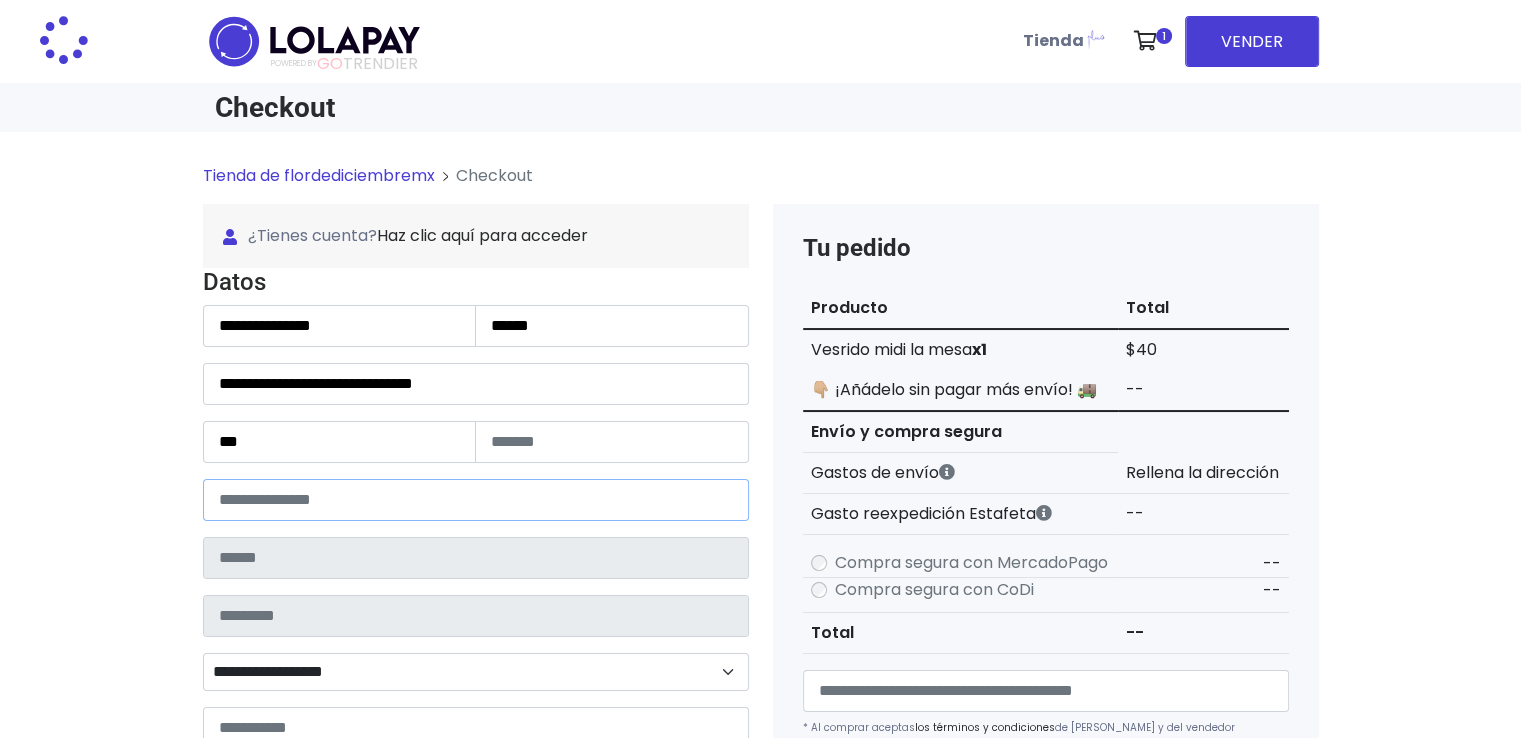 type on "******" 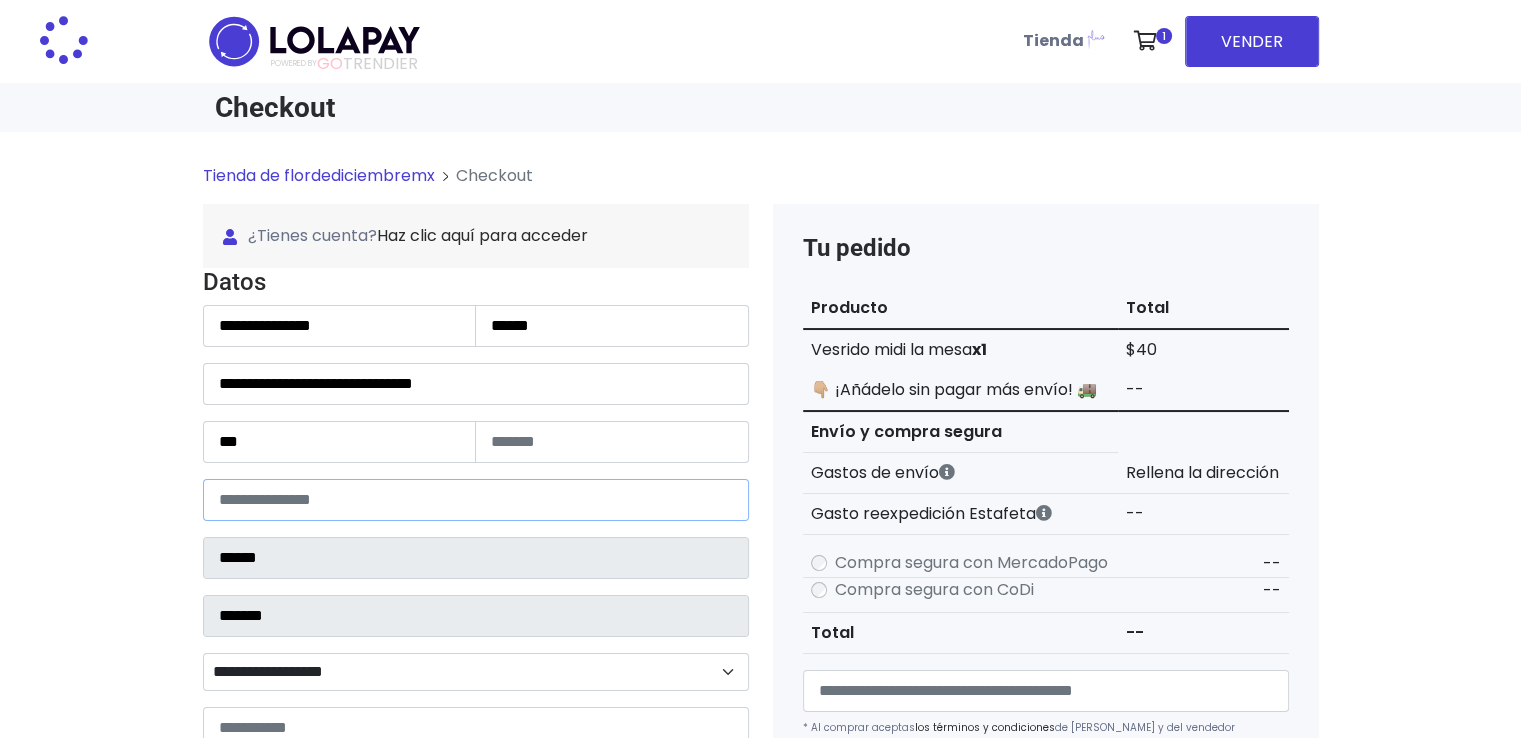 select 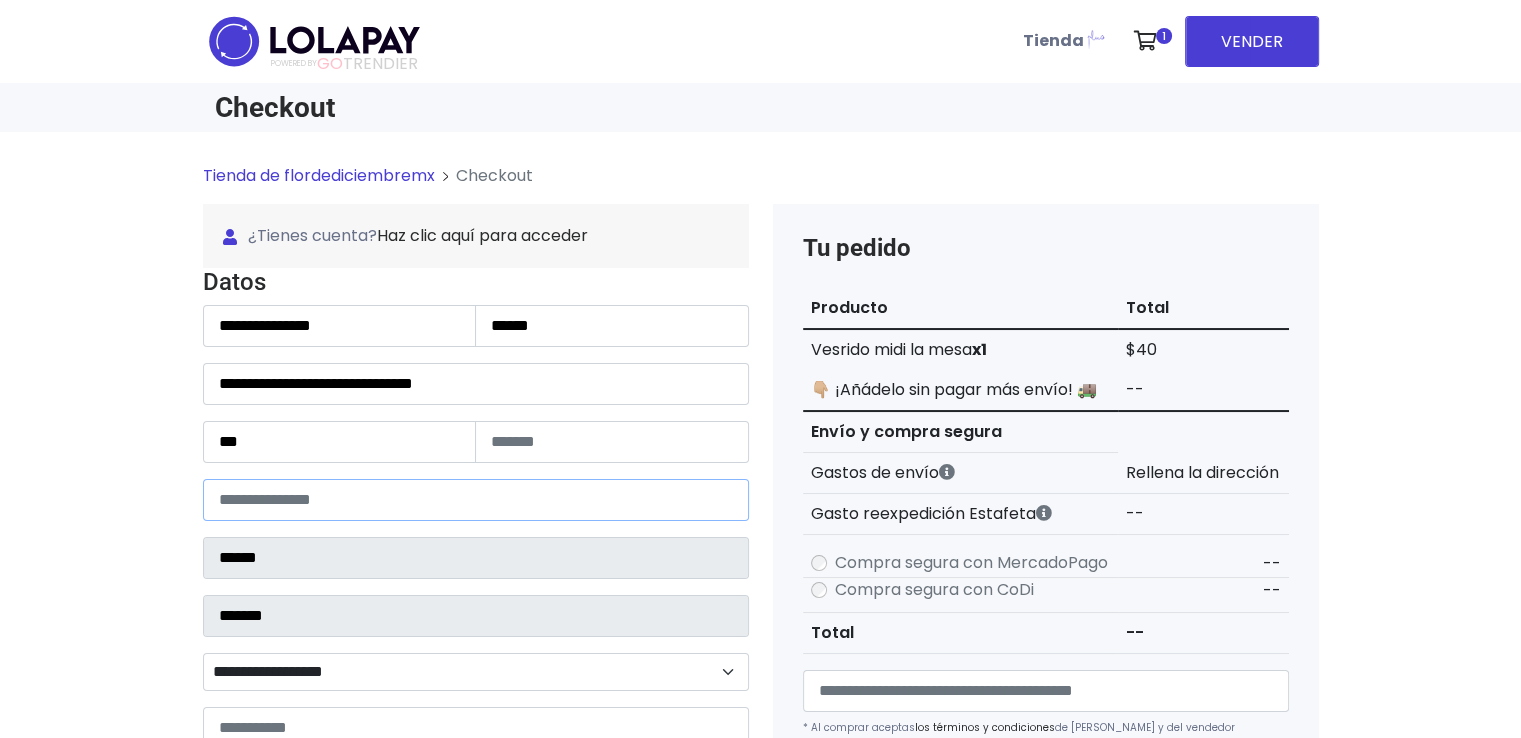 type on "*****" 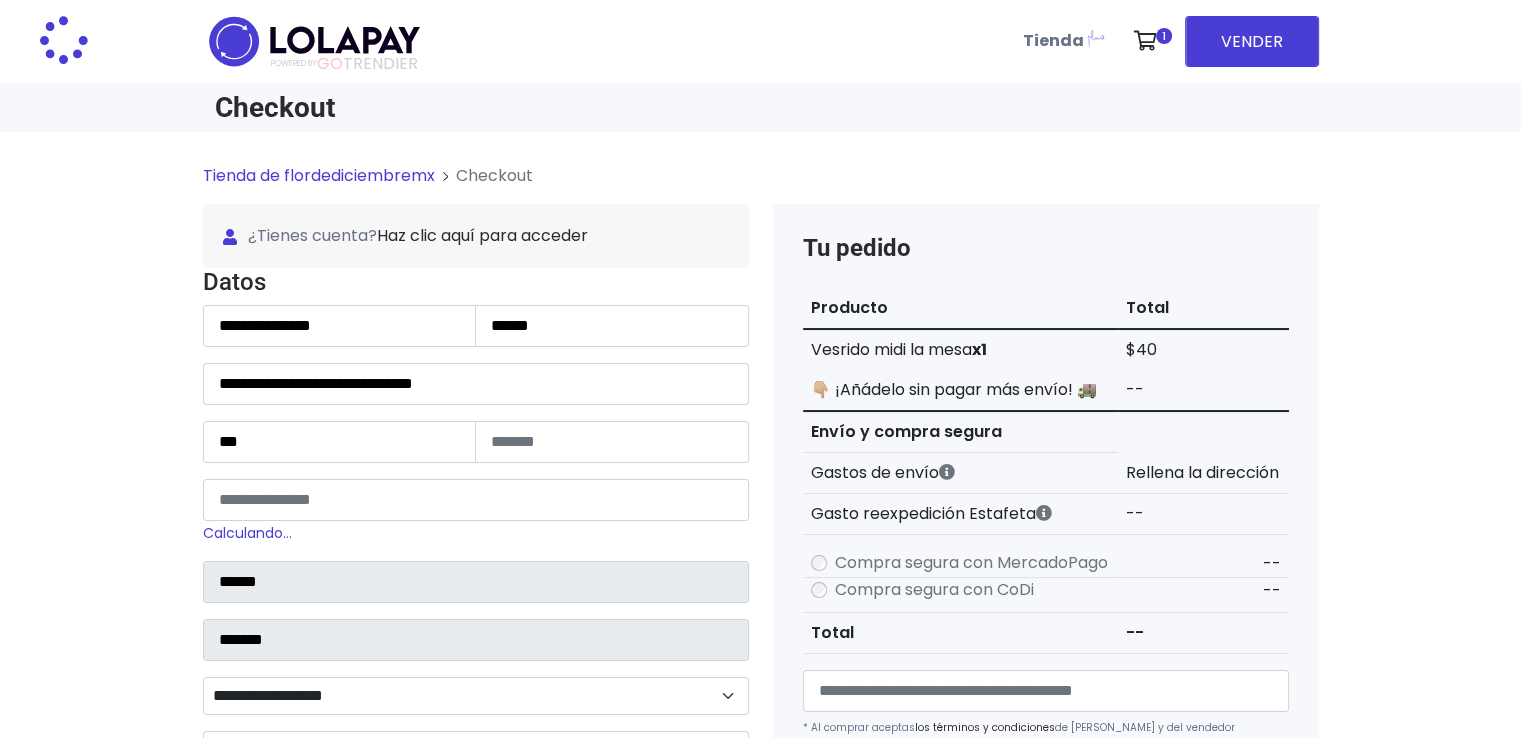 click on "**********" at bounding box center [760, 814] 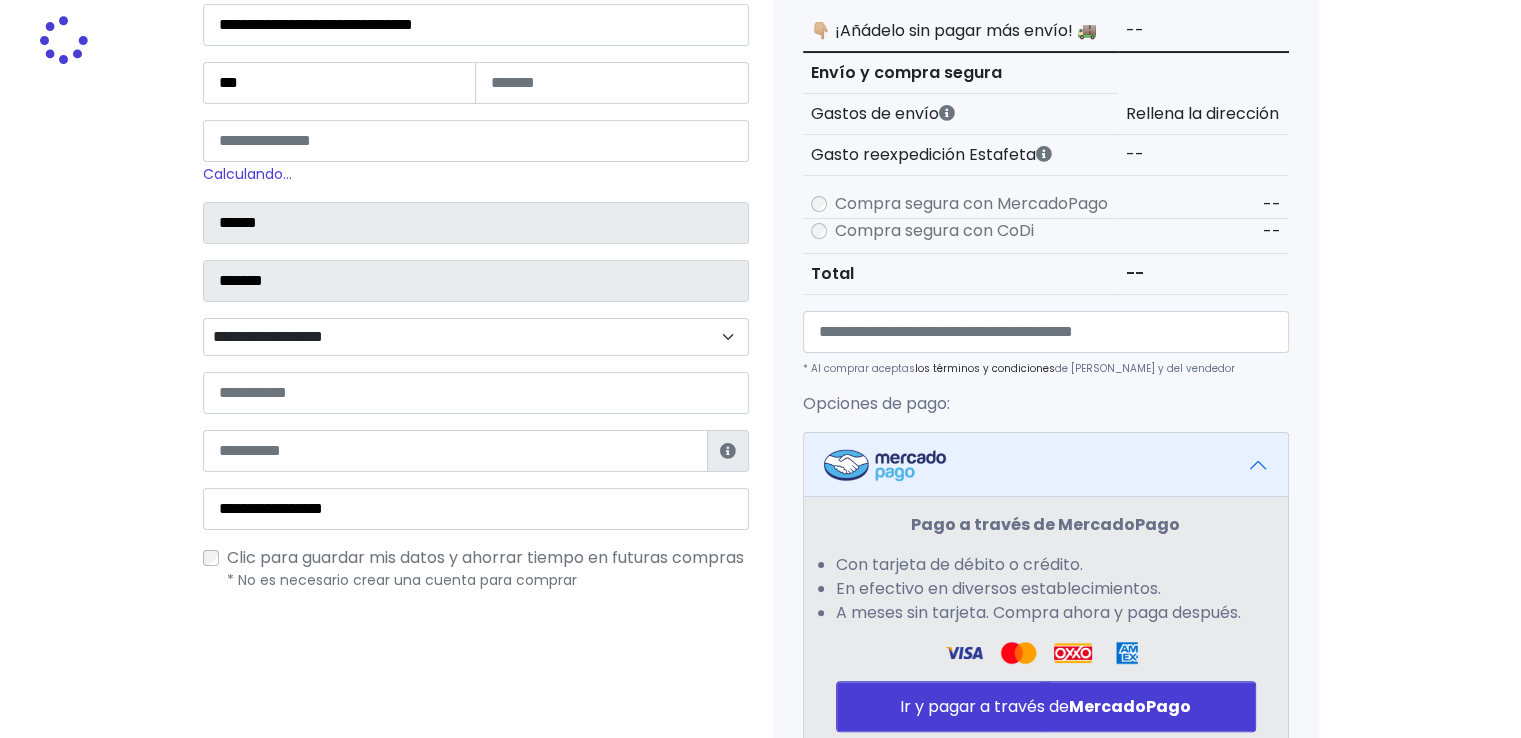 scroll, scrollTop: 360, scrollLeft: 0, axis: vertical 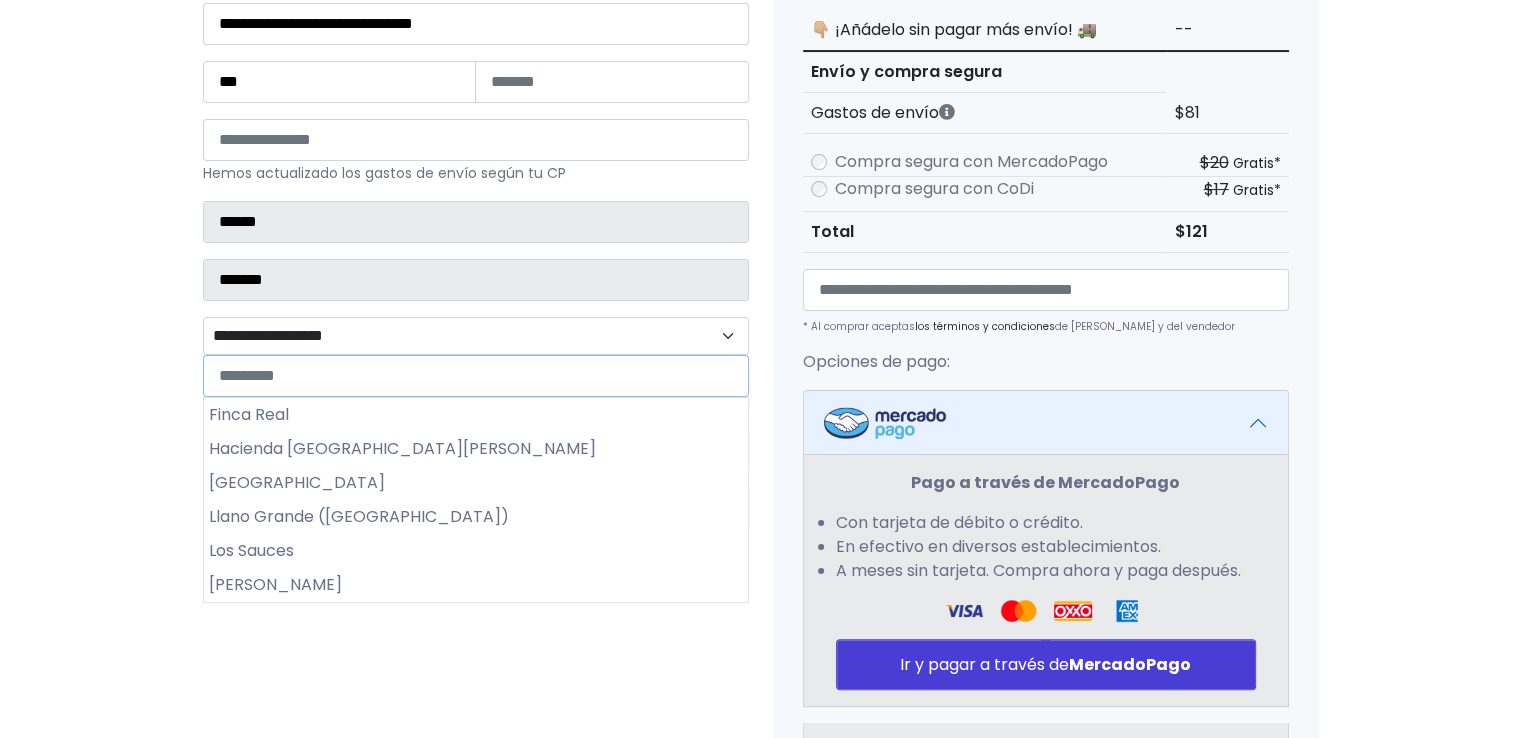 click on "**********" at bounding box center [476, 336] 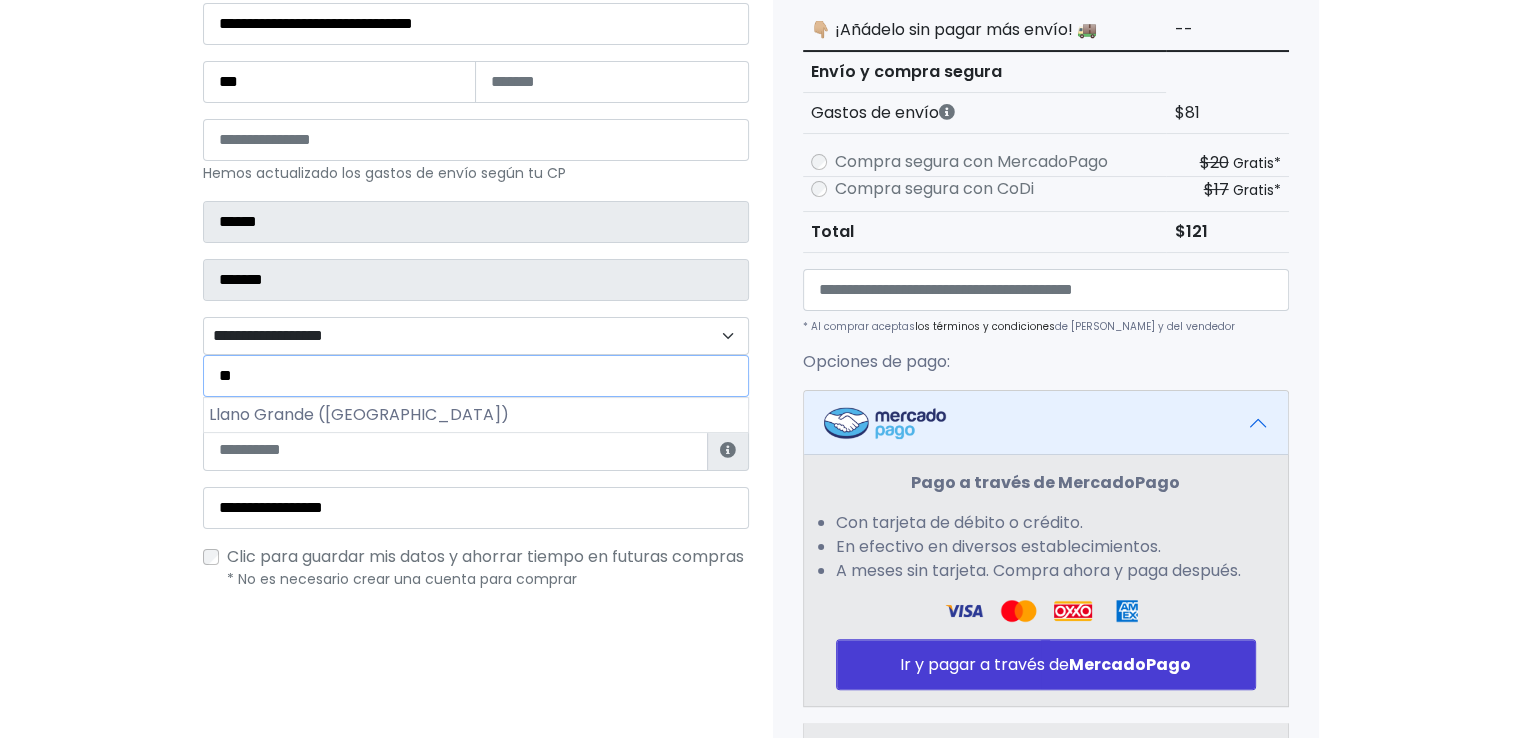 type on "*" 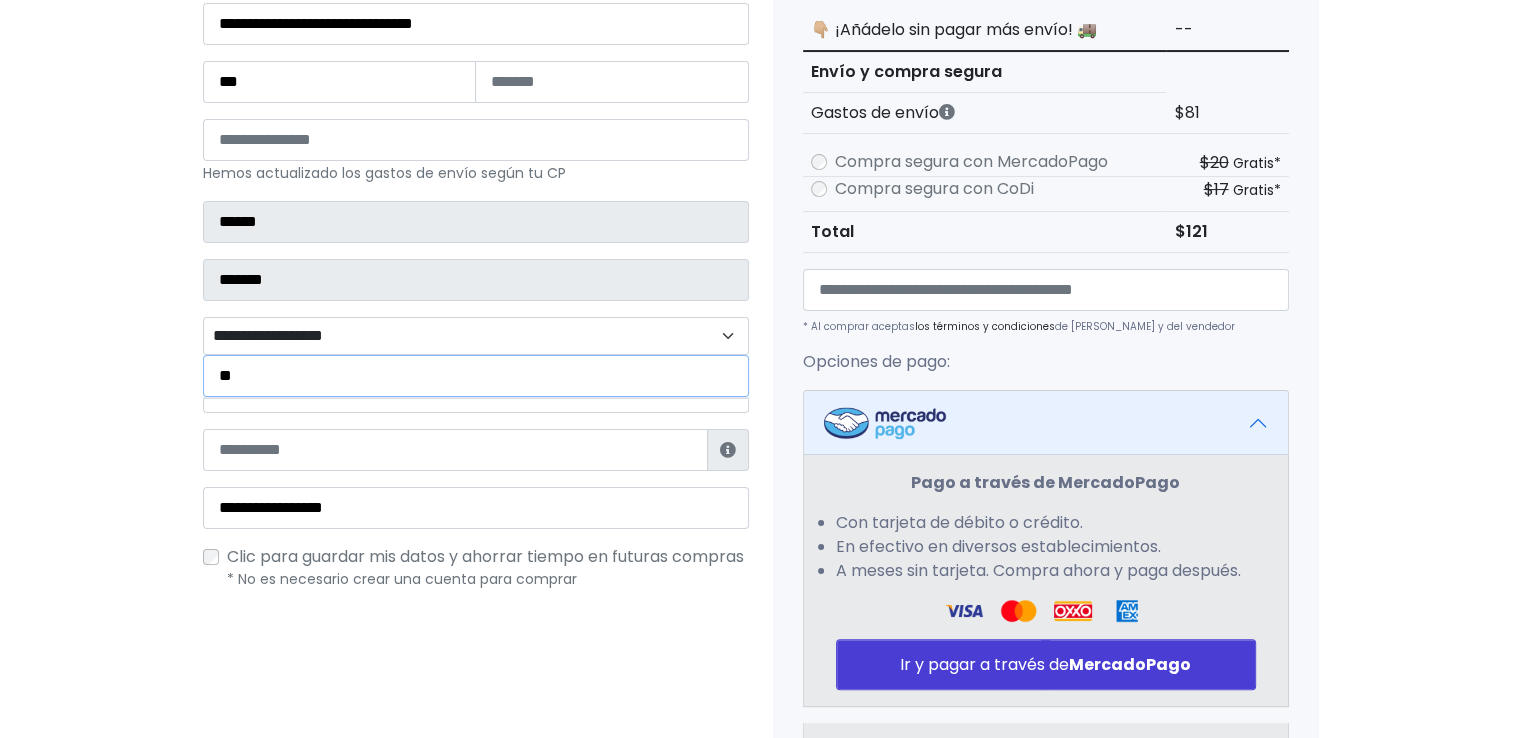 type on "*" 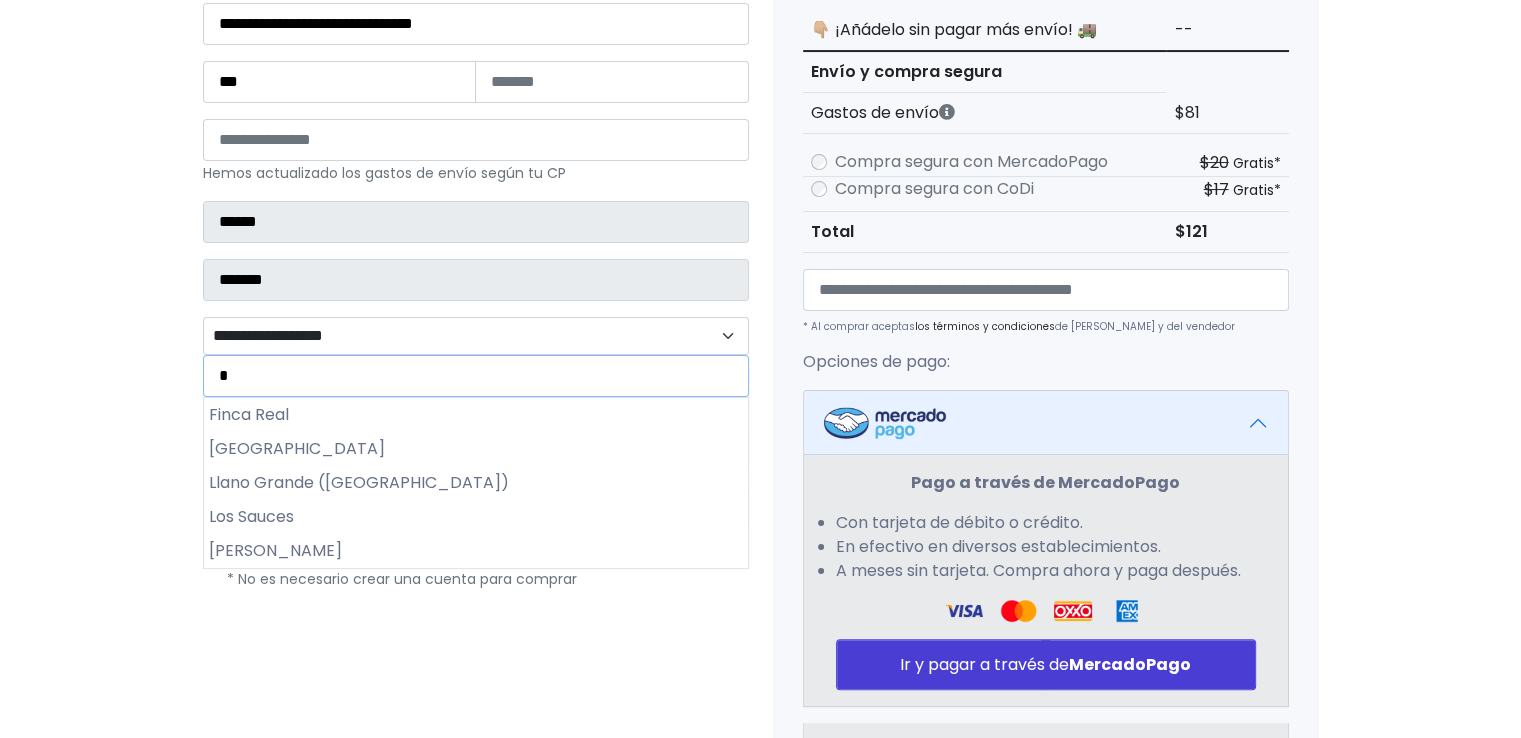 type 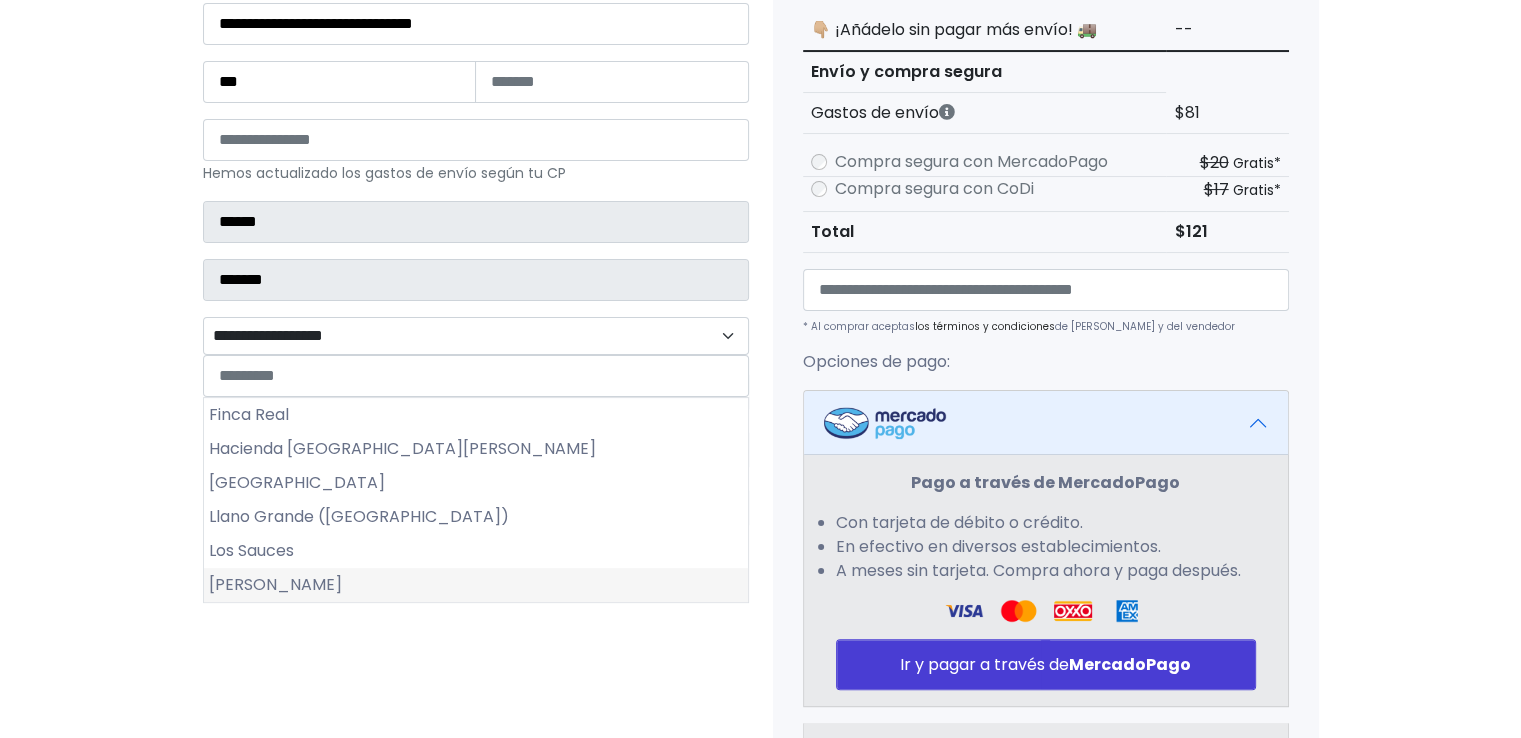 click on "Lázaro Cárdenas" at bounding box center (476, 585) 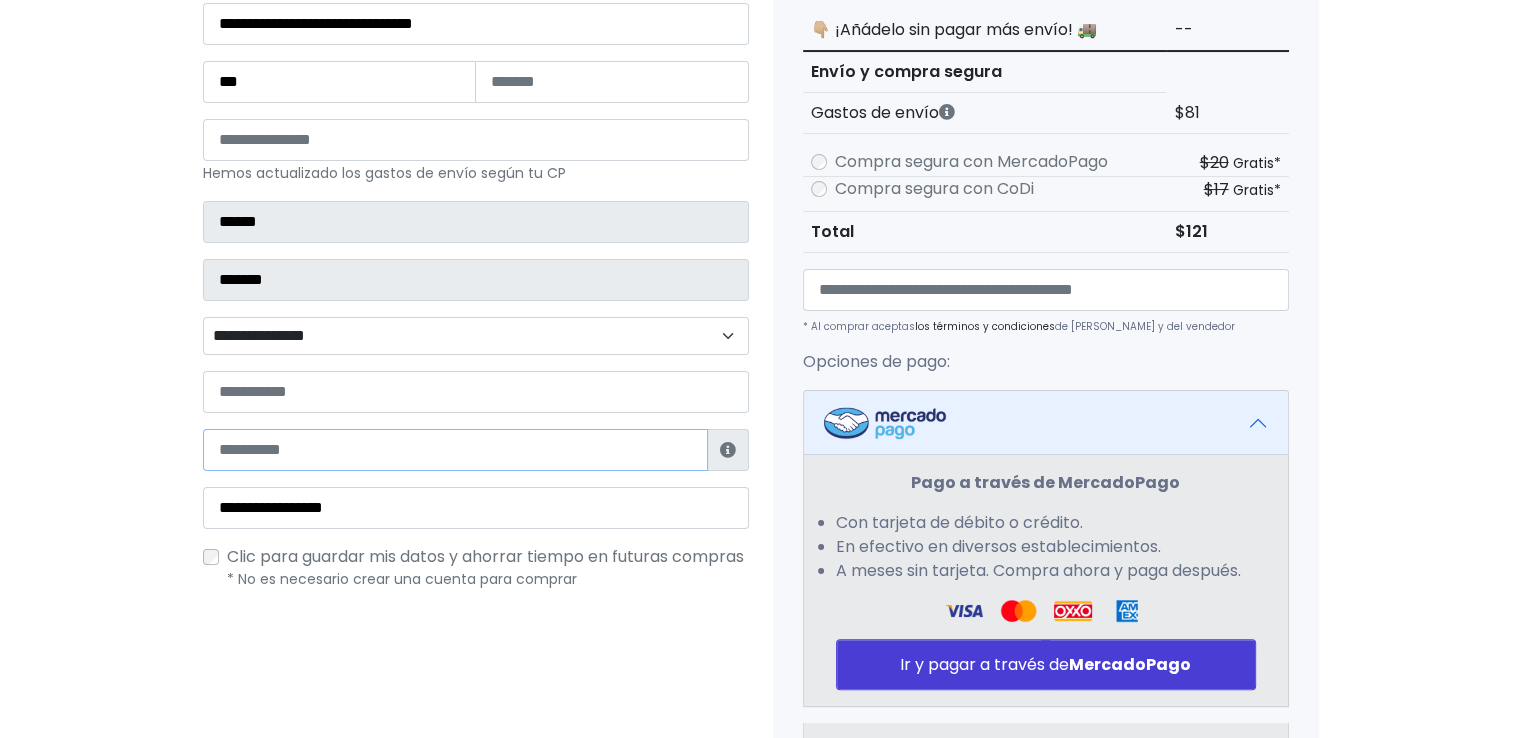 click at bounding box center (455, 450) 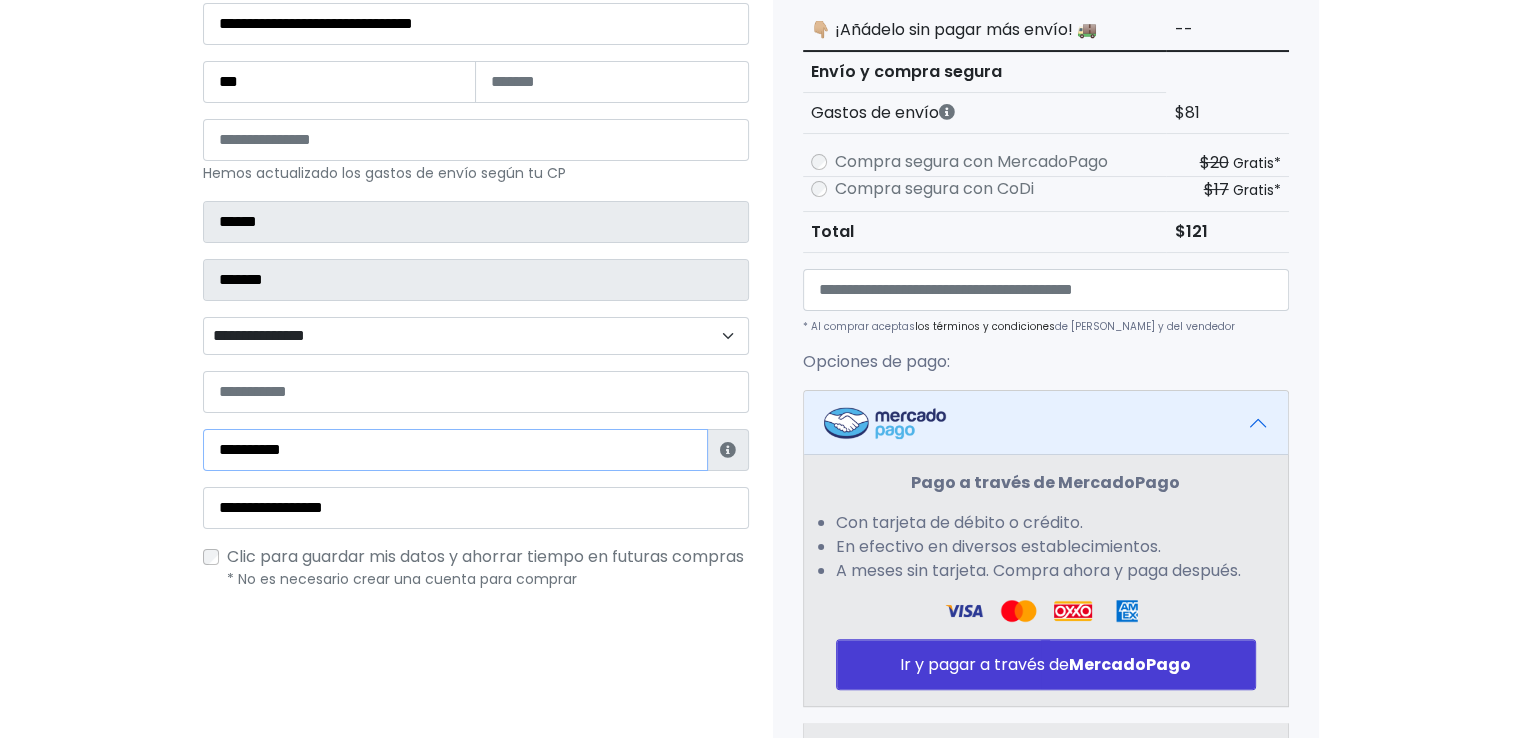 type on "**********" 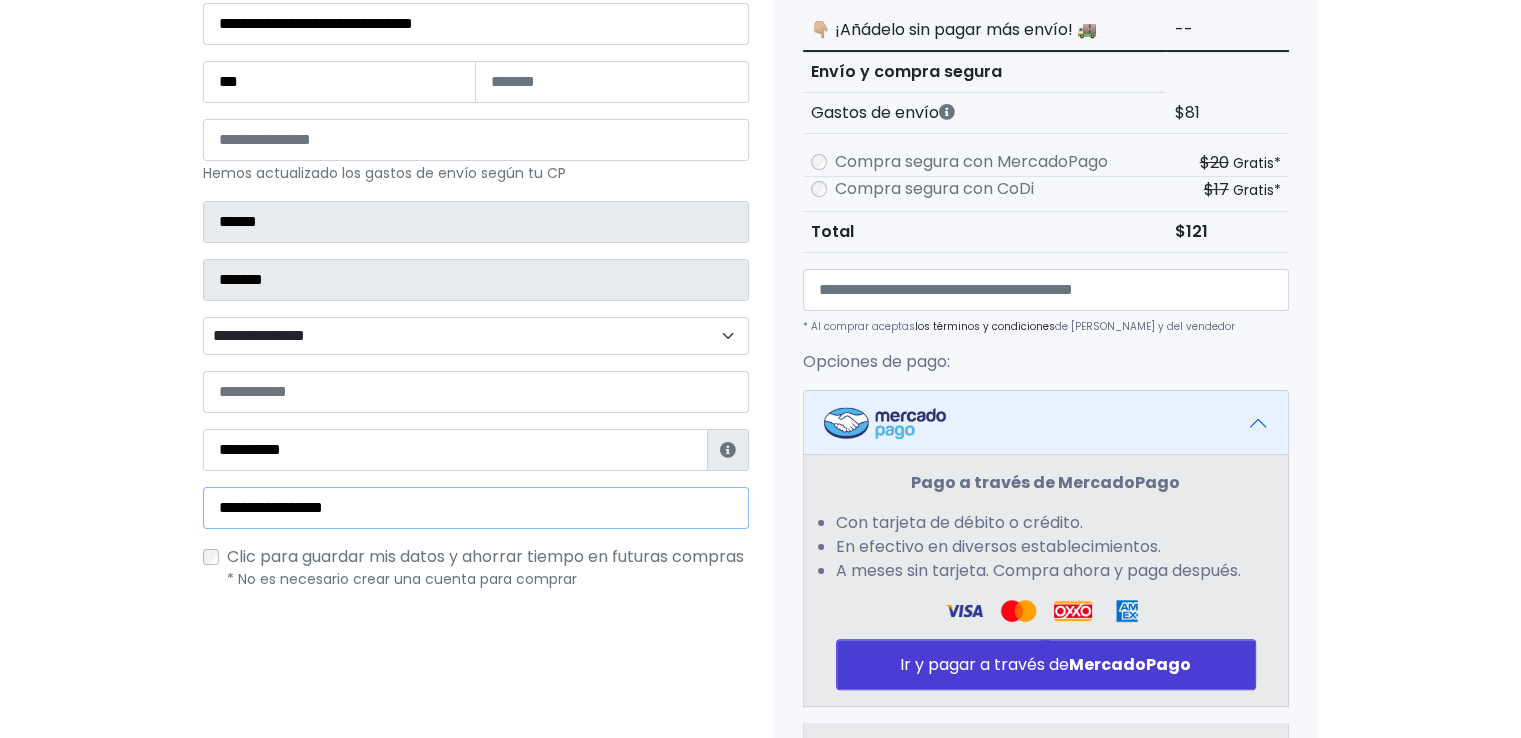 click on "**********" at bounding box center (476, 508) 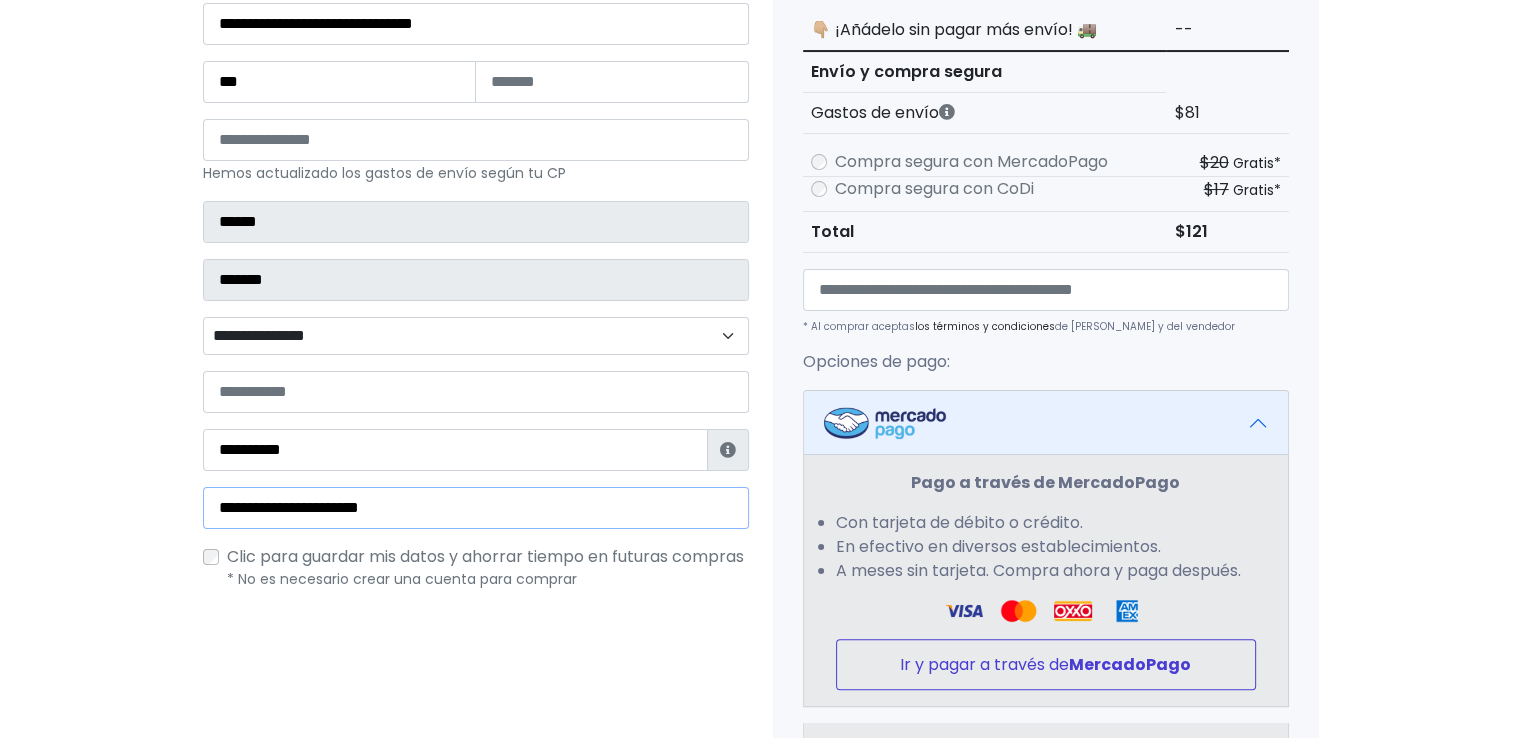 type on "**********" 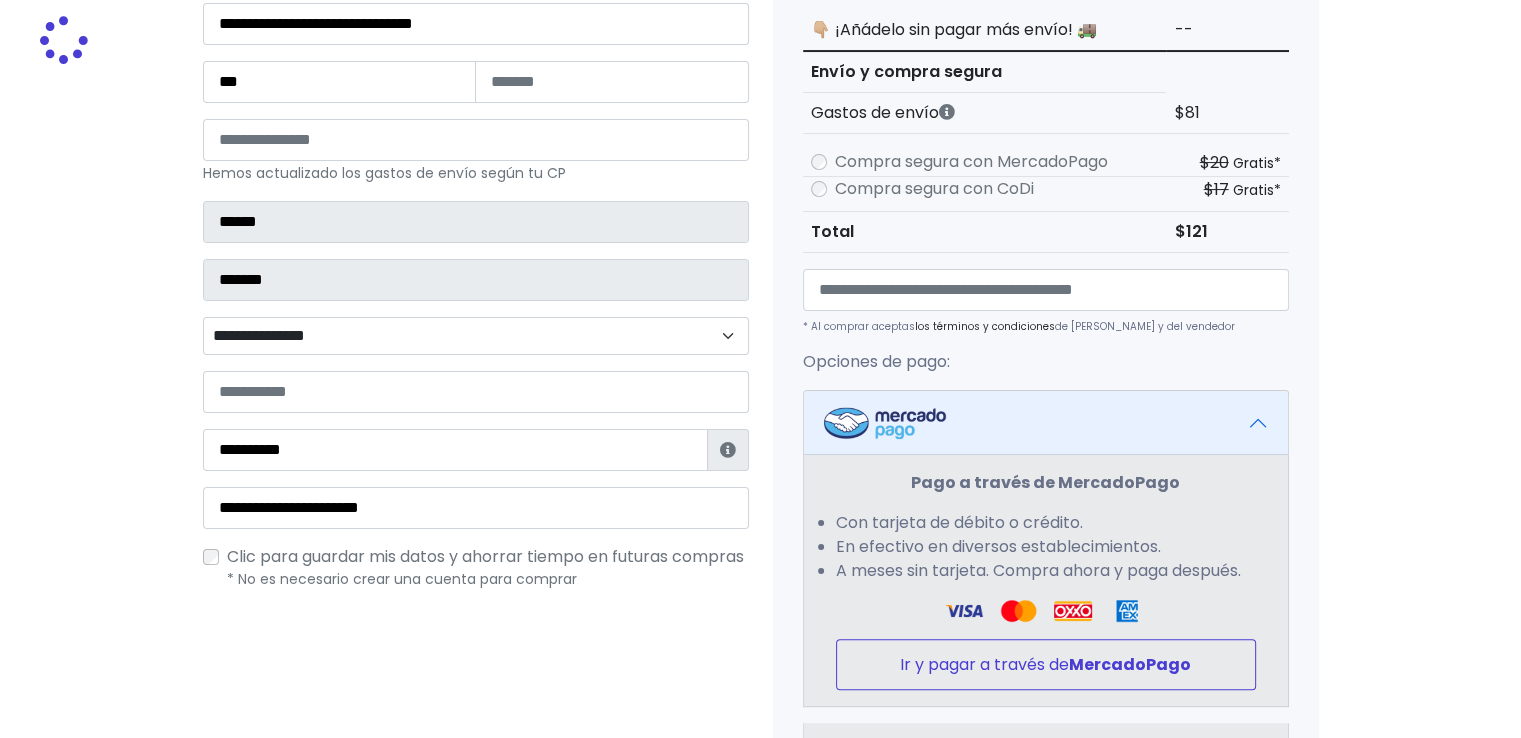click on "Ir y pagar a través de  MercadoPago" at bounding box center (1046, 664) 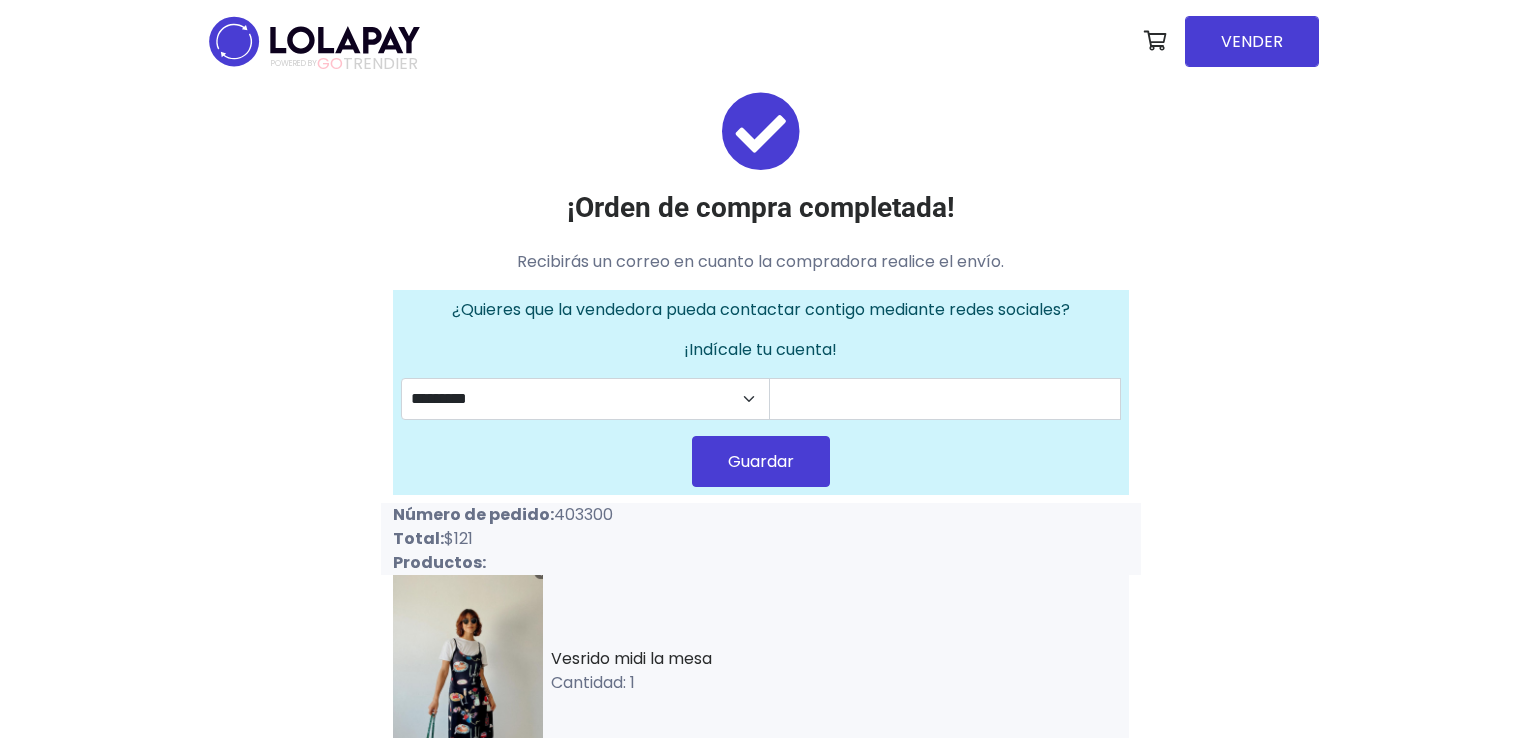 scroll, scrollTop: 0, scrollLeft: 0, axis: both 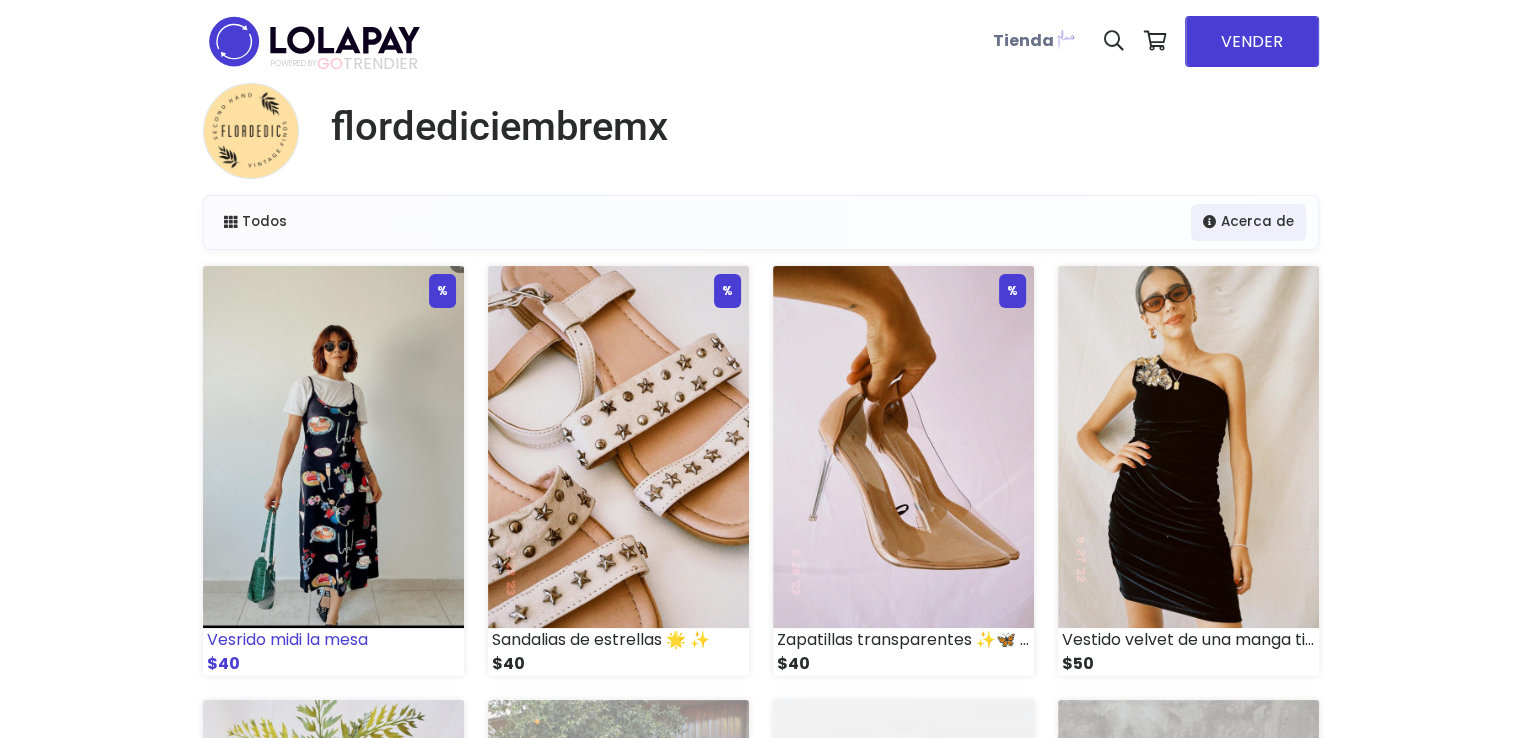 drag, startPoint x: 191, startPoint y: 437, endPoint x: 246, endPoint y: 437, distance: 55 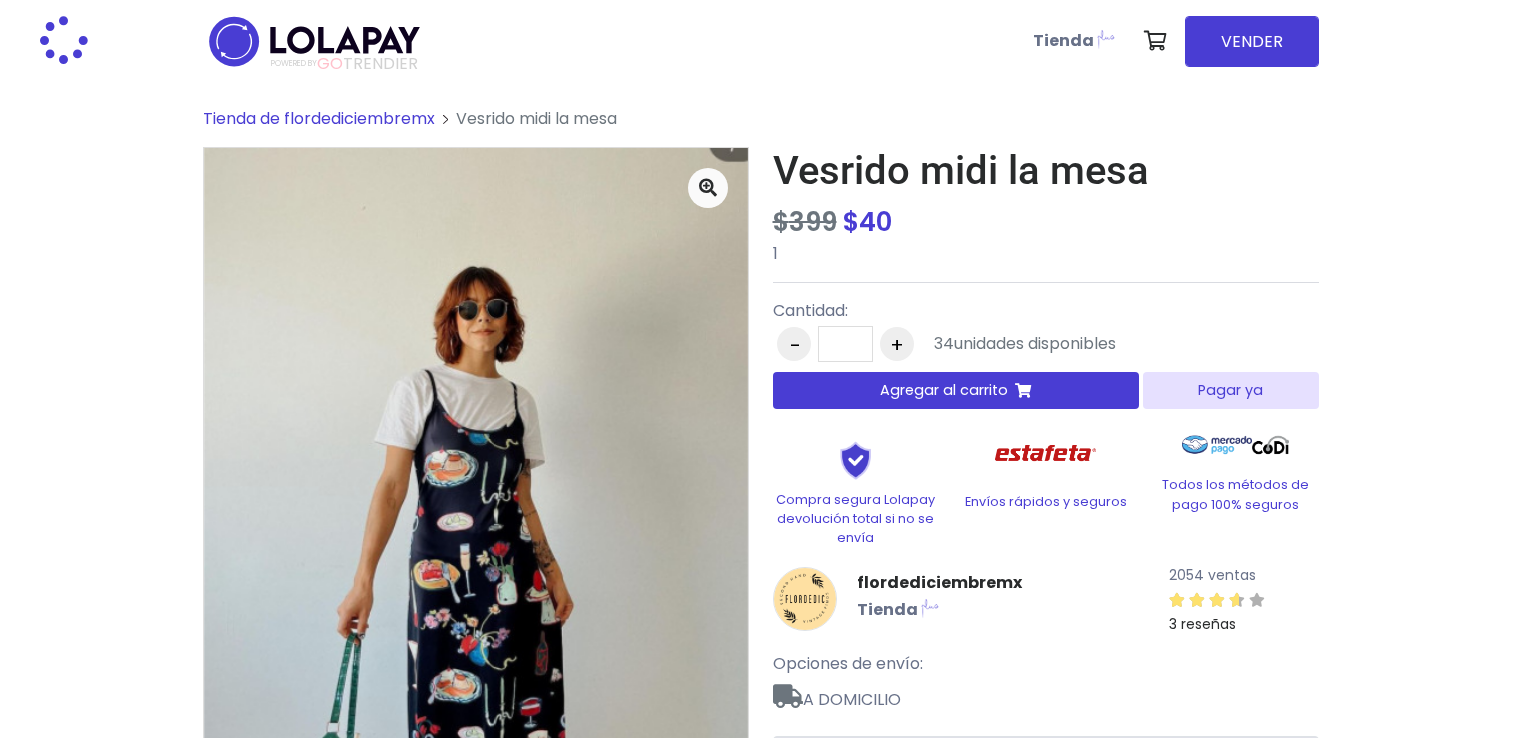 scroll, scrollTop: 0, scrollLeft: 0, axis: both 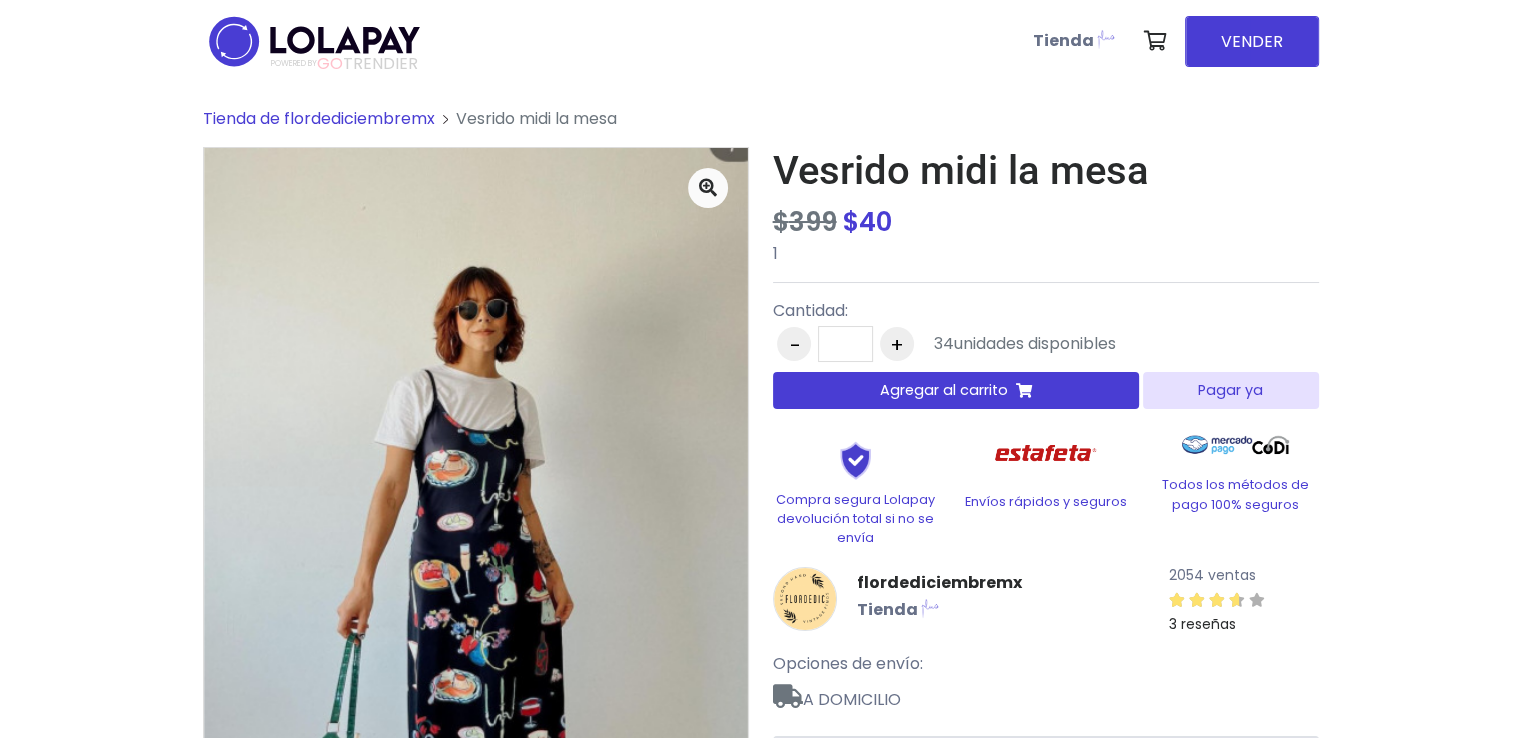 click on "Pagar ya" at bounding box center [1230, 390] 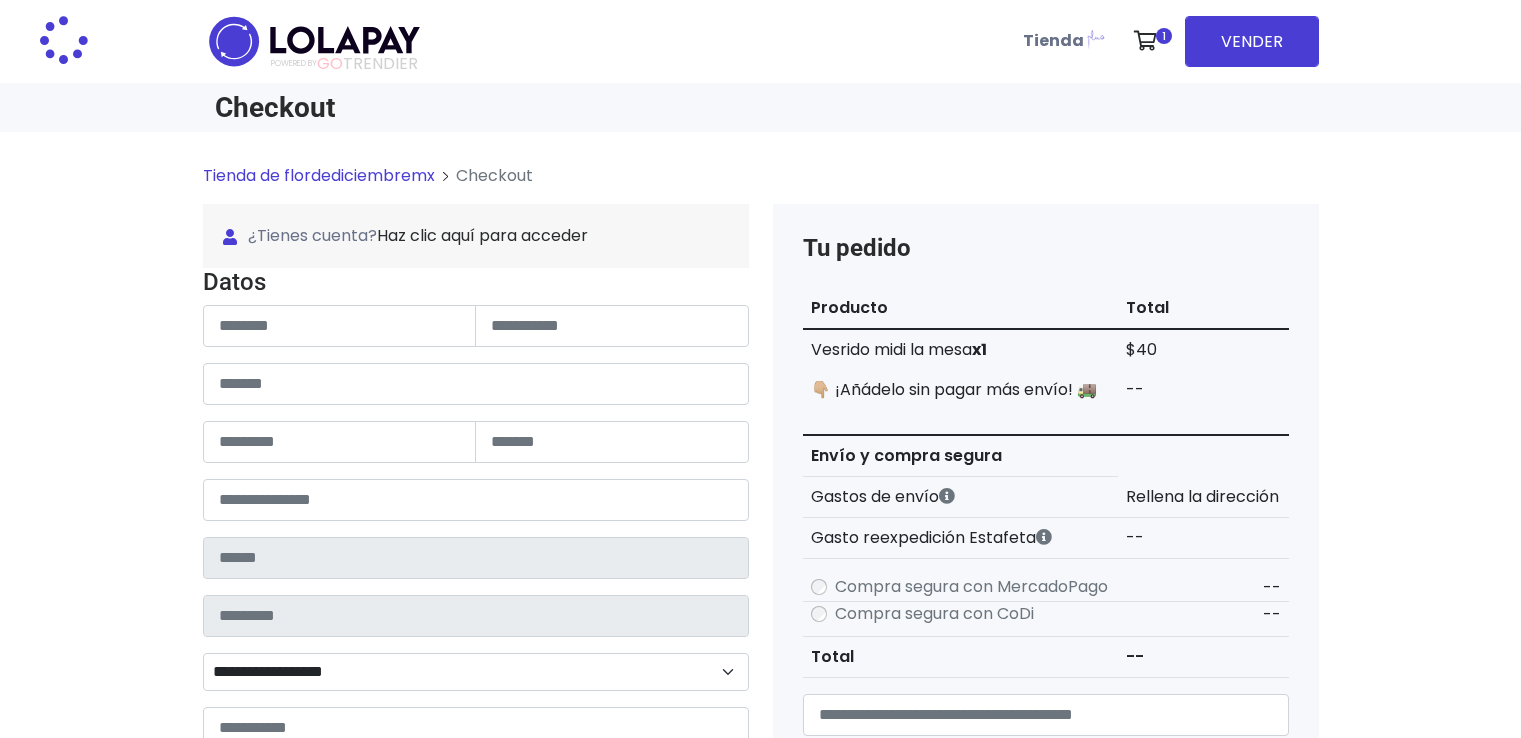 scroll, scrollTop: 0, scrollLeft: 0, axis: both 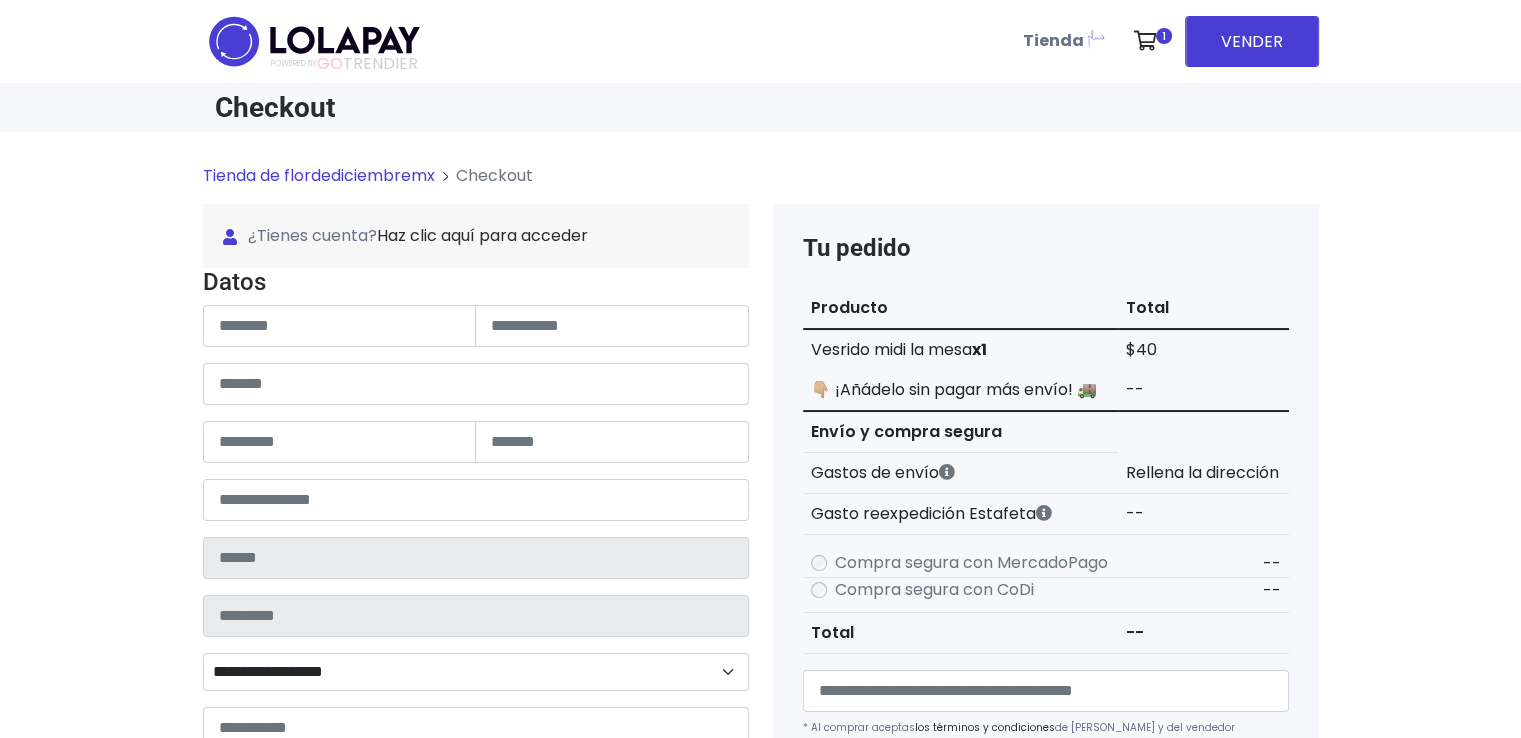 type on "**********" 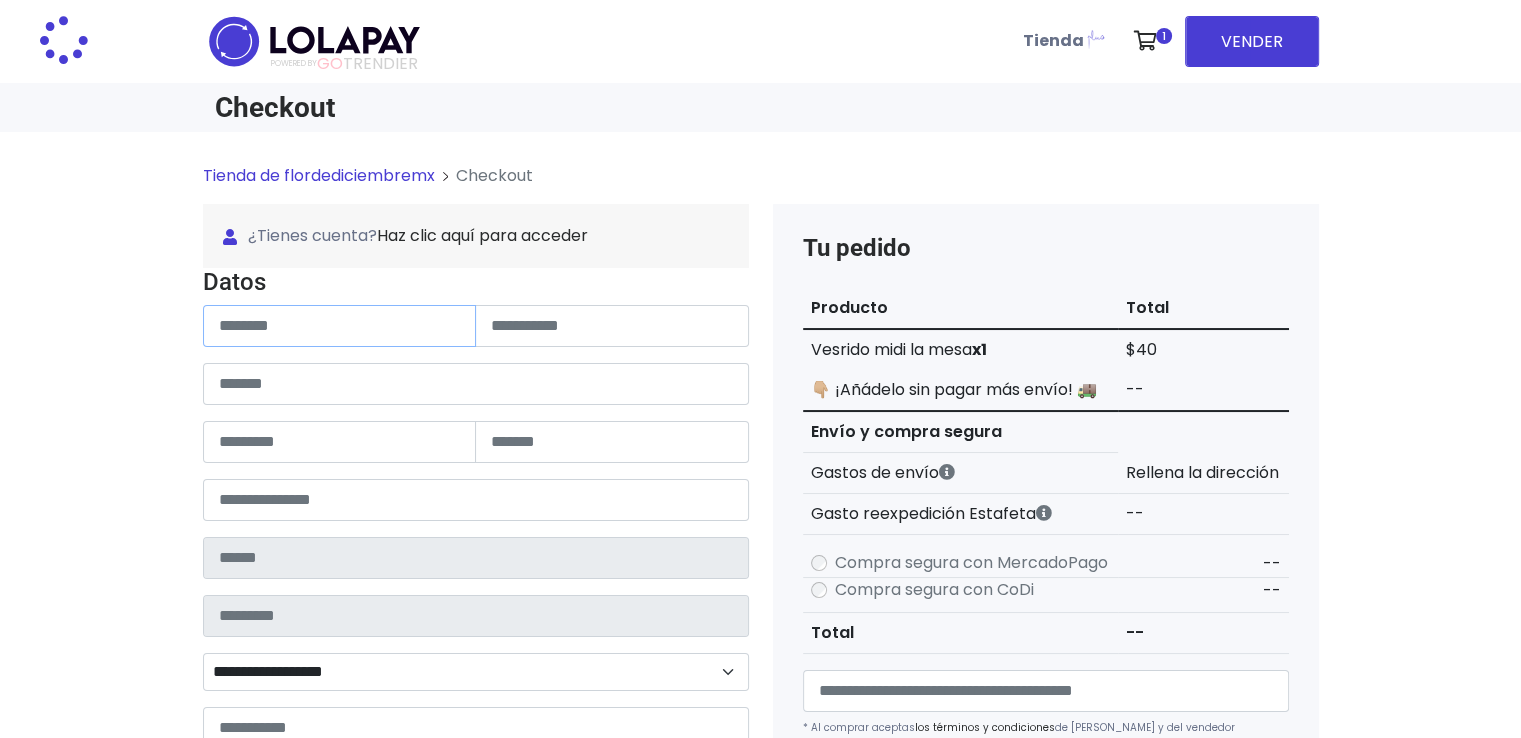 click at bounding box center (340, 326) 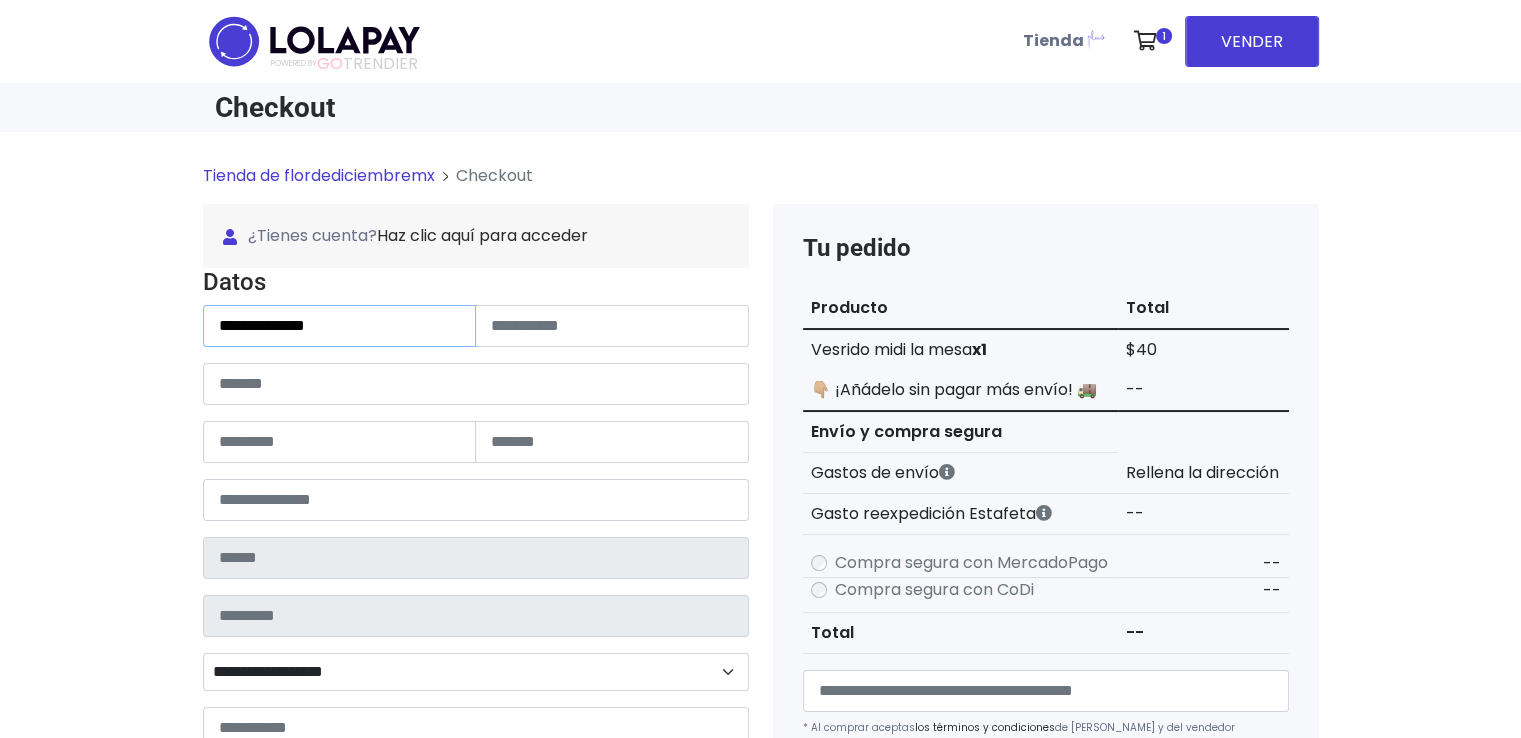 type on "**********" 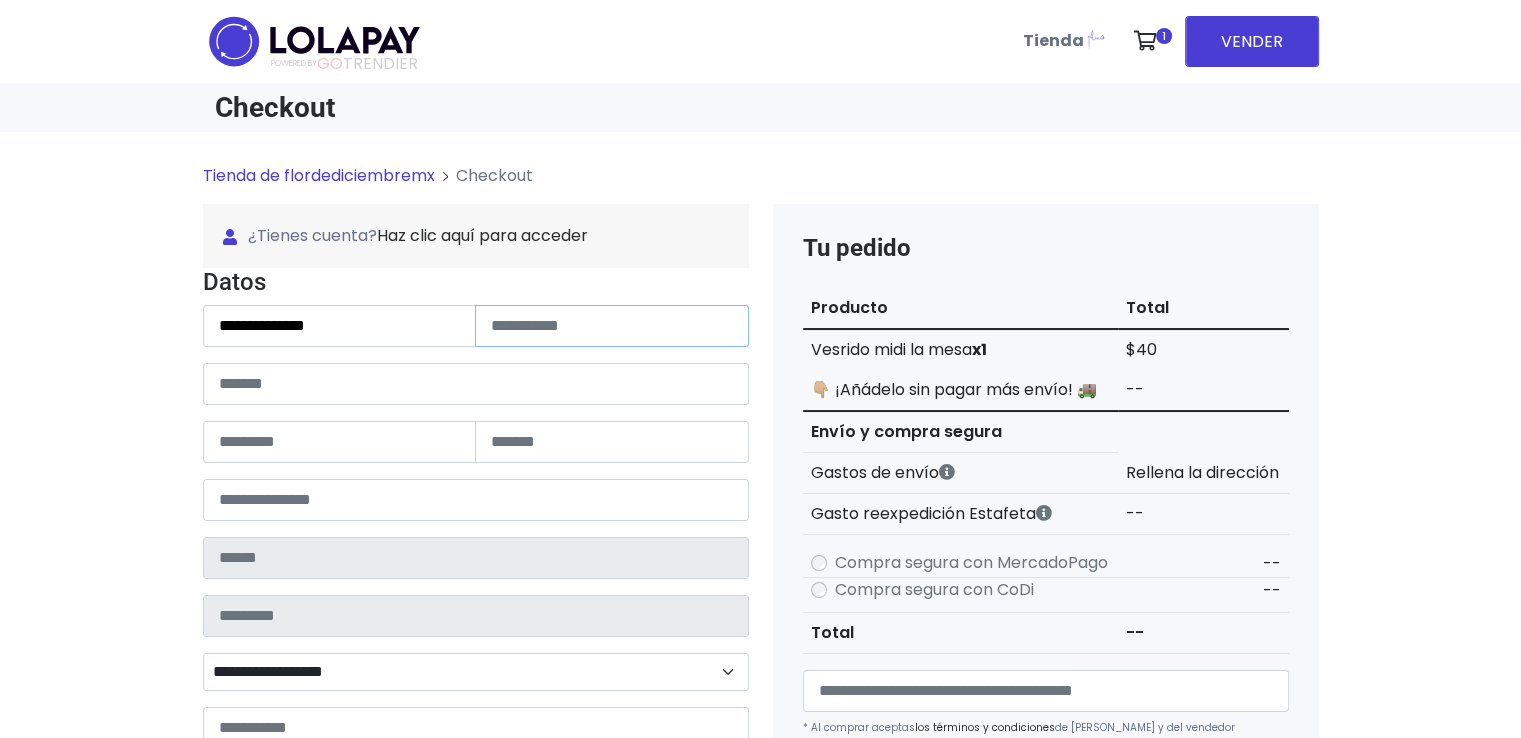 click at bounding box center [612, 326] 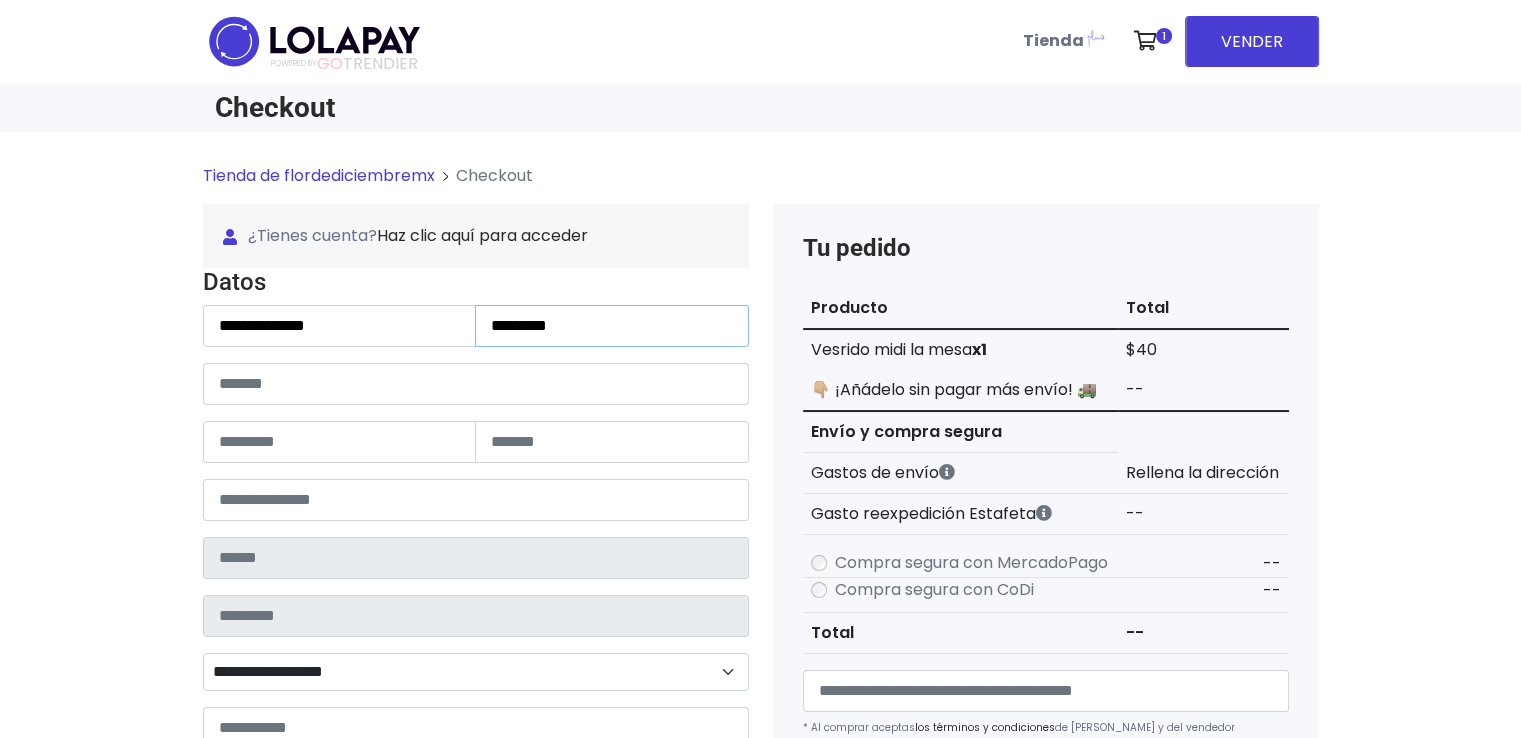 type on "*********" 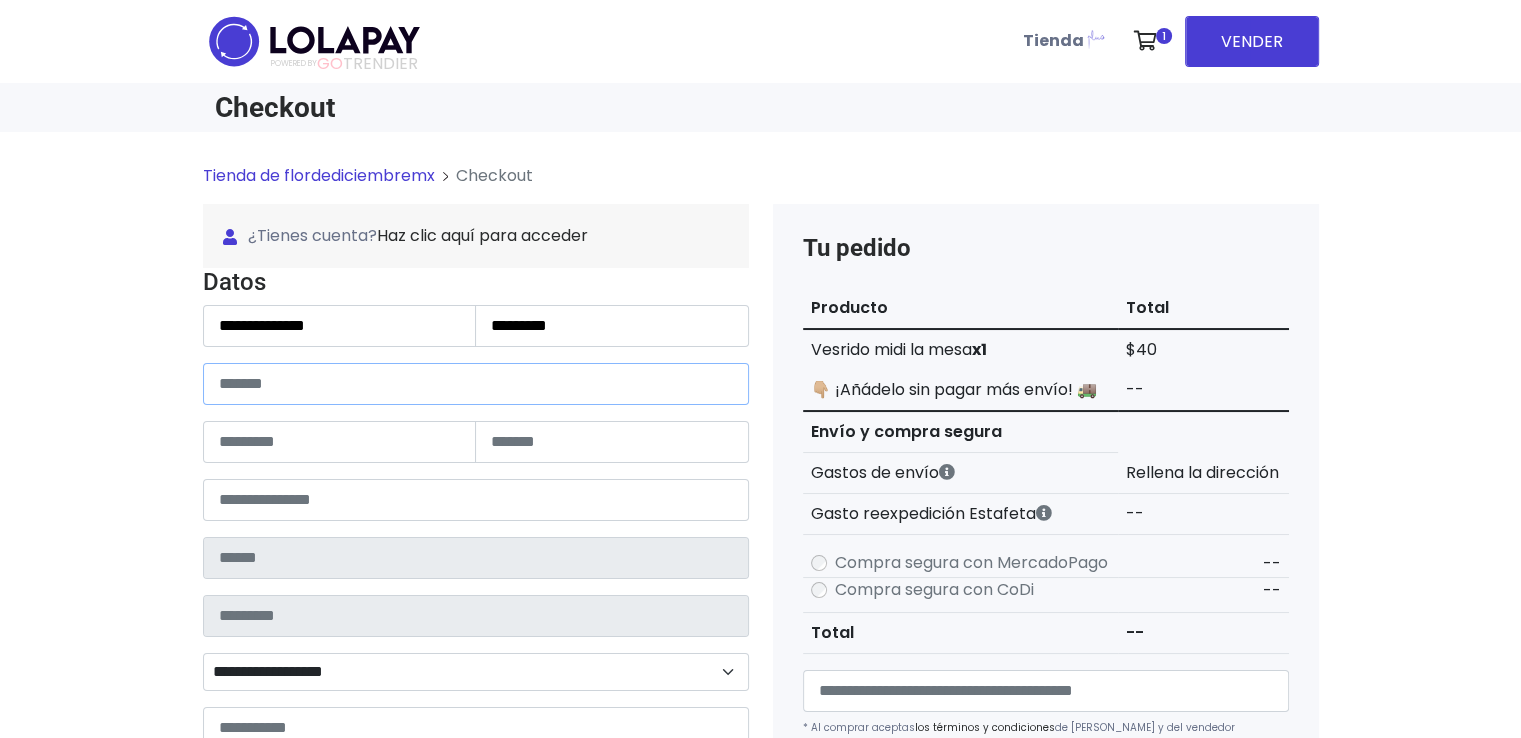 click at bounding box center (476, 384) 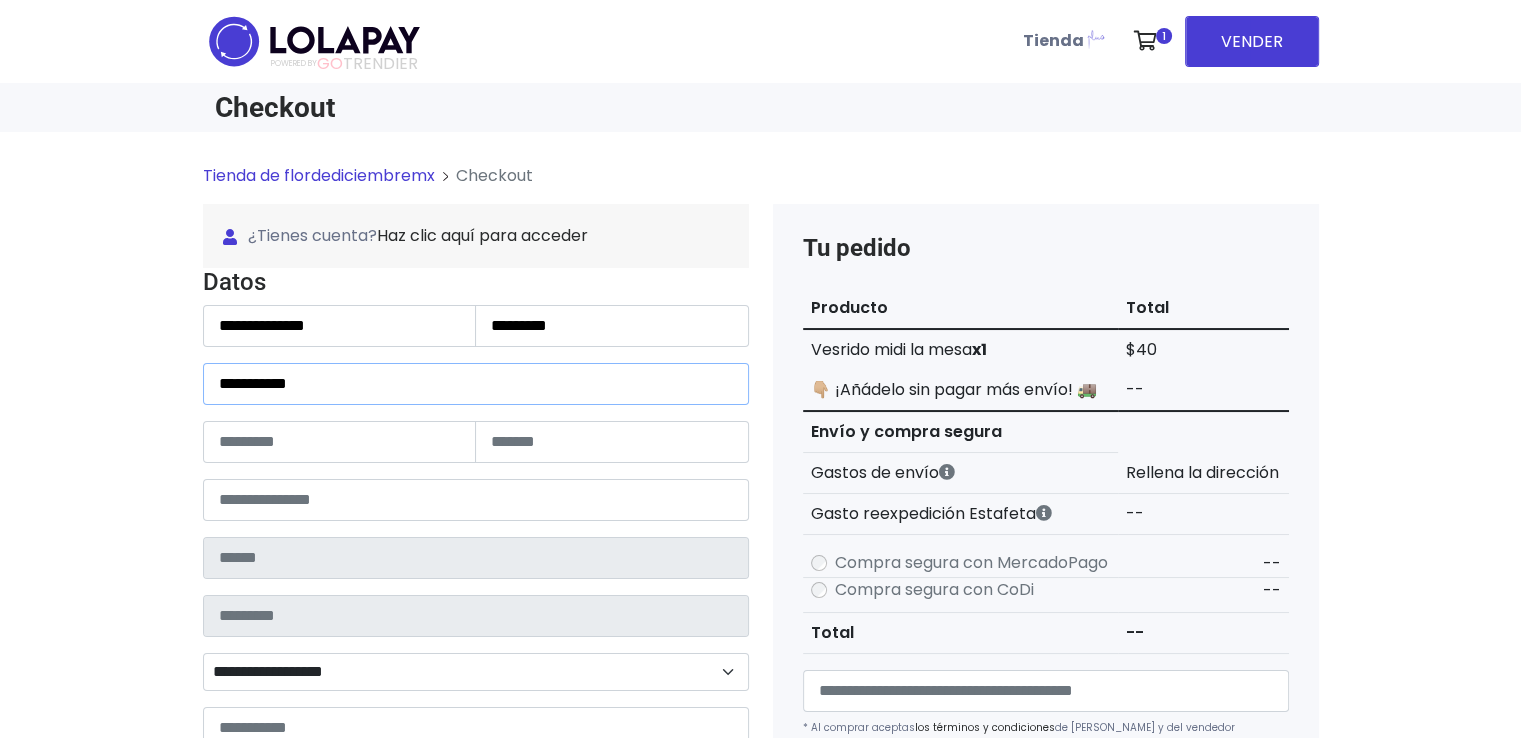 type on "**********" 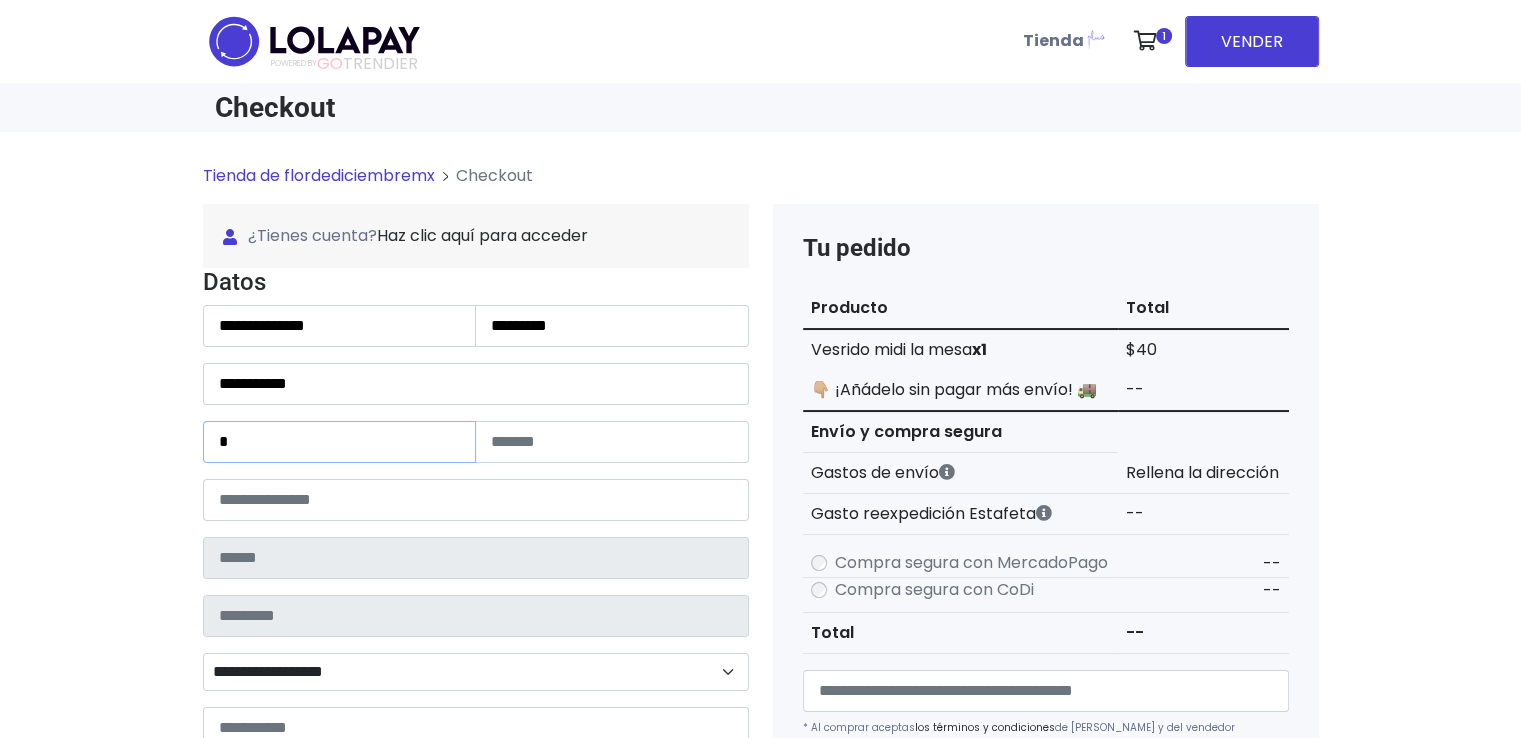 click on "*" at bounding box center (340, 442) 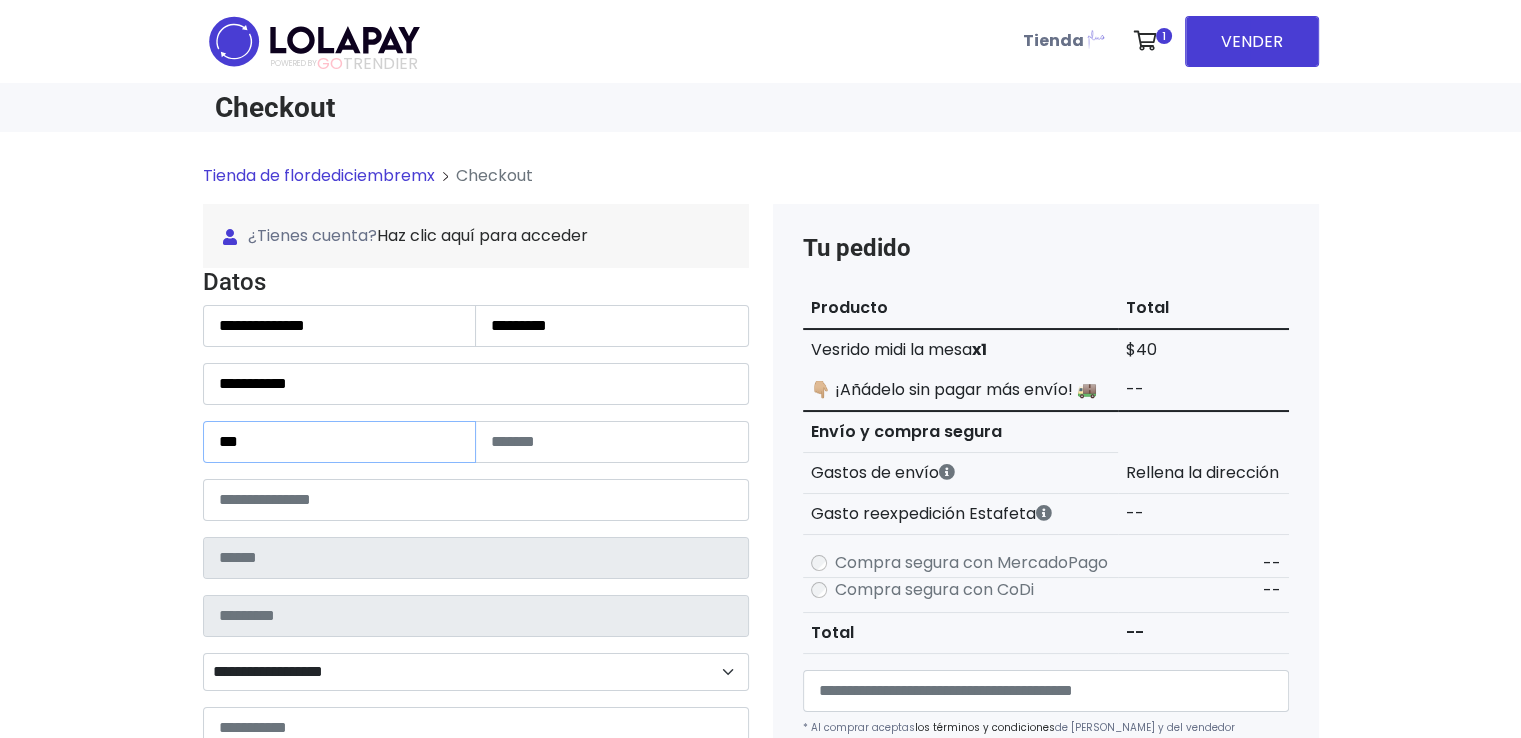 type on "***" 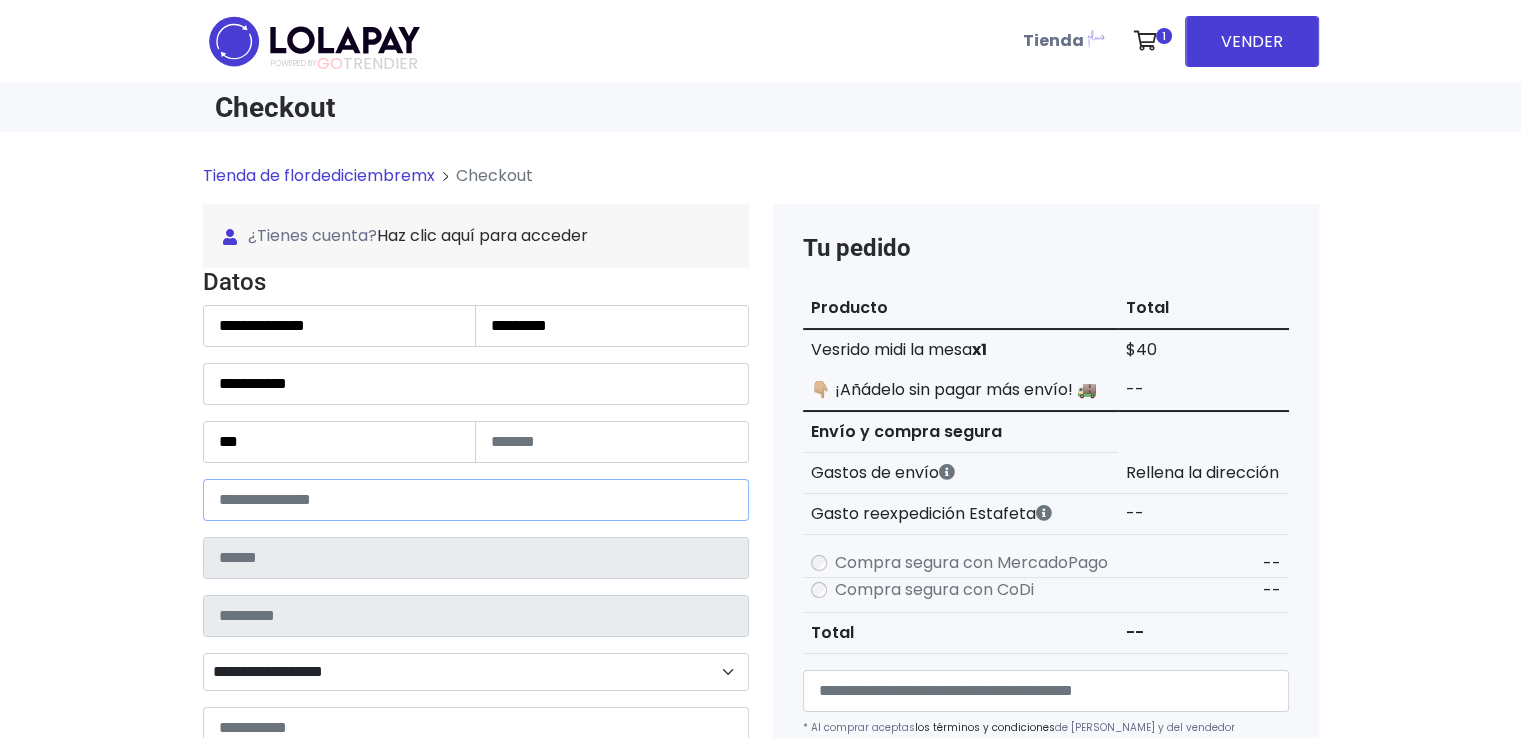 click at bounding box center (476, 500) 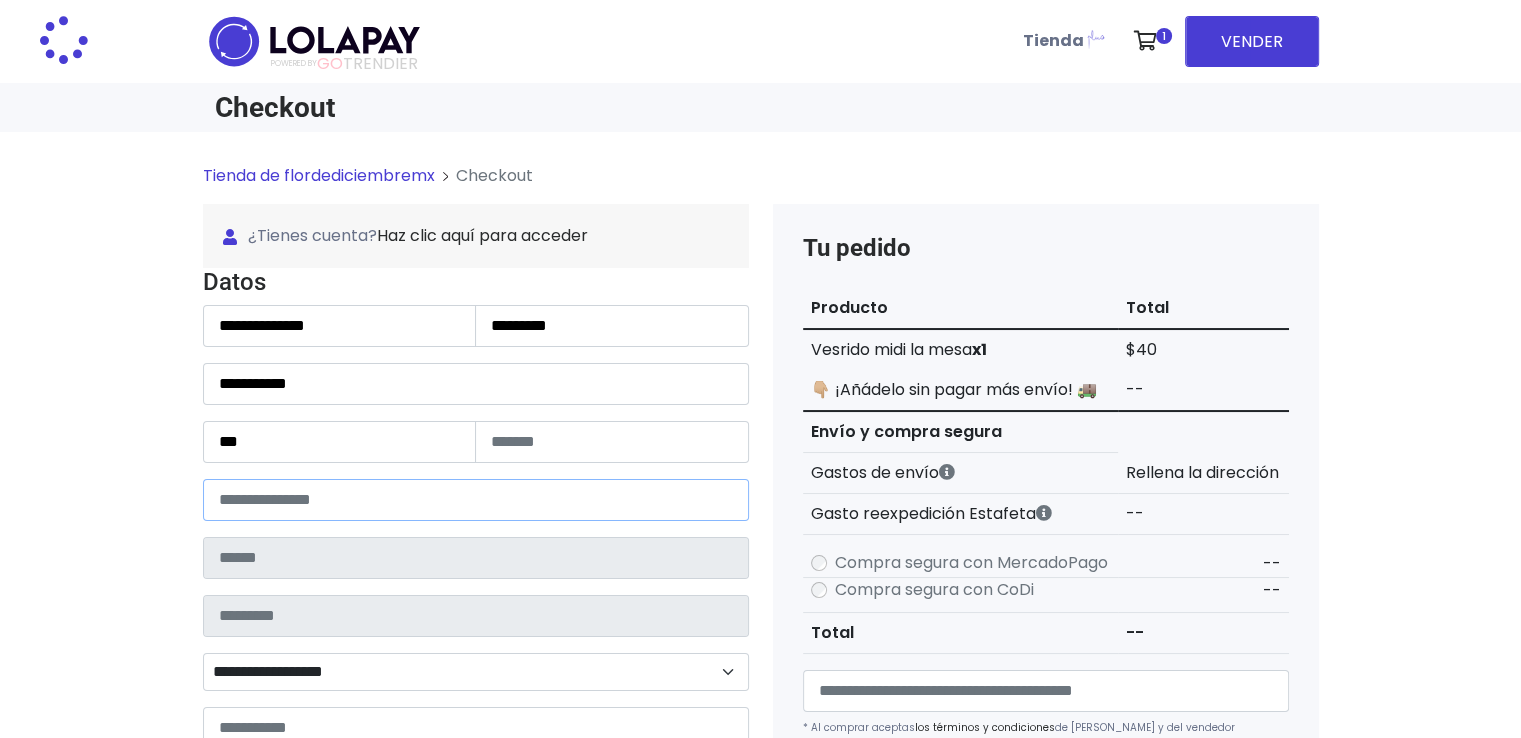 type on "**********" 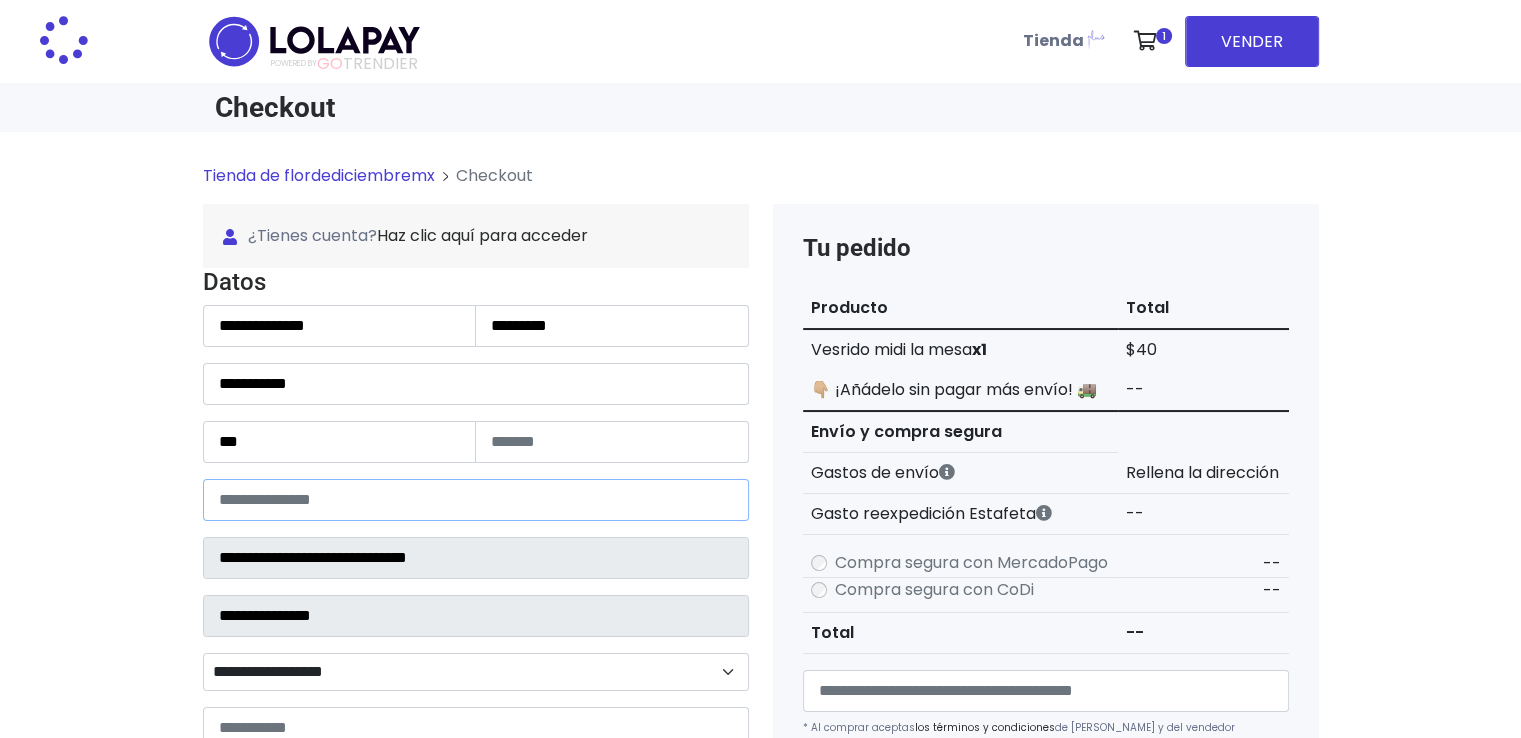 select 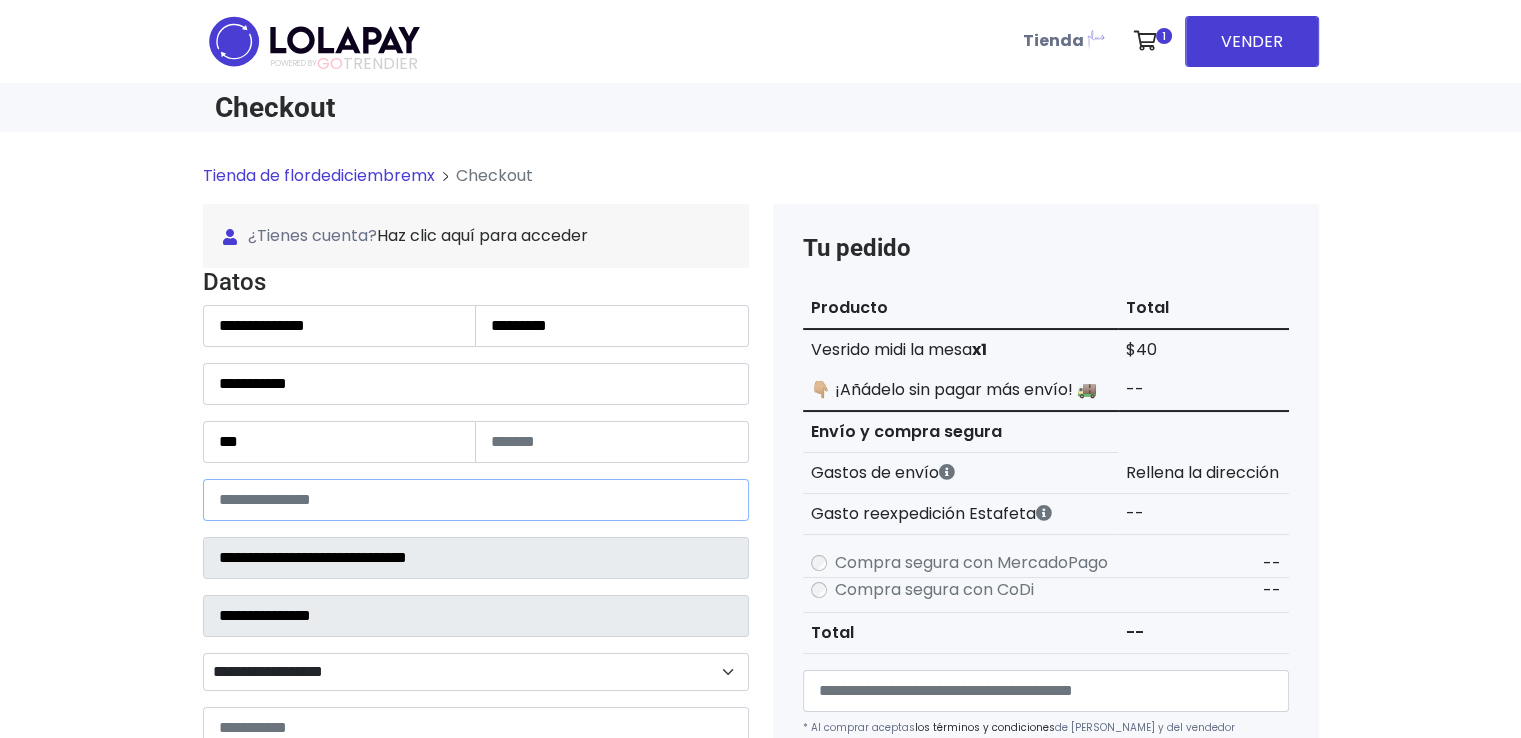 type on "*****" 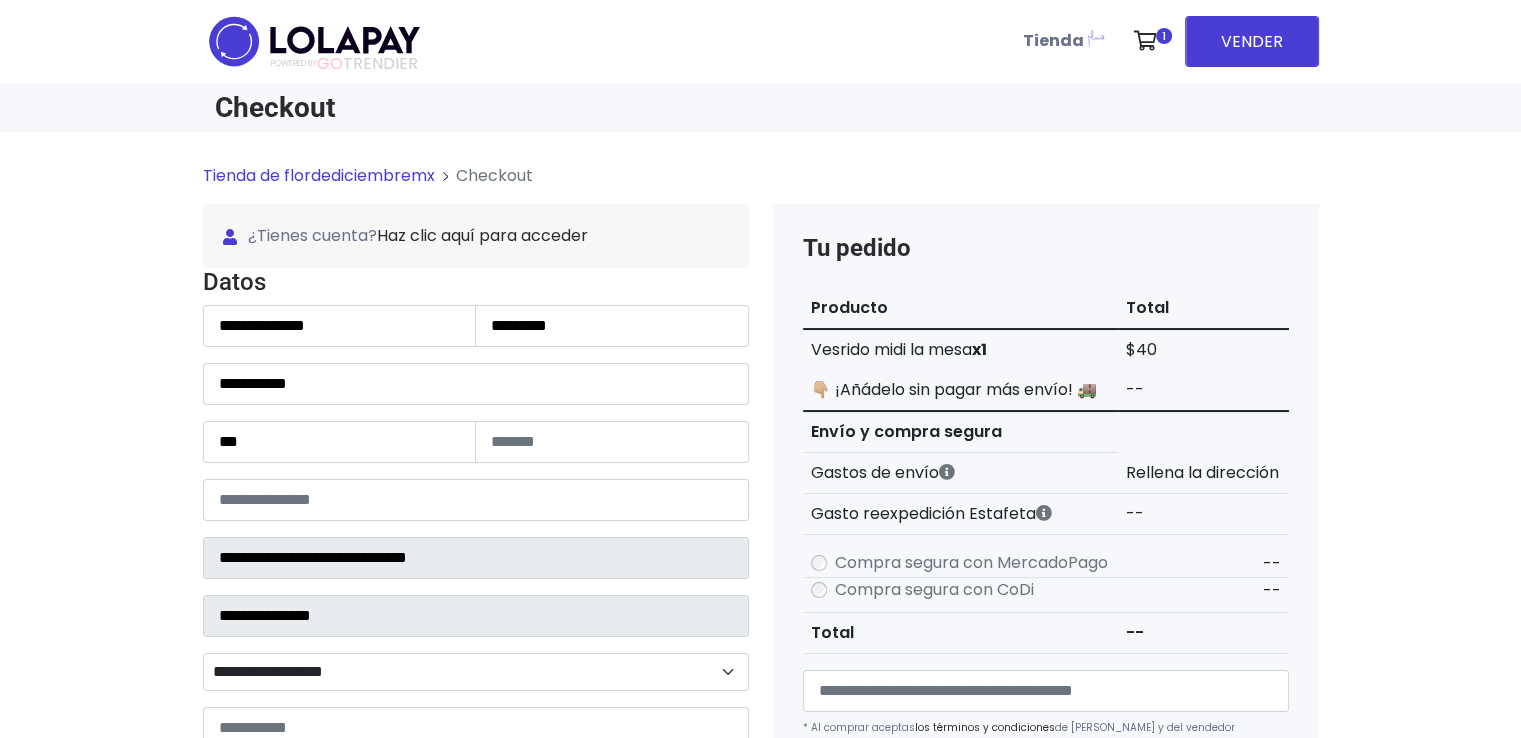 click on "**********" at bounding box center [760, 814] 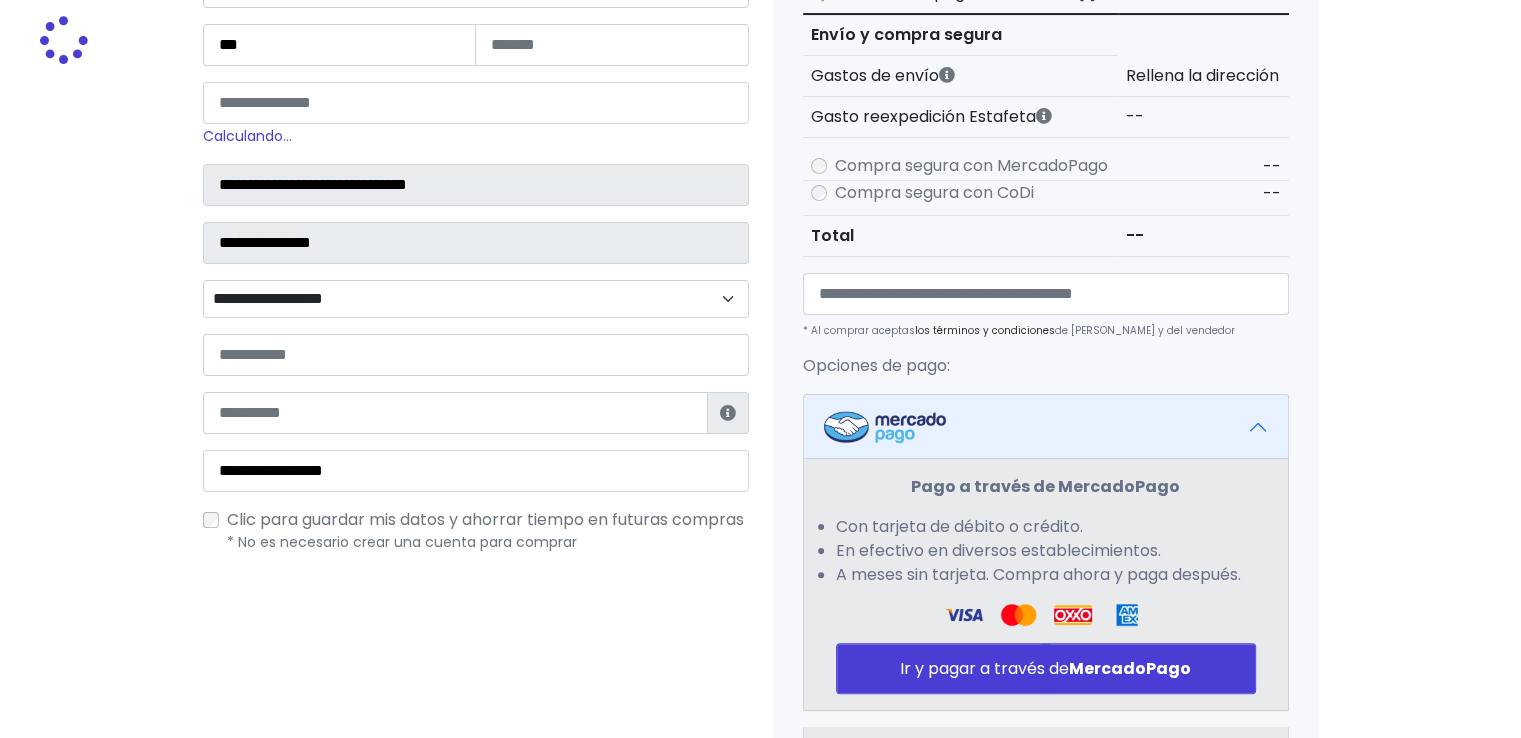 scroll, scrollTop: 400, scrollLeft: 0, axis: vertical 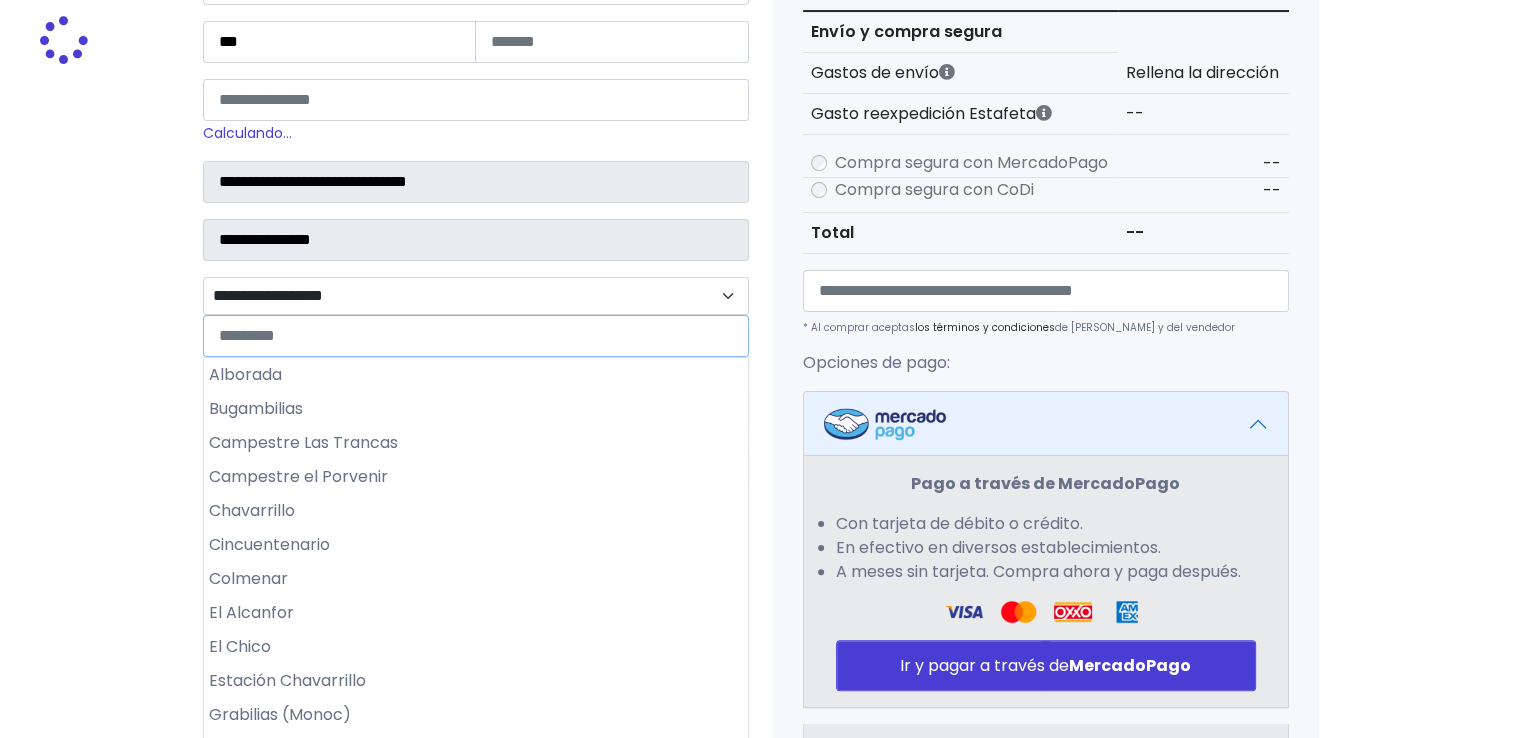 click on "**********" at bounding box center [476, 296] 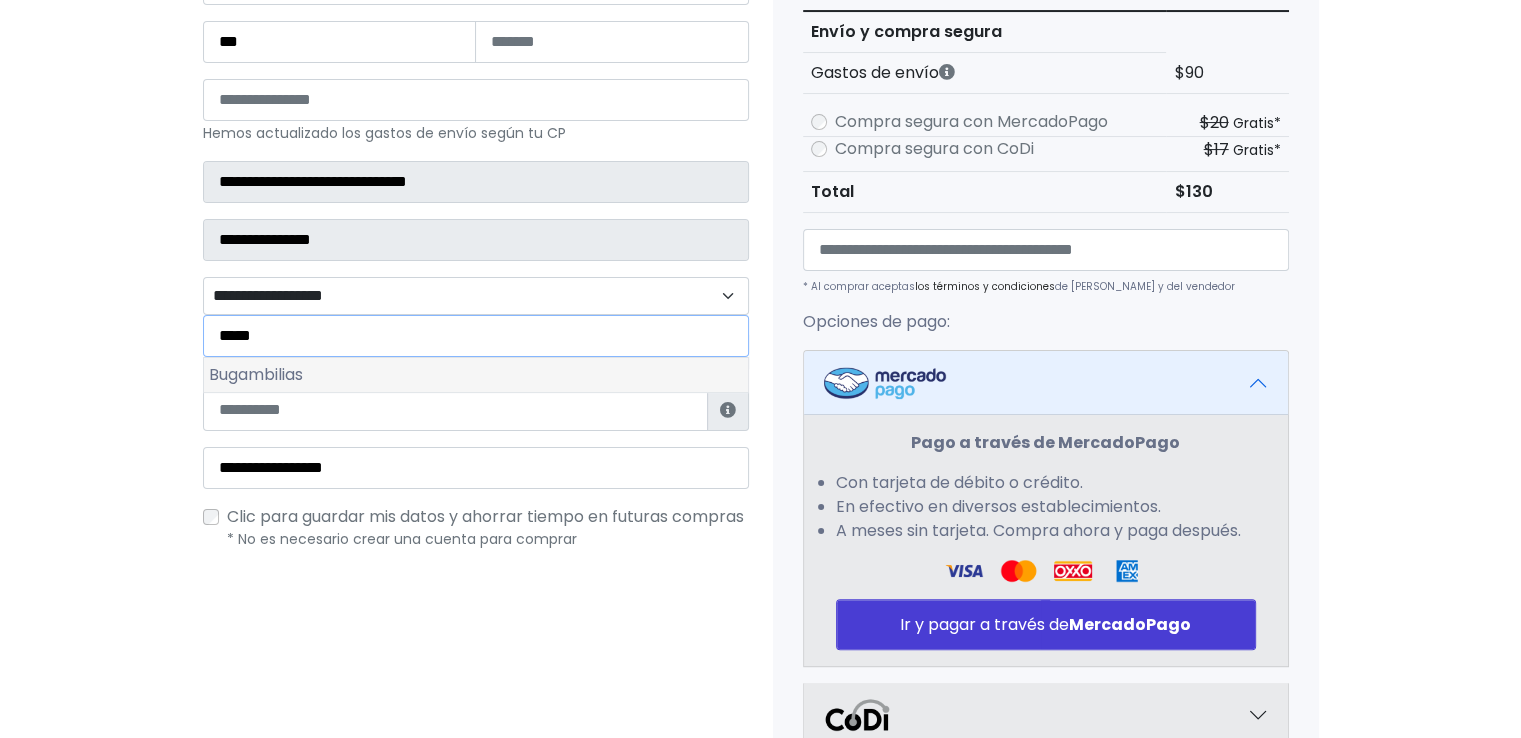 type on "*****" 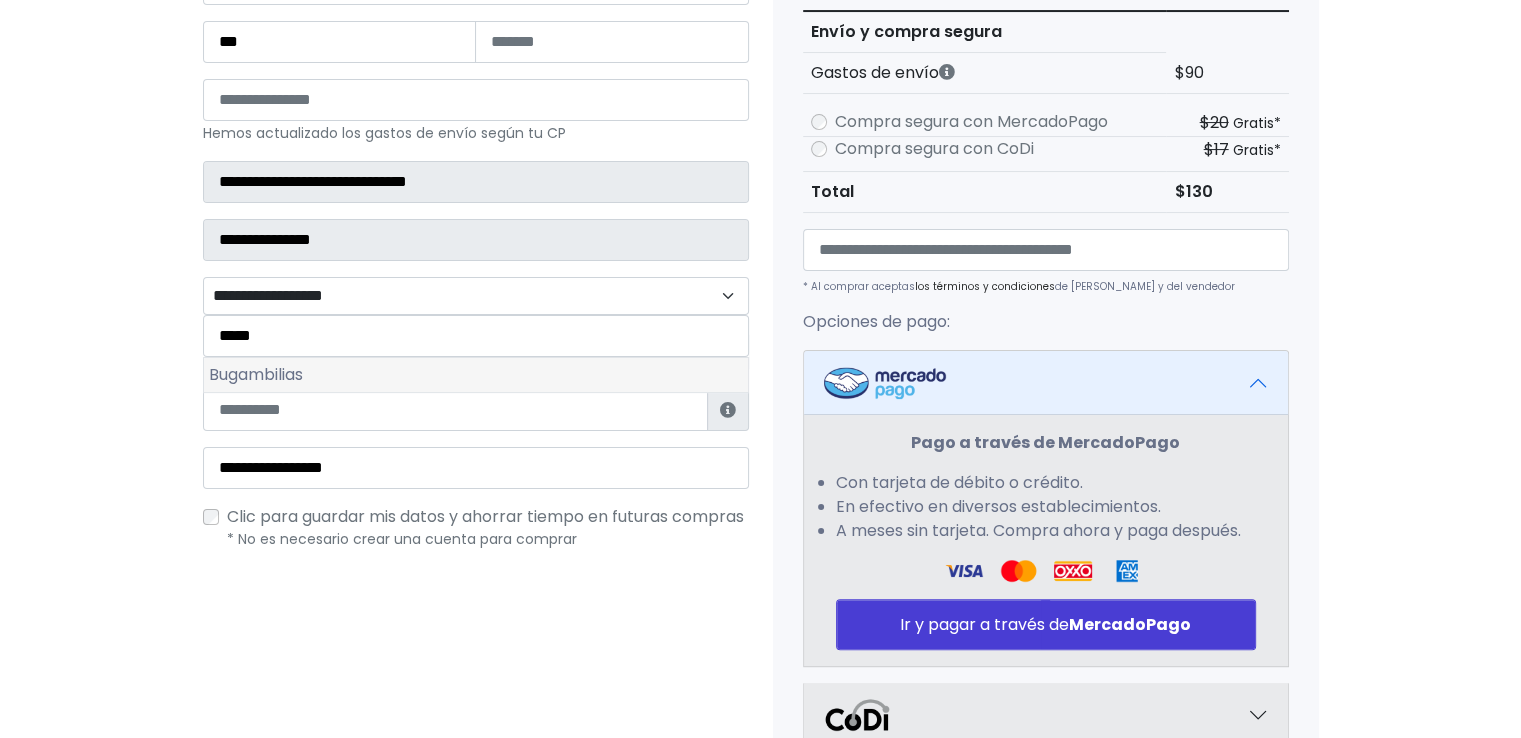 click on "Bugambilias" at bounding box center (476, 375) 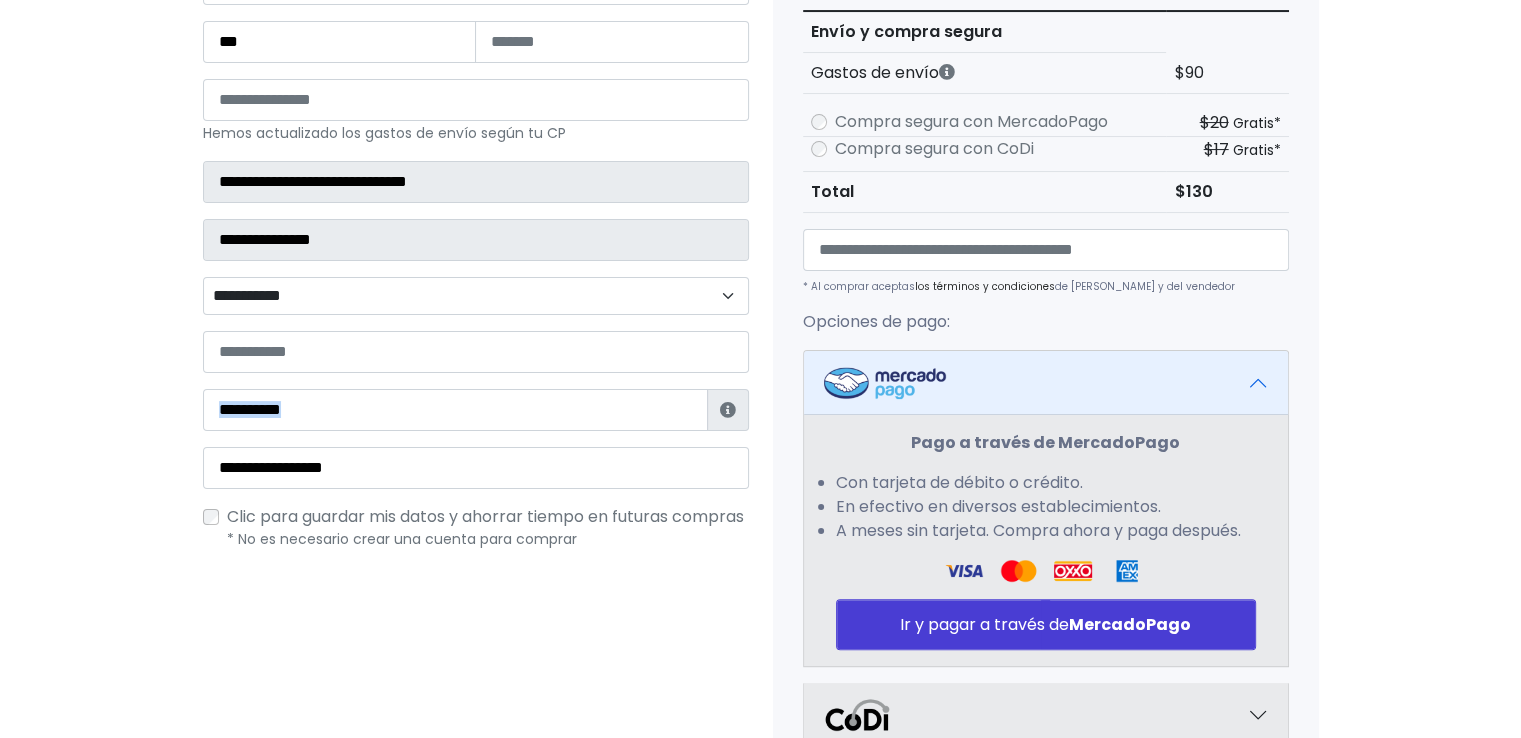 drag, startPoint x: 417, startPoint y: 432, endPoint x: 422, endPoint y: 418, distance: 14.866069 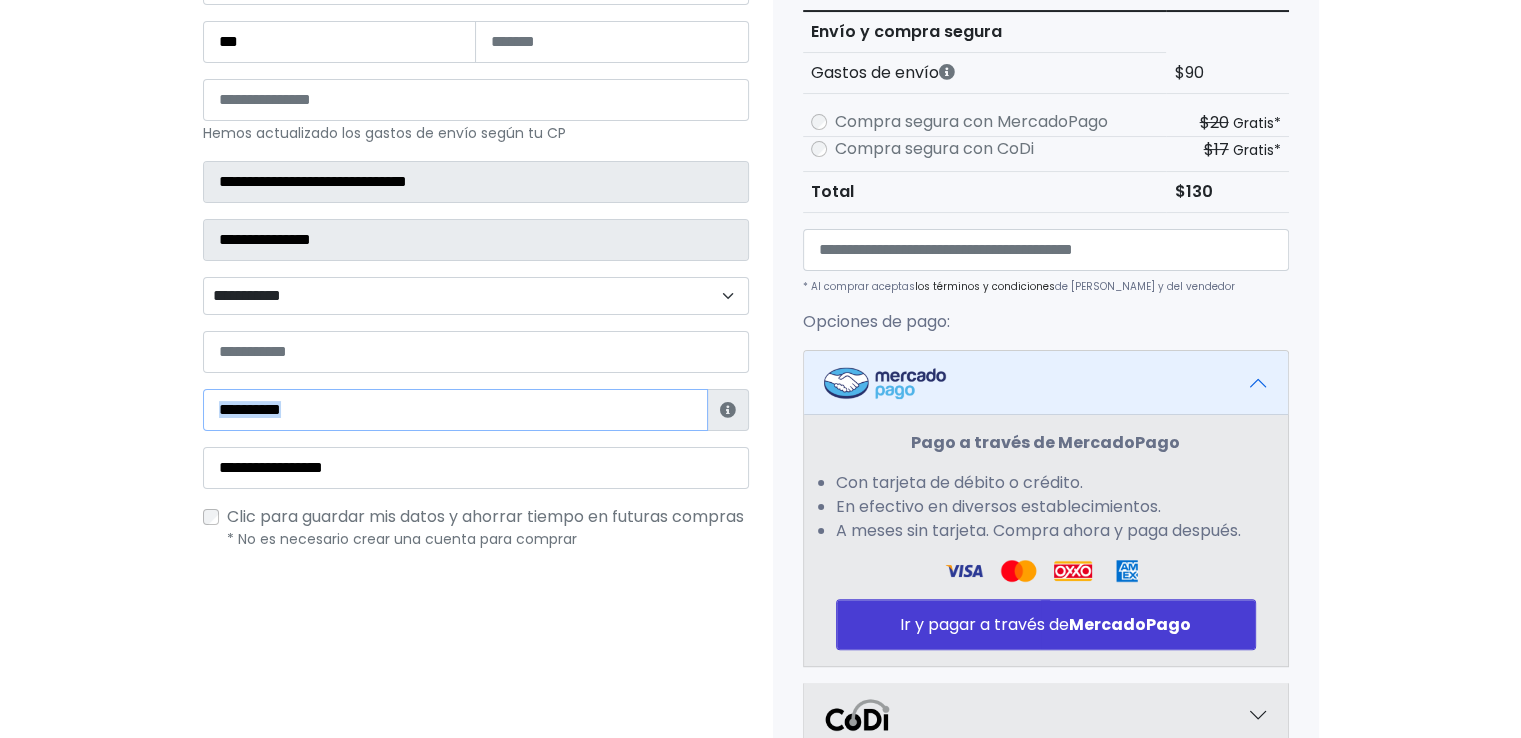 click at bounding box center (455, 410) 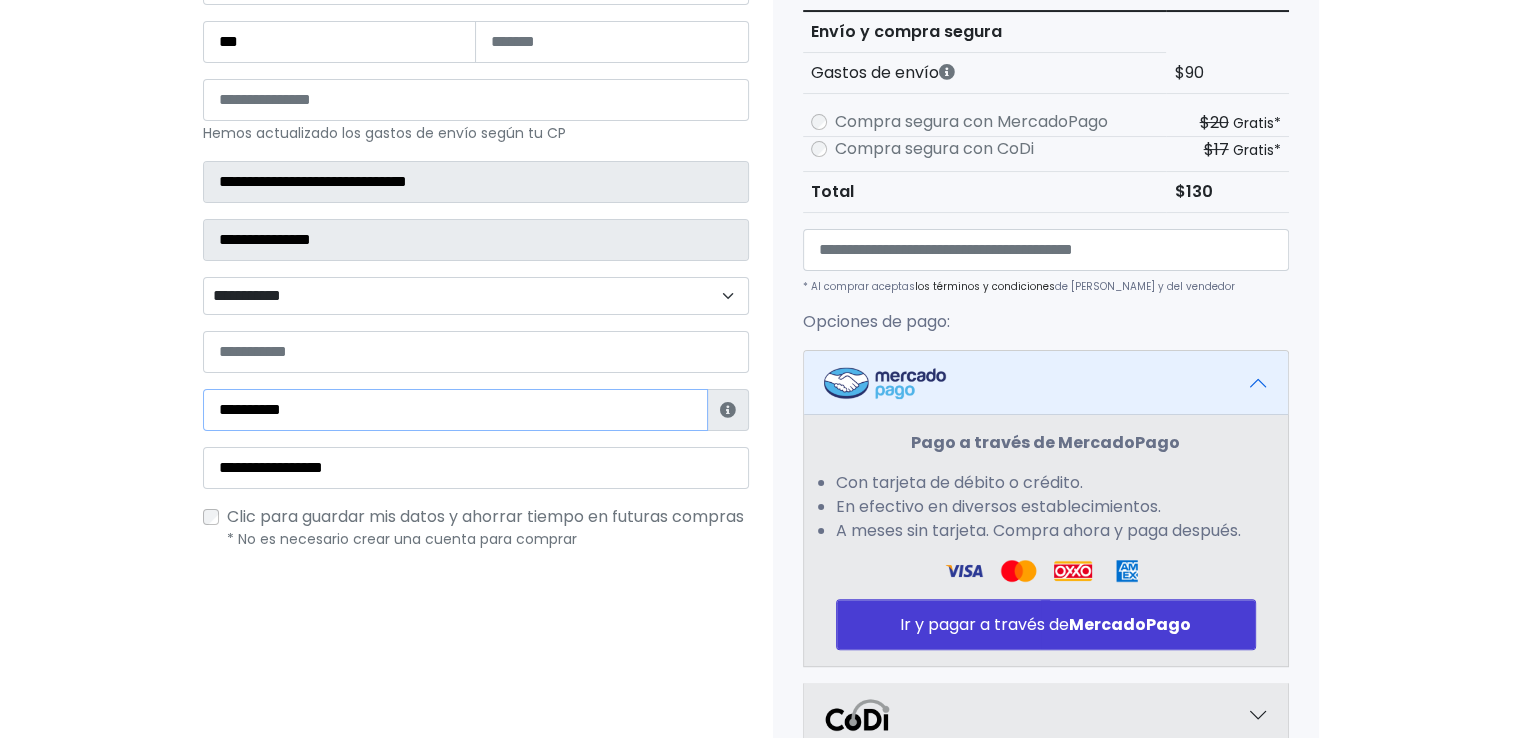 type on "**********" 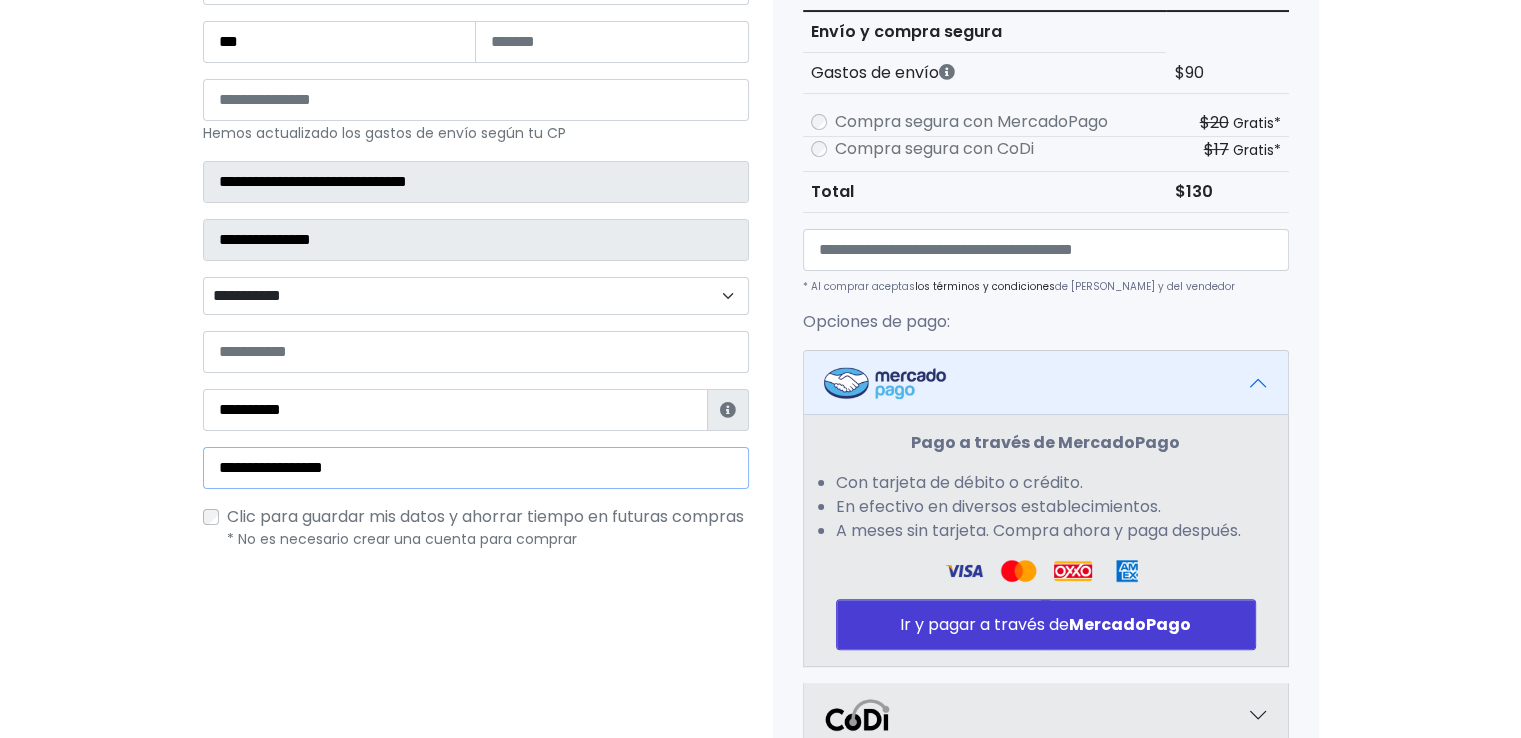 click on "**********" at bounding box center (476, 468) 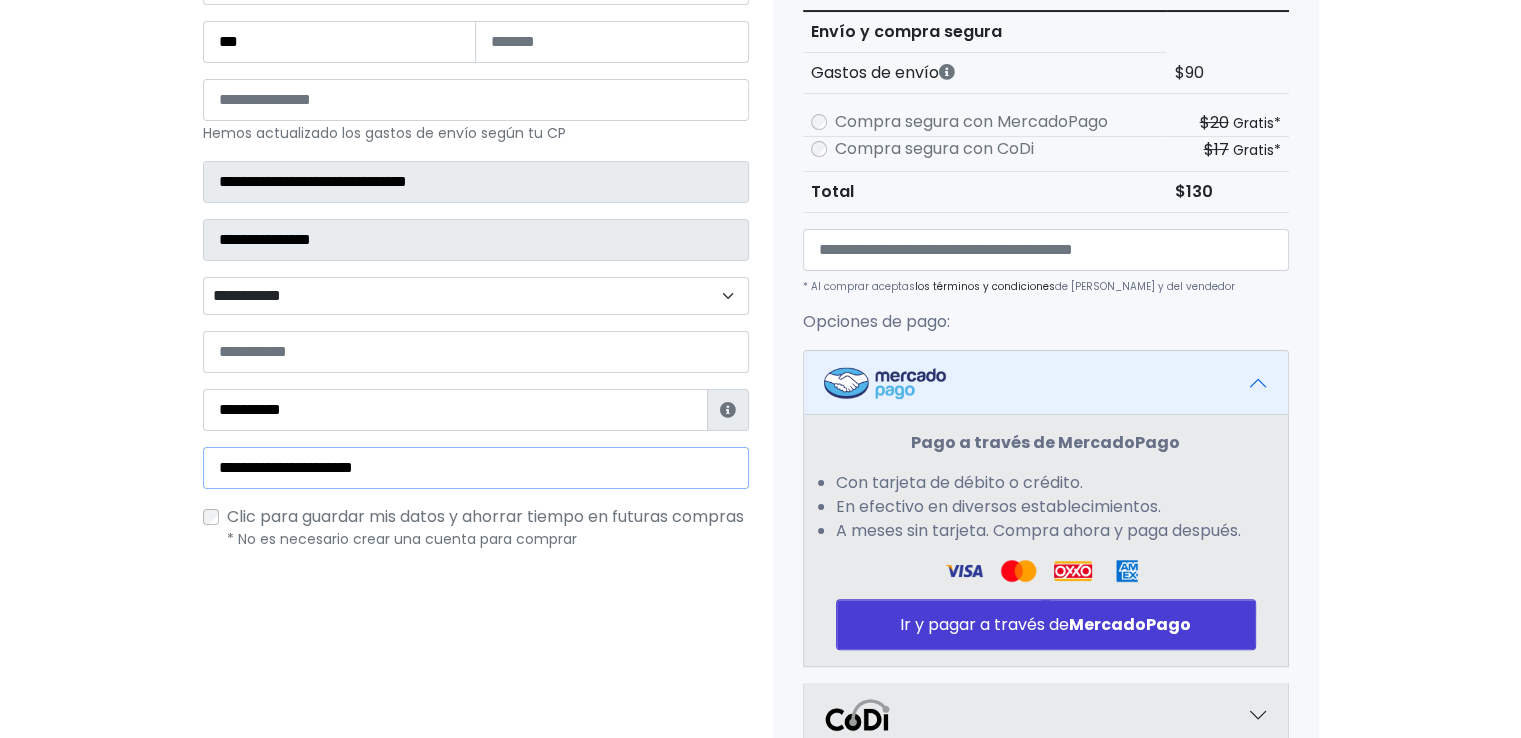 type on "**********" 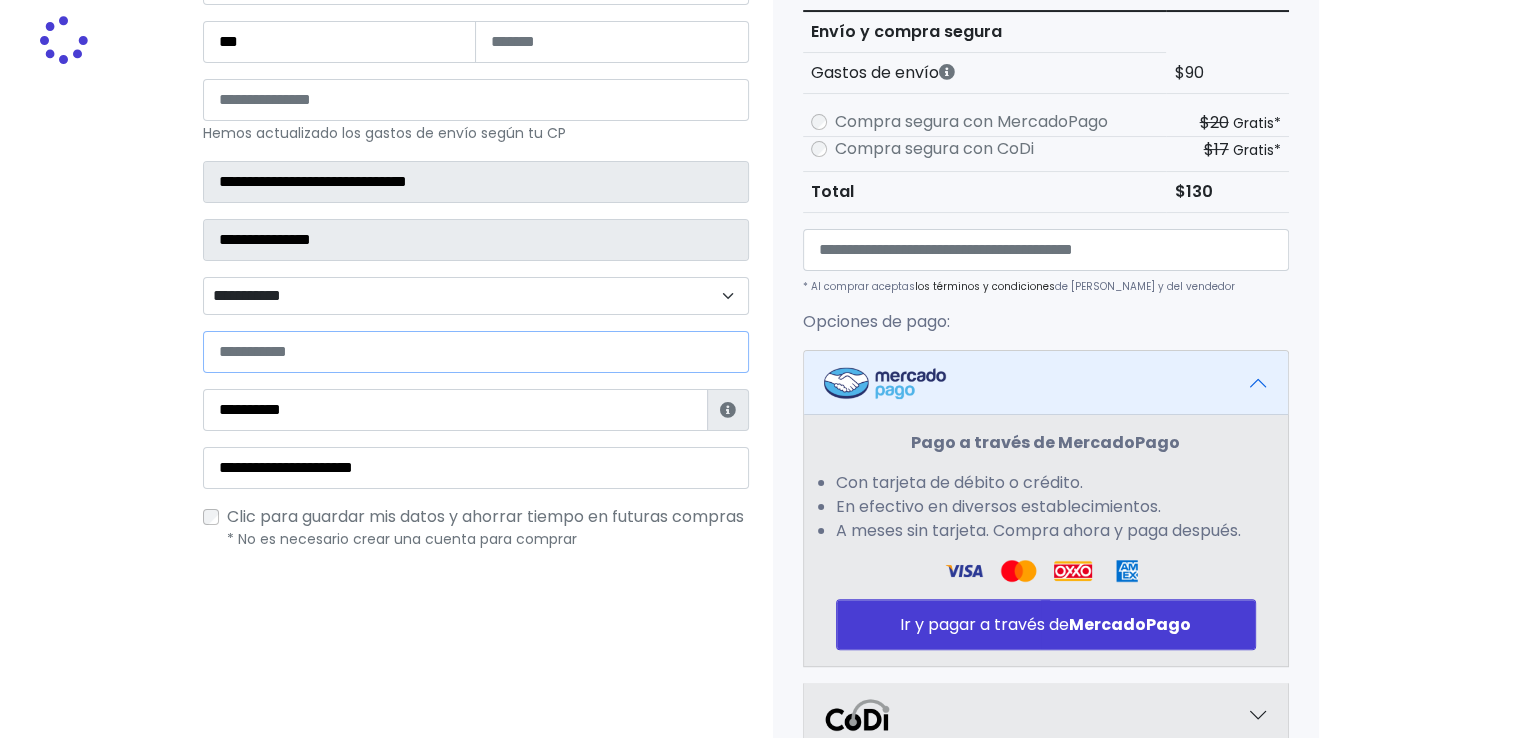click at bounding box center [476, 352] 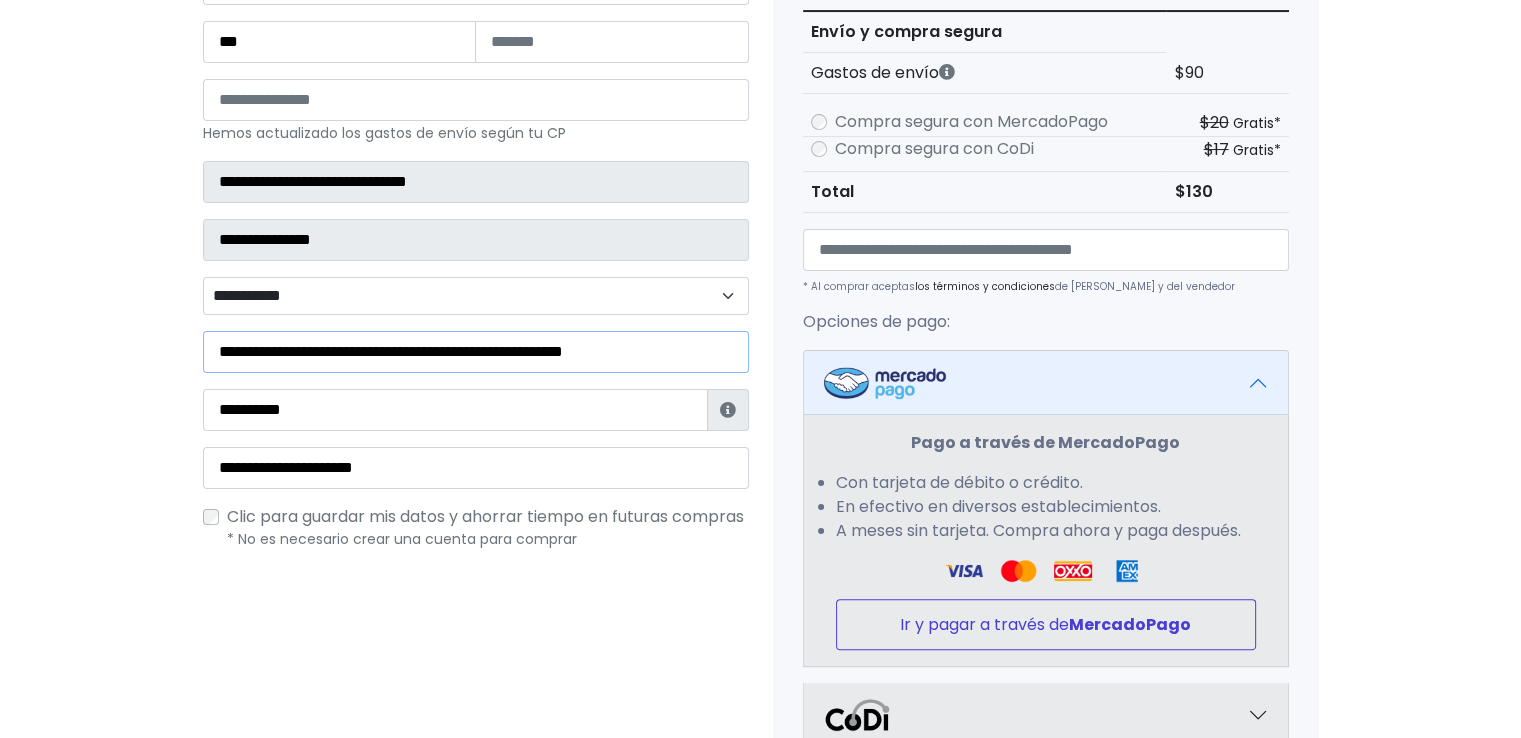 type on "**********" 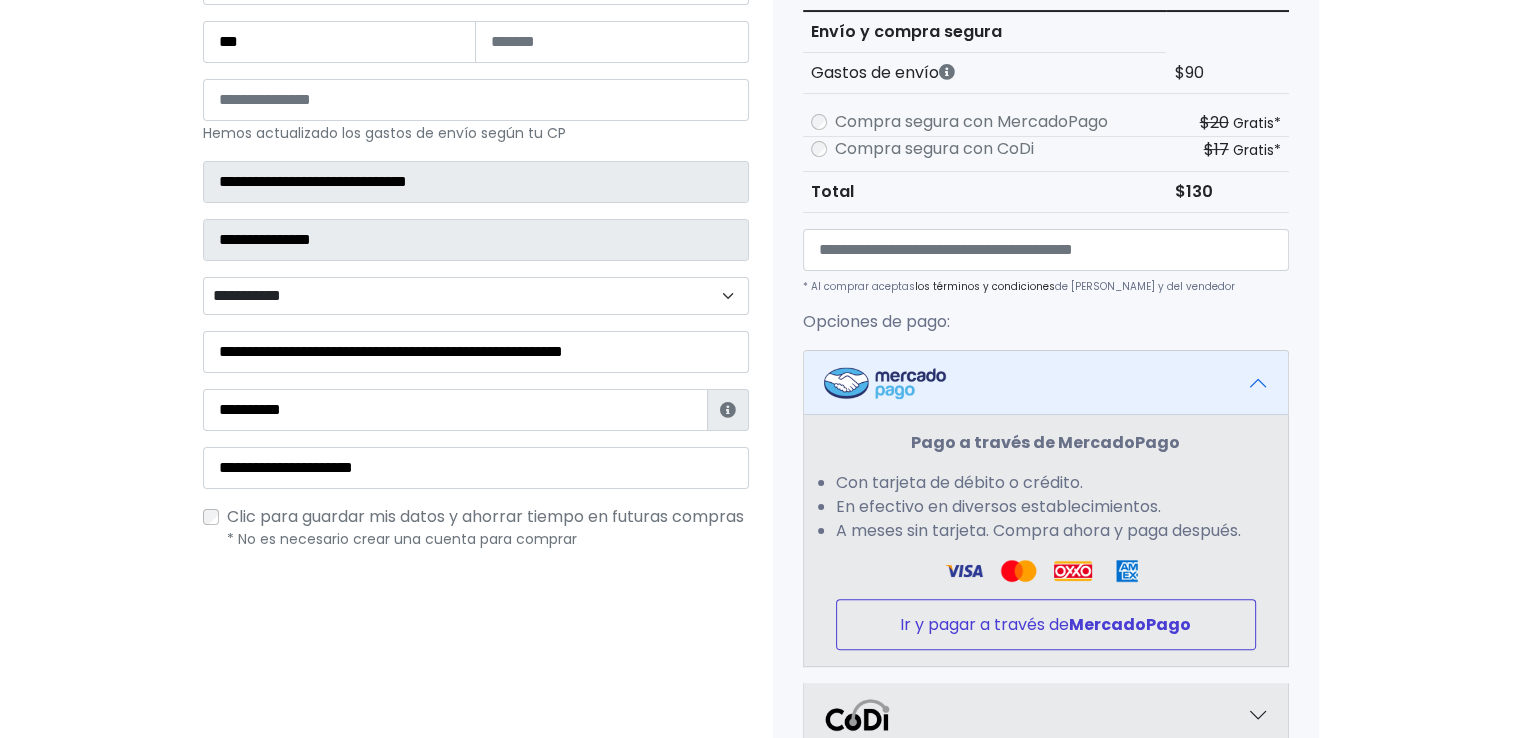 click on "MercadoPago" at bounding box center [1130, 624] 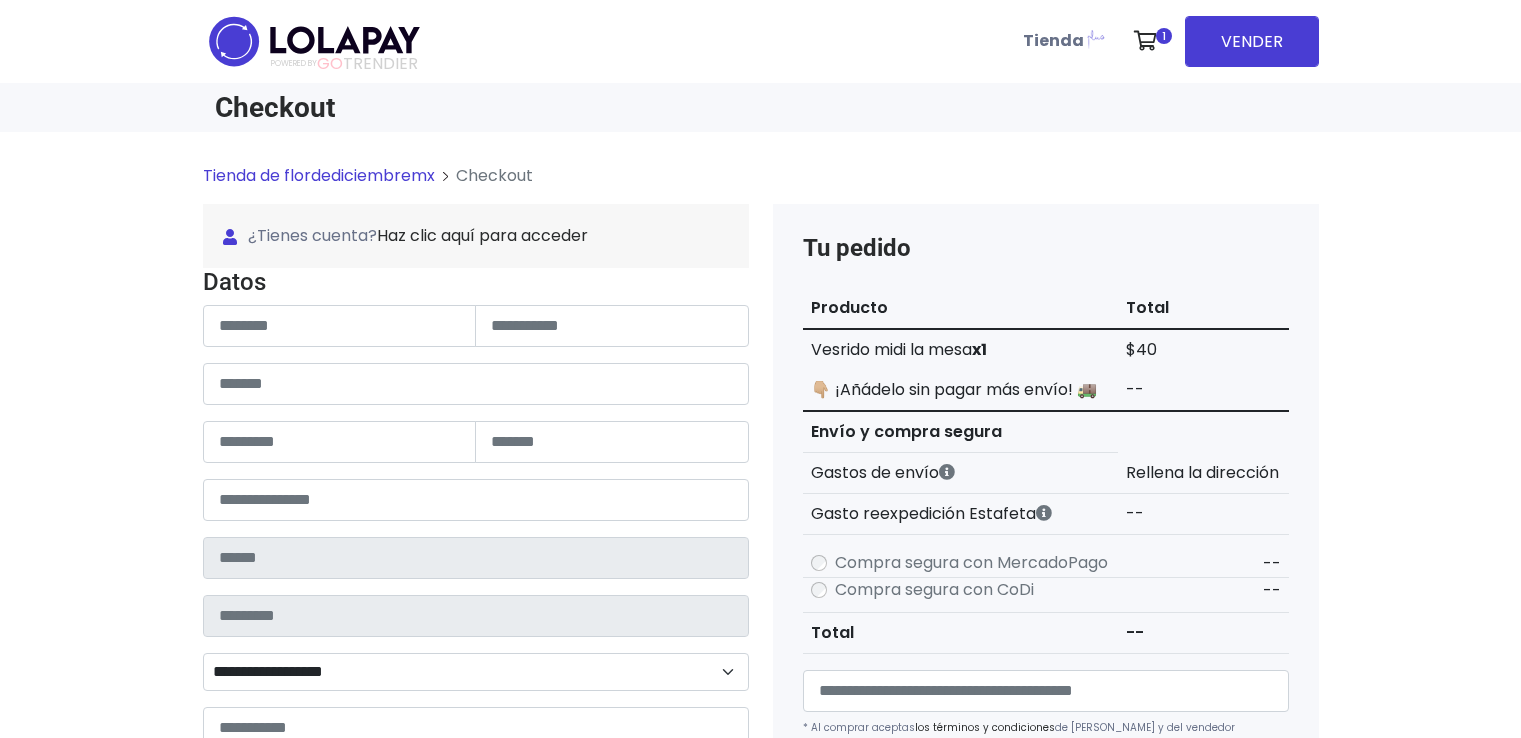 scroll, scrollTop: 0, scrollLeft: 0, axis: both 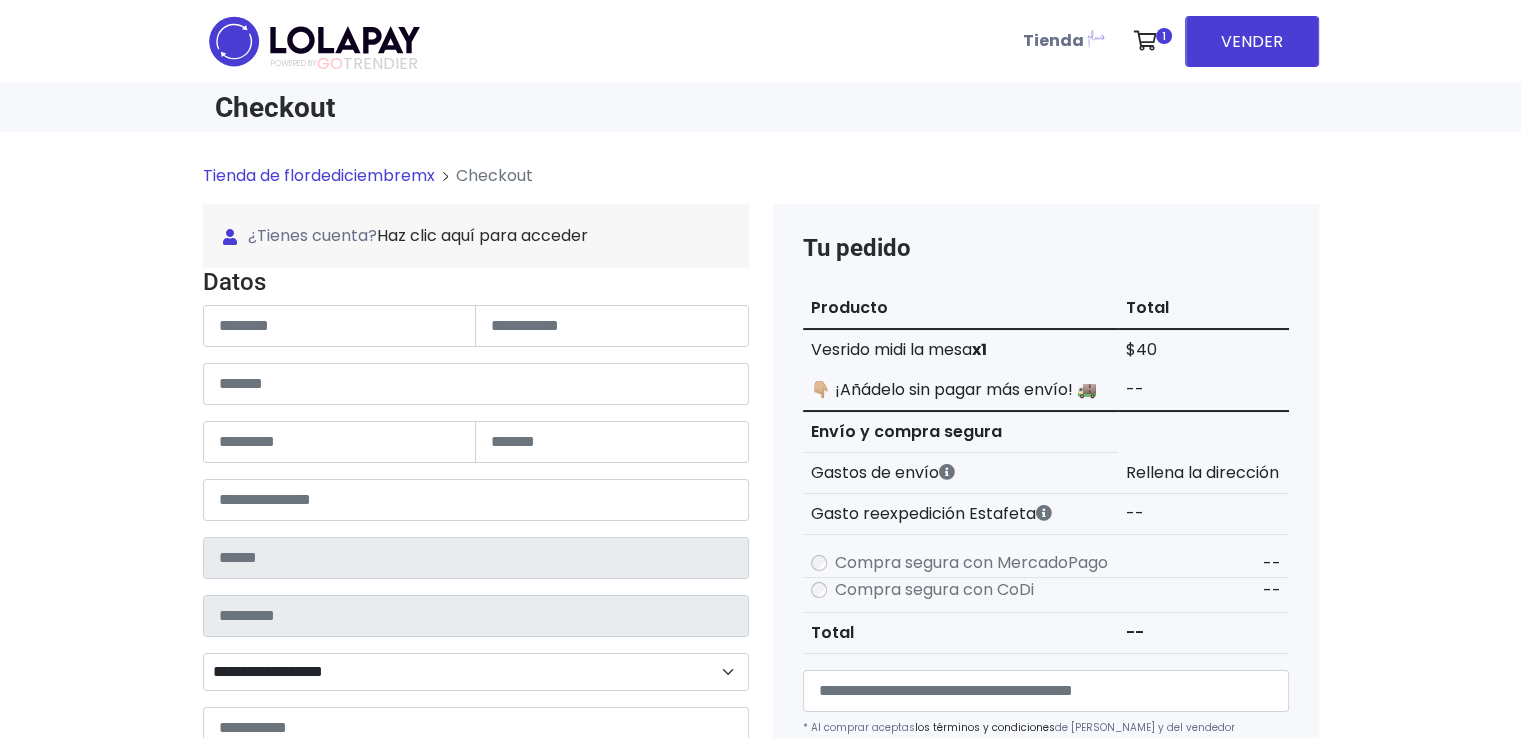 type on "**********" 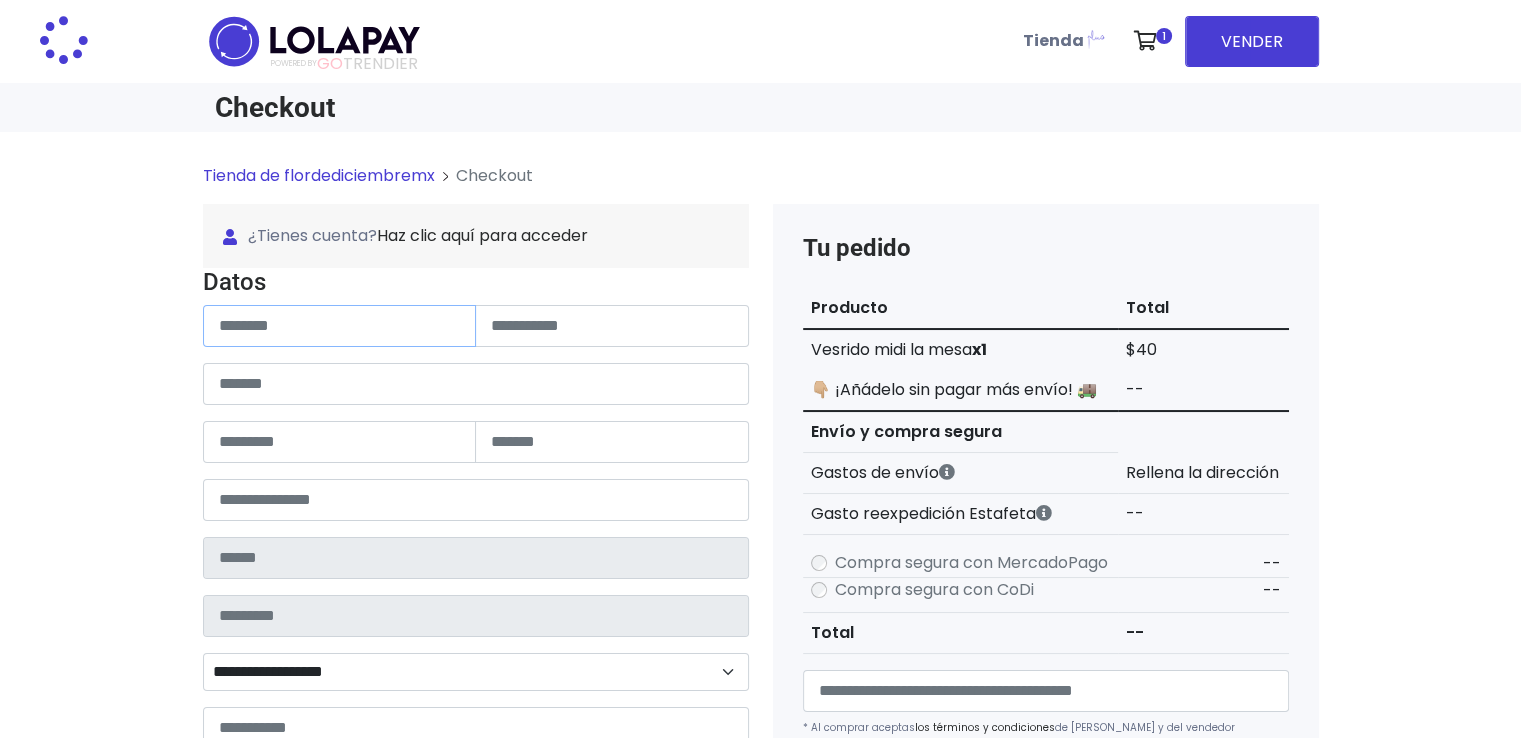 click at bounding box center (340, 326) 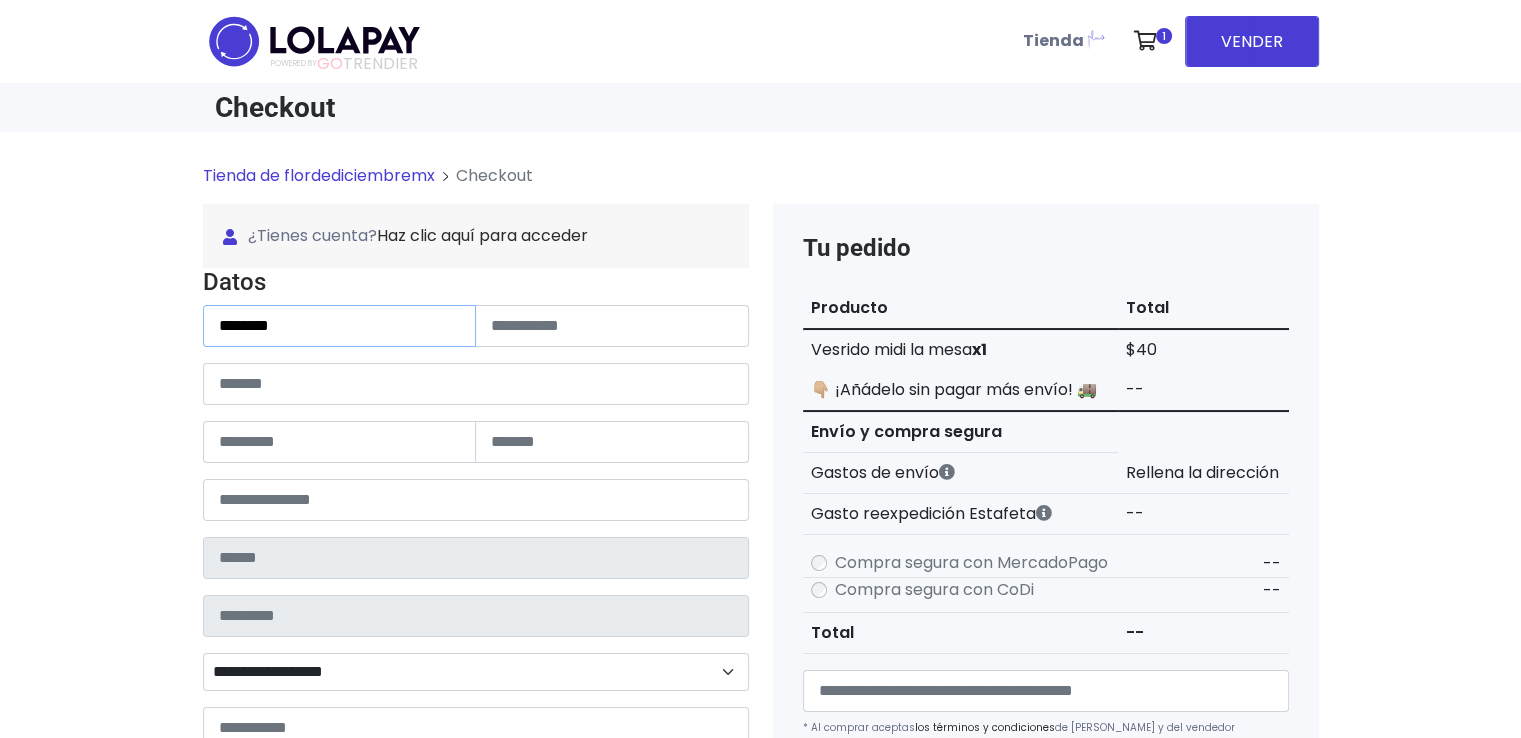 type on "**********" 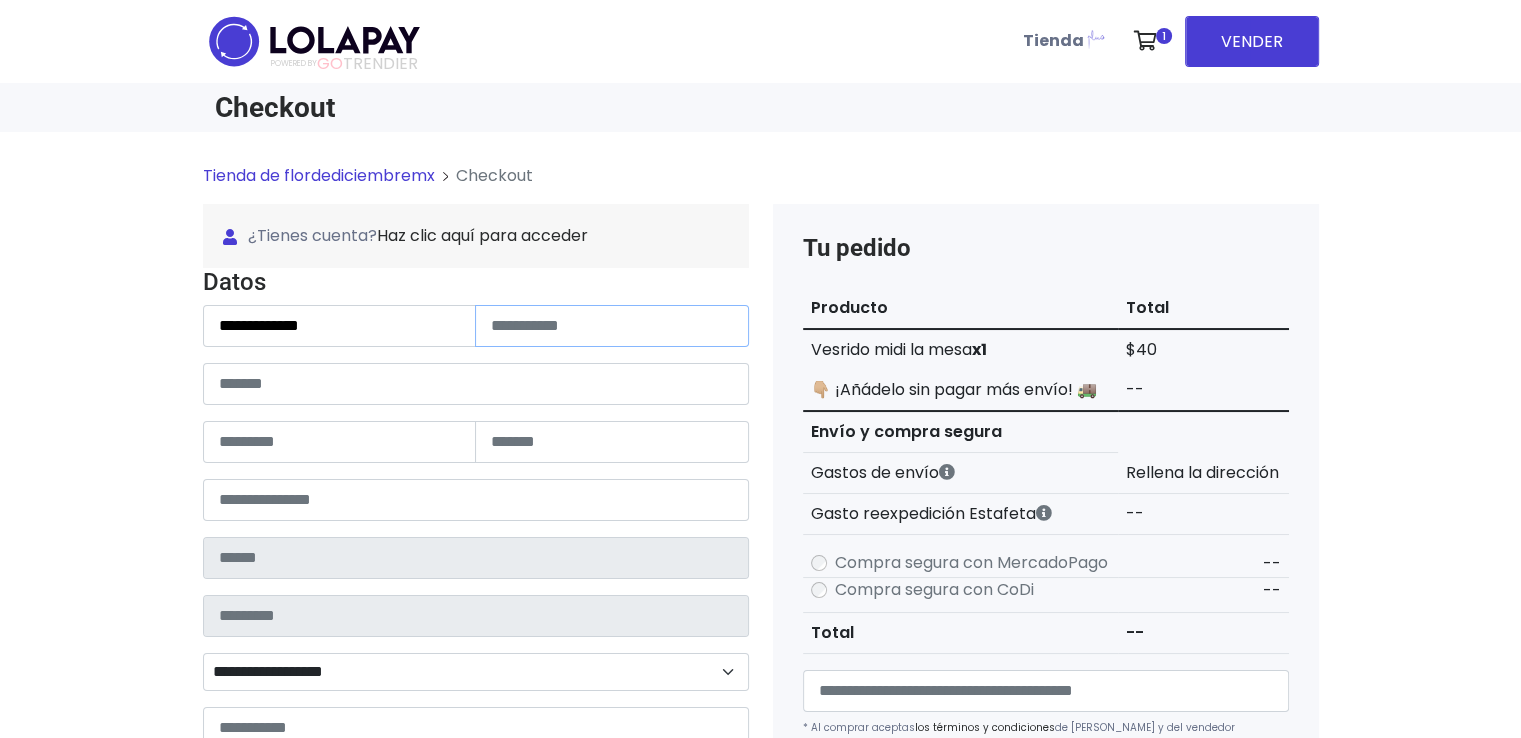 type on "*********" 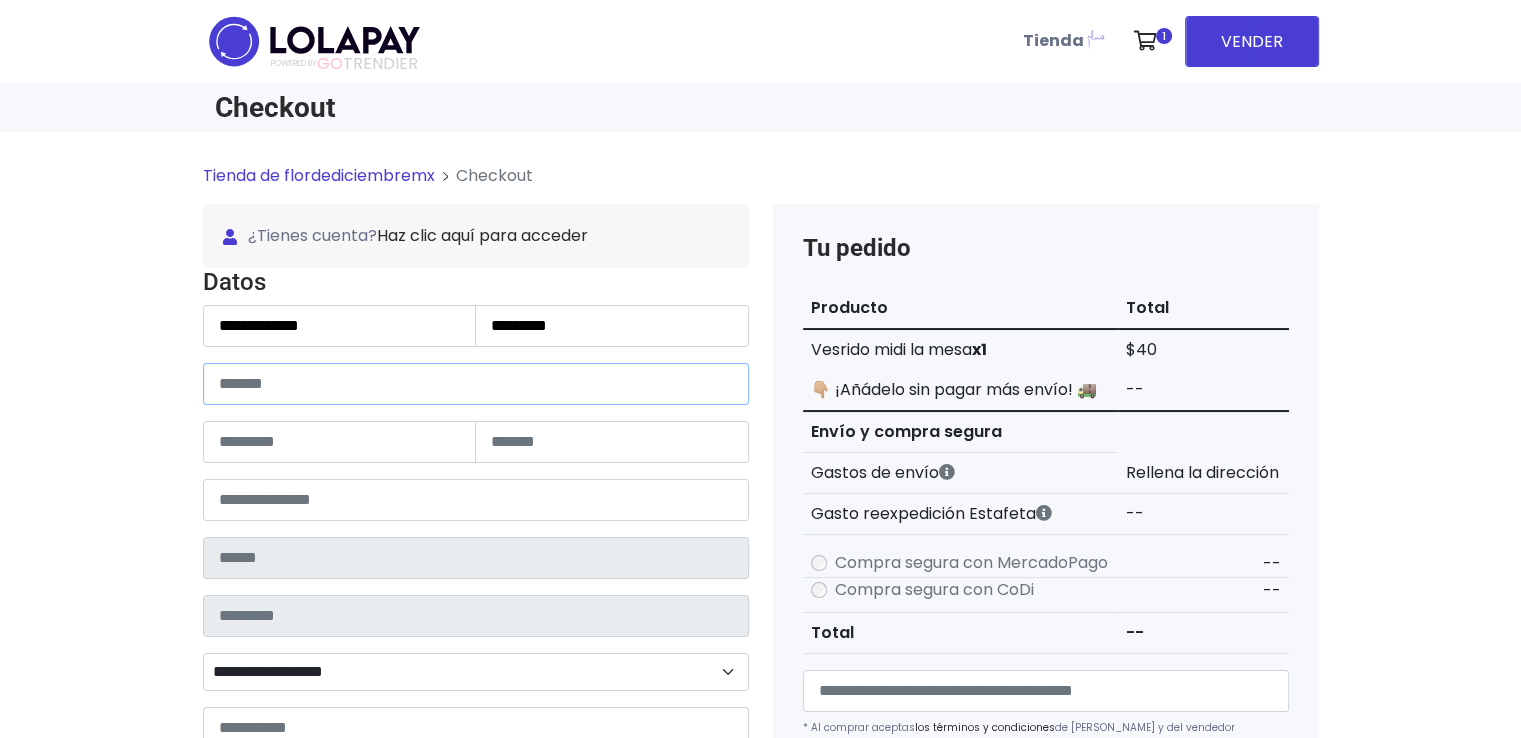 type on "**********" 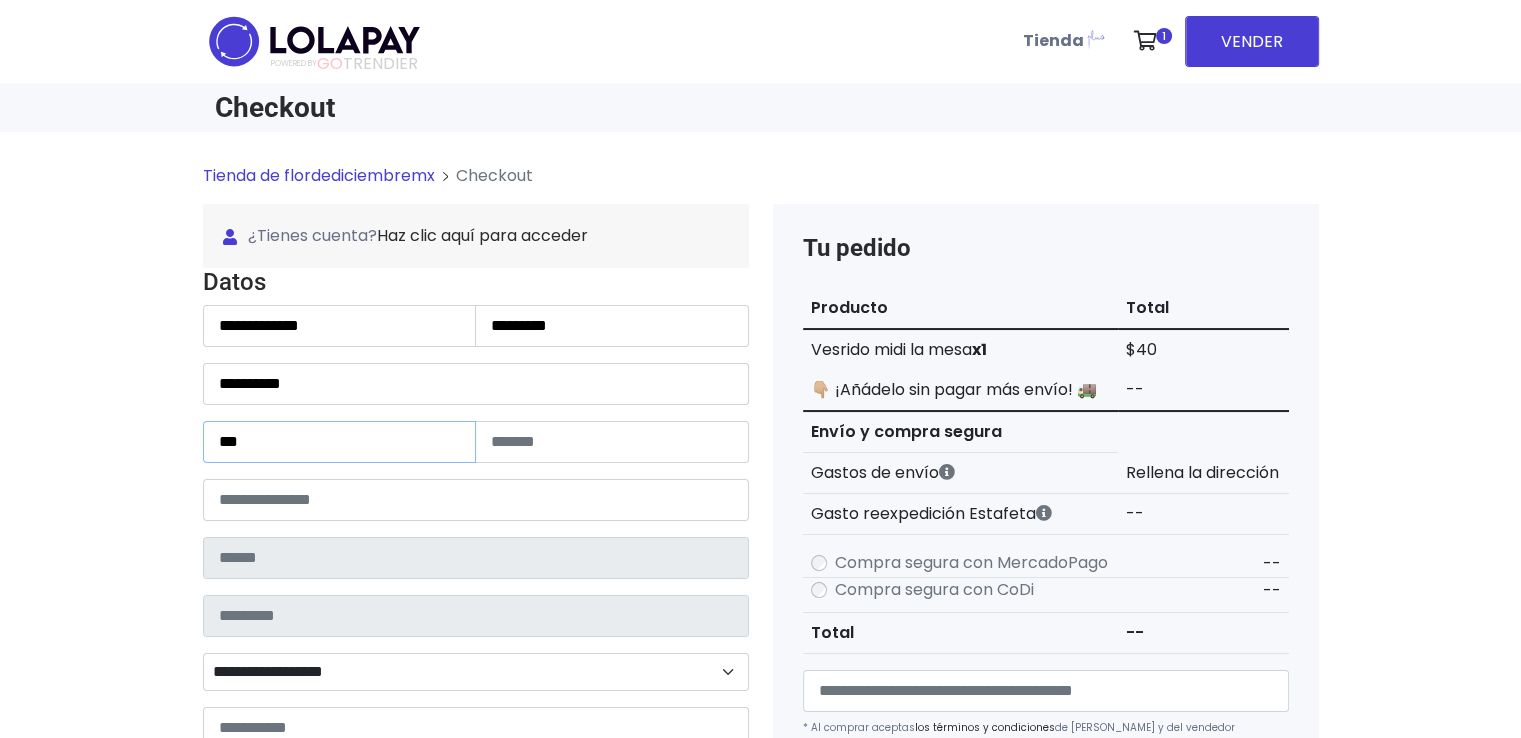 type on "*****" 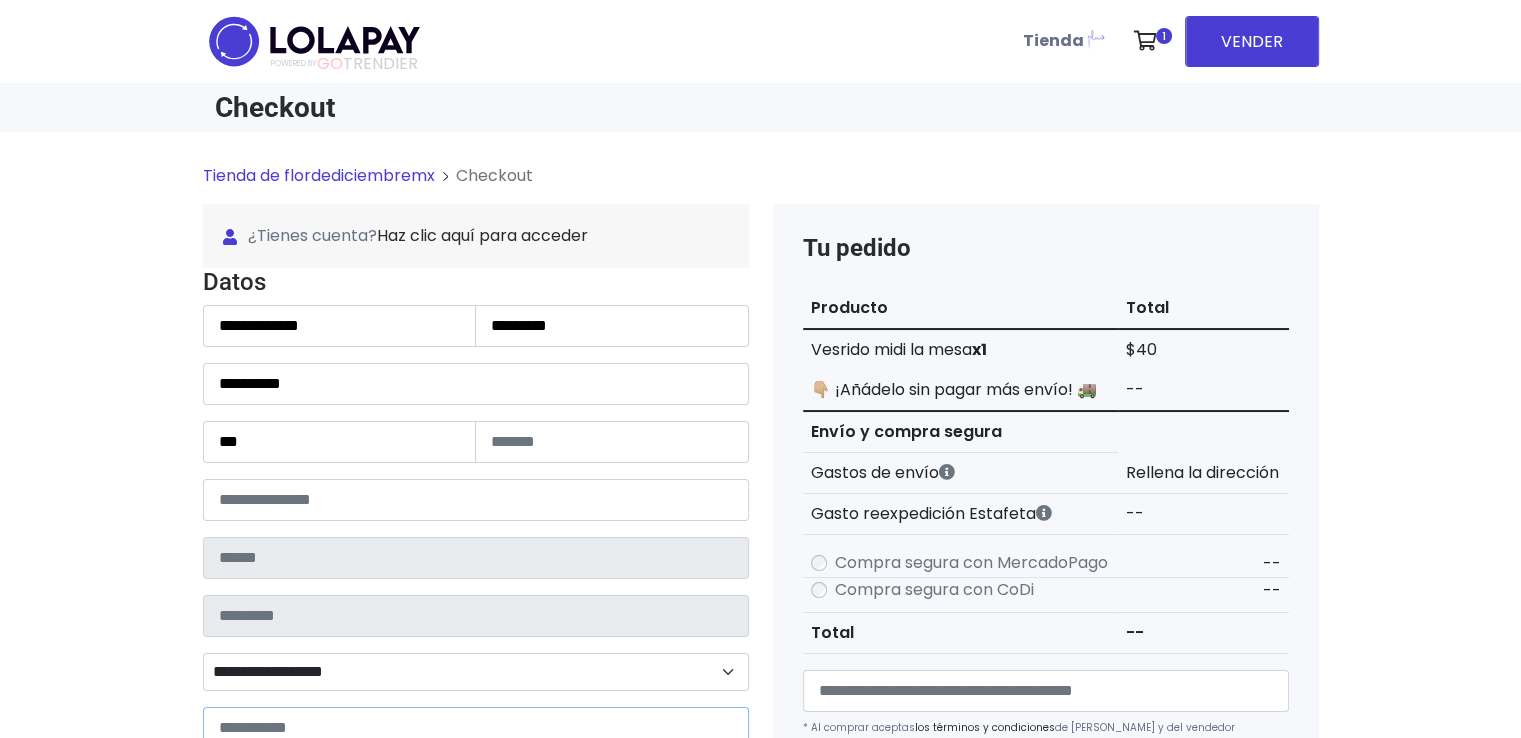 type on "**********" 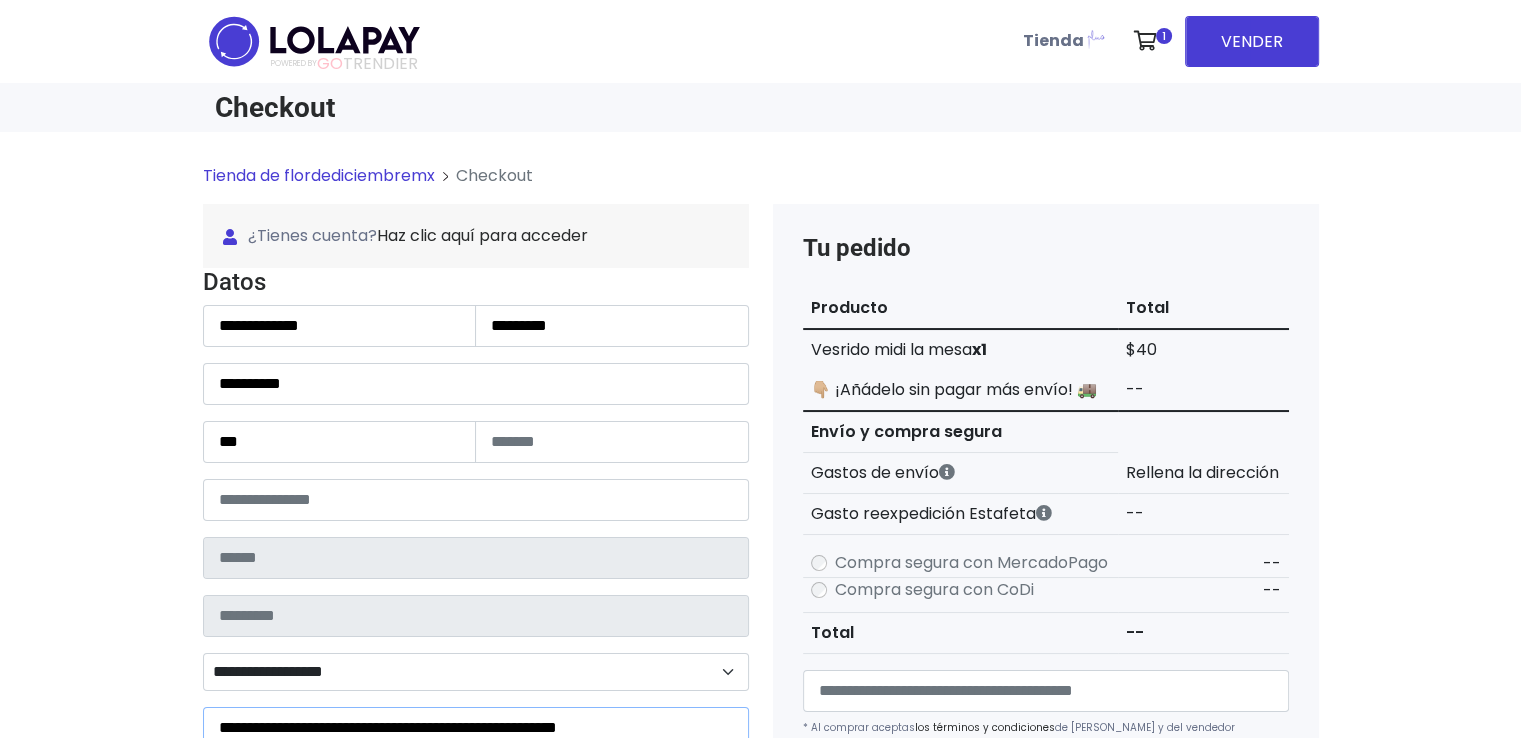 type on "**********" 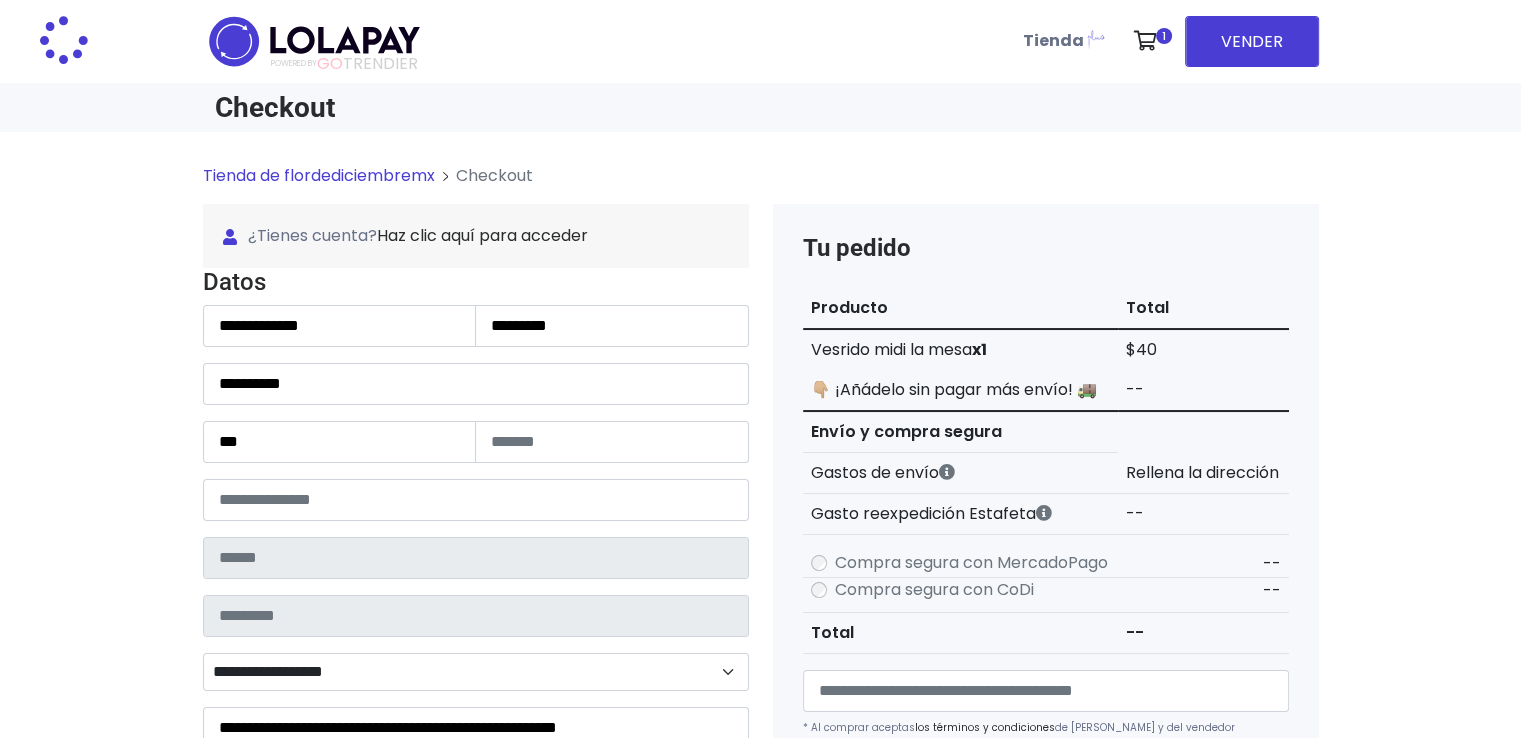 click on "**********" at bounding box center [760, 814] 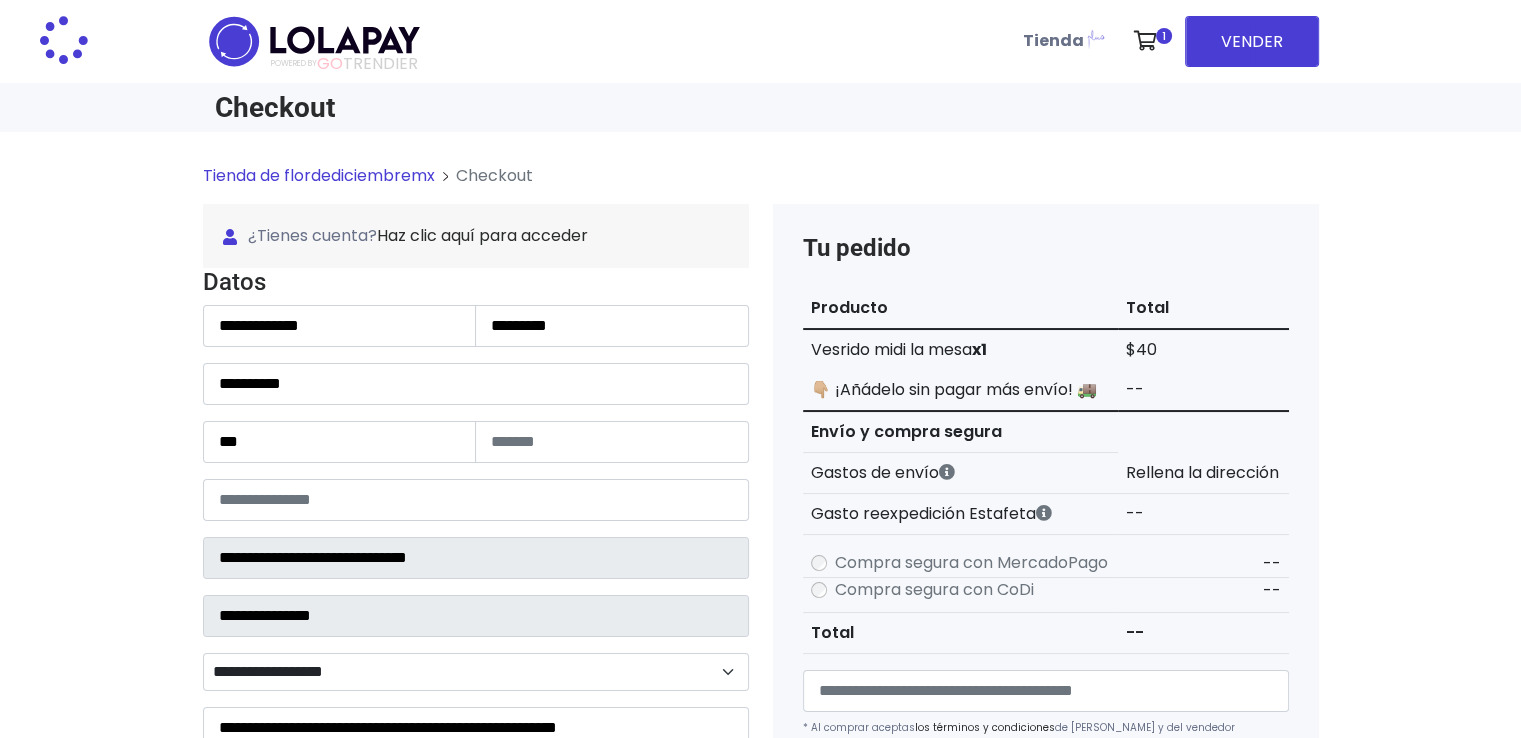 select 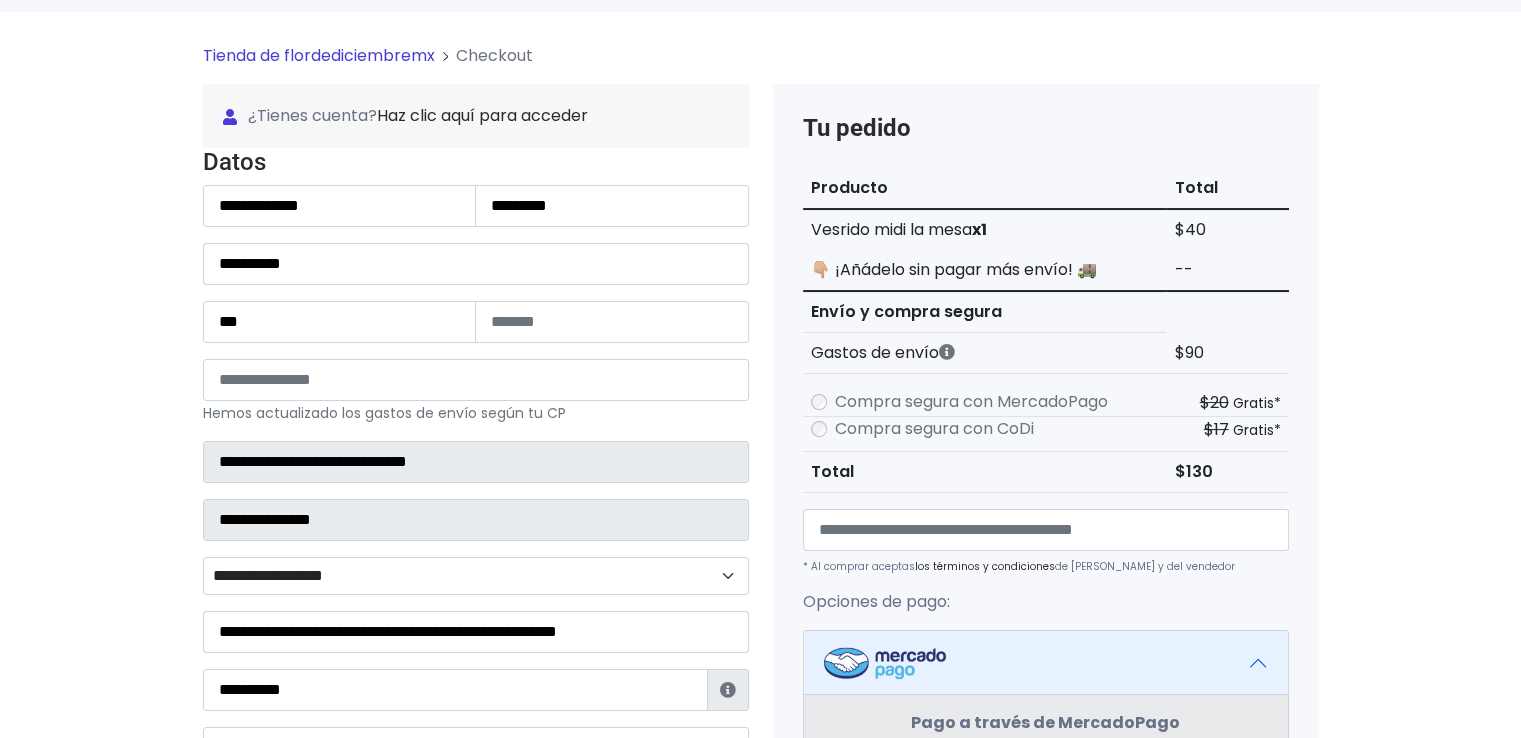 scroll, scrollTop: 160, scrollLeft: 0, axis: vertical 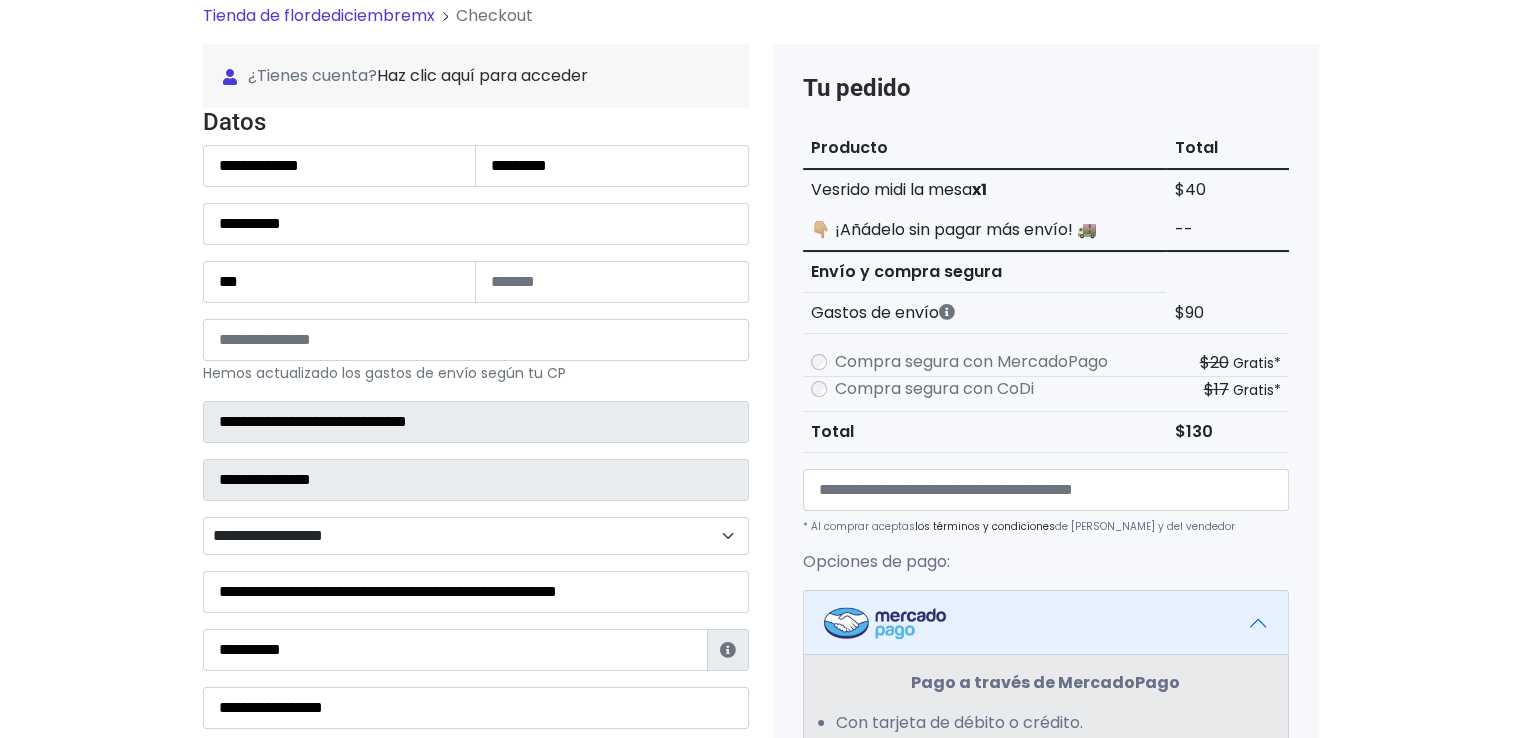 click on "**********" at bounding box center [760, 633] 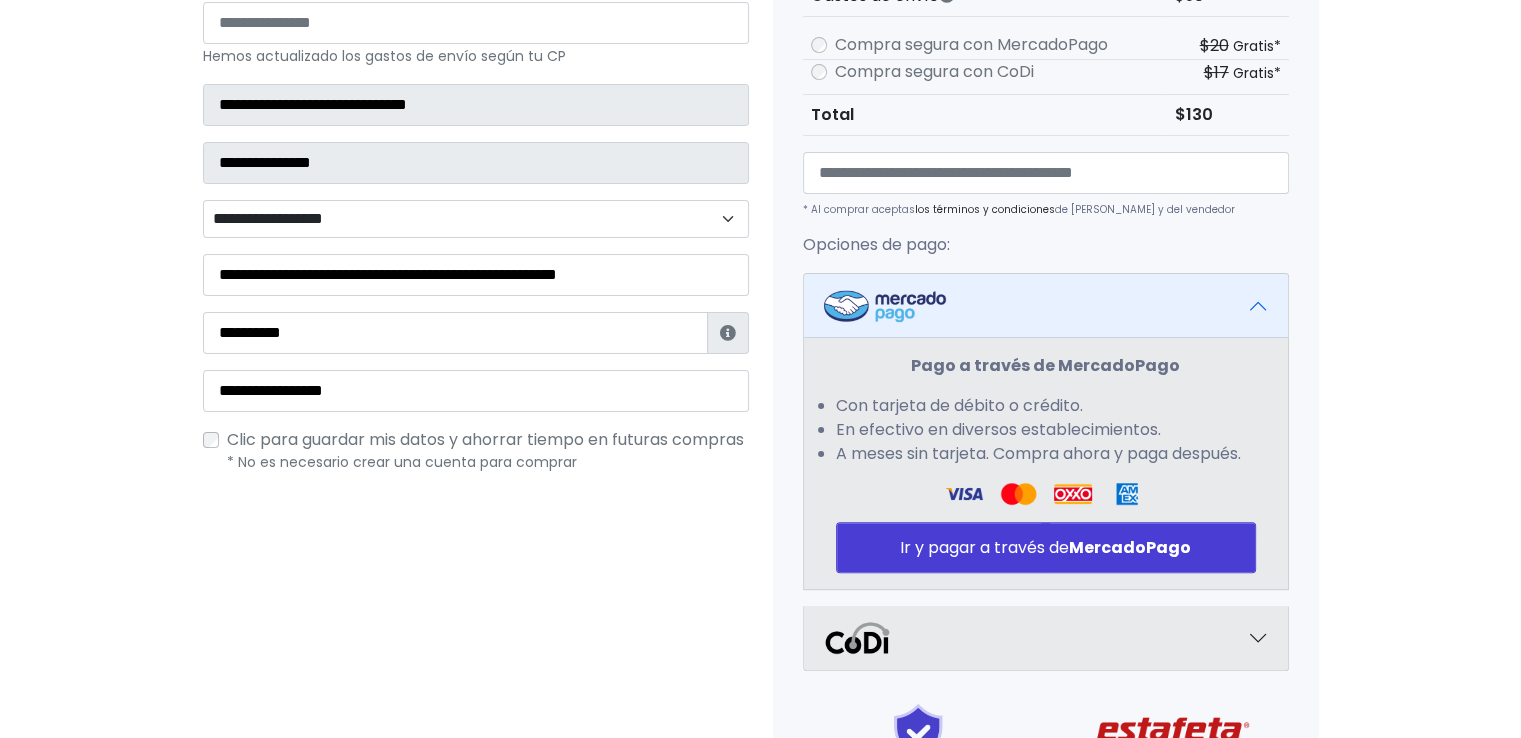scroll, scrollTop: 480, scrollLeft: 0, axis: vertical 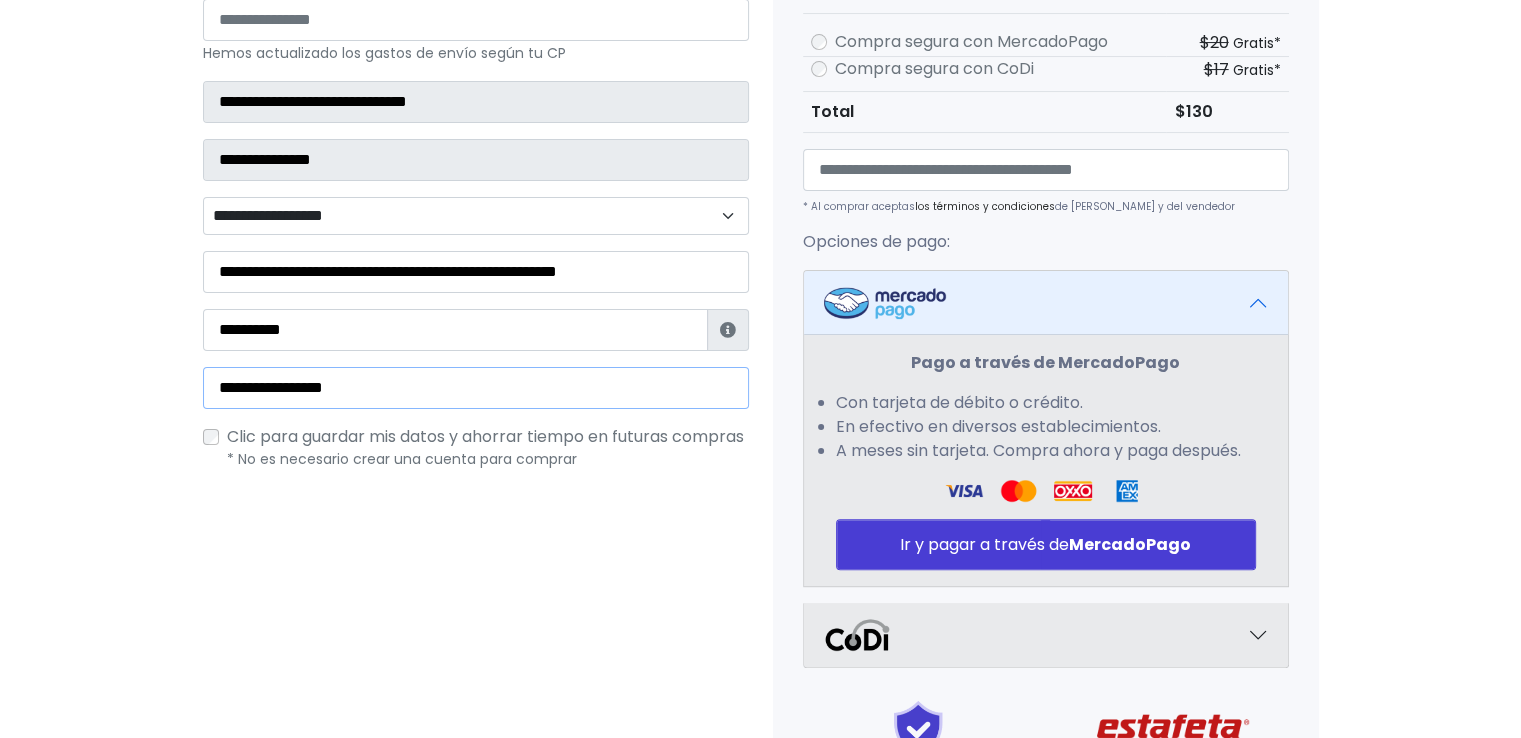 click on "**********" at bounding box center [476, 388] 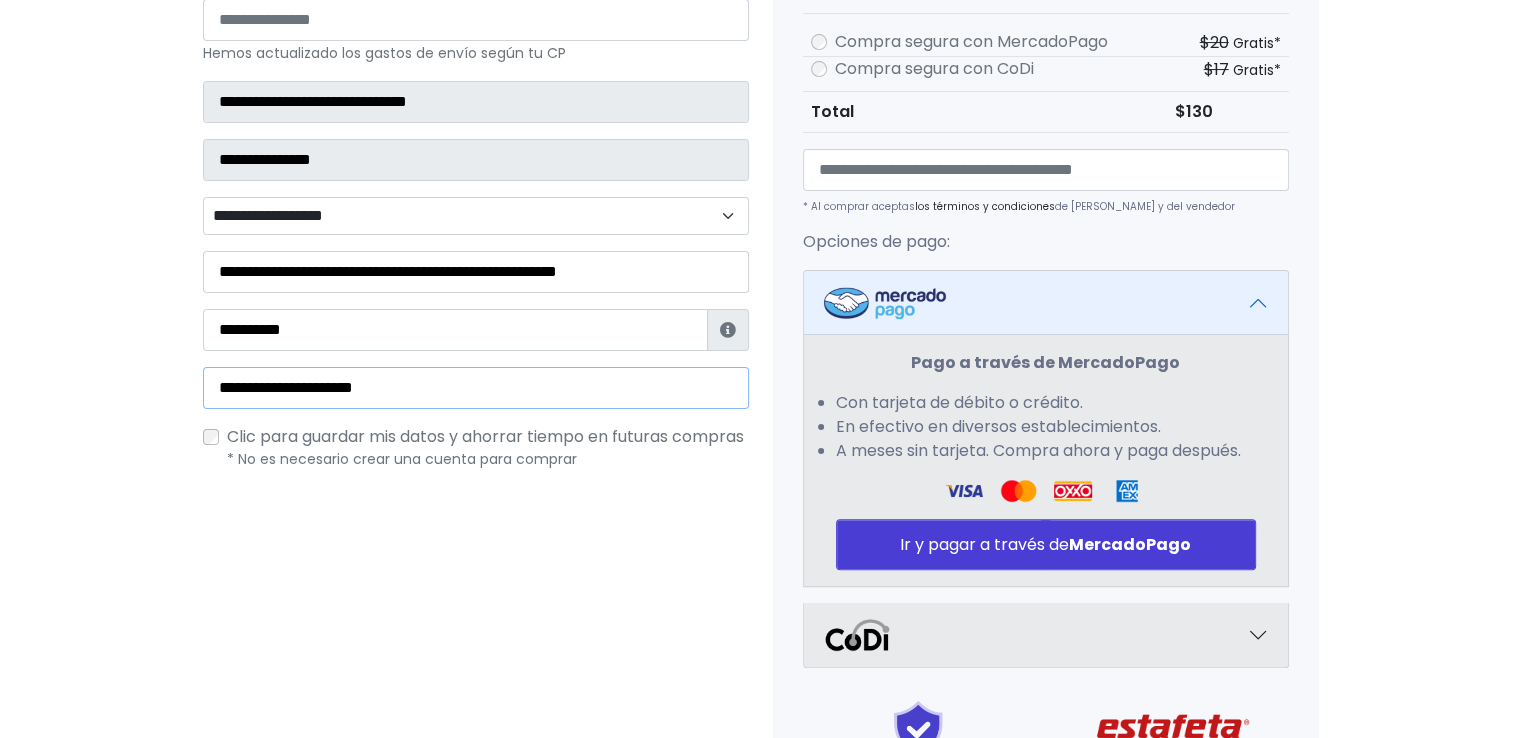 type on "**********" 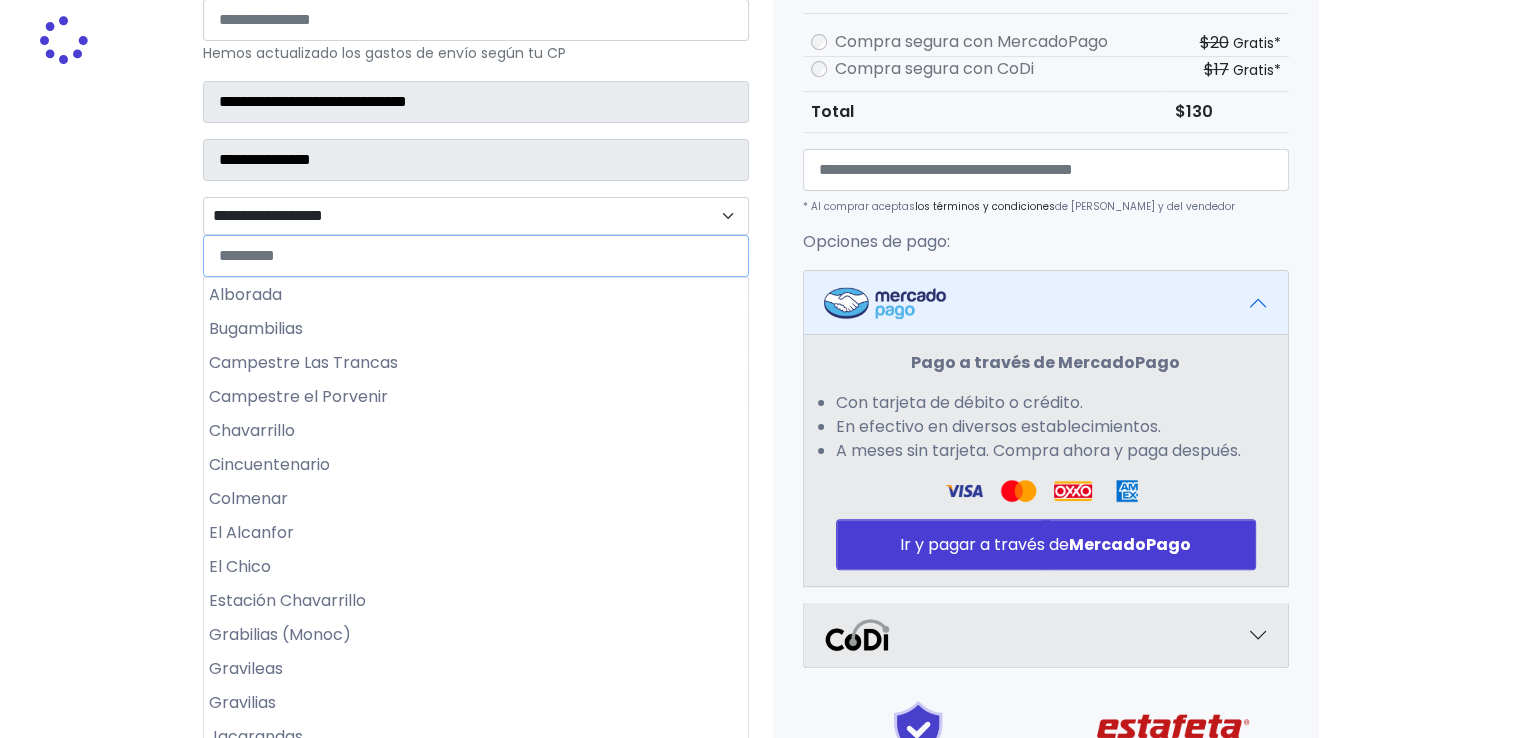 click on "**********" at bounding box center (476, 216) 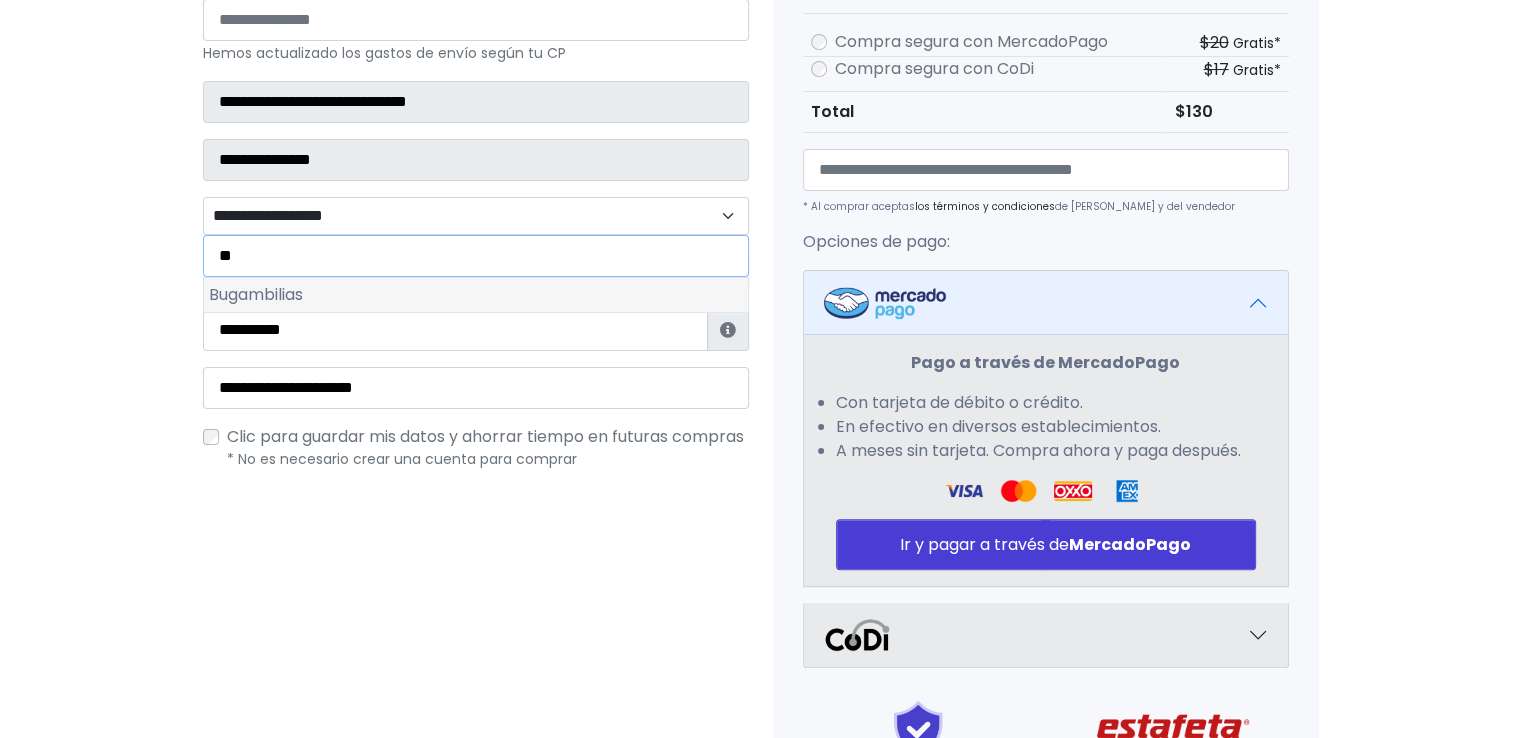 type on "**" 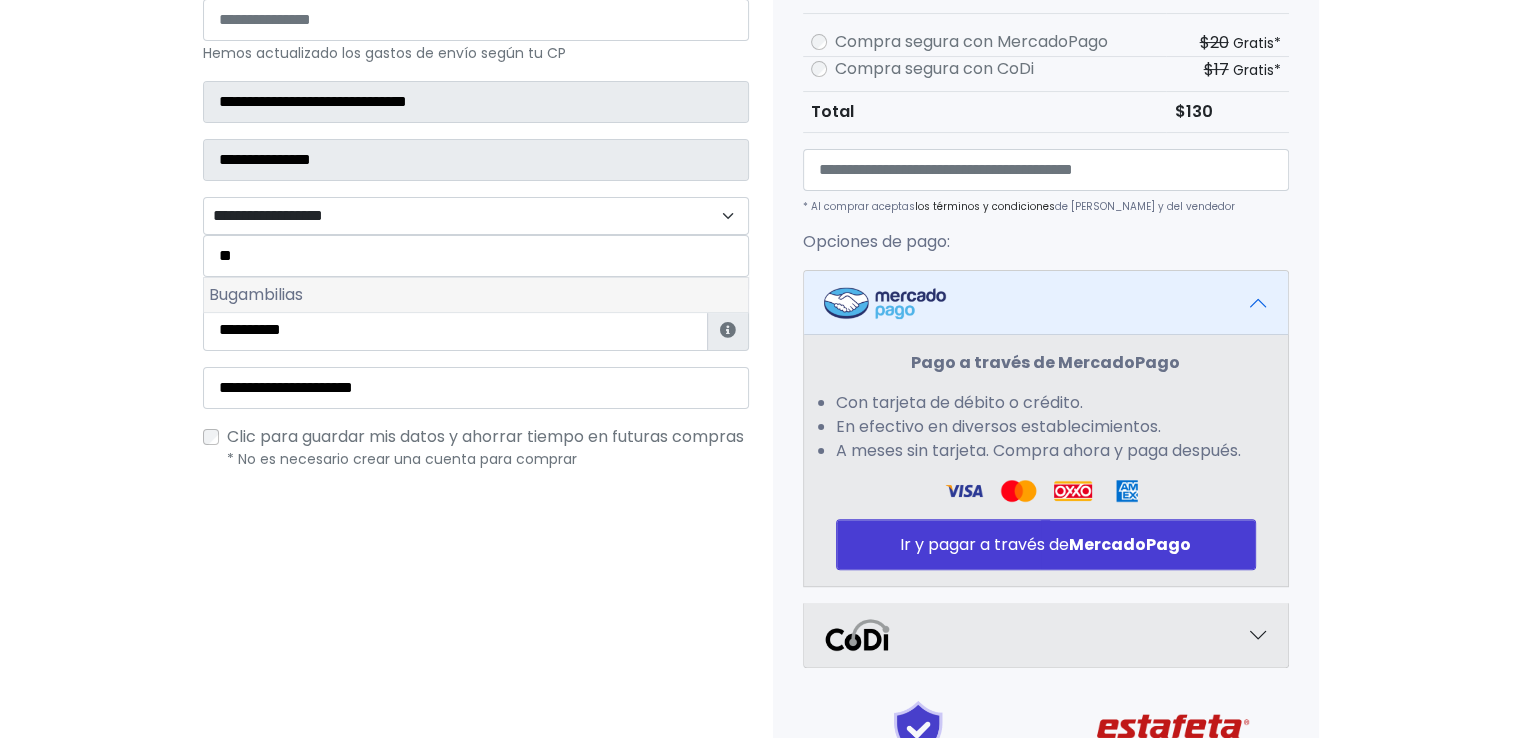 click on "Bugambilias" at bounding box center (476, 295) 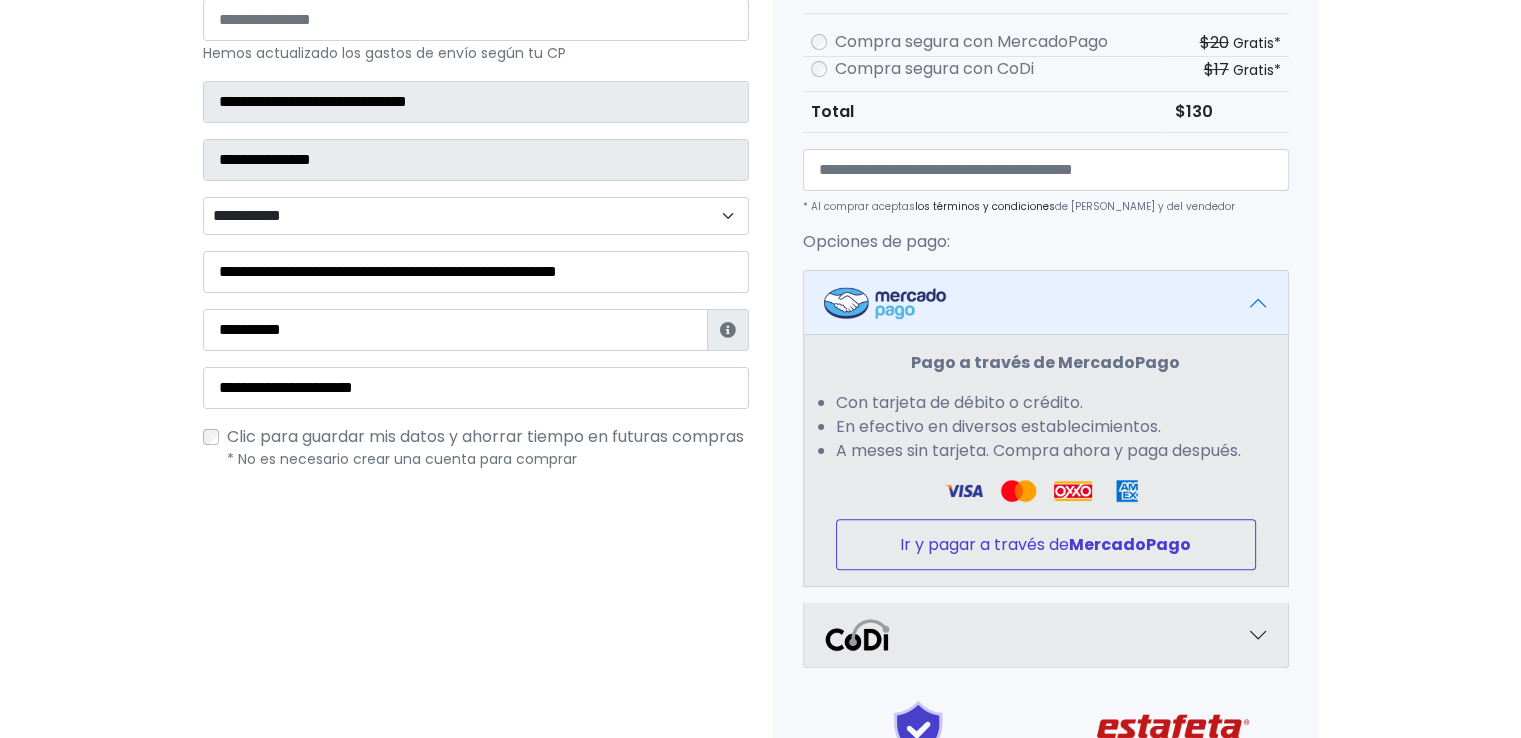 click on "MercadoPago" at bounding box center [1130, 544] 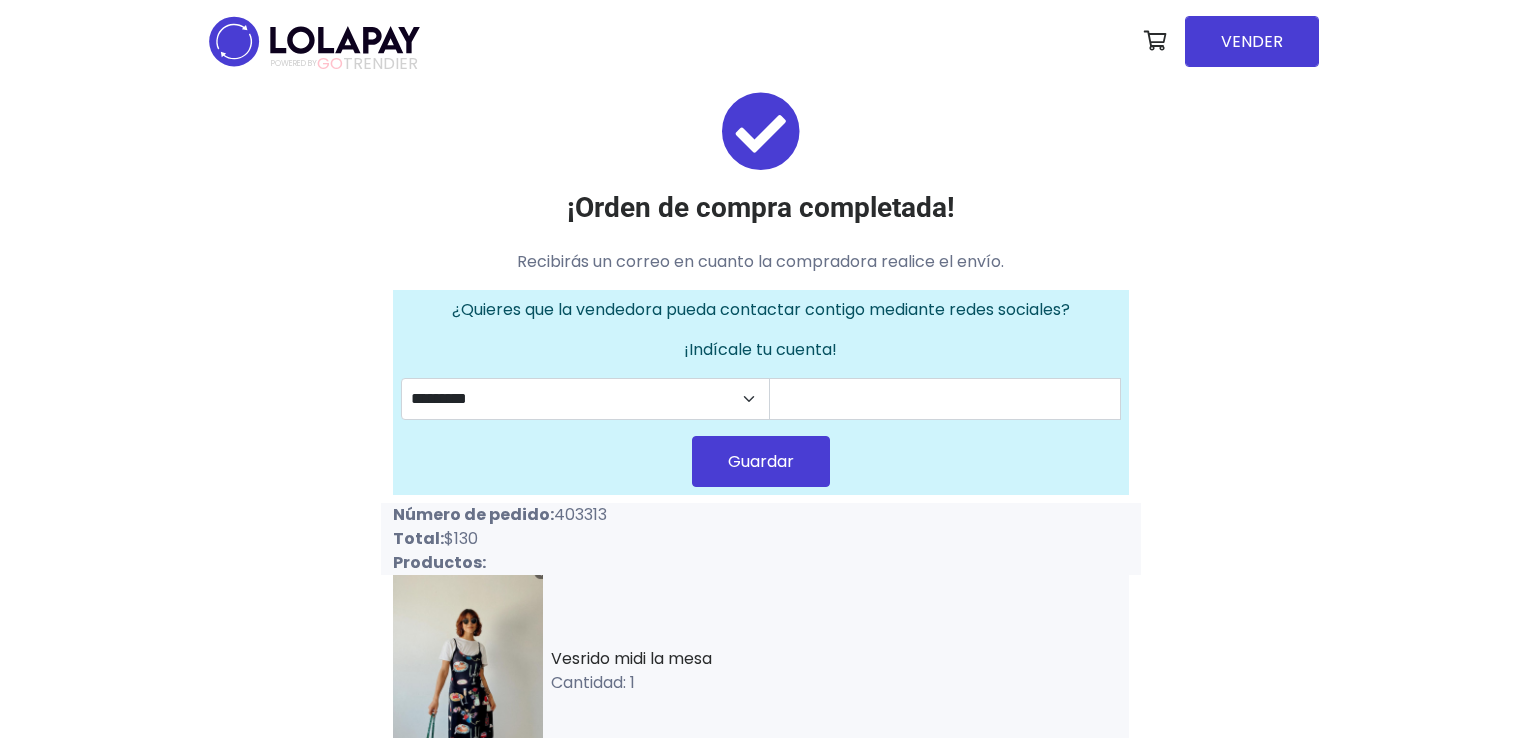scroll, scrollTop: 0, scrollLeft: 0, axis: both 